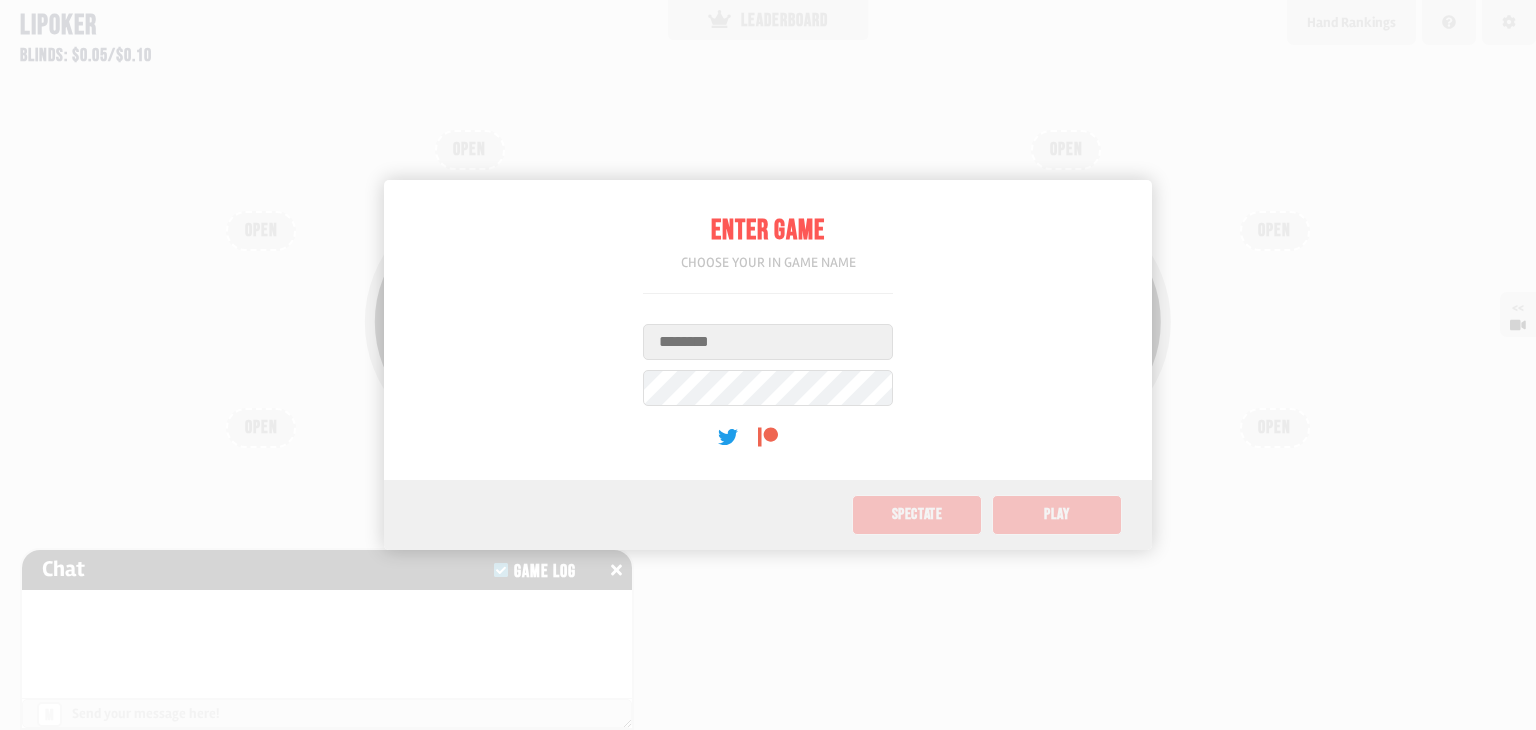scroll, scrollTop: 0, scrollLeft: 0, axis: both 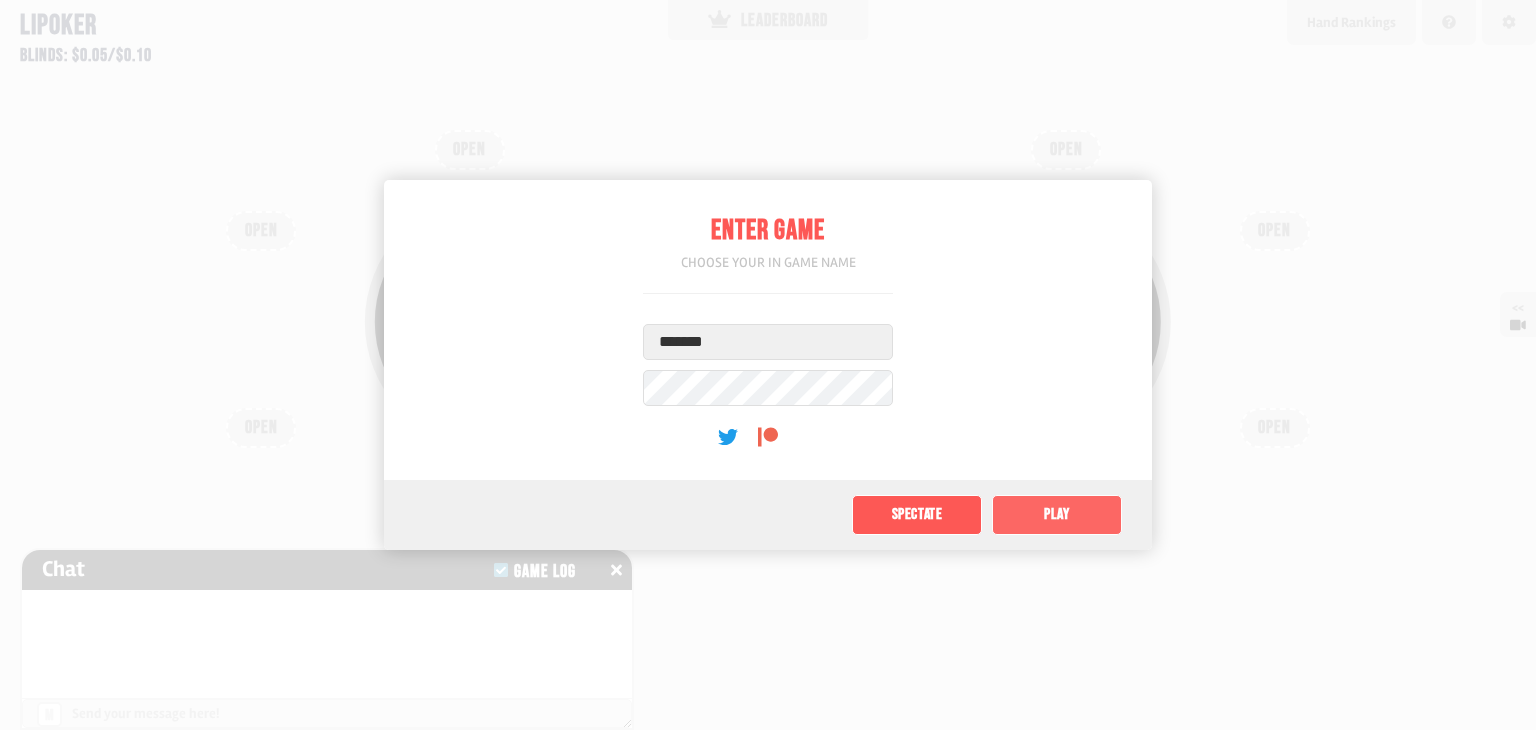 click on "Play" 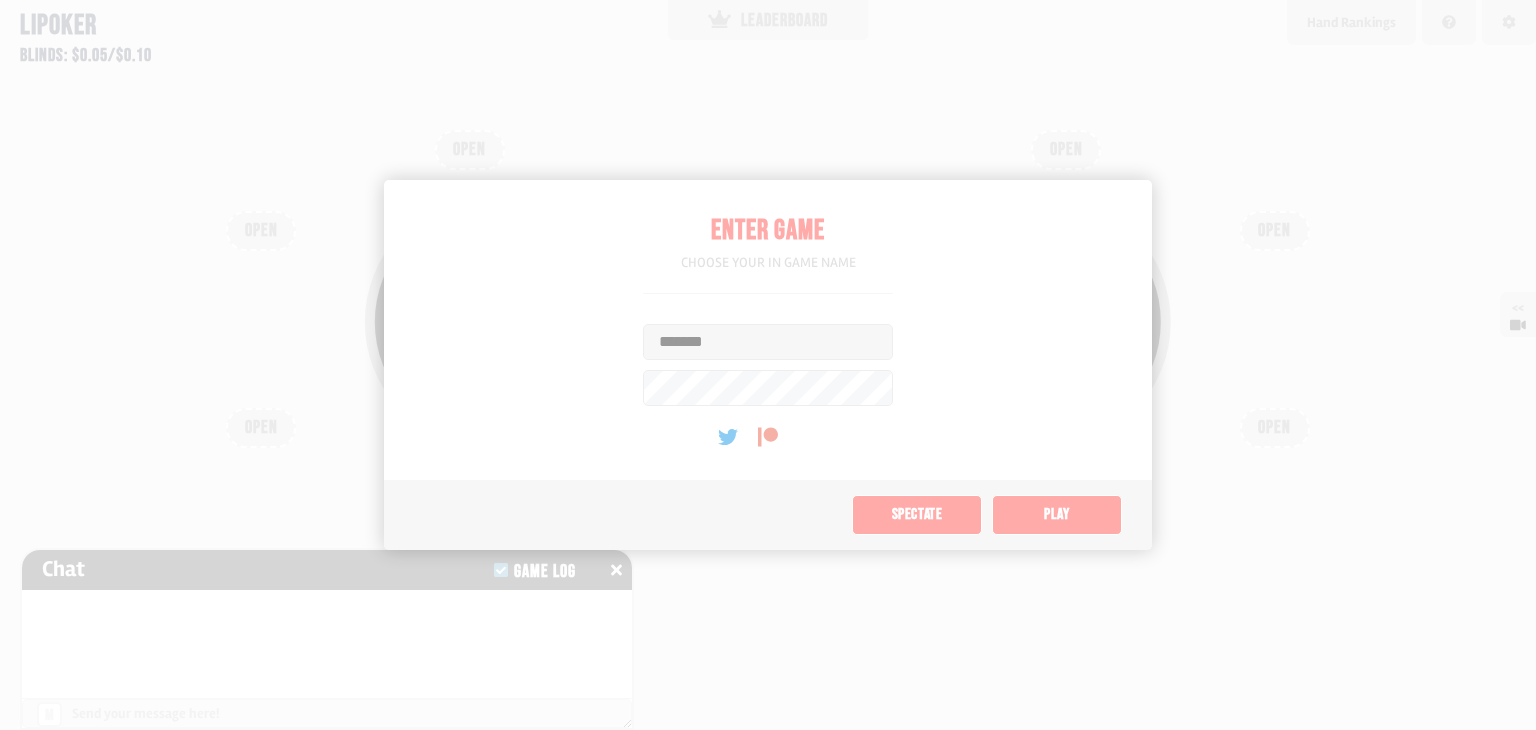 type on "***" 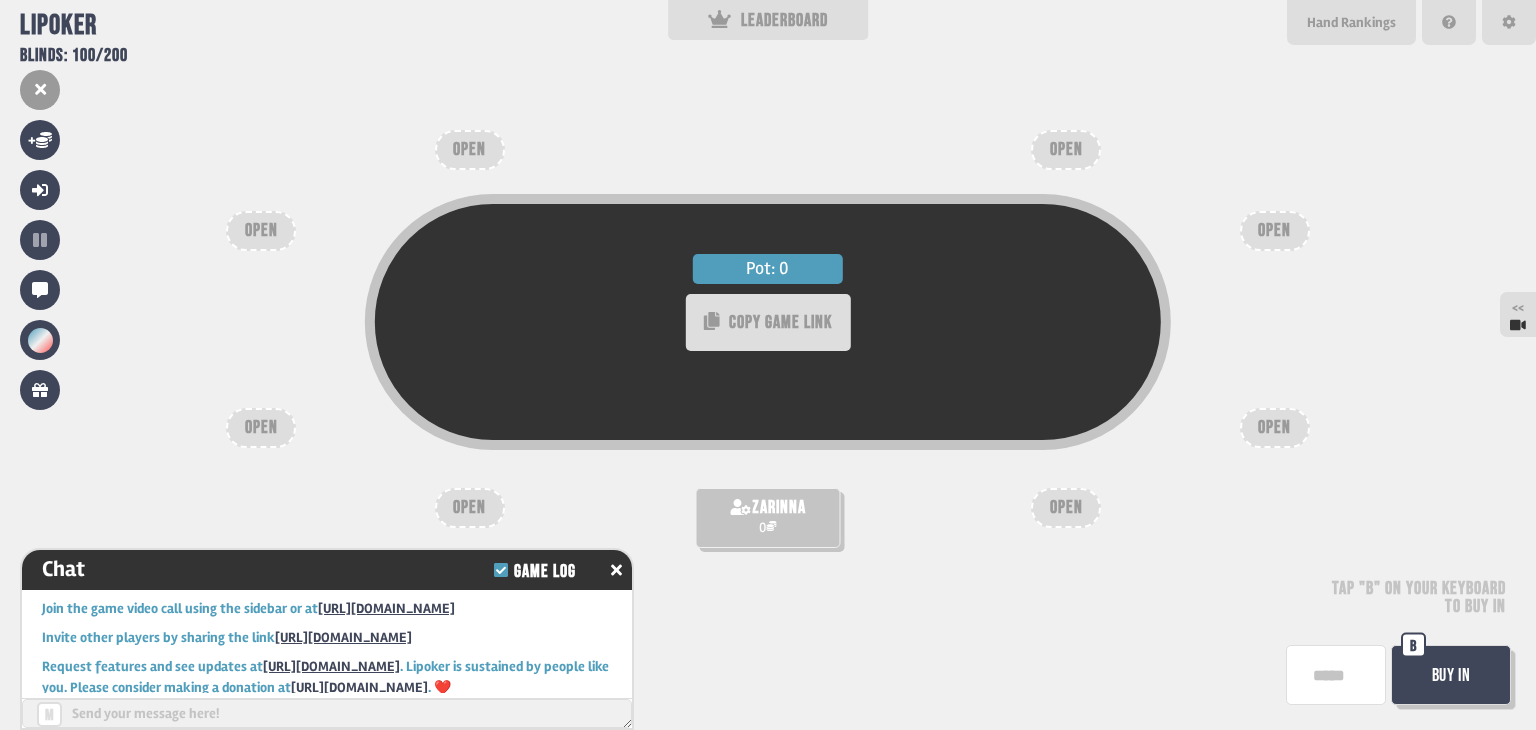 scroll, scrollTop: 32, scrollLeft: 0, axis: vertical 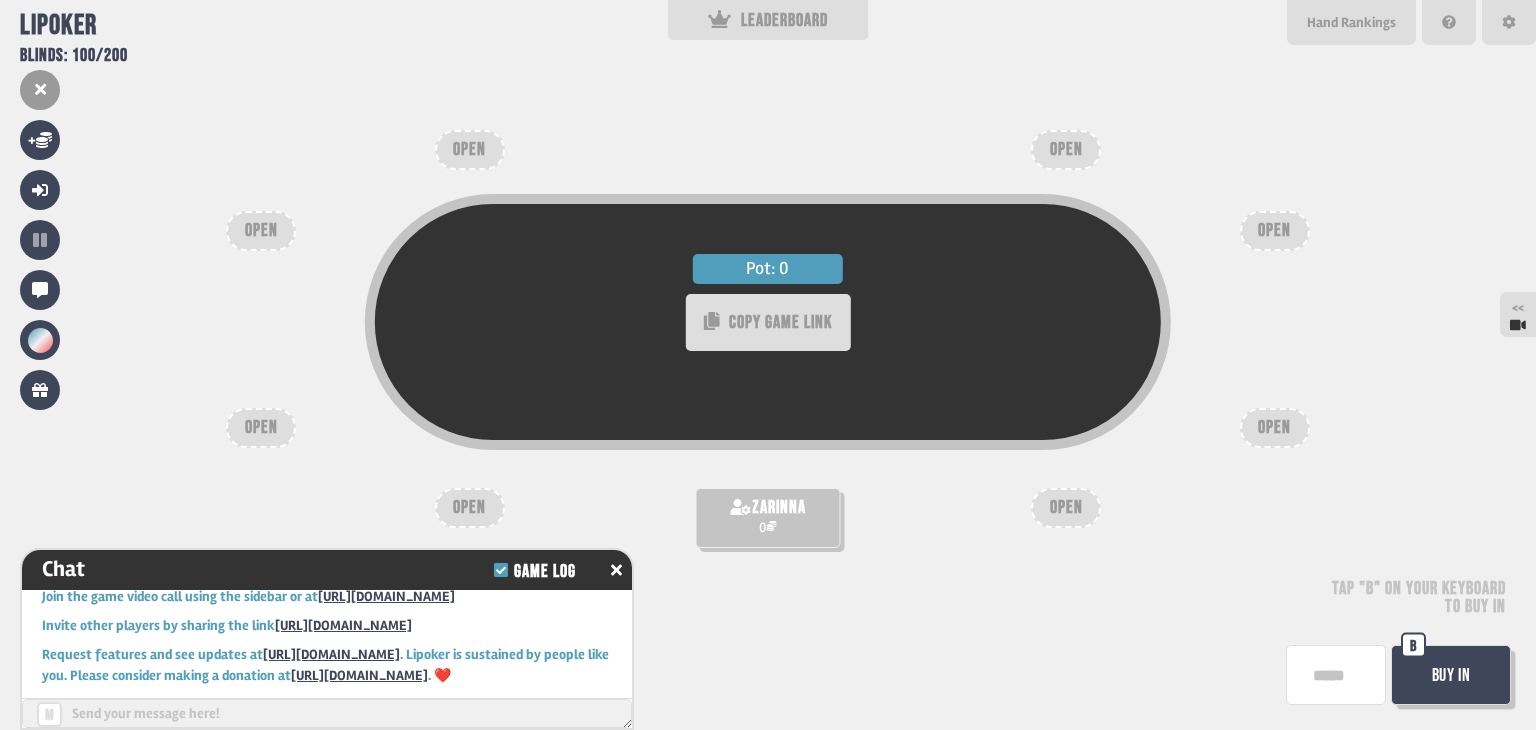 click on "Buy In" at bounding box center (1451, 675) 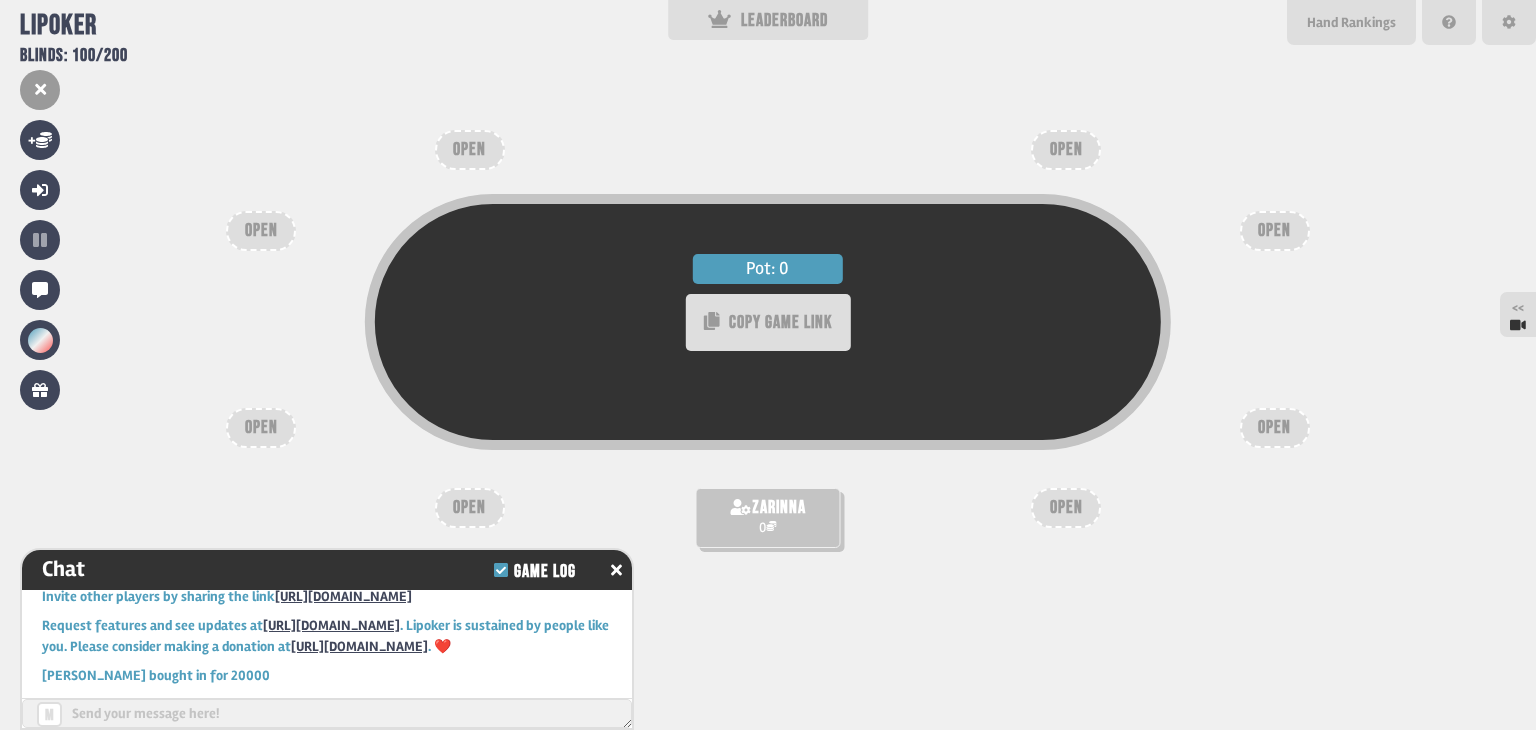 scroll, scrollTop: 62, scrollLeft: 0, axis: vertical 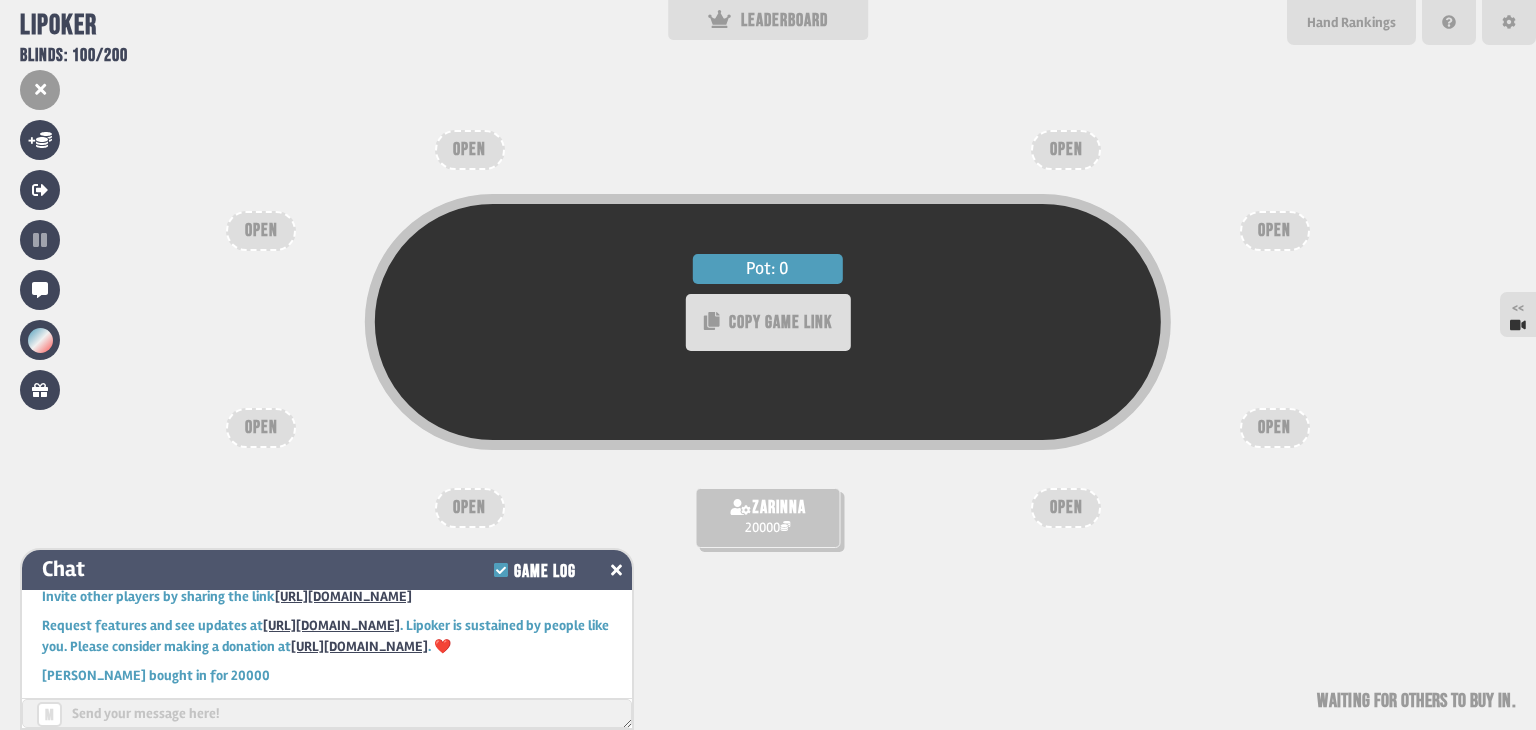 click 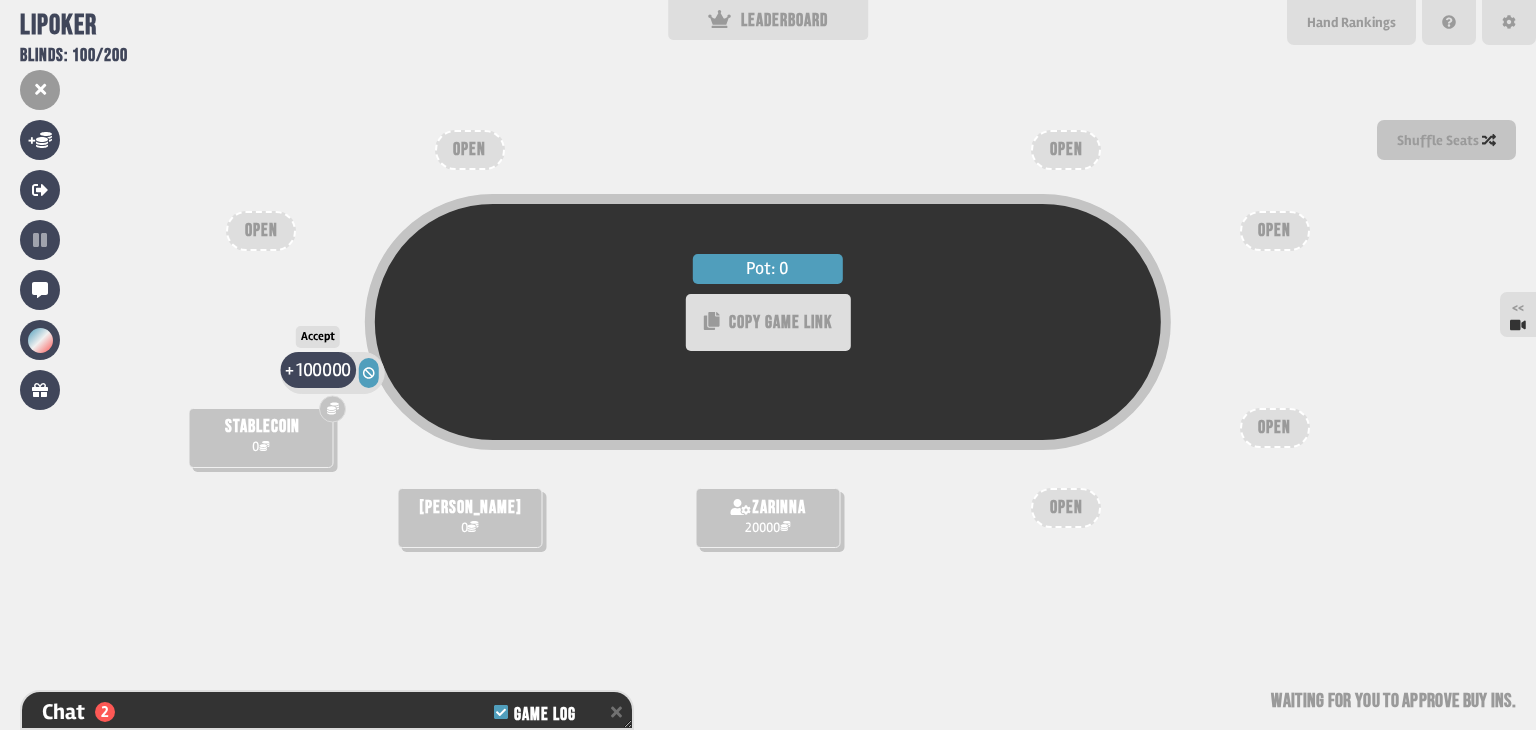 click on "100000" at bounding box center (322, 369) 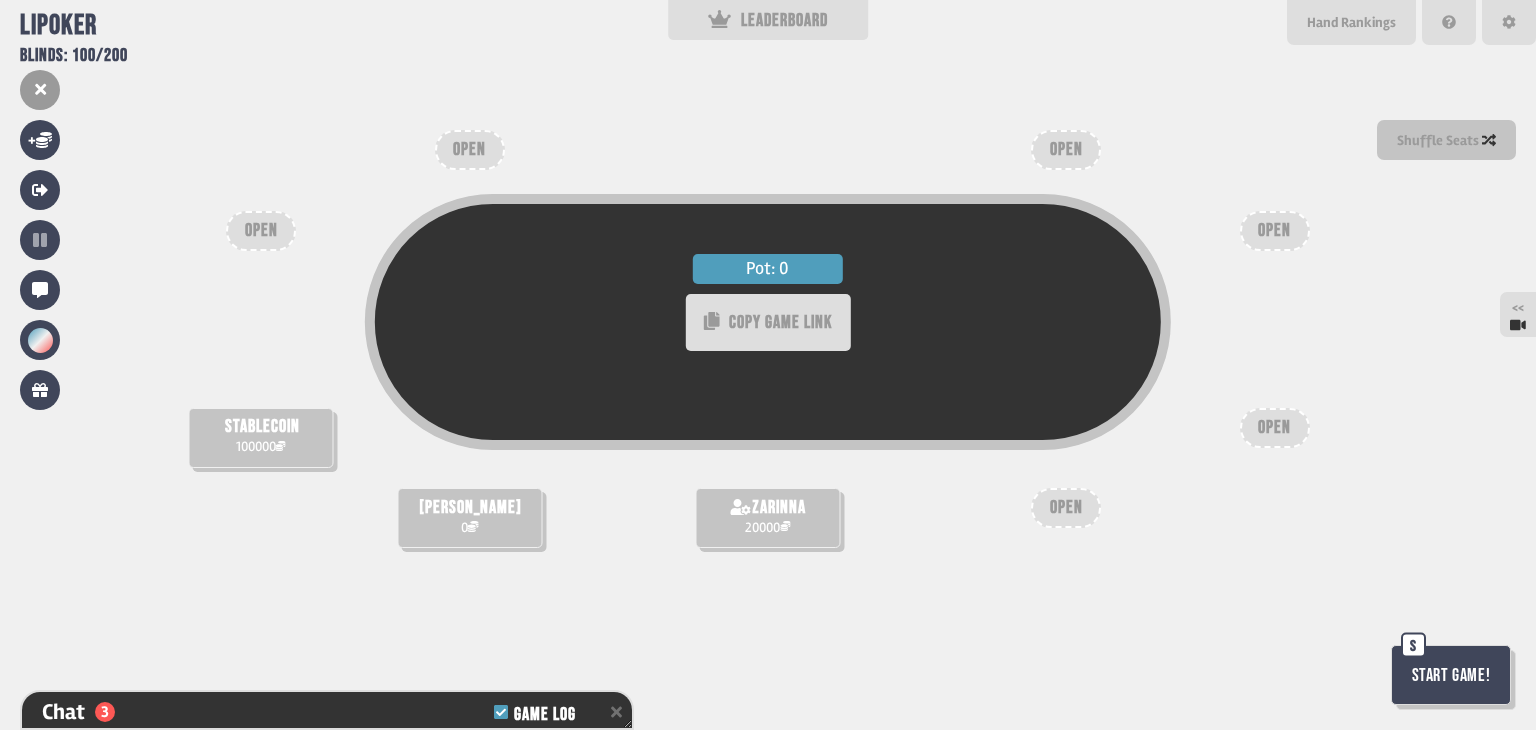 click on "Start Game!" at bounding box center [1451, 675] 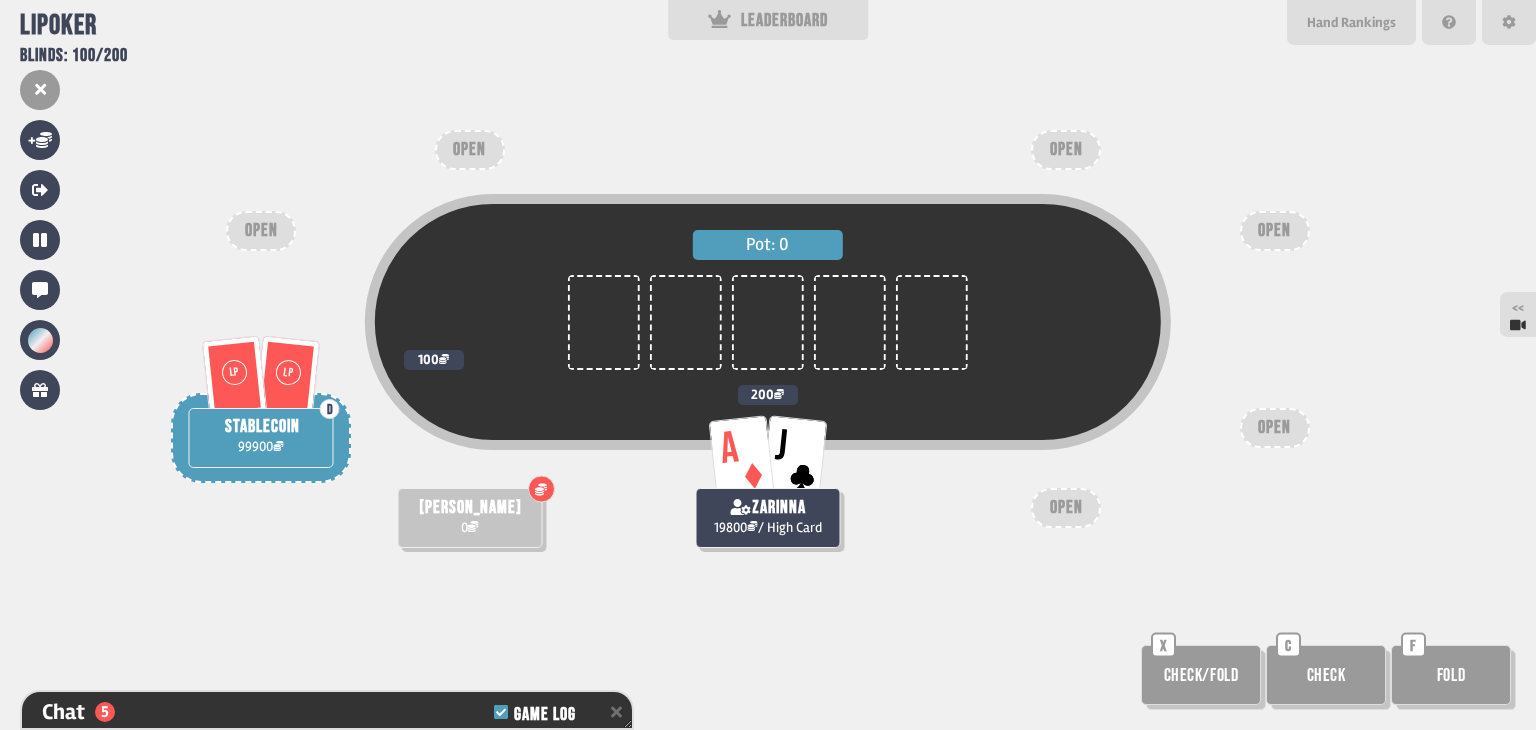 scroll, scrollTop: 98, scrollLeft: 0, axis: vertical 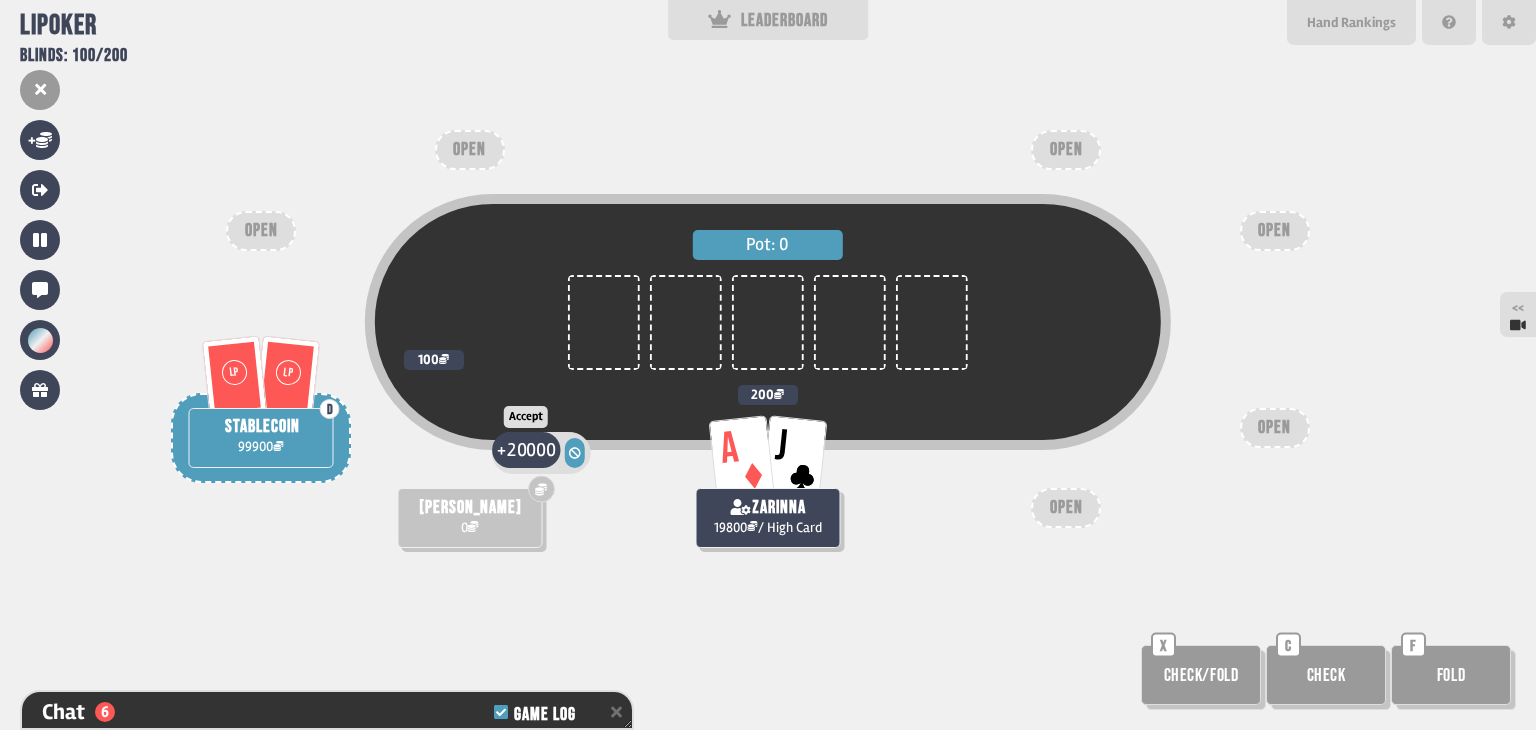 click on "20000" at bounding box center (531, 450) 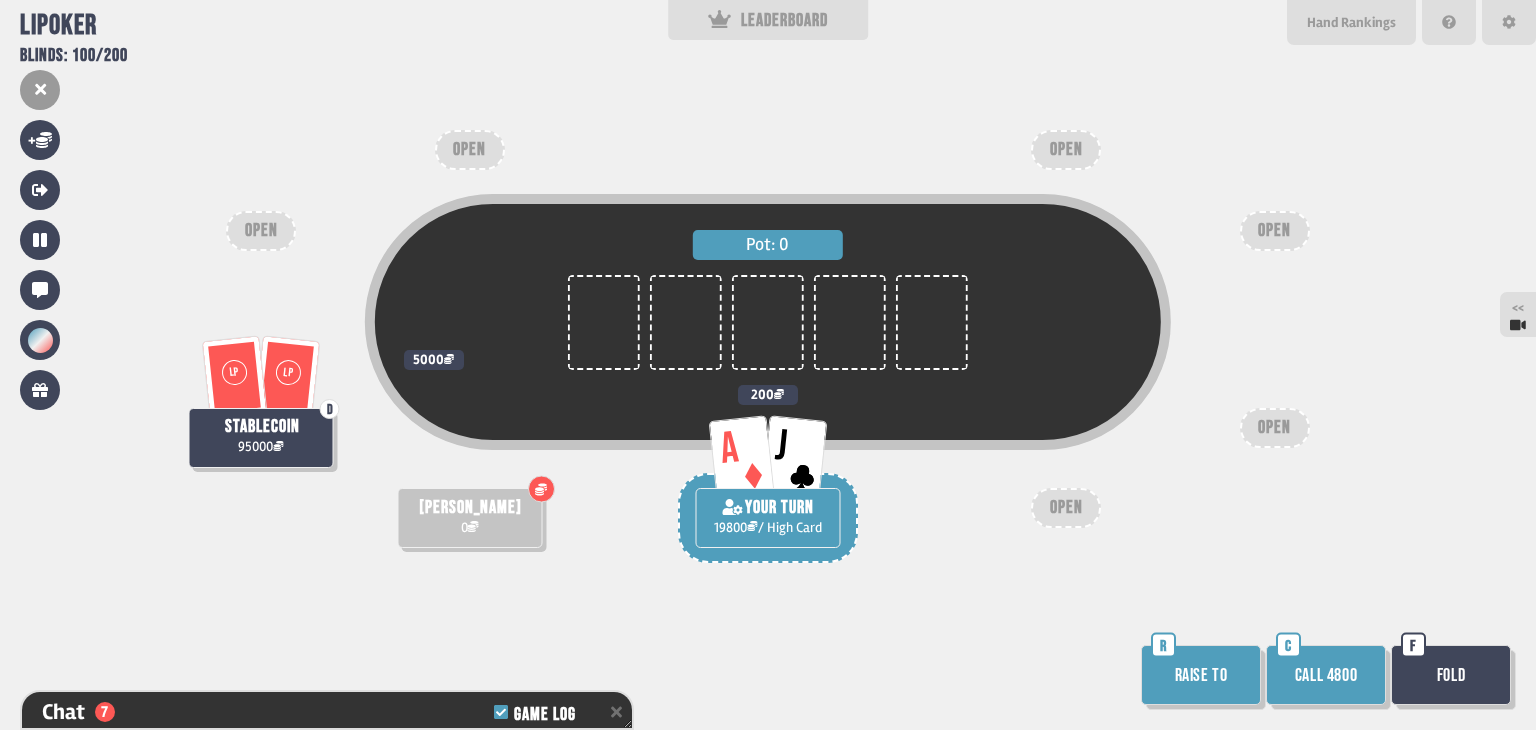 click on "Raise to" at bounding box center [1201, 675] 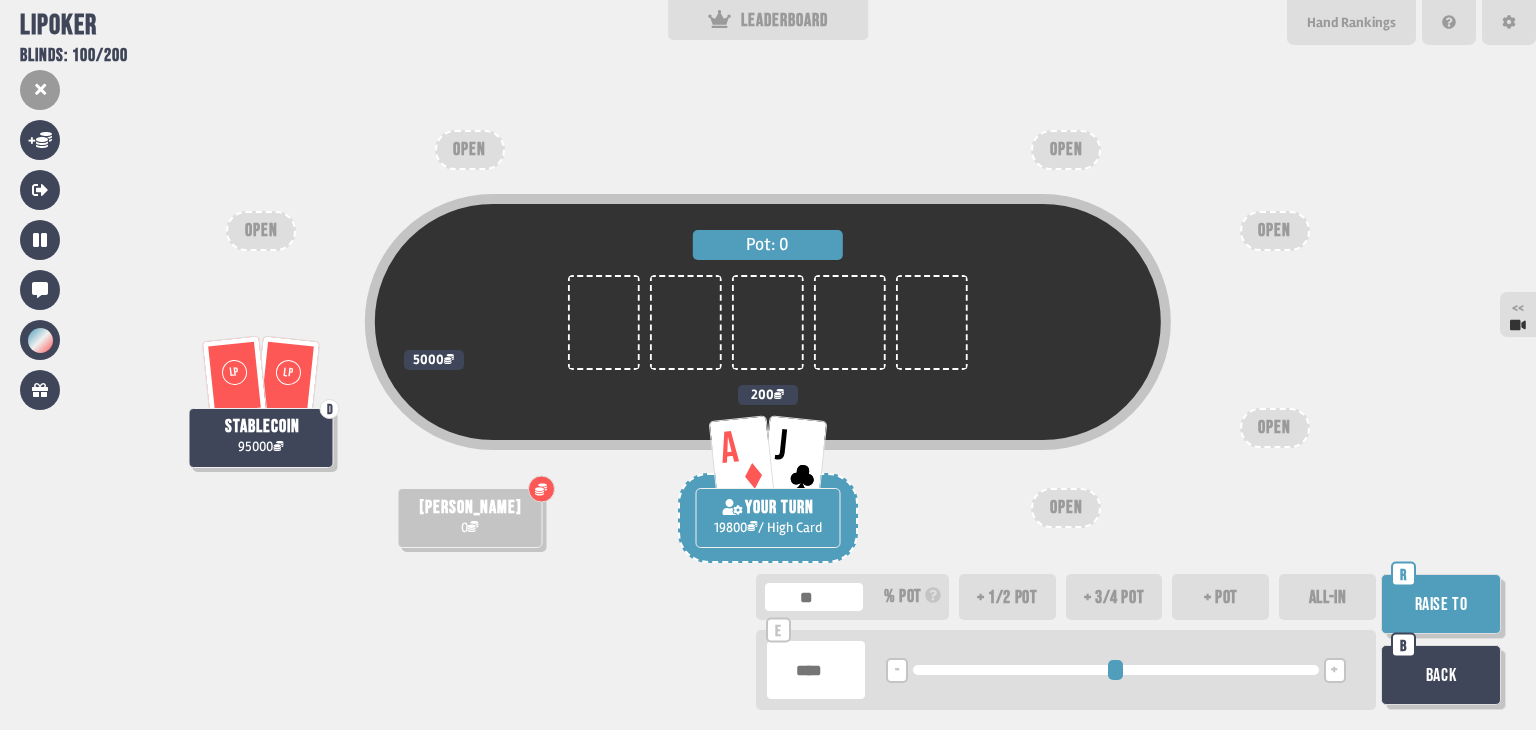 click on "Raise to" at bounding box center (1441, 604) 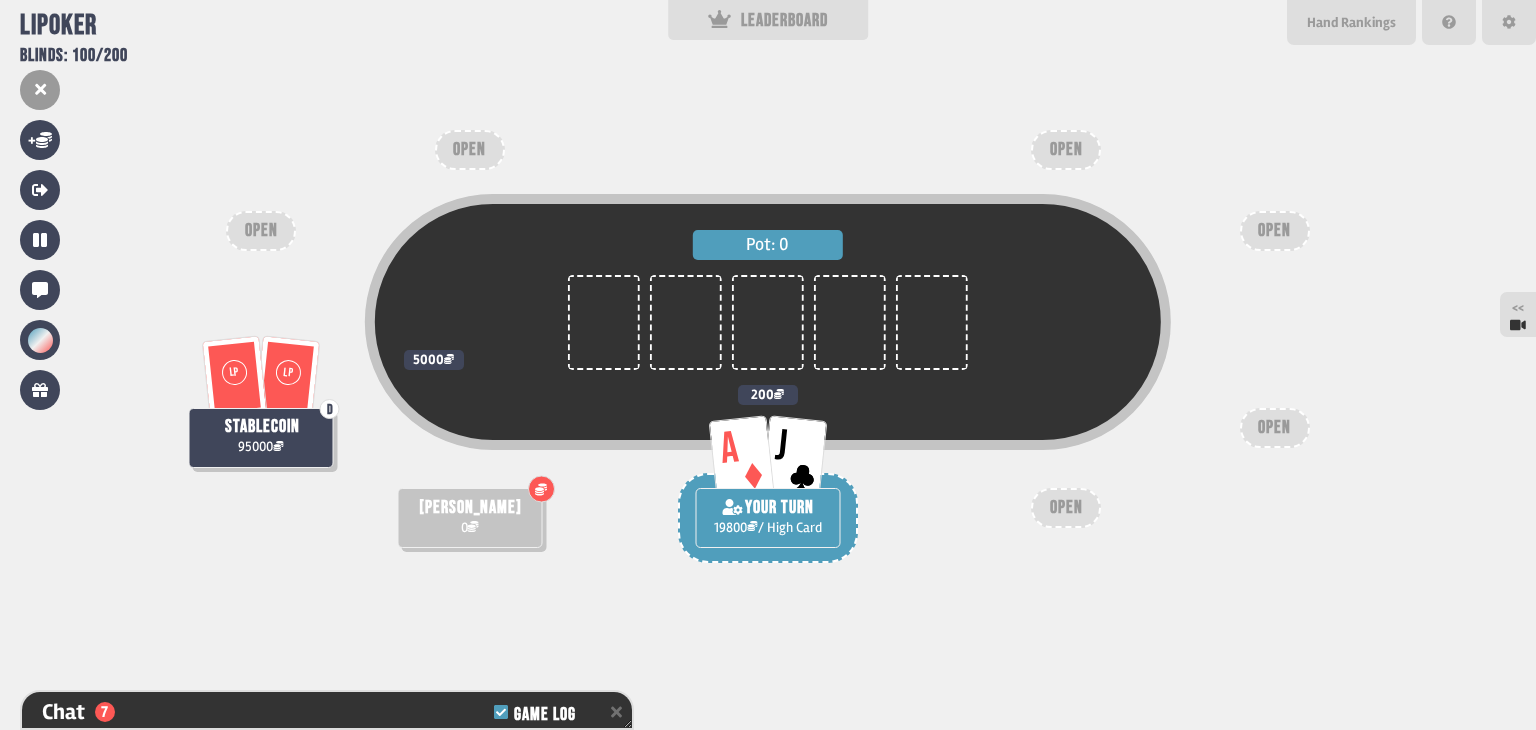 scroll, scrollTop: 368, scrollLeft: 0, axis: vertical 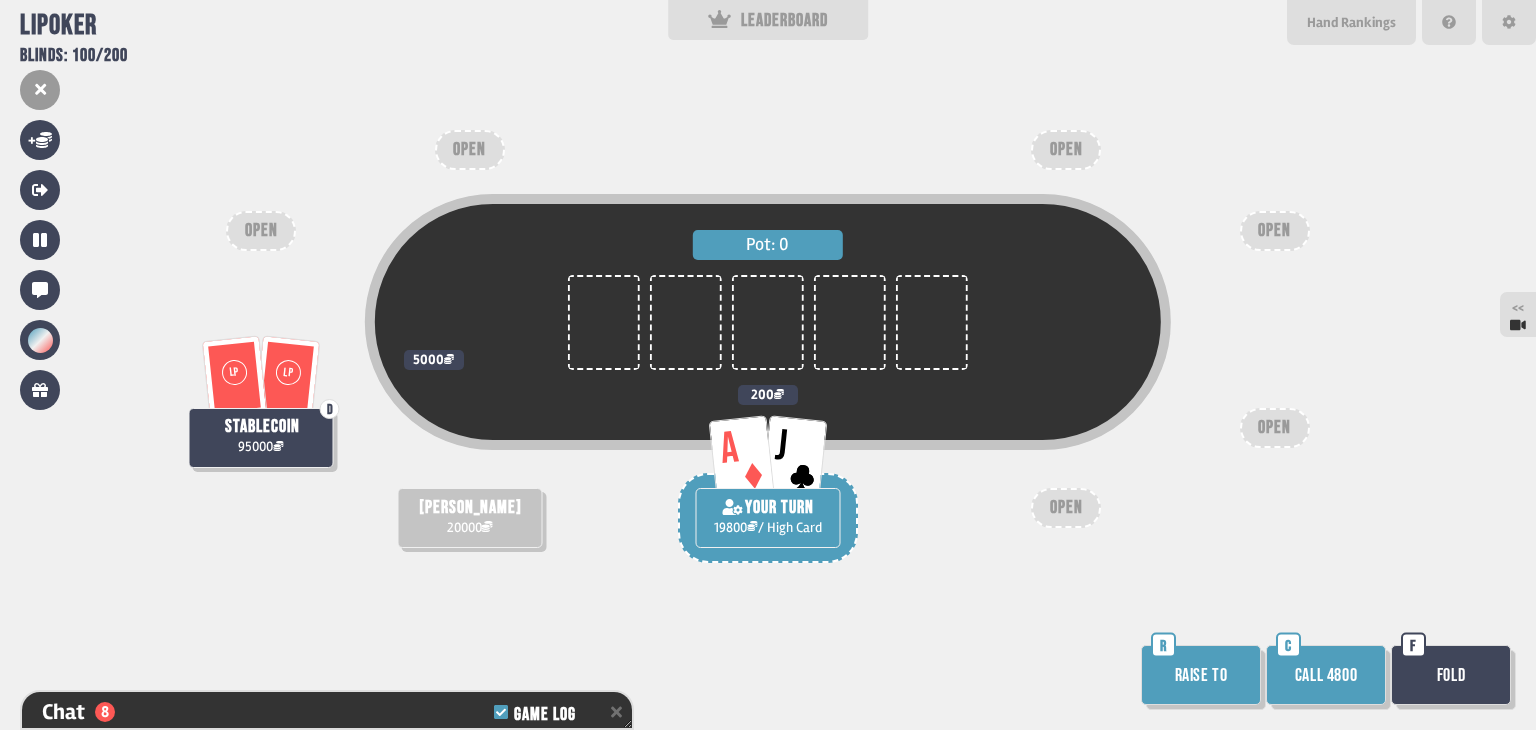 click on "Raise to" at bounding box center [1201, 675] 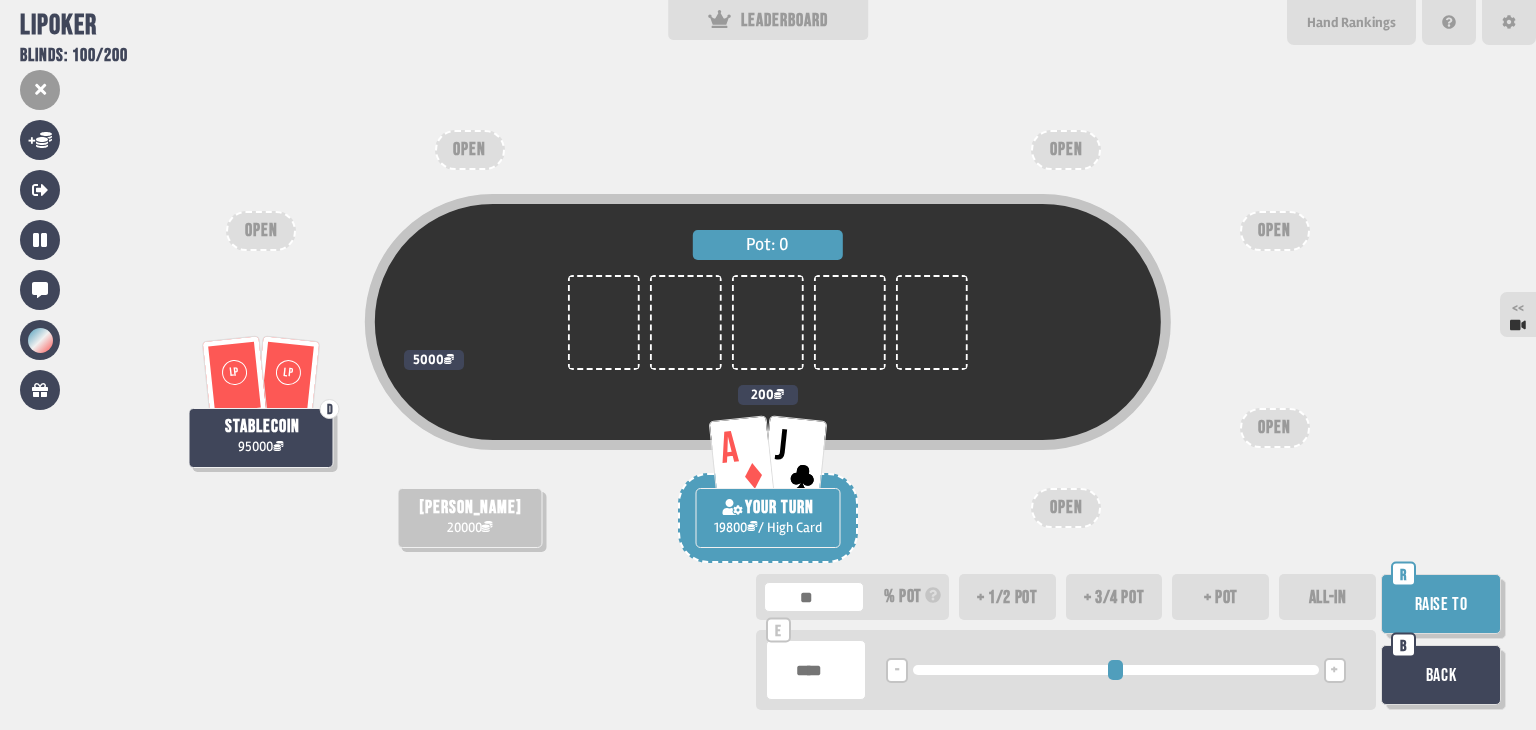 click on "ALL-IN" at bounding box center (1327, 597) 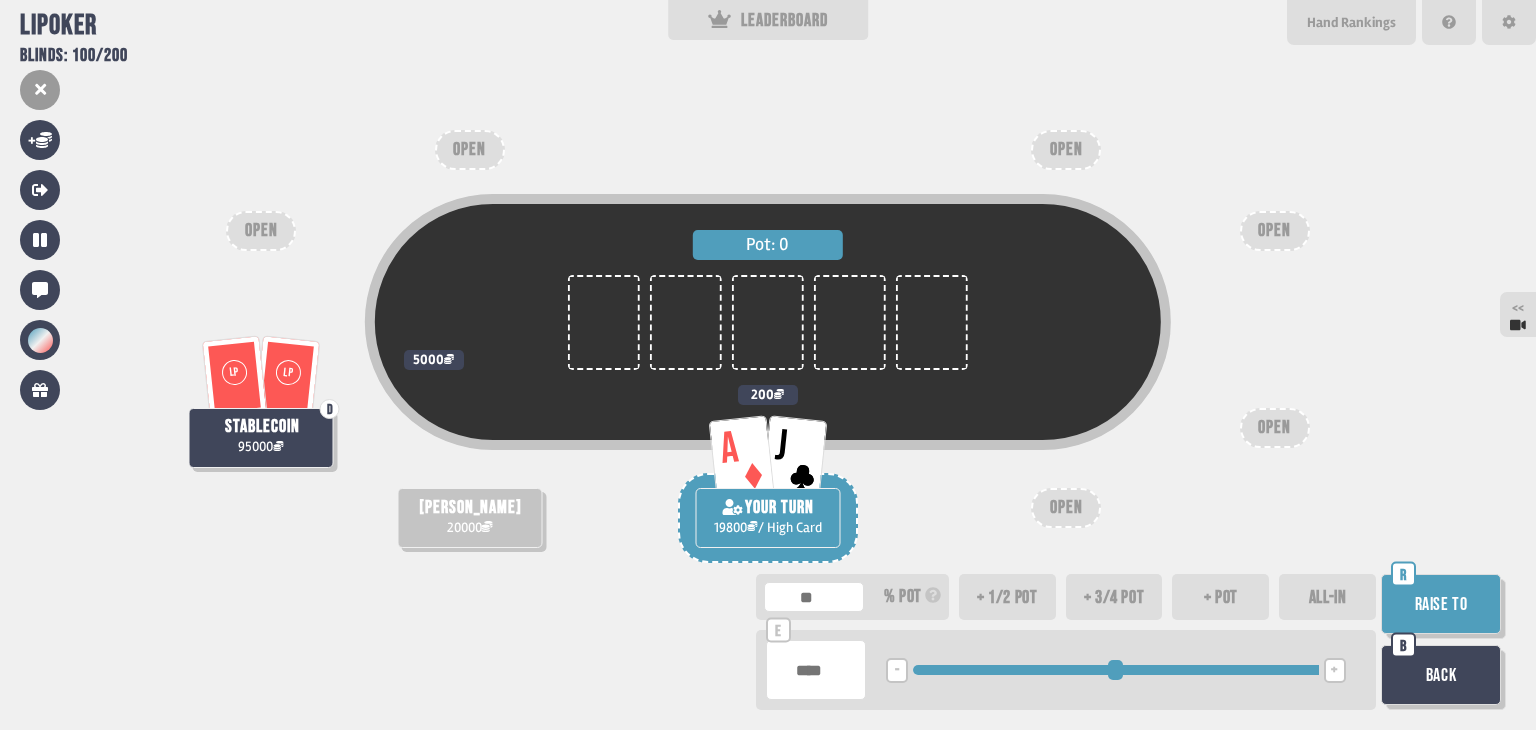click on "Raise to" at bounding box center (1441, 604) 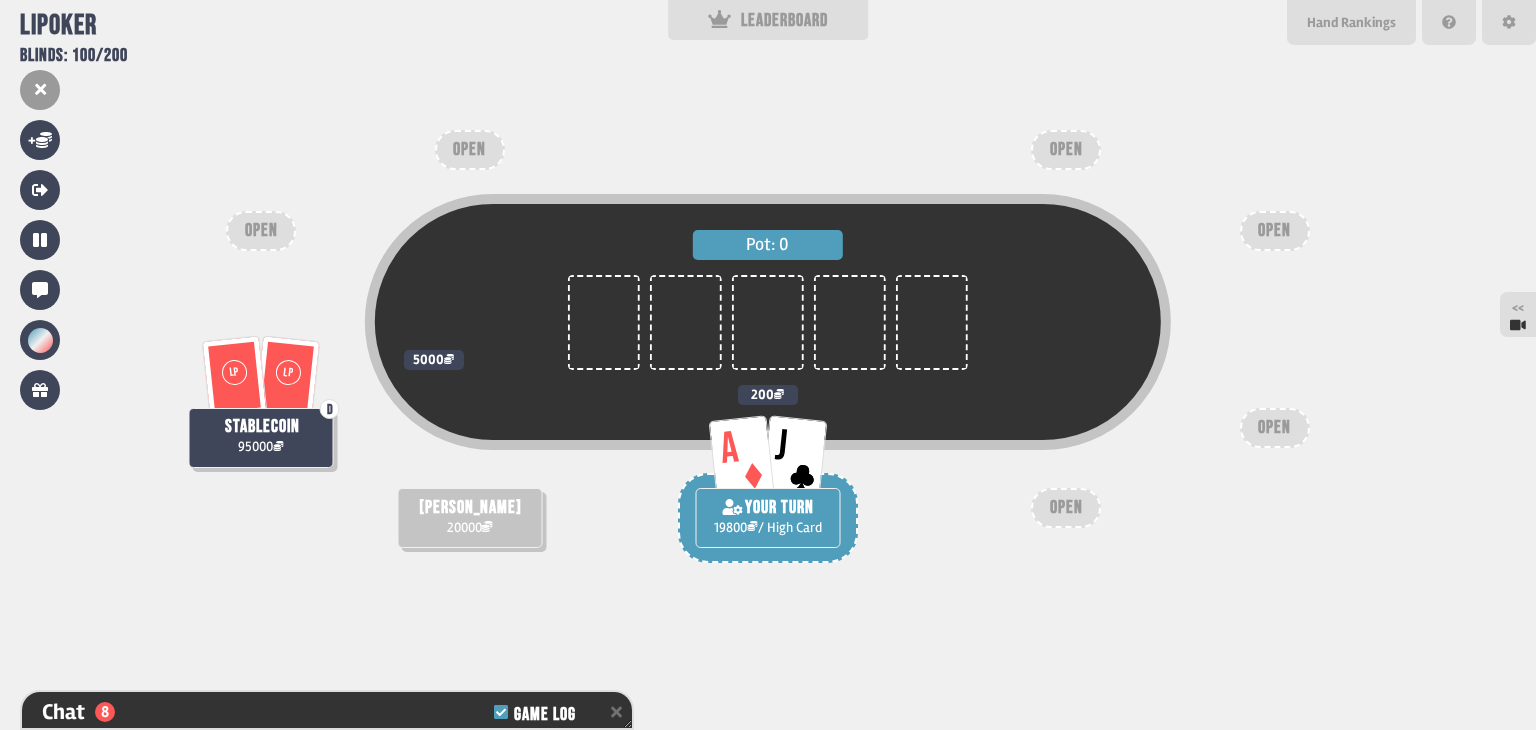 scroll, scrollTop: 398, scrollLeft: 0, axis: vertical 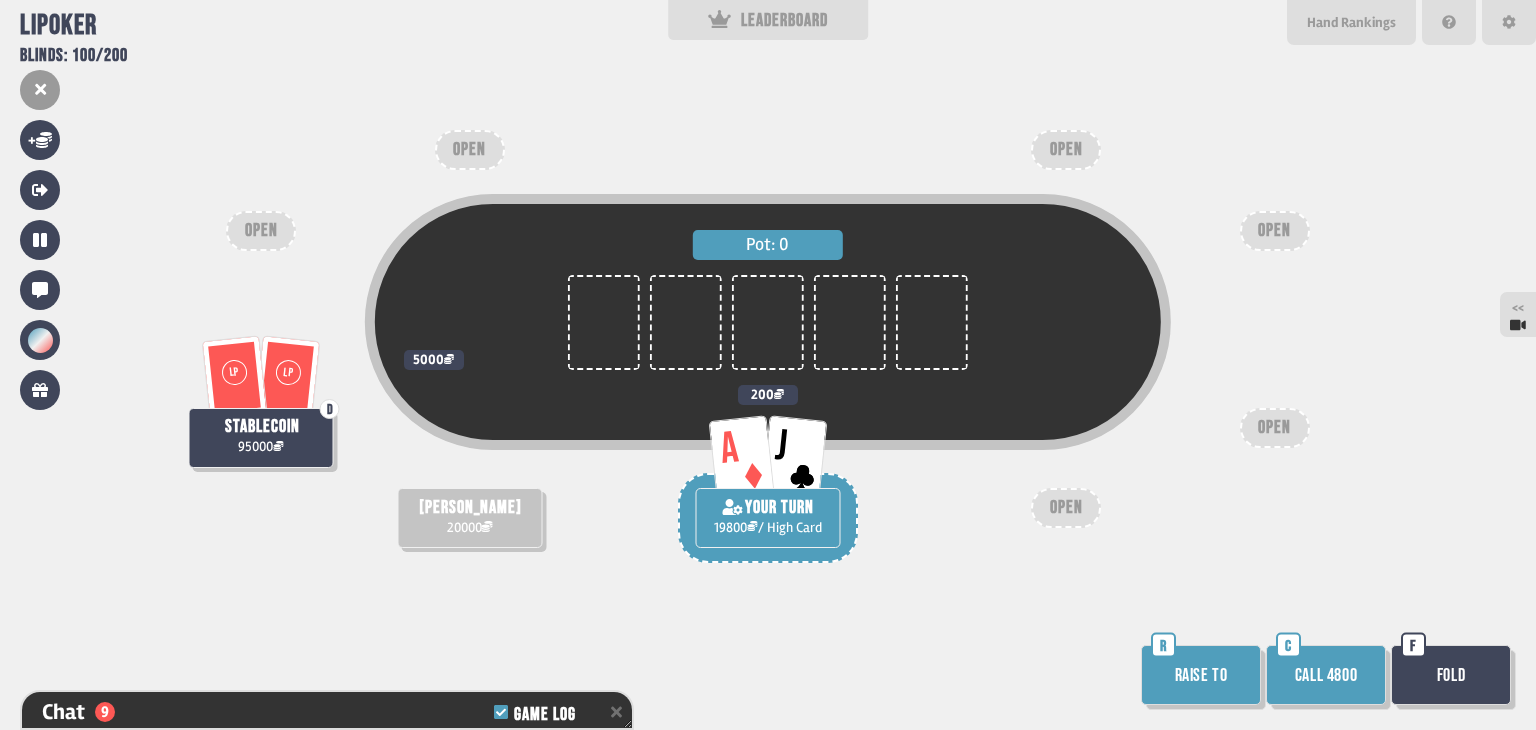click on "Pot: 0" at bounding box center (768, 358) 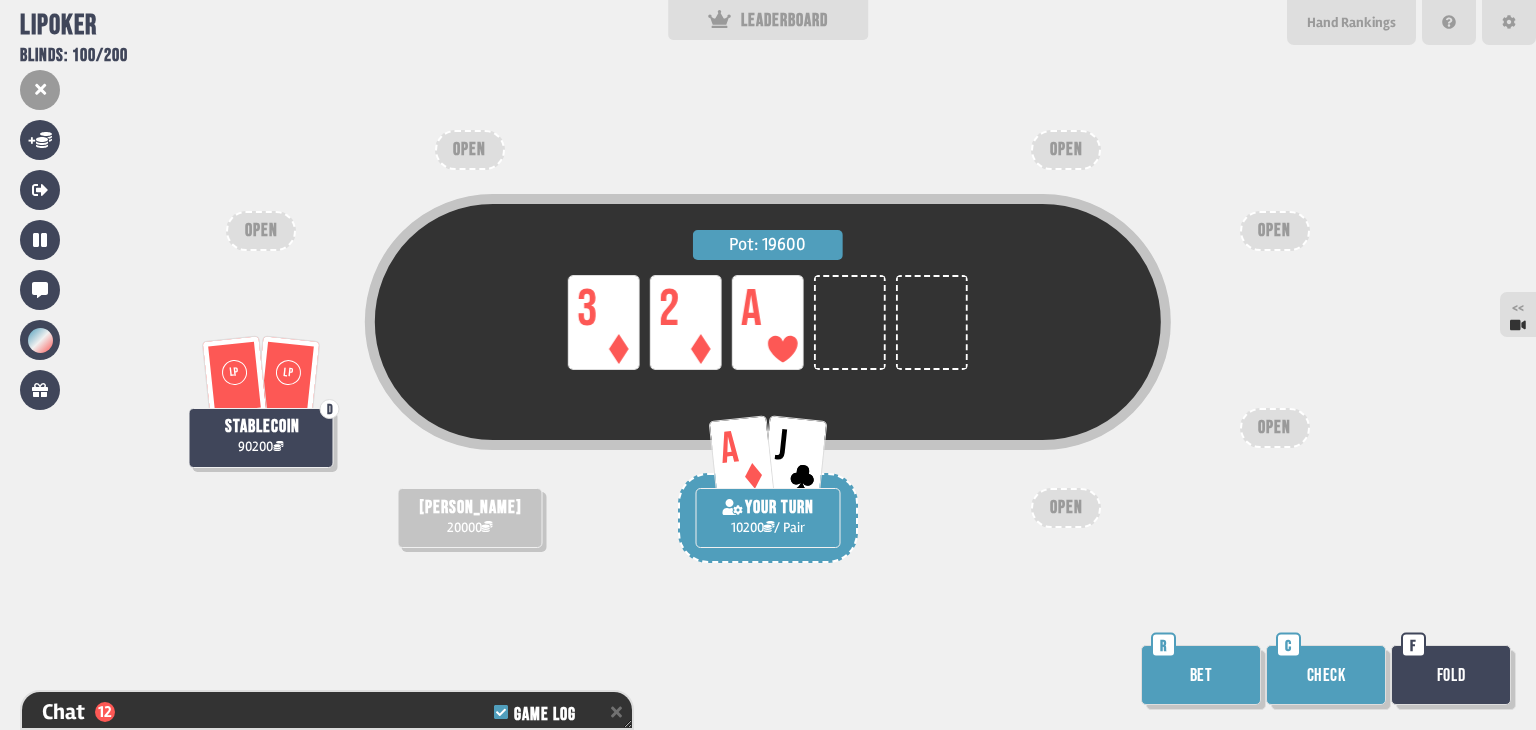 click on "Bet" at bounding box center [1201, 675] 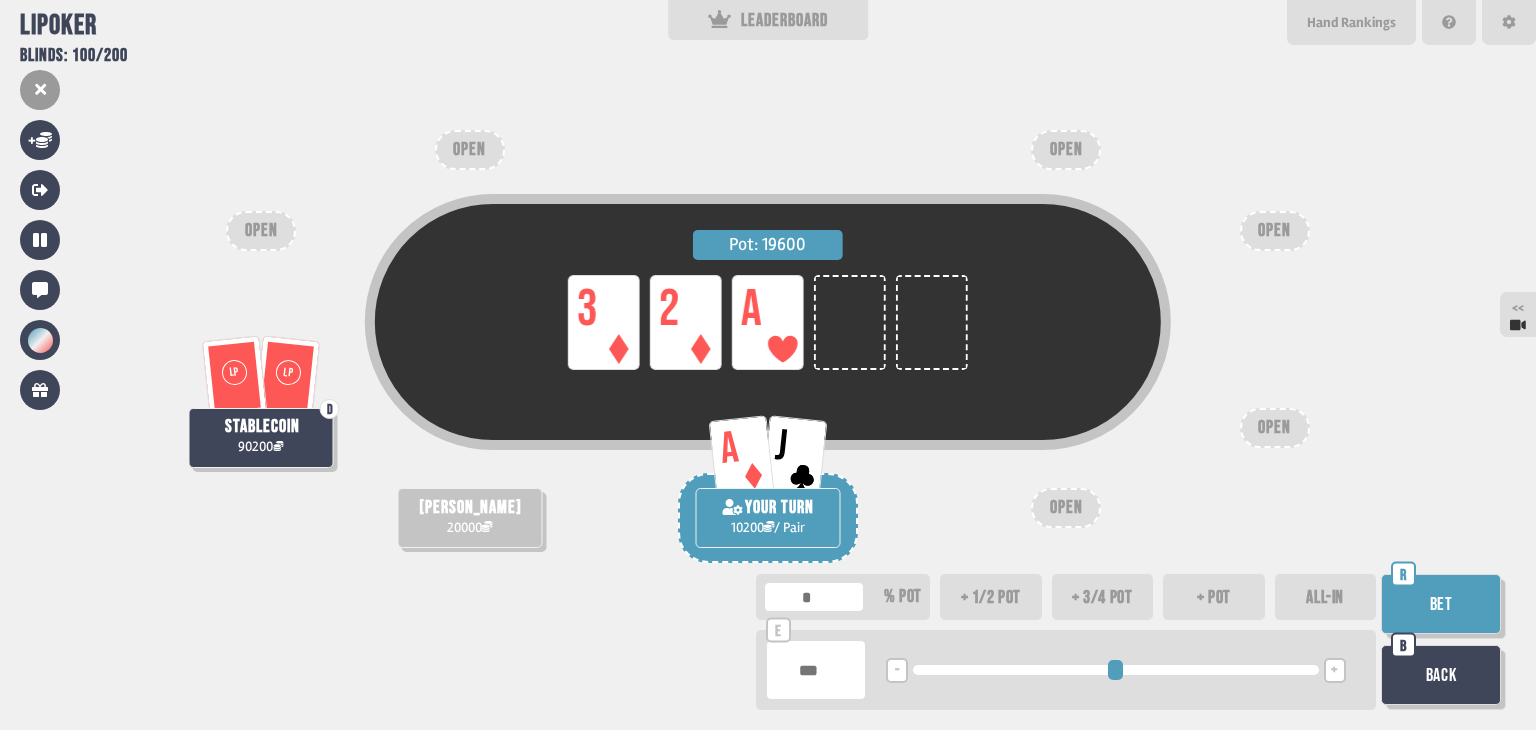 click on "ALL-IN" at bounding box center [1326, 597] 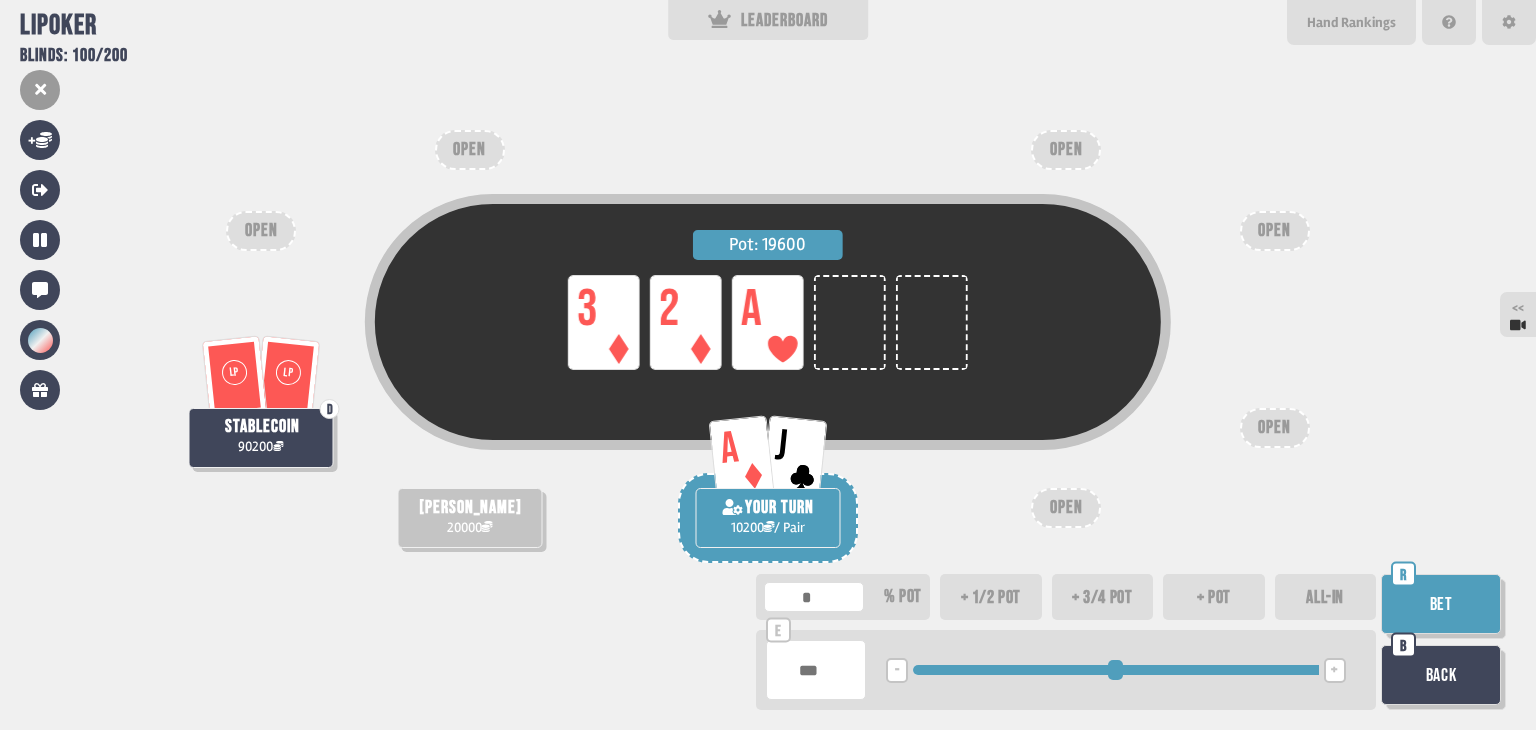 click on "Bet" at bounding box center (1441, 604) 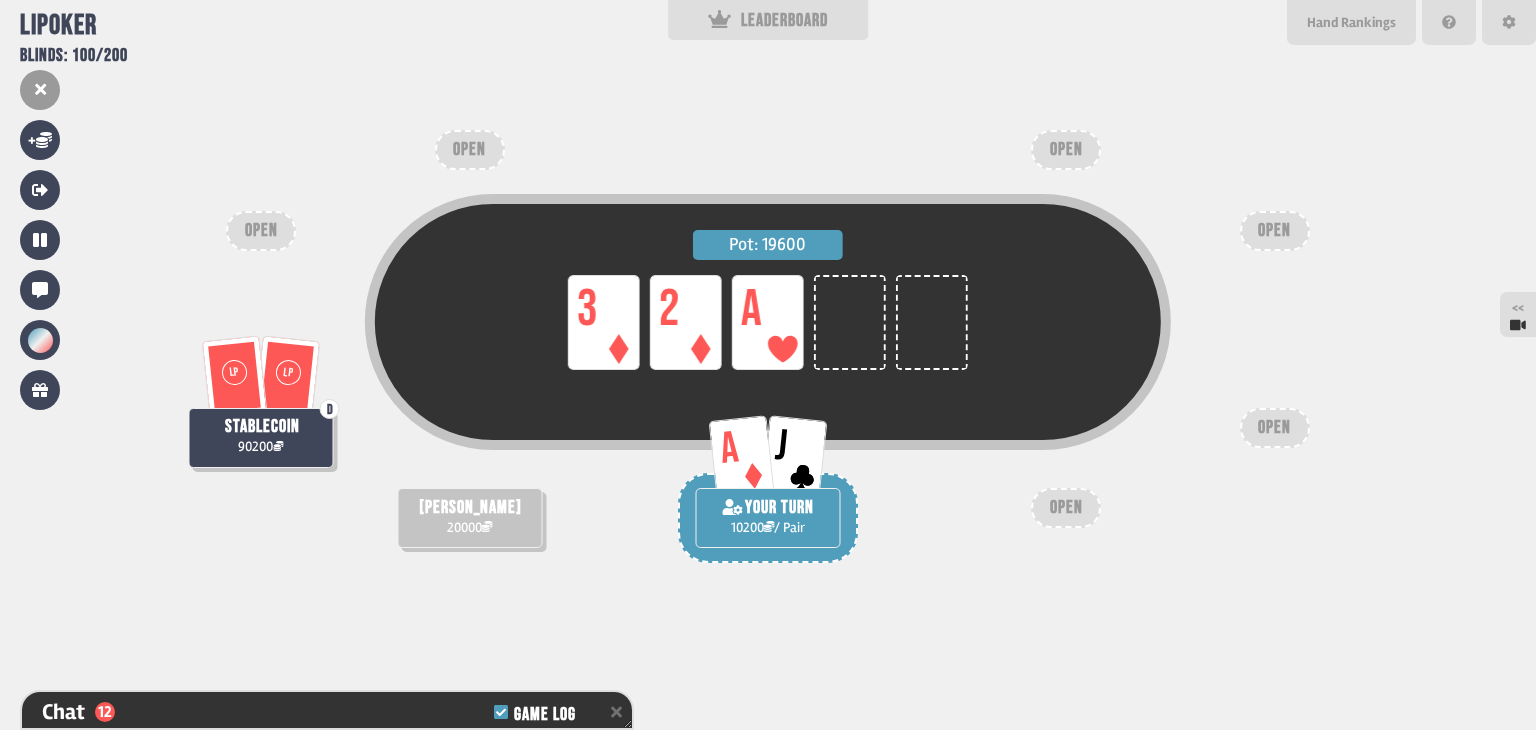scroll, scrollTop: 514, scrollLeft: 0, axis: vertical 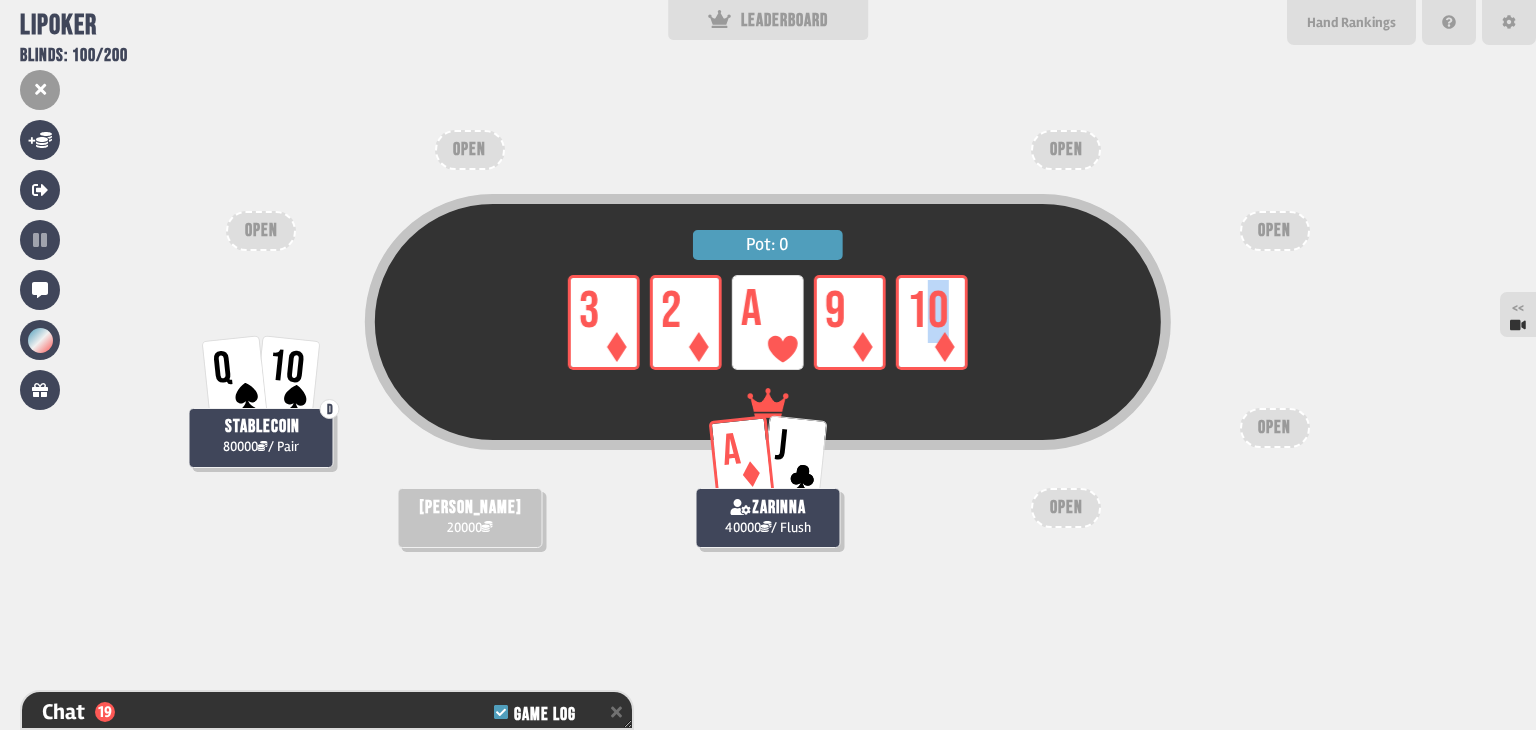 drag, startPoint x: 929, startPoint y: 307, endPoint x: 940, endPoint y: 307, distance: 11 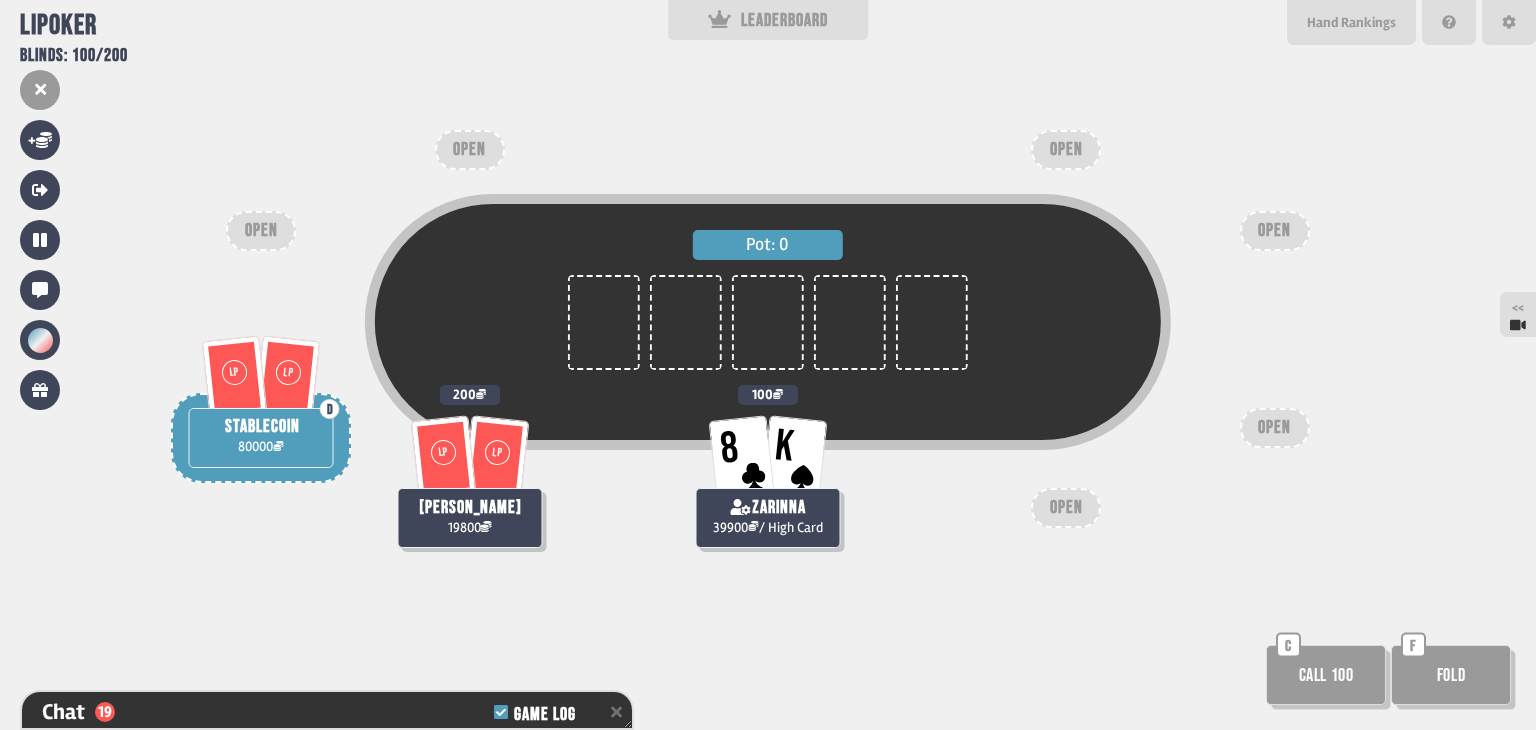 click on "Call 100" at bounding box center (1326, 675) 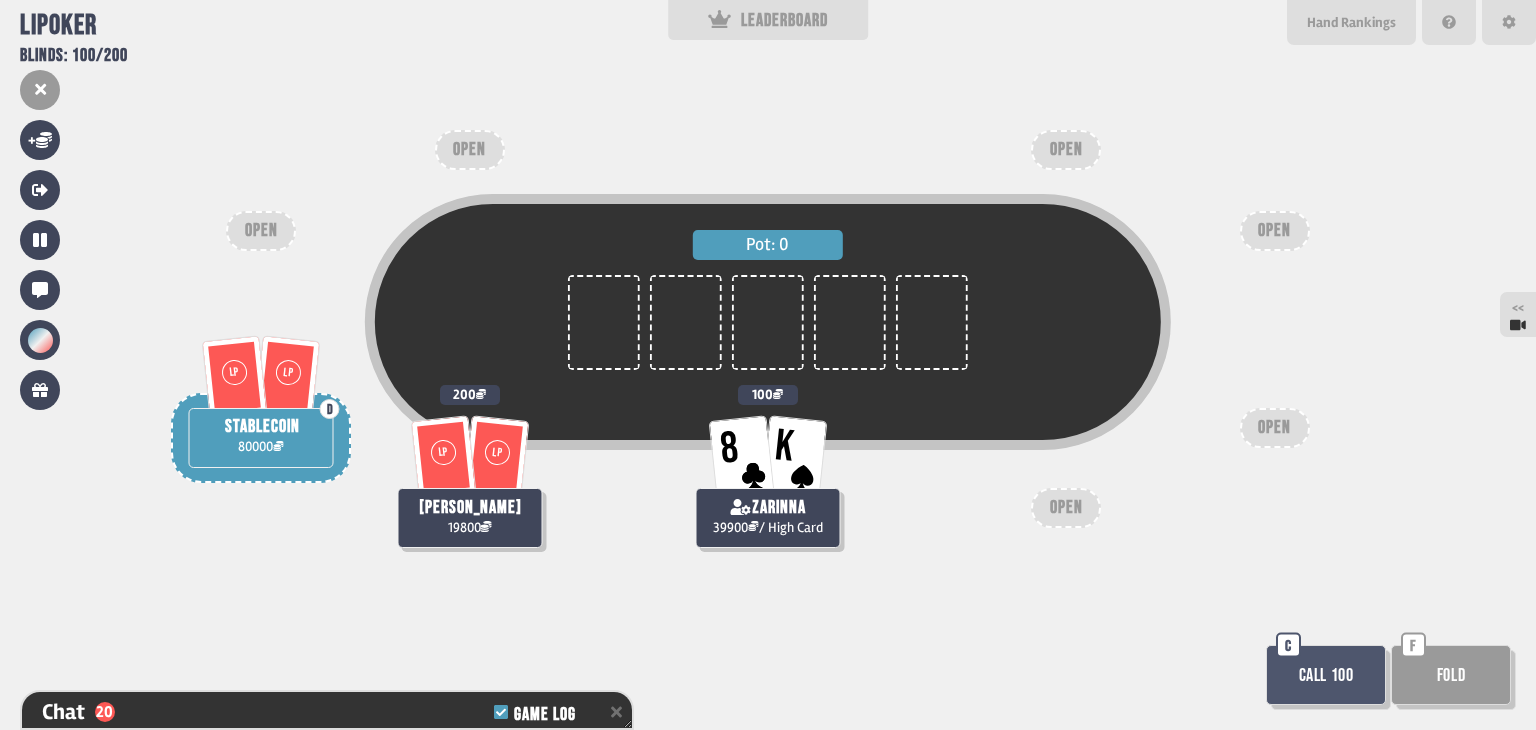 click 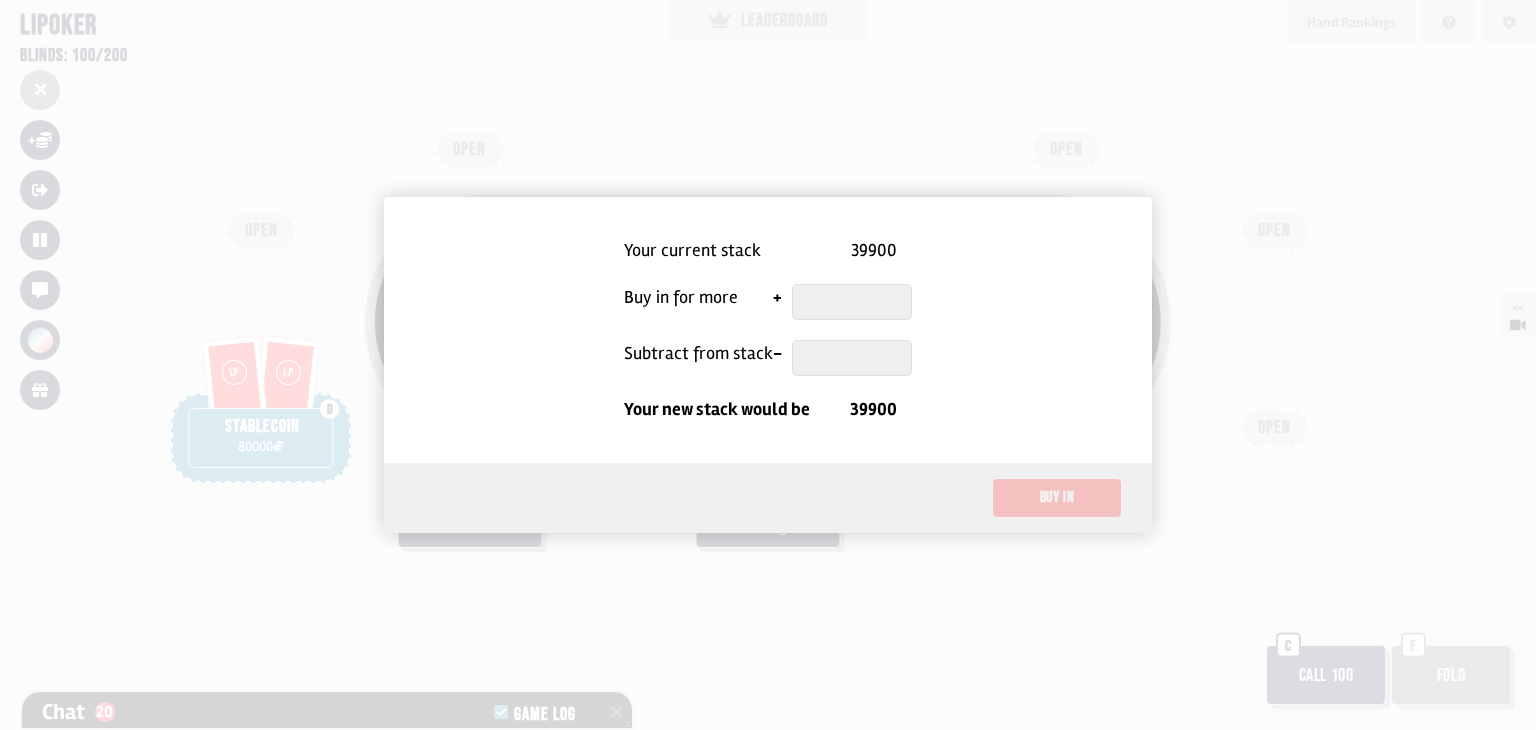 click at bounding box center (852, 302) 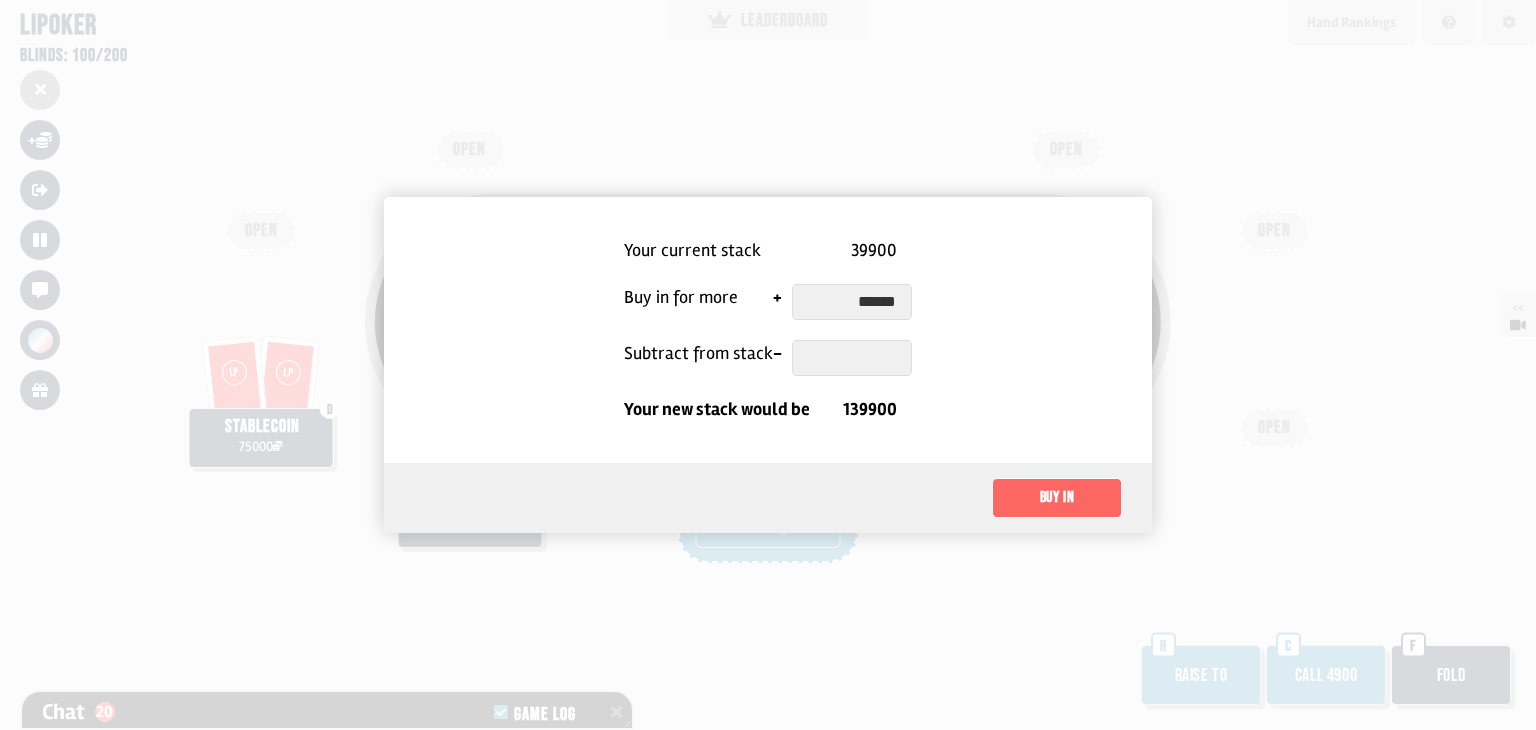 type on "******" 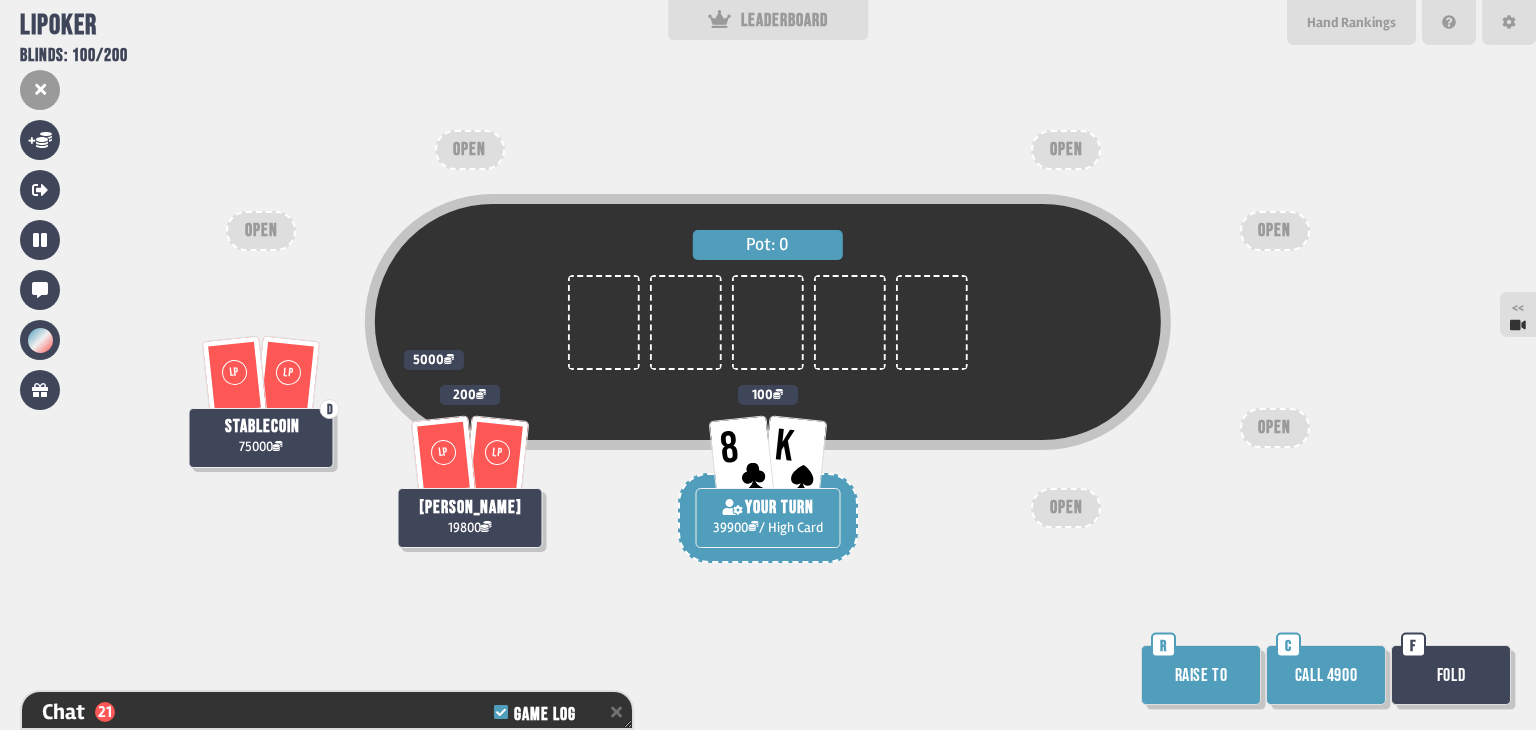 click on "Call 4900" at bounding box center [1326, 675] 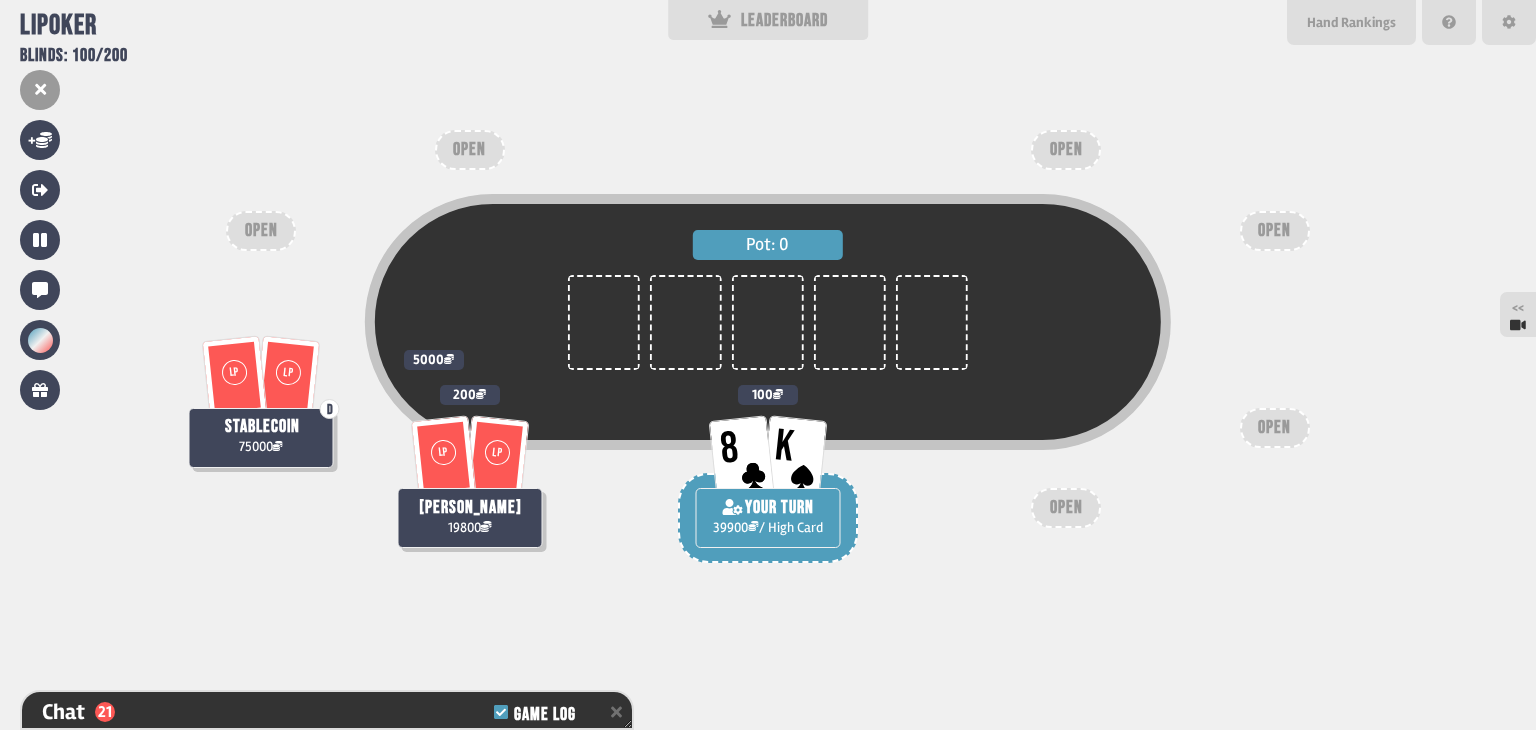 click on "Pot: 0   LP LP D stablecoin 75000  5000  8 K YOUR TURN 39900   / High Card 100  LP [PERSON_NAME] 19800  200  OPEN OPEN OPEN OPEN OPEN OPEN" at bounding box center (768, 365) 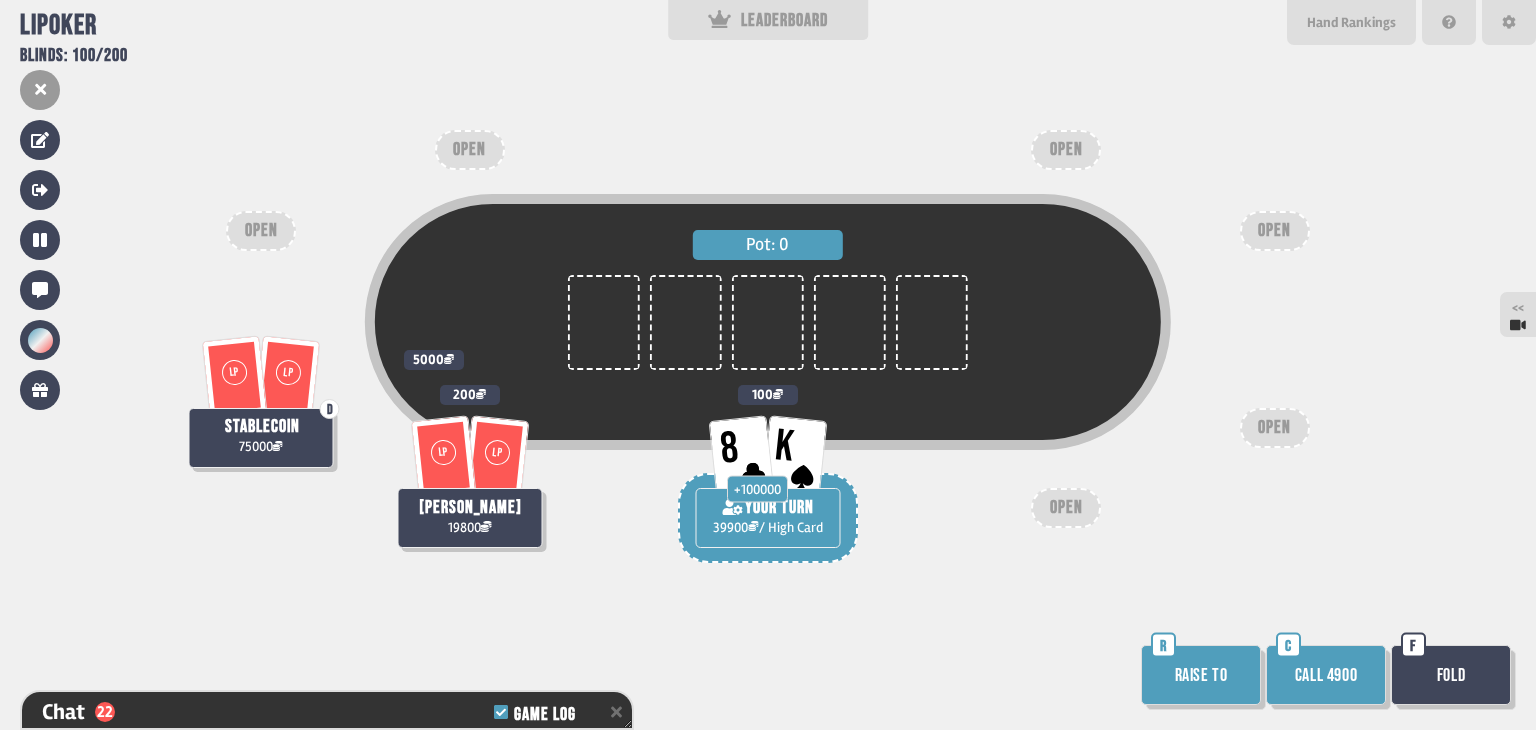 click on "Call 4900" at bounding box center [1326, 675] 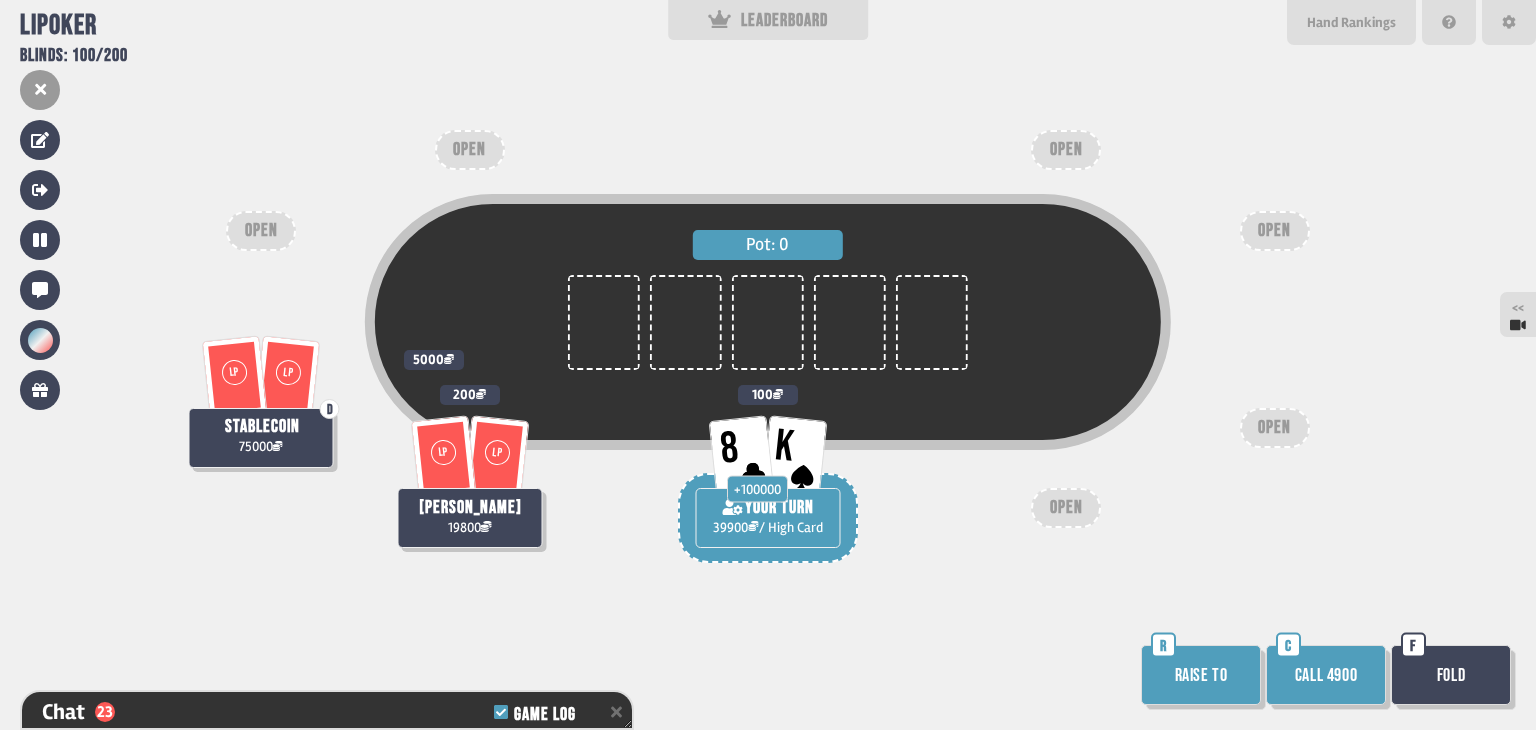 click on "Call 4900" at bounding box center [1326, 675] 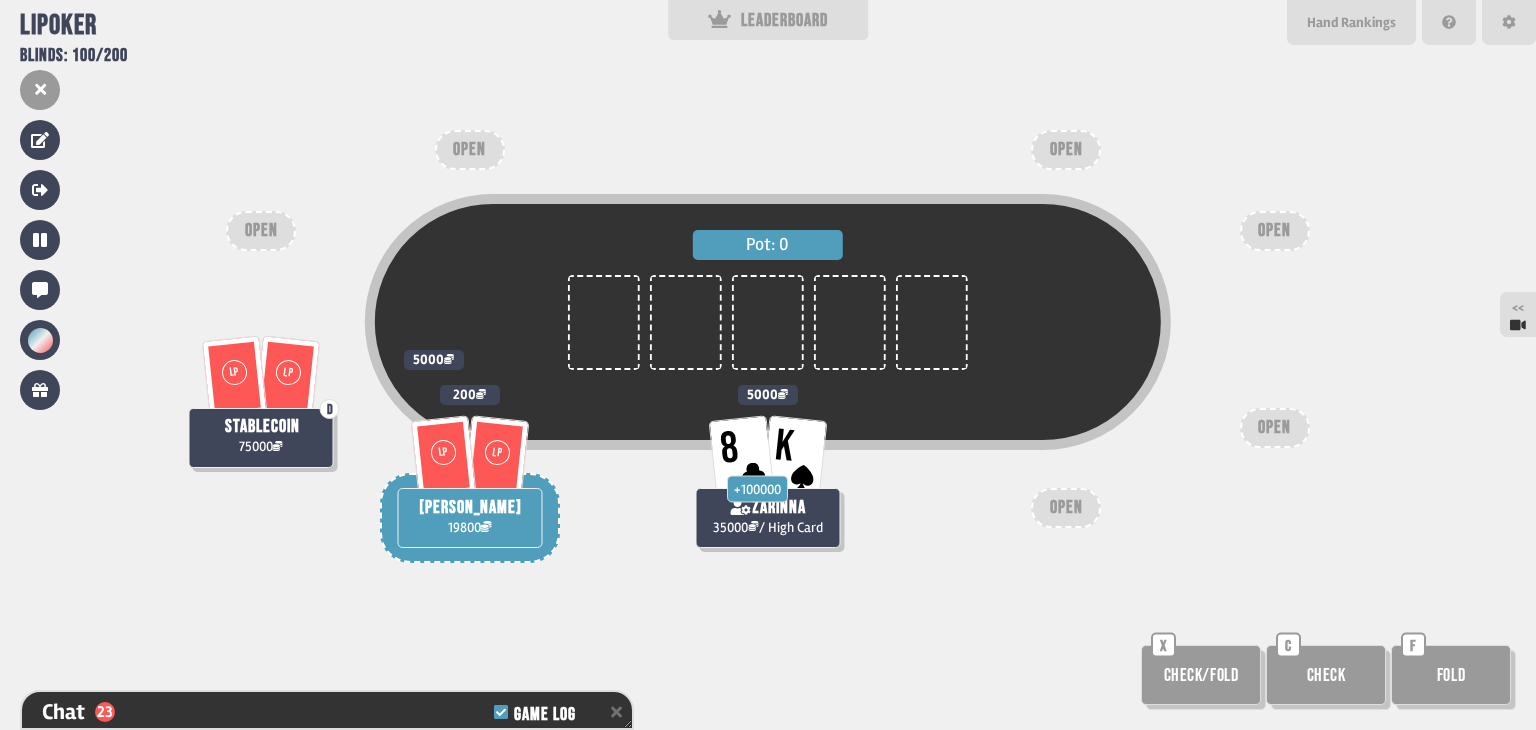 click on "Pot: 0" at bounding box center [768, 358] 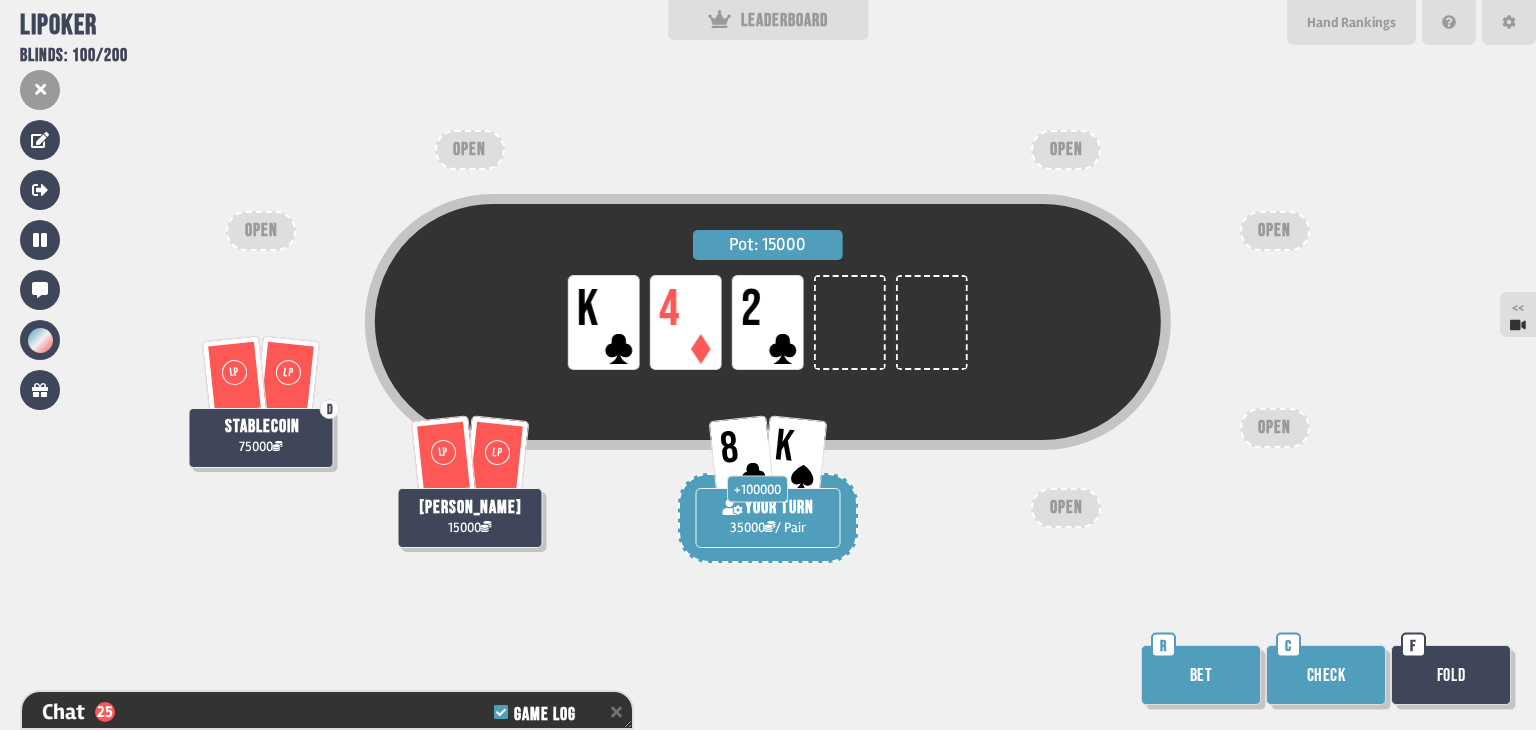 click on "Bet" at bounding box center [1201, 675] 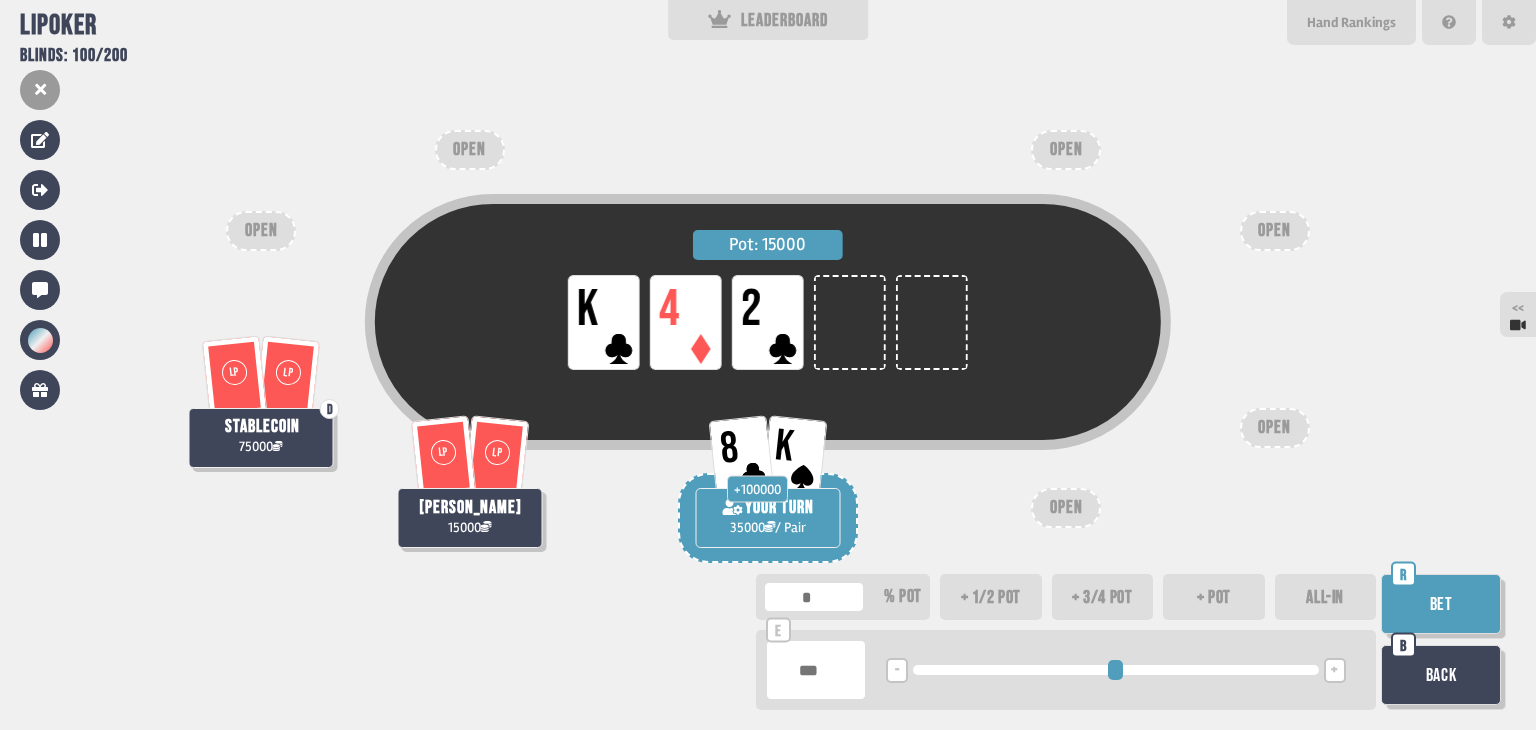 click on "ALL-IN" at bounding box center (1326, 597) 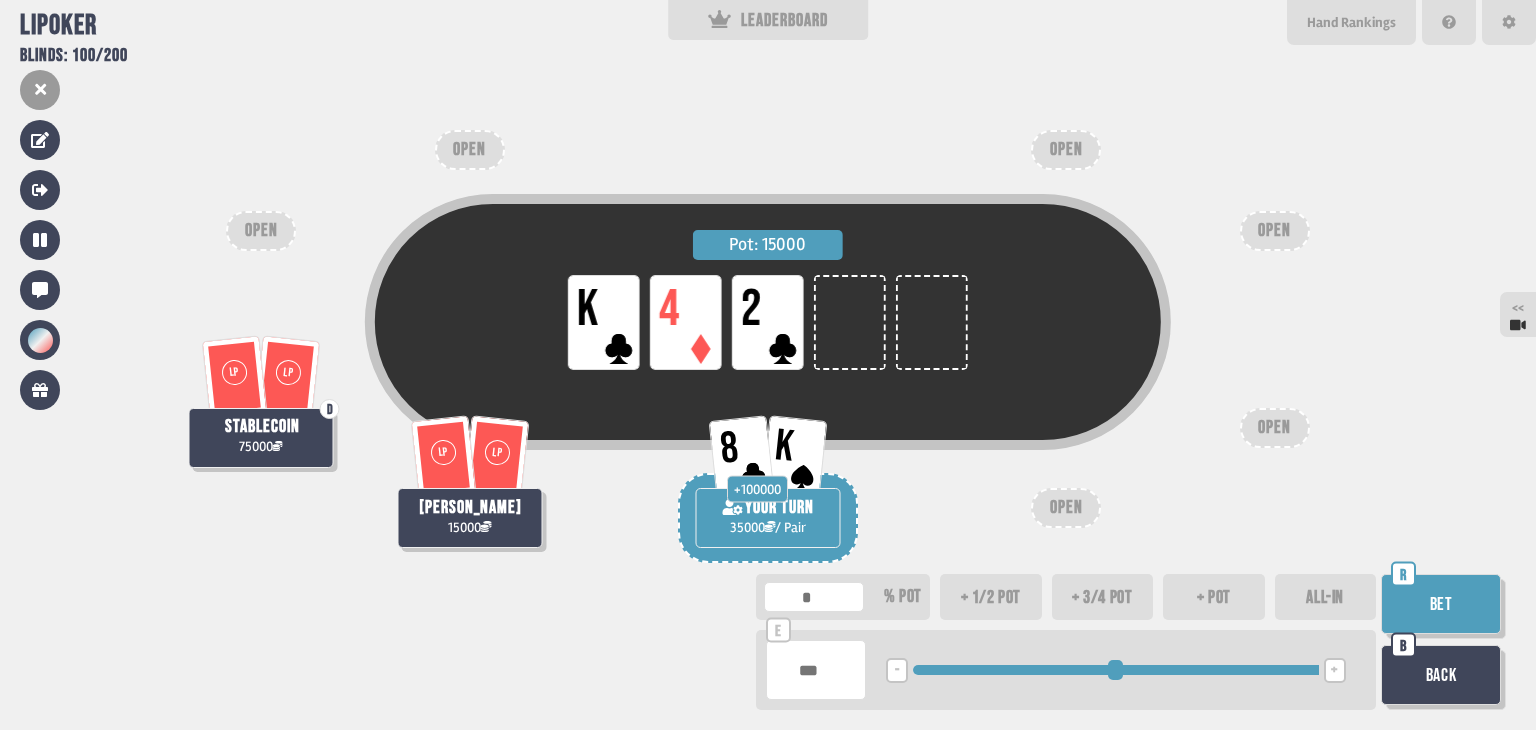 click on "Bet" at bounding box center (1441, 604) 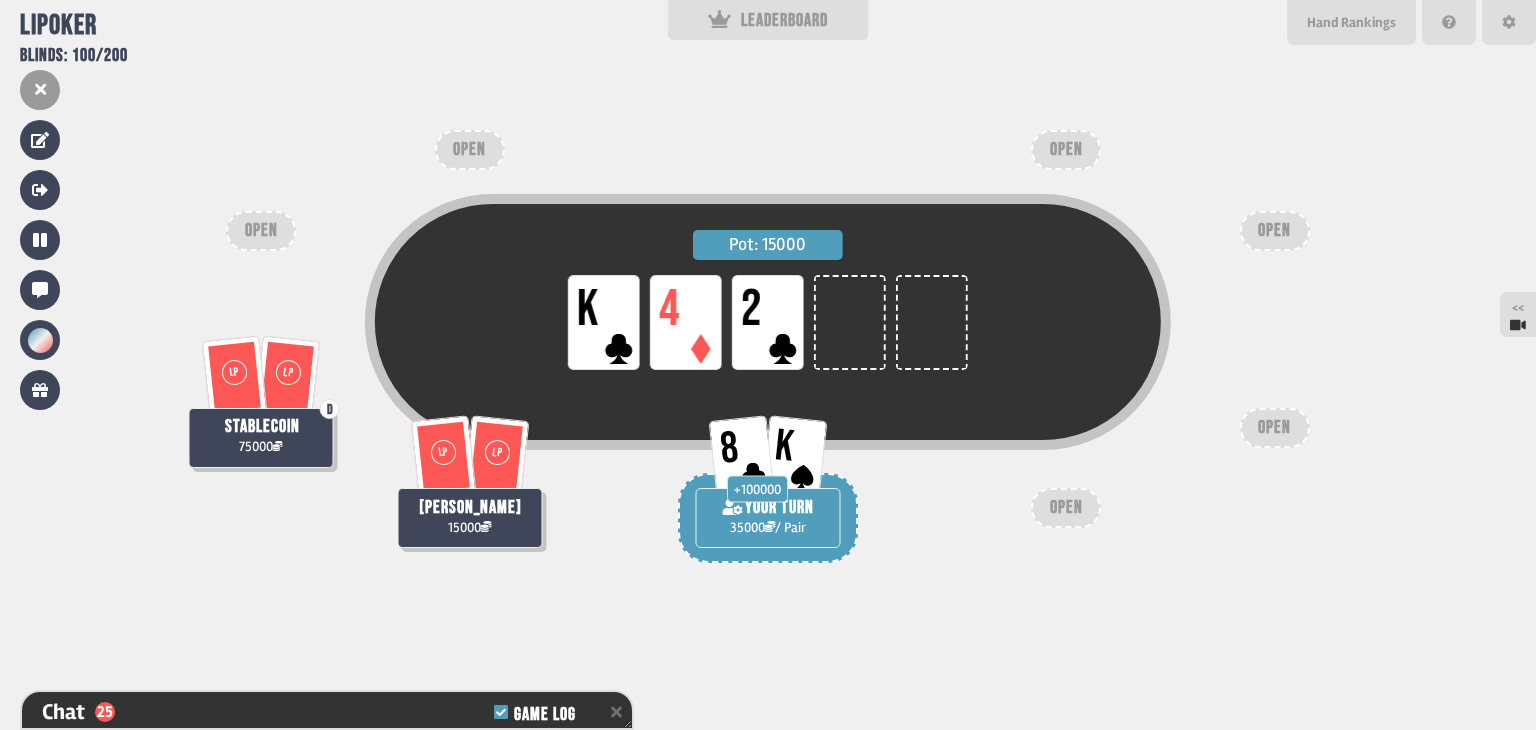 scroll, scrollTop: 891, scrollLeft: 0, axis: vertical 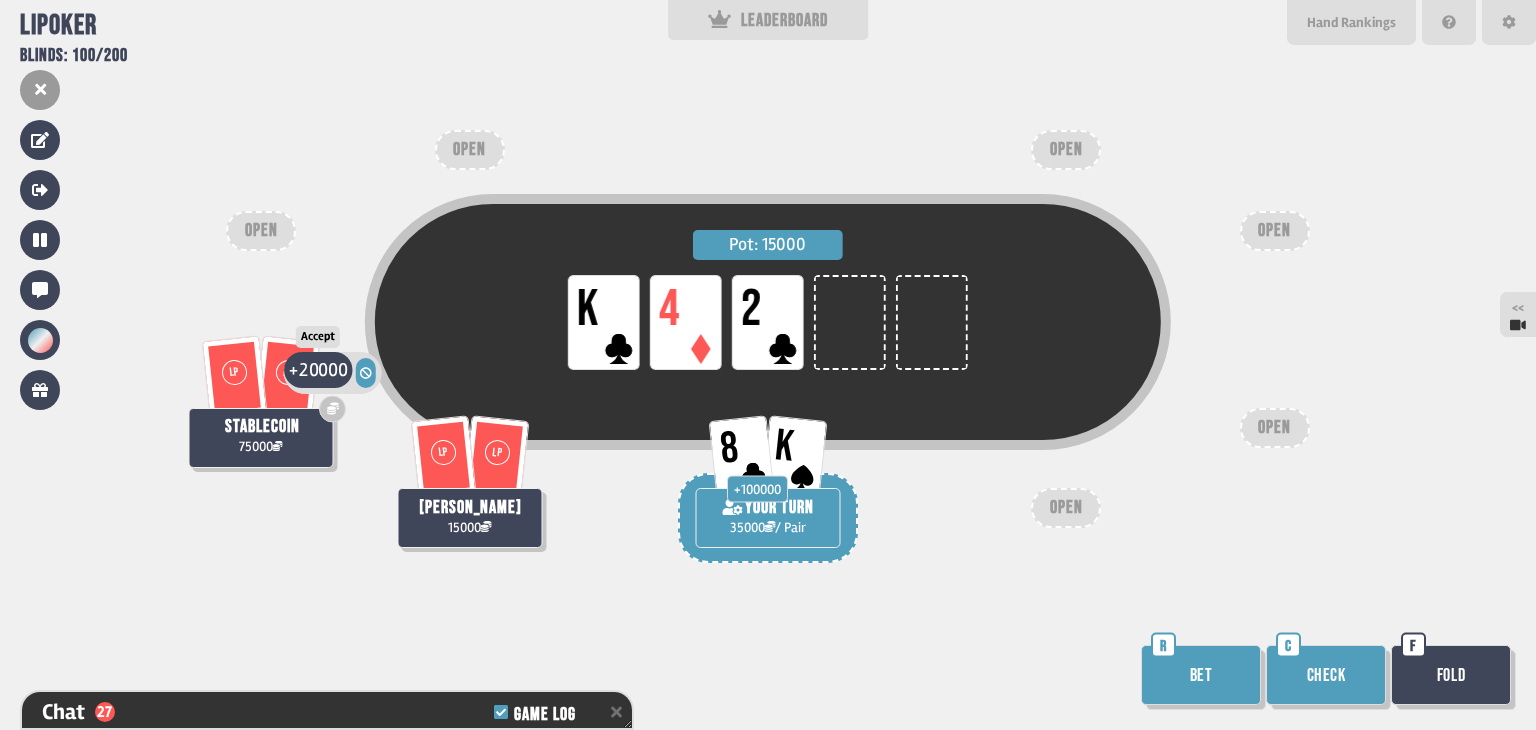 click on "20000" at bounding box center (323, 369) 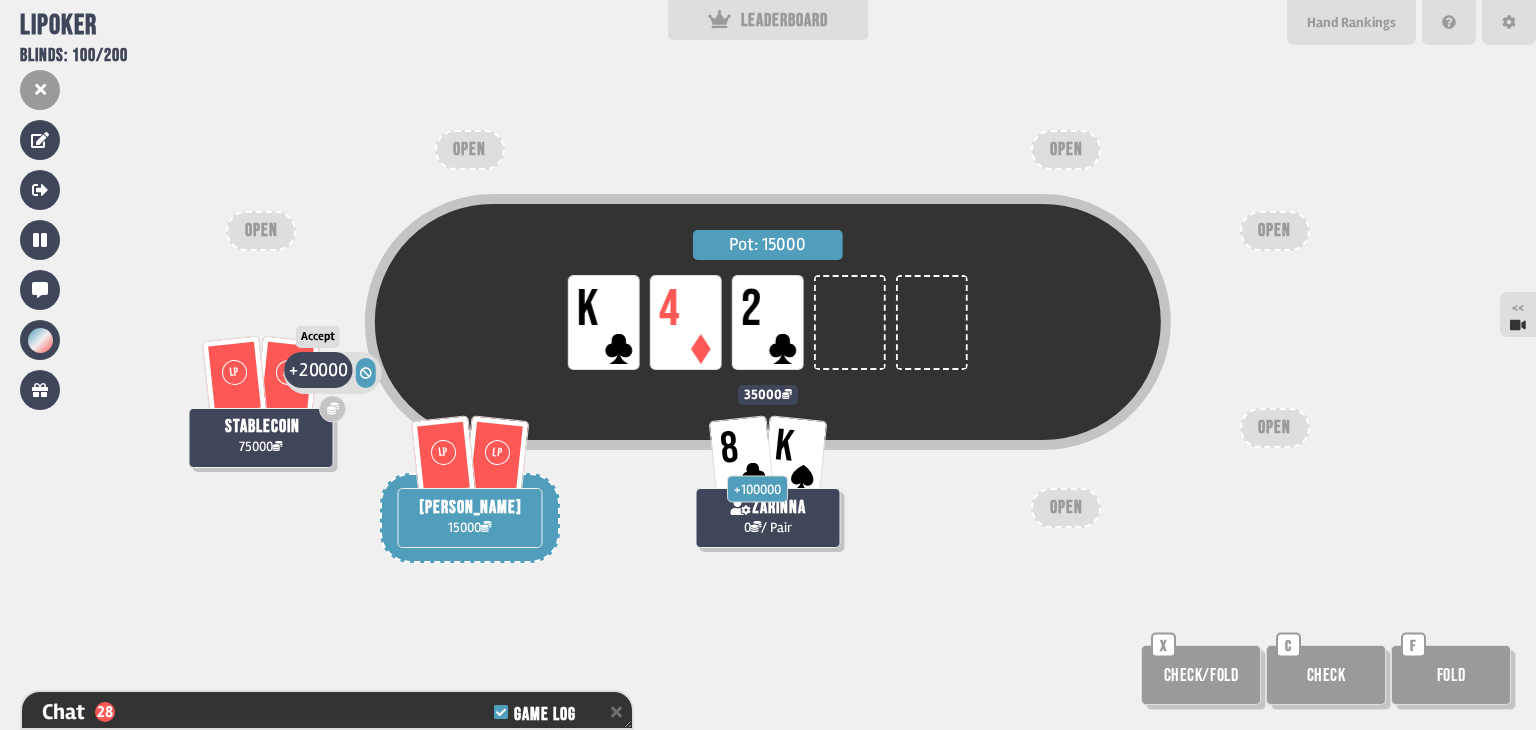 click on "20000" at bounding box center [323, 369] 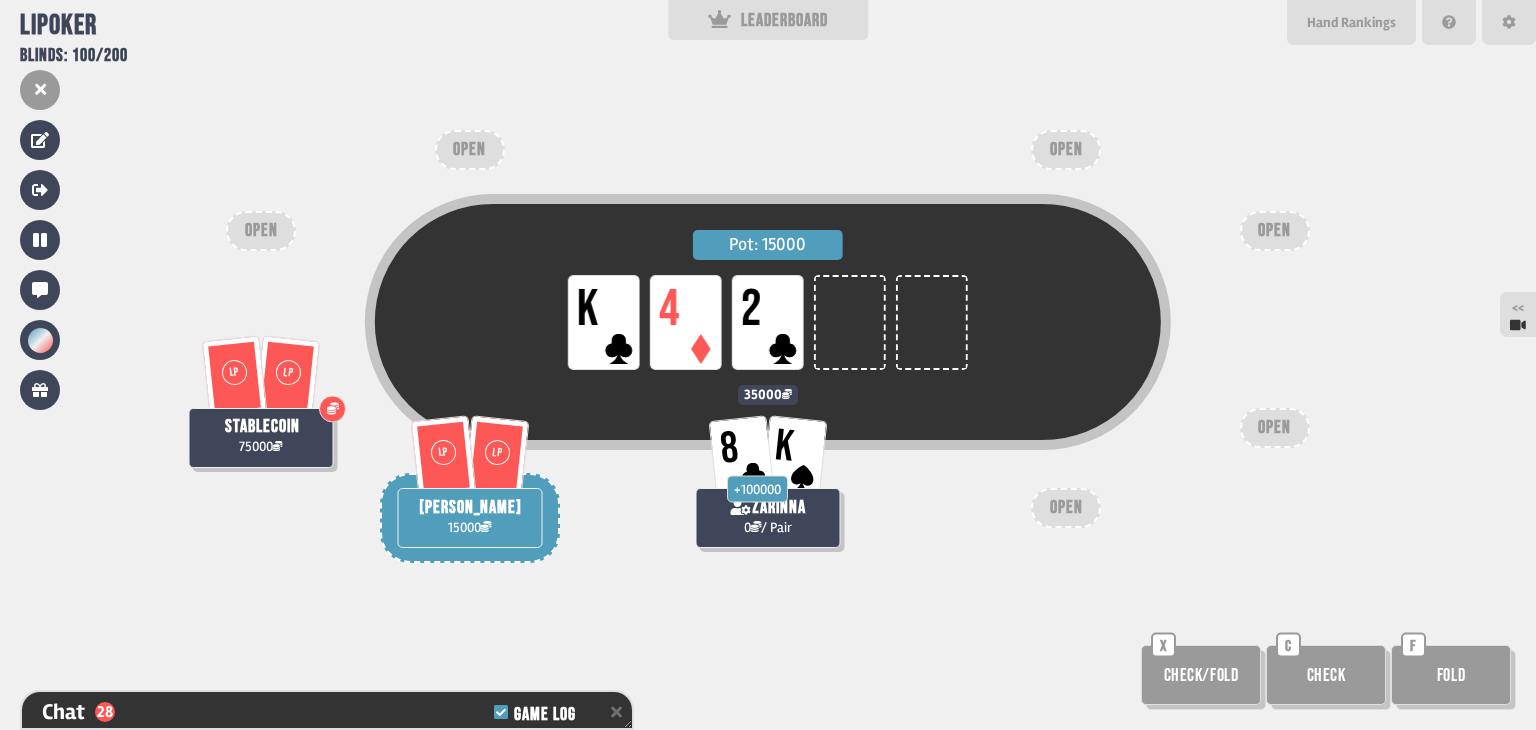 click on "Pot: 15000   LP K LP 4 LP 2" at bounding box center [768, 358] 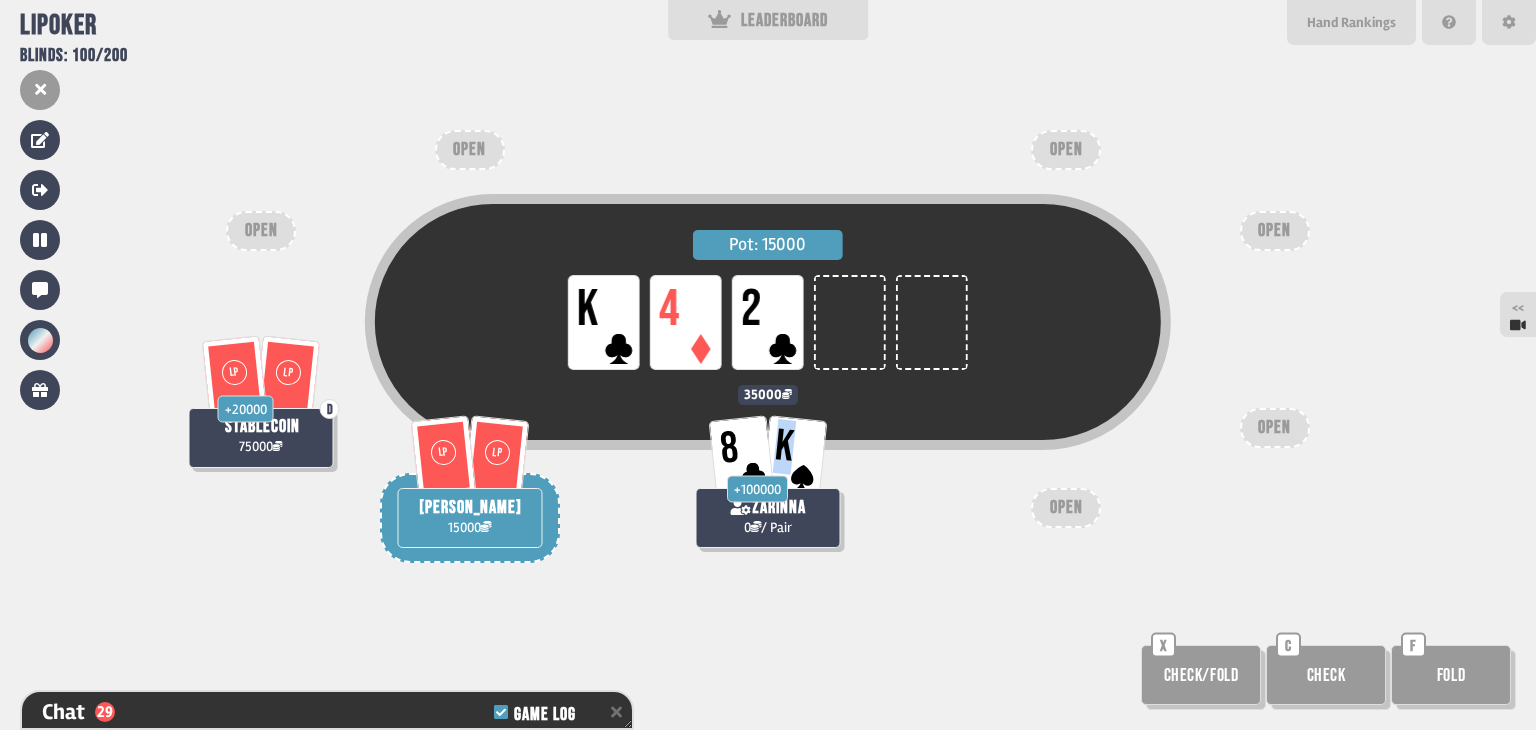 drag, startPoint x: 779, startPoint y: 439, endPoint x: 789, endPoint y: 437, distance: 10.198039 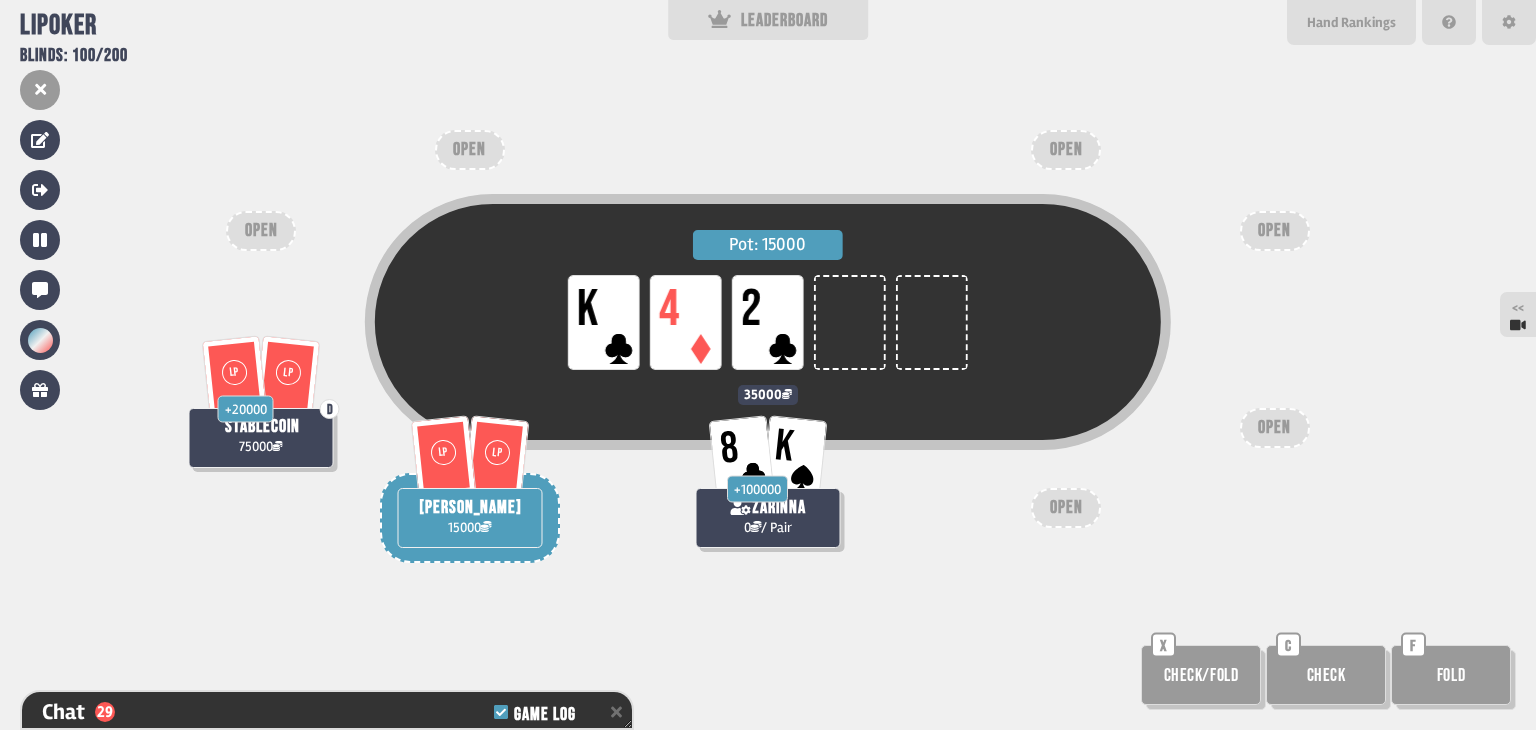 click on "K" at bounding box center (795, 456) 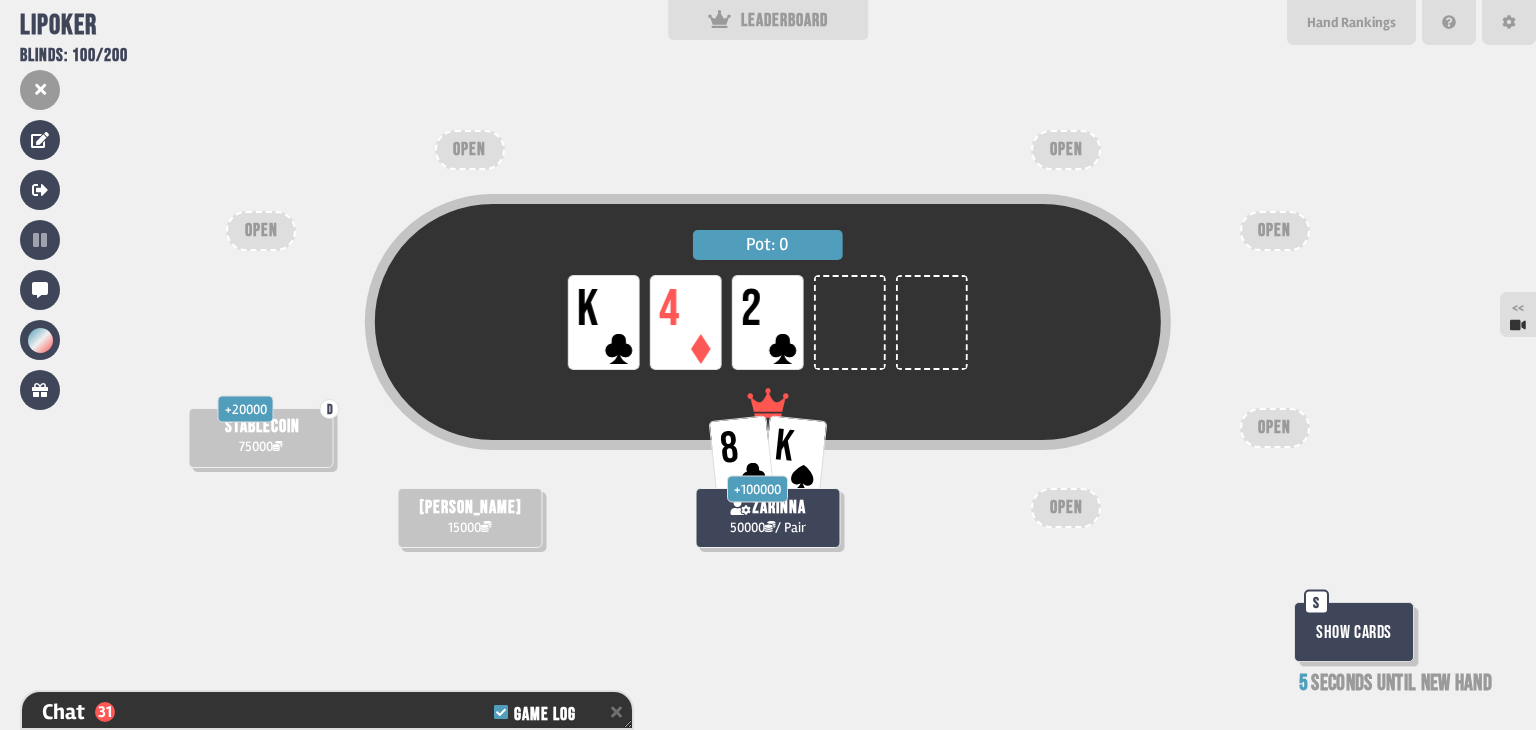 click on "Show Cards" at bounding box center (1354, 632) 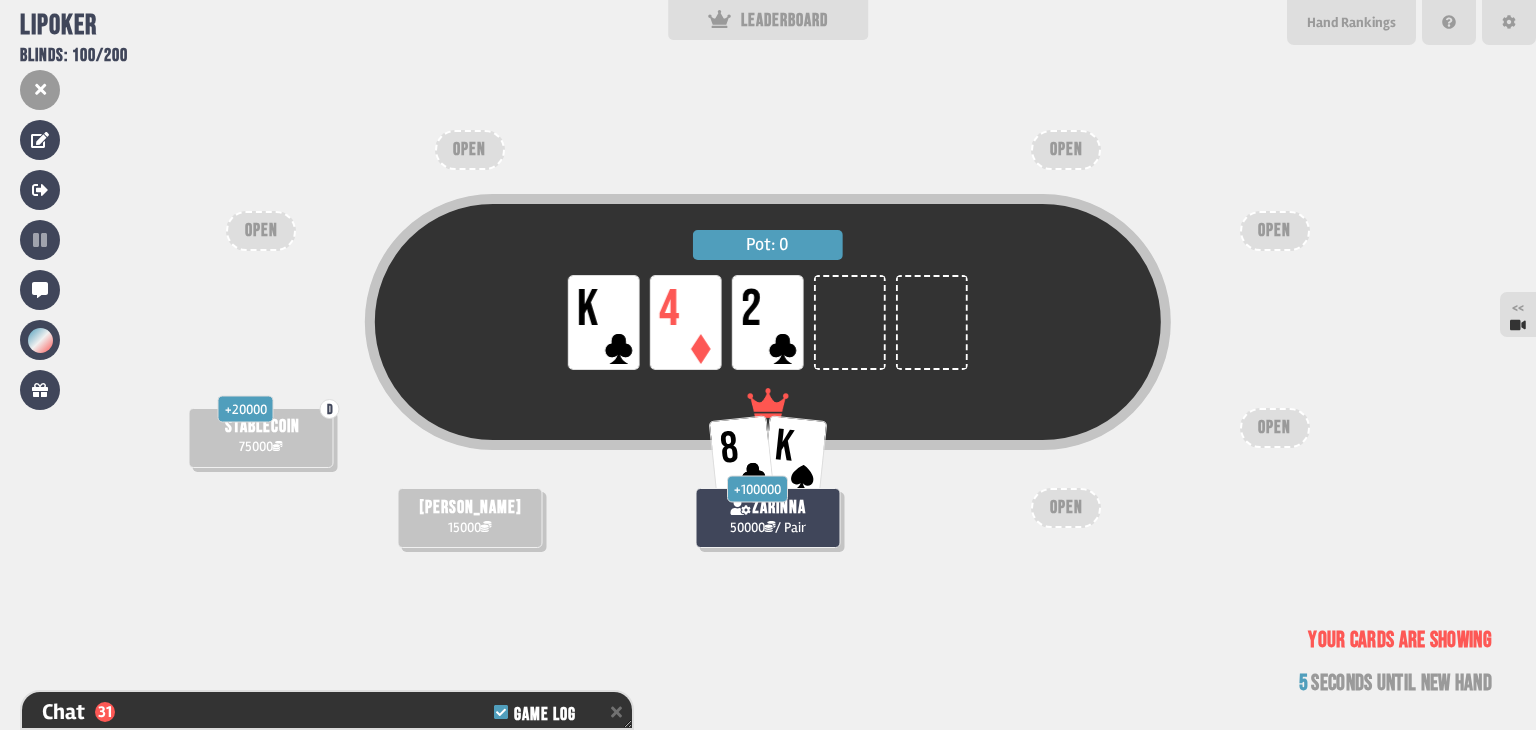 click on "Pot: 0   LP K LP 4 LP 2 D + 20000 stablecoin 75000  8 K + 100000 zarinna 50000   / Pair [PERSON_NAME] 15000  OPEN OPEN OPEN OPEN OPEN OPEN Your cards are showing 5  seconds until new hand" at bounding box center (768, 365) 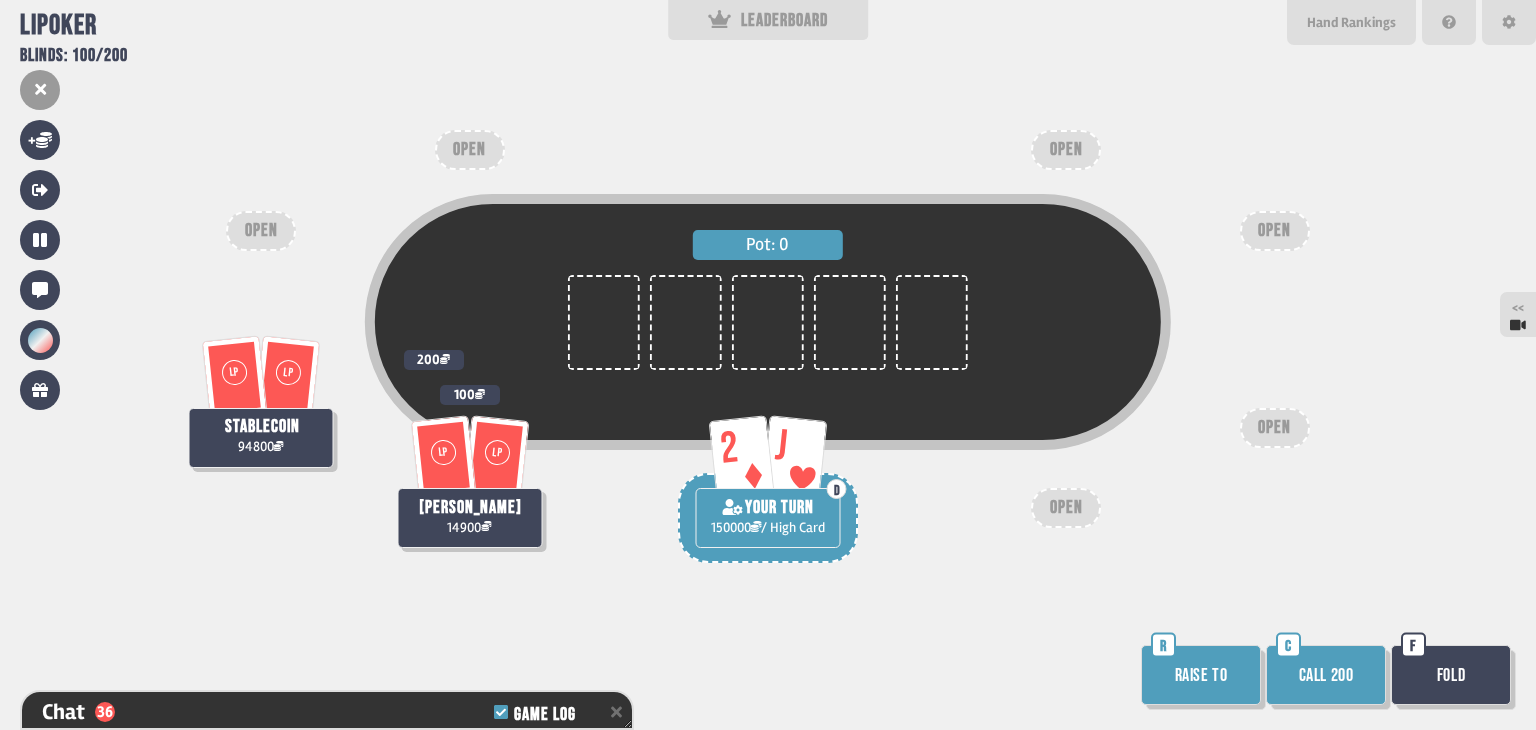 click on "Raise to" at bounding box center [1201, 675] 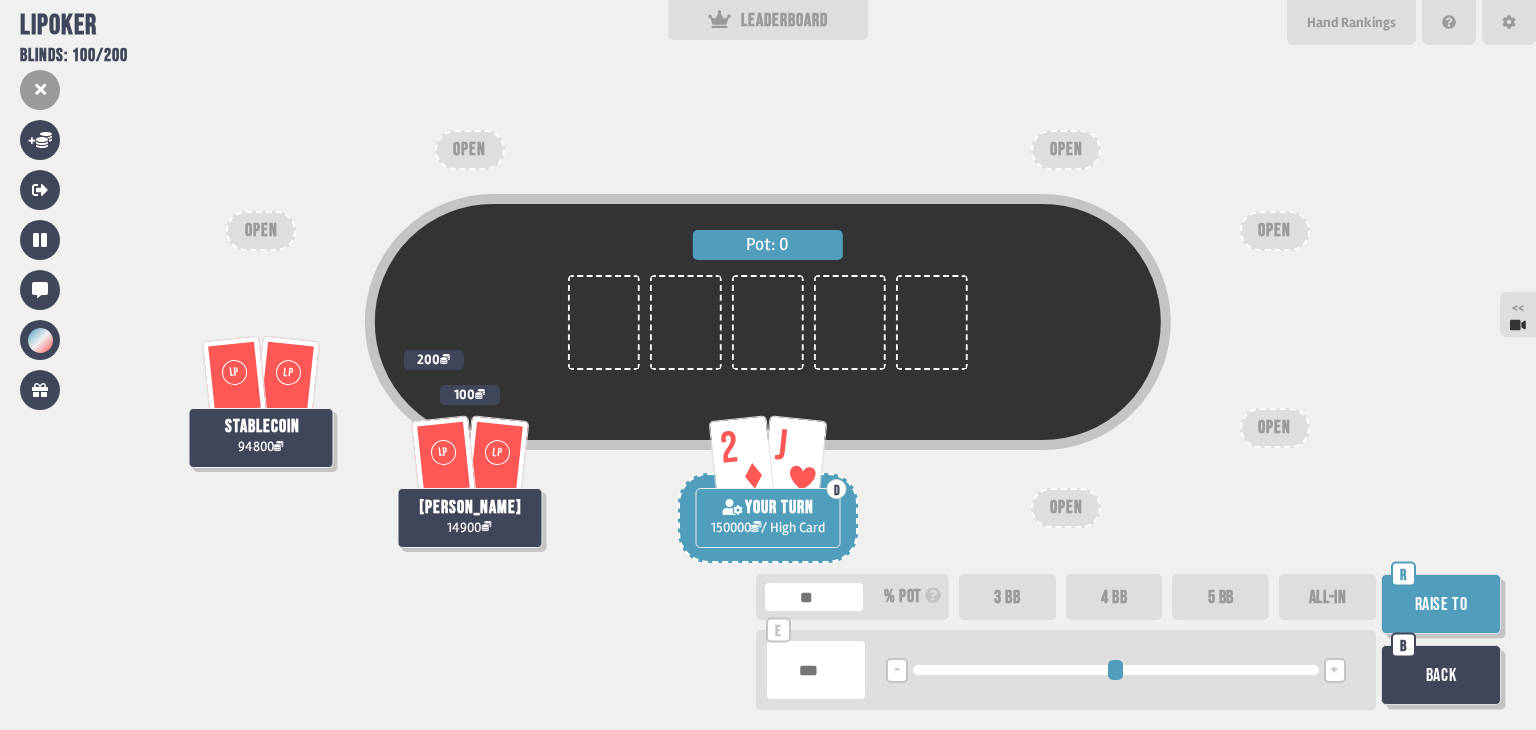 click on "ALL-IN" at bounding box center (1327, 597) 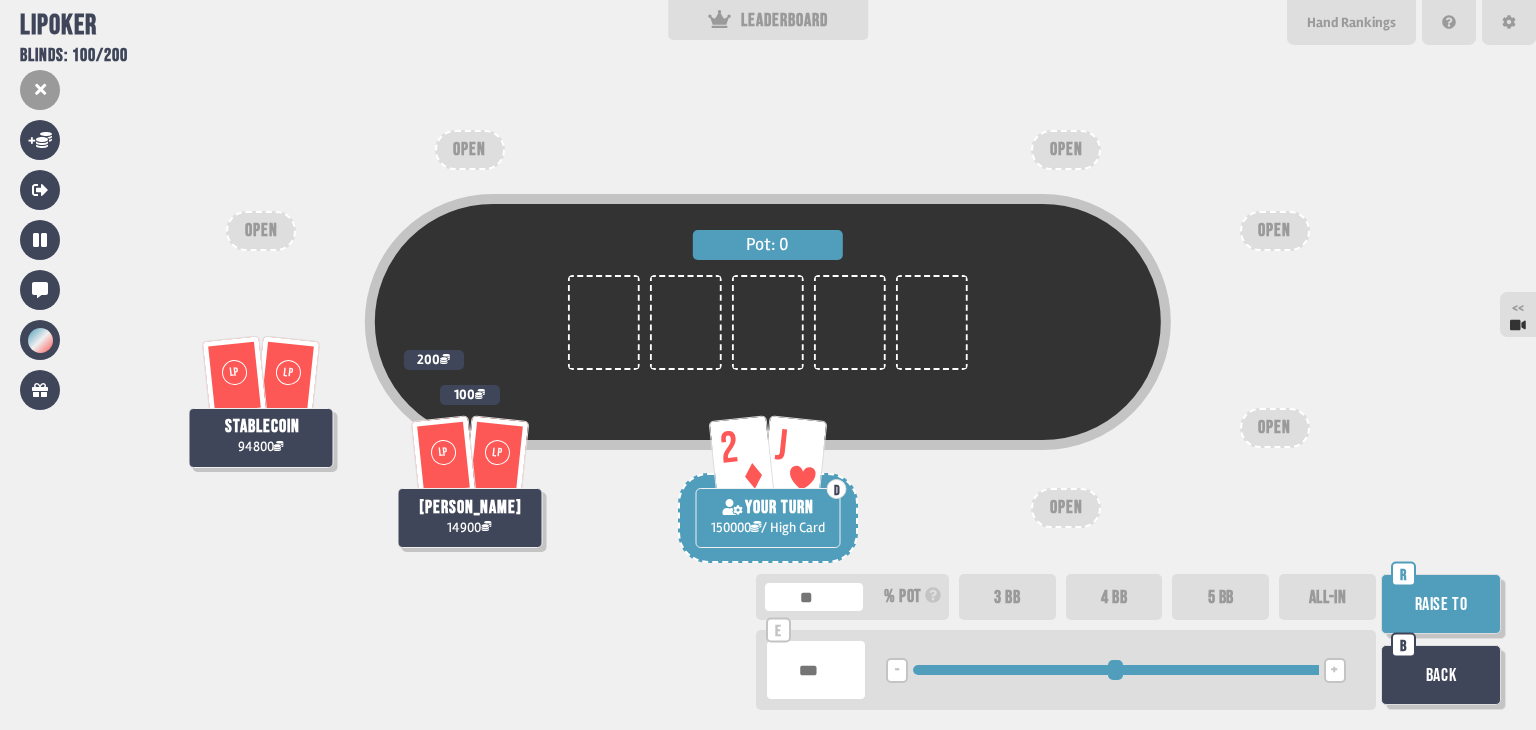 click on "5 BB" at bounding box center [1220, 597] 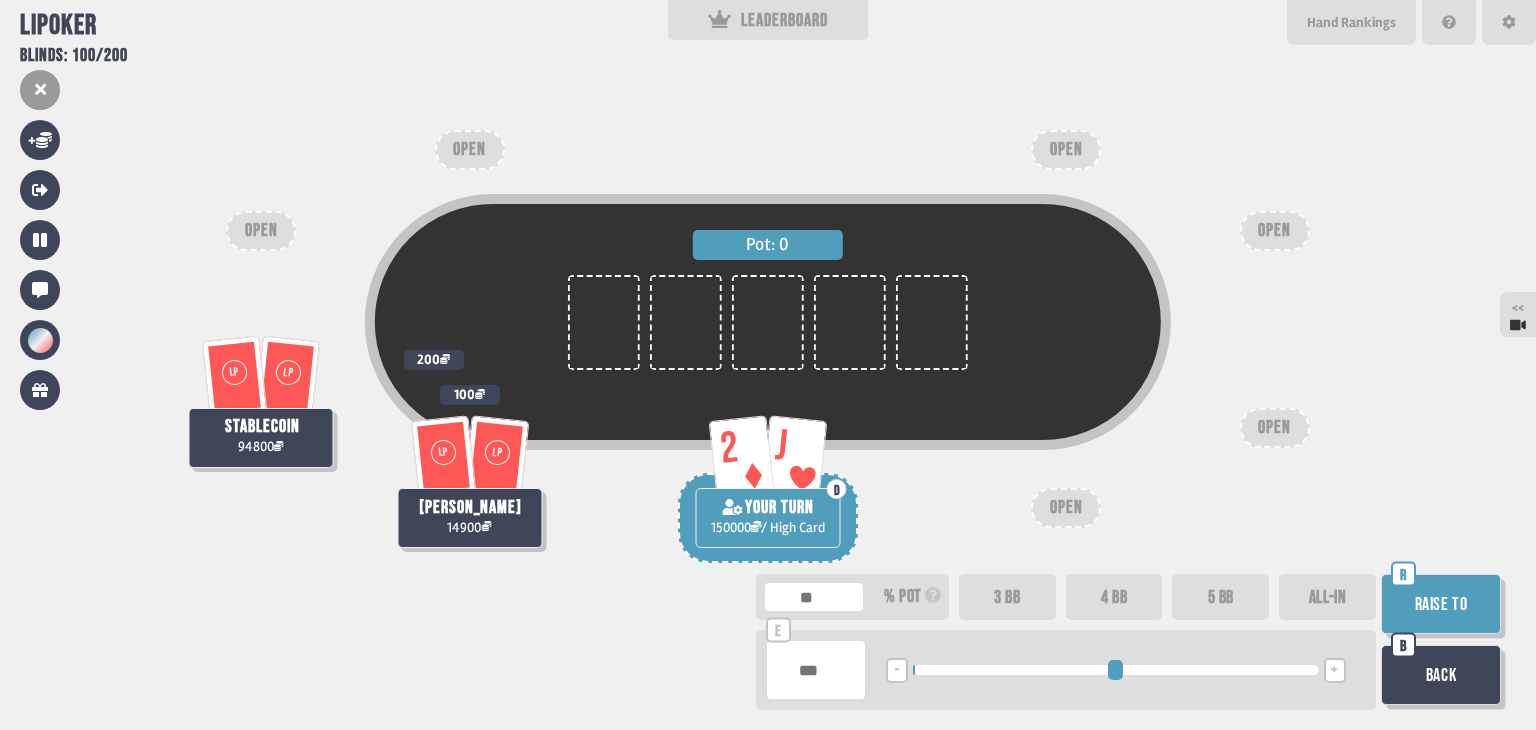 type on "*****" 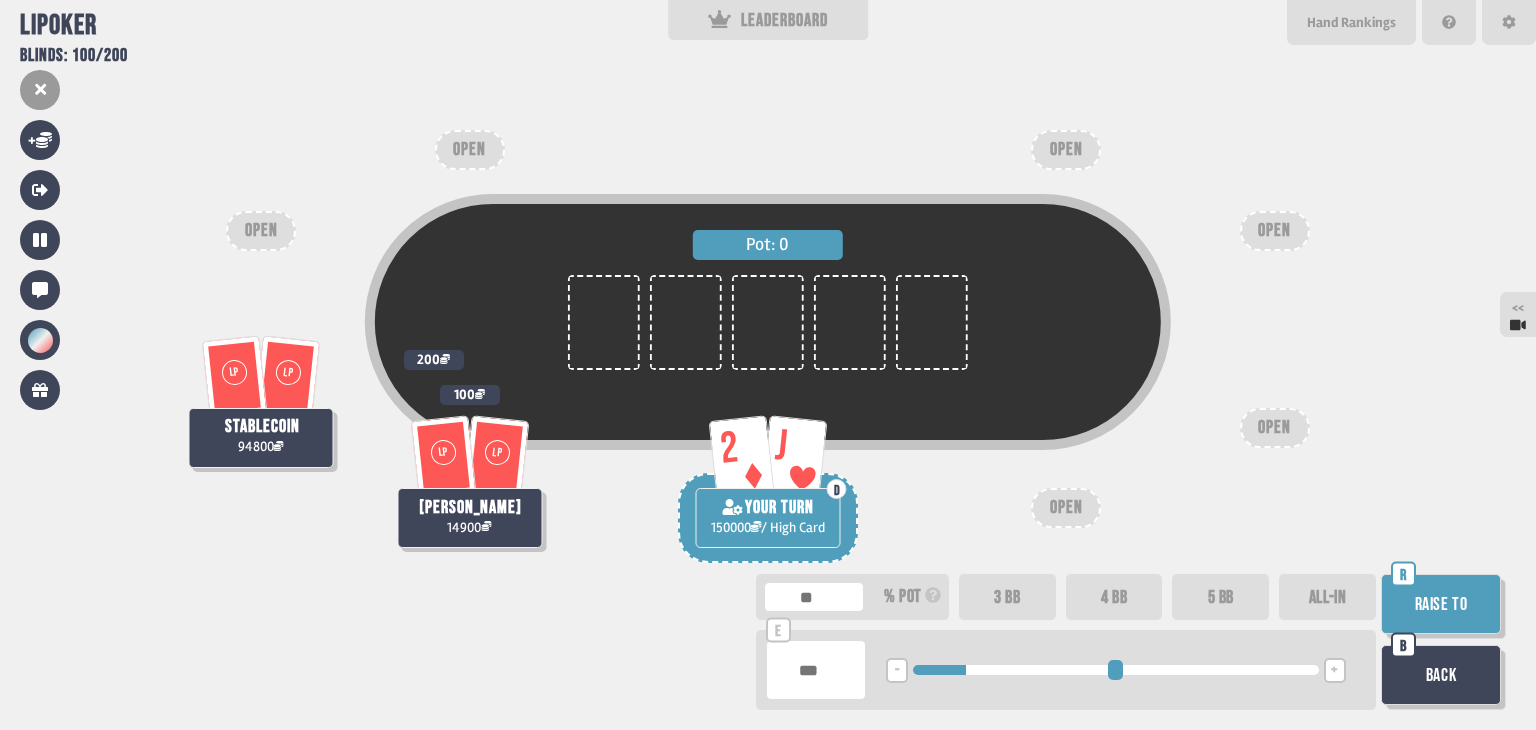 type on "*****" 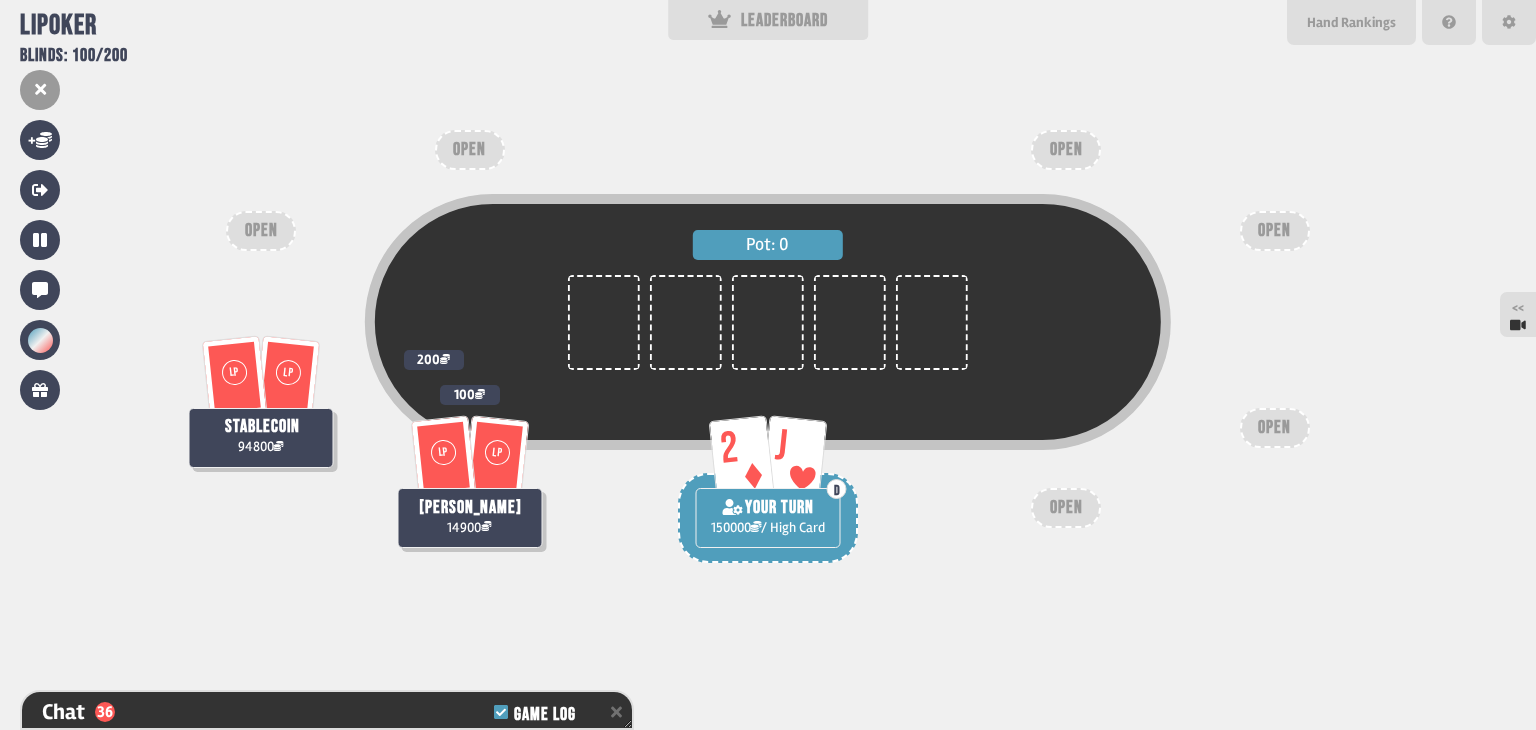 click on "Pot: 0" at bounding box center [768, 358] 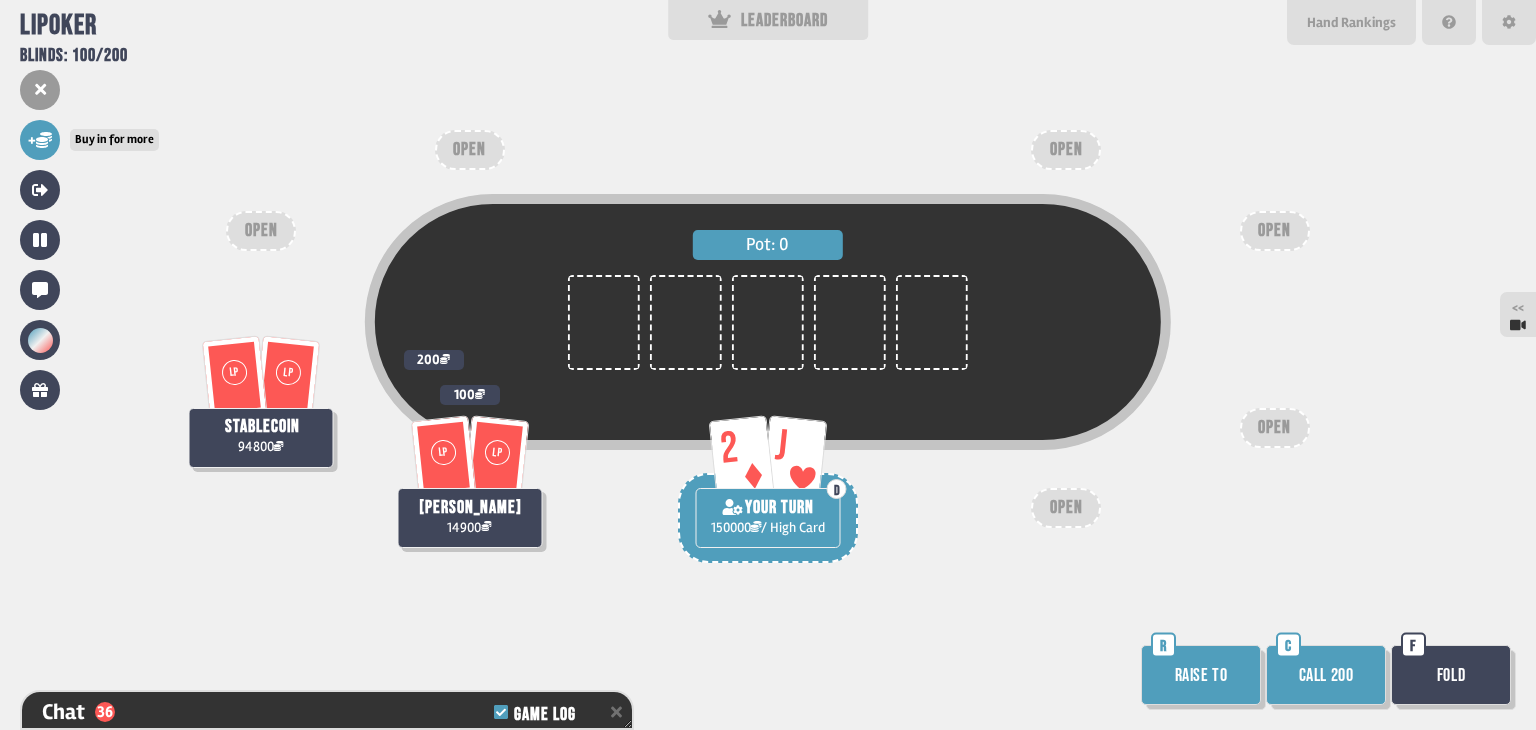 click 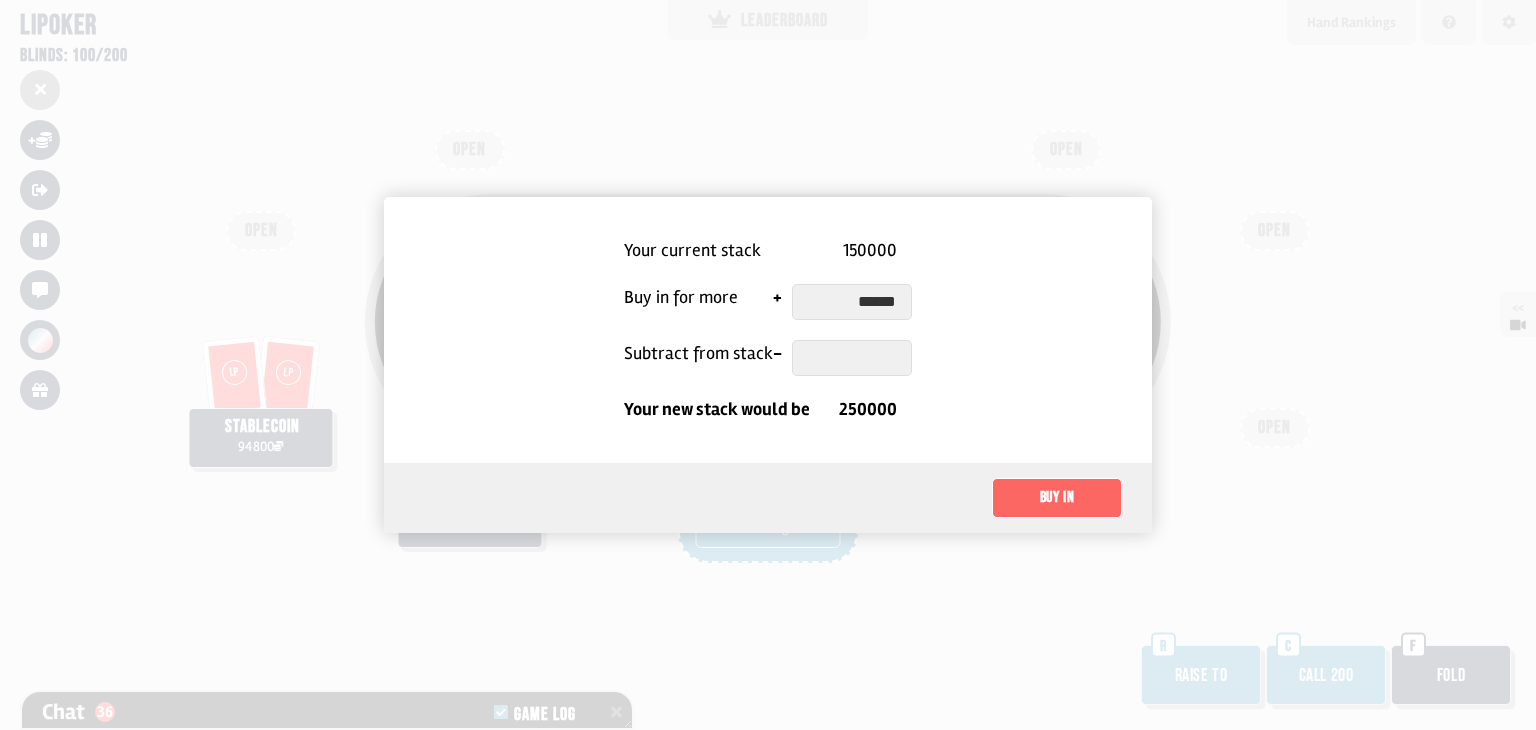 type on "******" 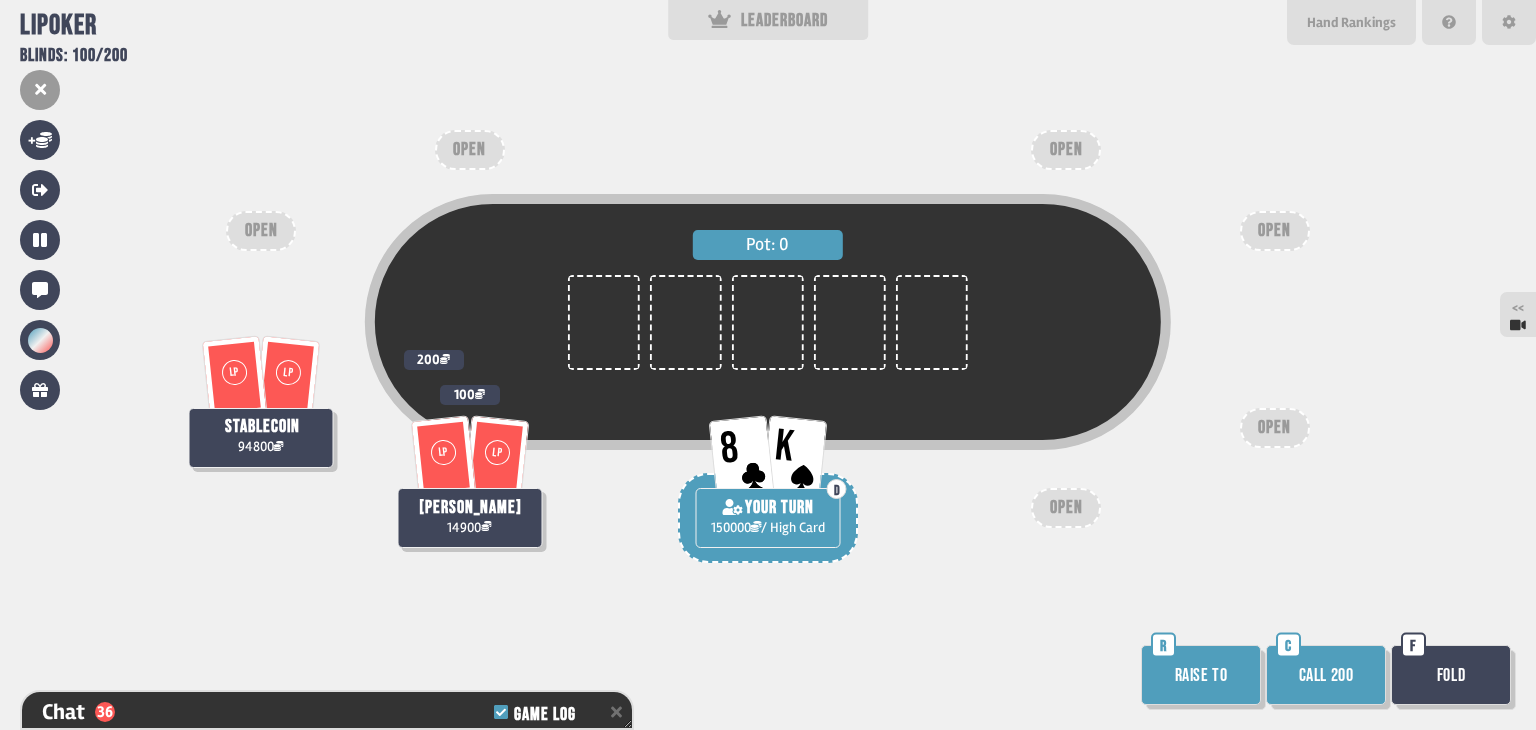click on "Pot: 0   LP LP stablecoin 94800  200  8 K D YOUR TURN 150000   / High Card LP [PERSON_NAME] 14900  100  OPEN OPEN OPEN OPEN OPEN OPEN Raise to R Call 200 C Fold F" at bounding box center (768, 365) 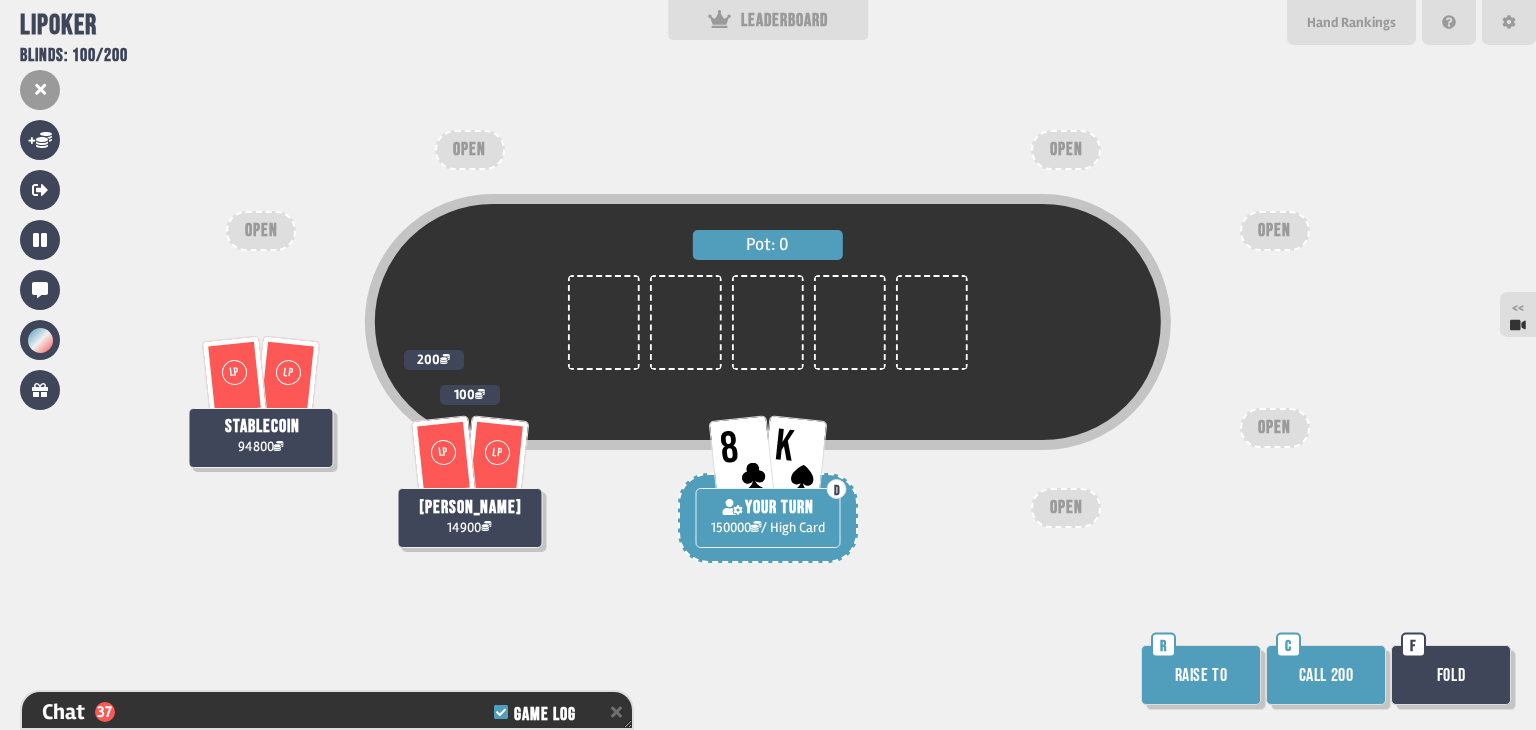click on "Raise to" at bounding box center (1201, 675) 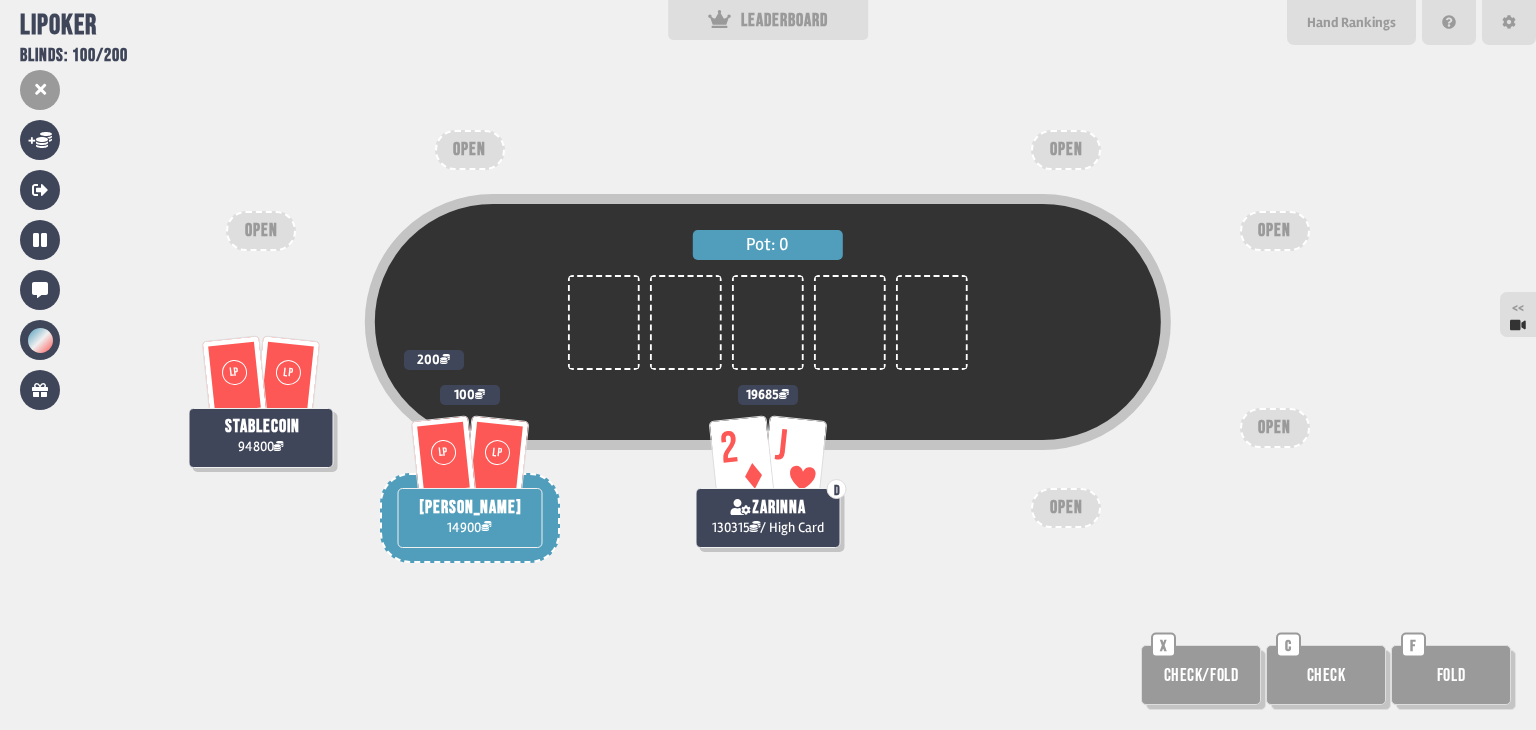 click on "Pot: 0   LP LP stablecoin 94800  200  2 [PERSON_NAME] zarinna 130315   / High Card 19685  LP [PERSON_NAME] 14900  100  OPEN OPEN OPEN OPEN OPEN OPEN Check/Fold X Check C Fold F" at bounding box center [768, 365] 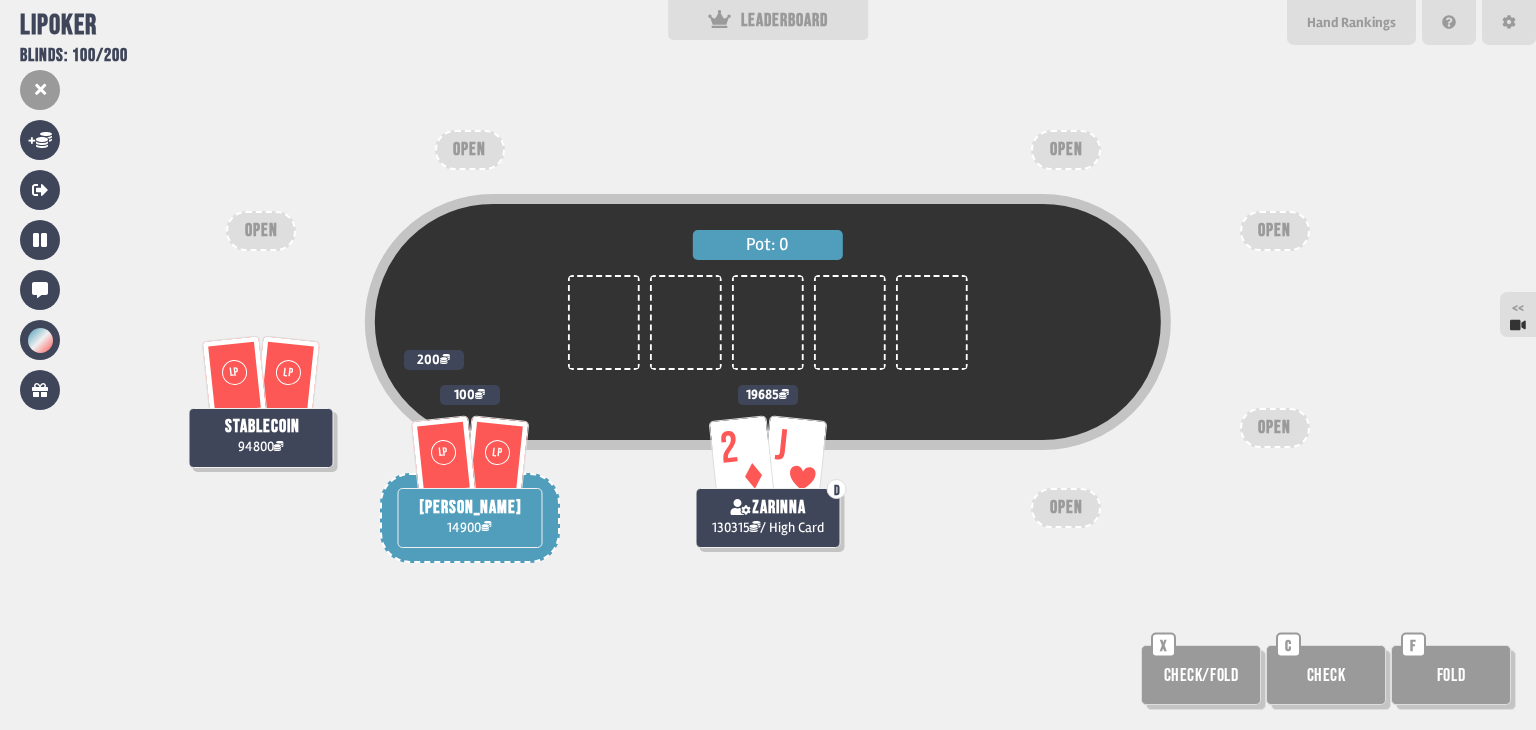 click on "Pot: 0   LP LP stablecoin 94800  200  2 [PERSON_NAME] zarinna 130315   / High Card 19685  LP [PERSON_NAME] 14900  100  OPEN OPEN OPEN OPEN OPEN OPEN Check/Fold X Check C Fold F" at bounding box center [768, 365] 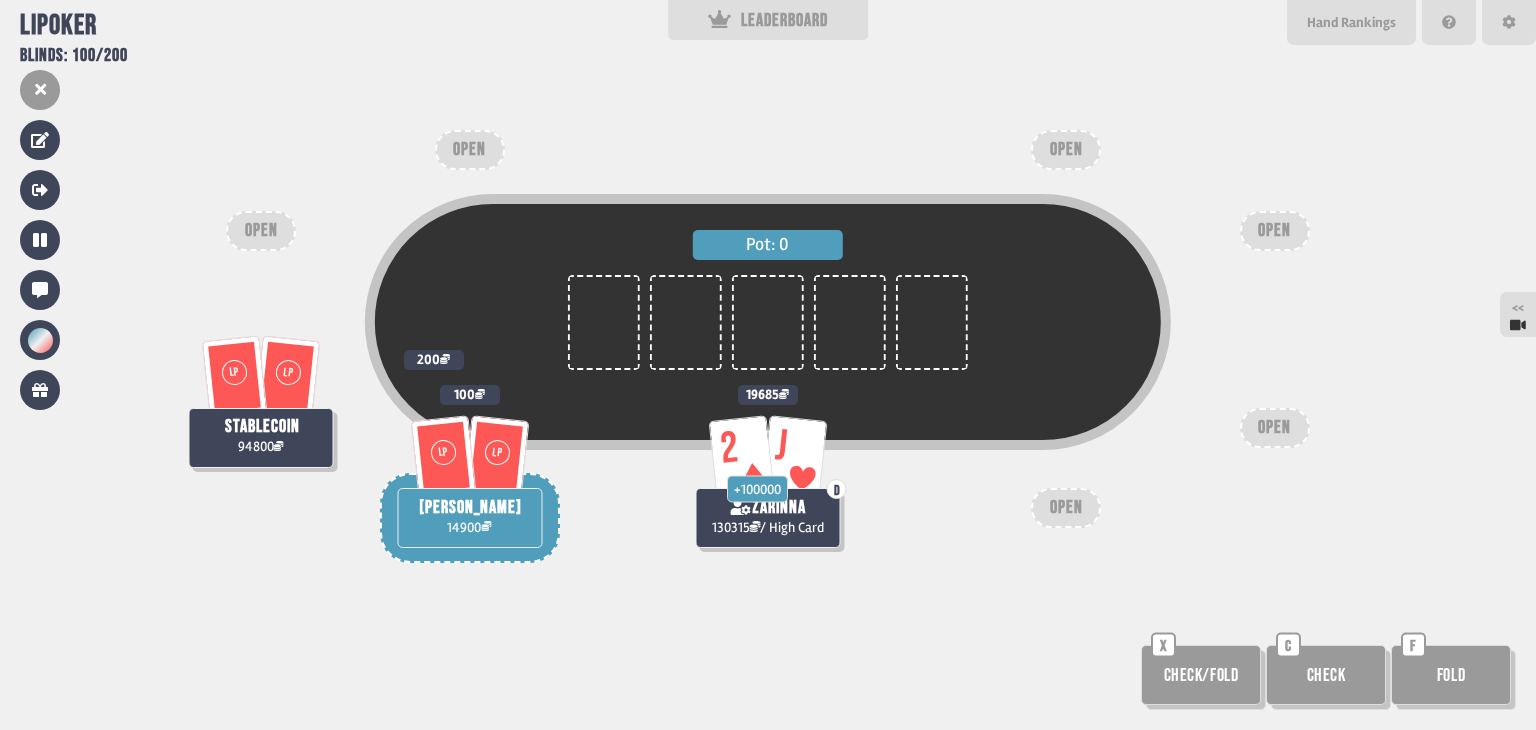 click on "Pot: 0   LP LP stablecoin 94800  200  2 [PERSON_NAME] + 100000 zarinna 130315   / High Card 19685  LP [PERSON_NAME] 14900  100  OPEN OPEN OPEN OPEN OPEN OPEN Check/Fold X Check C Fold F" at bounding box center (768, 365) 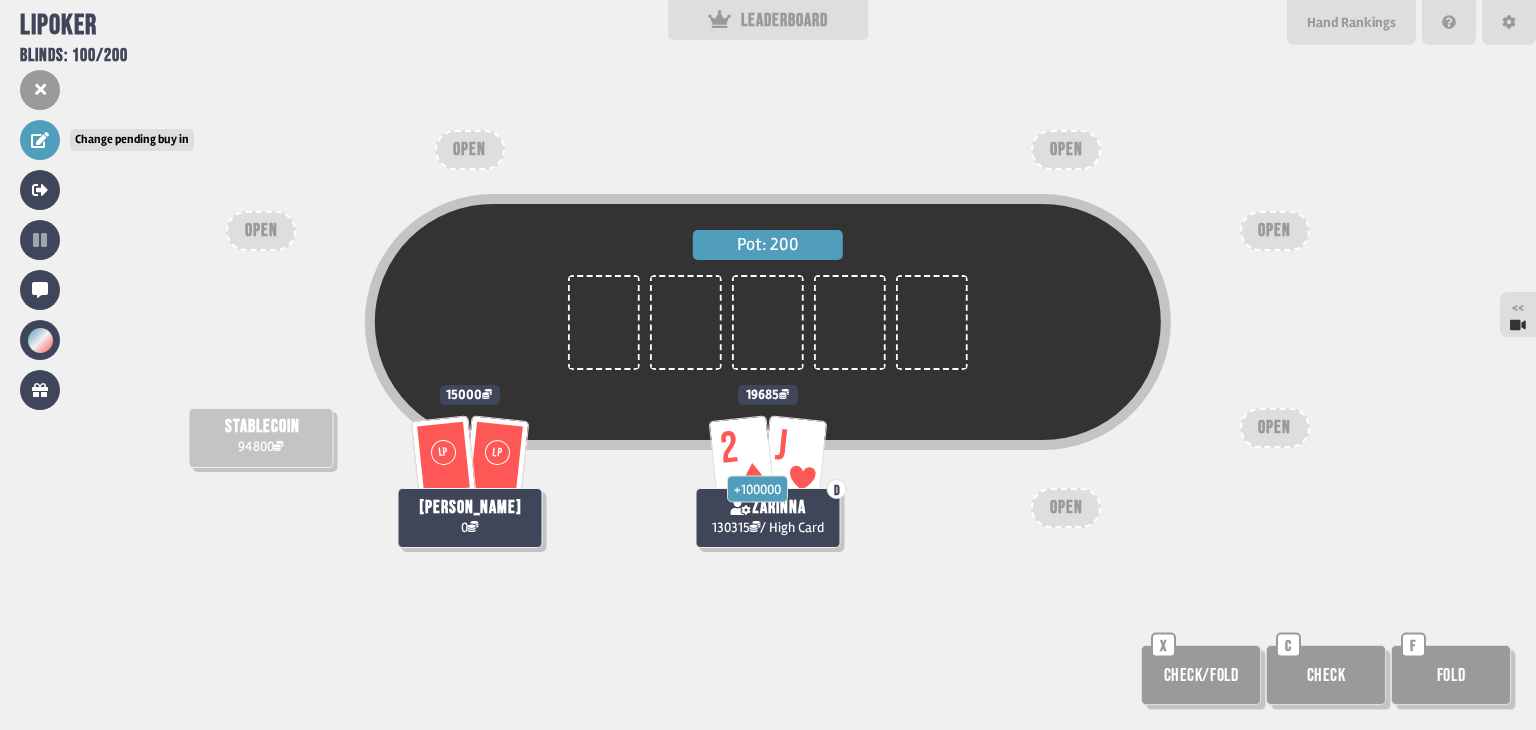 click at bounding box center (40, 140) 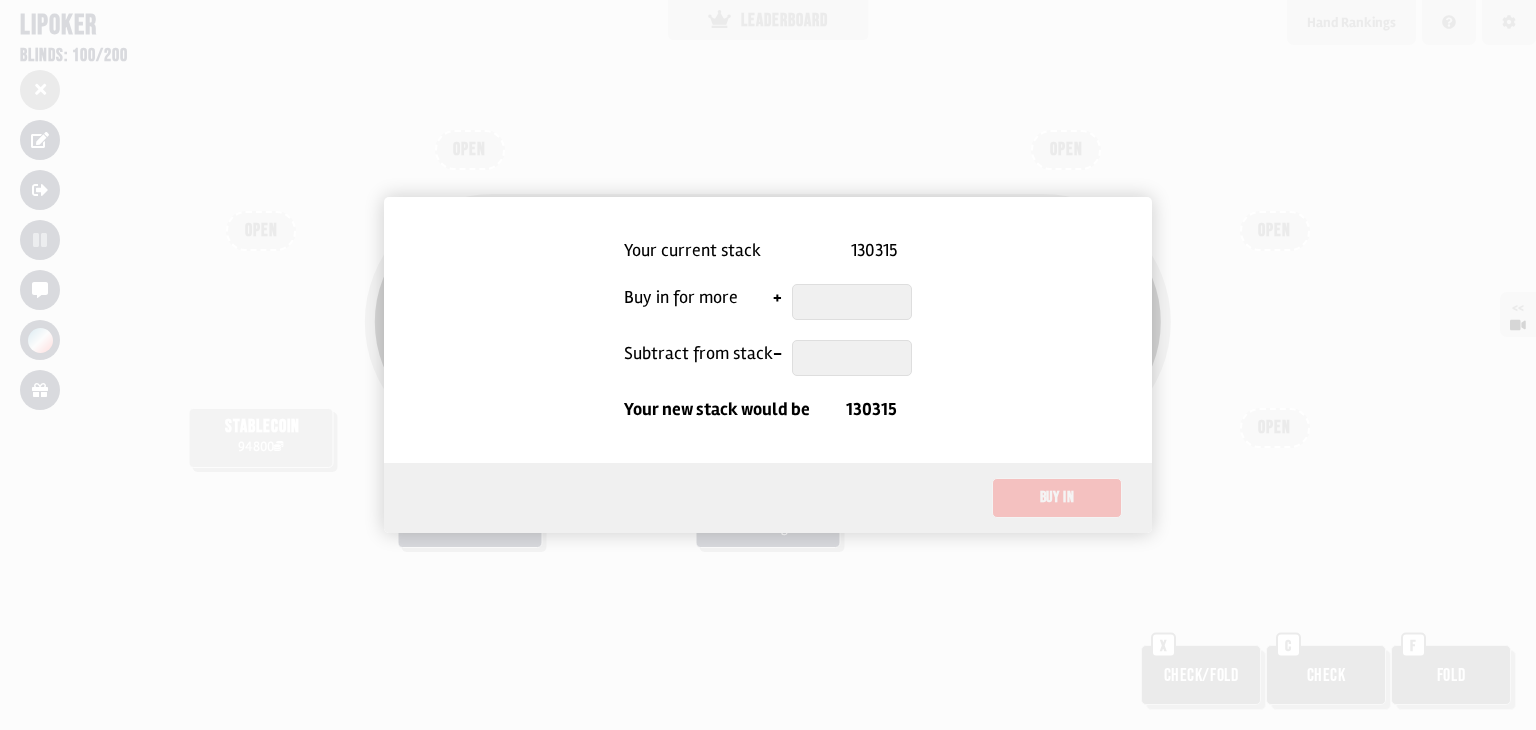 click at bounding box center (768, 365) 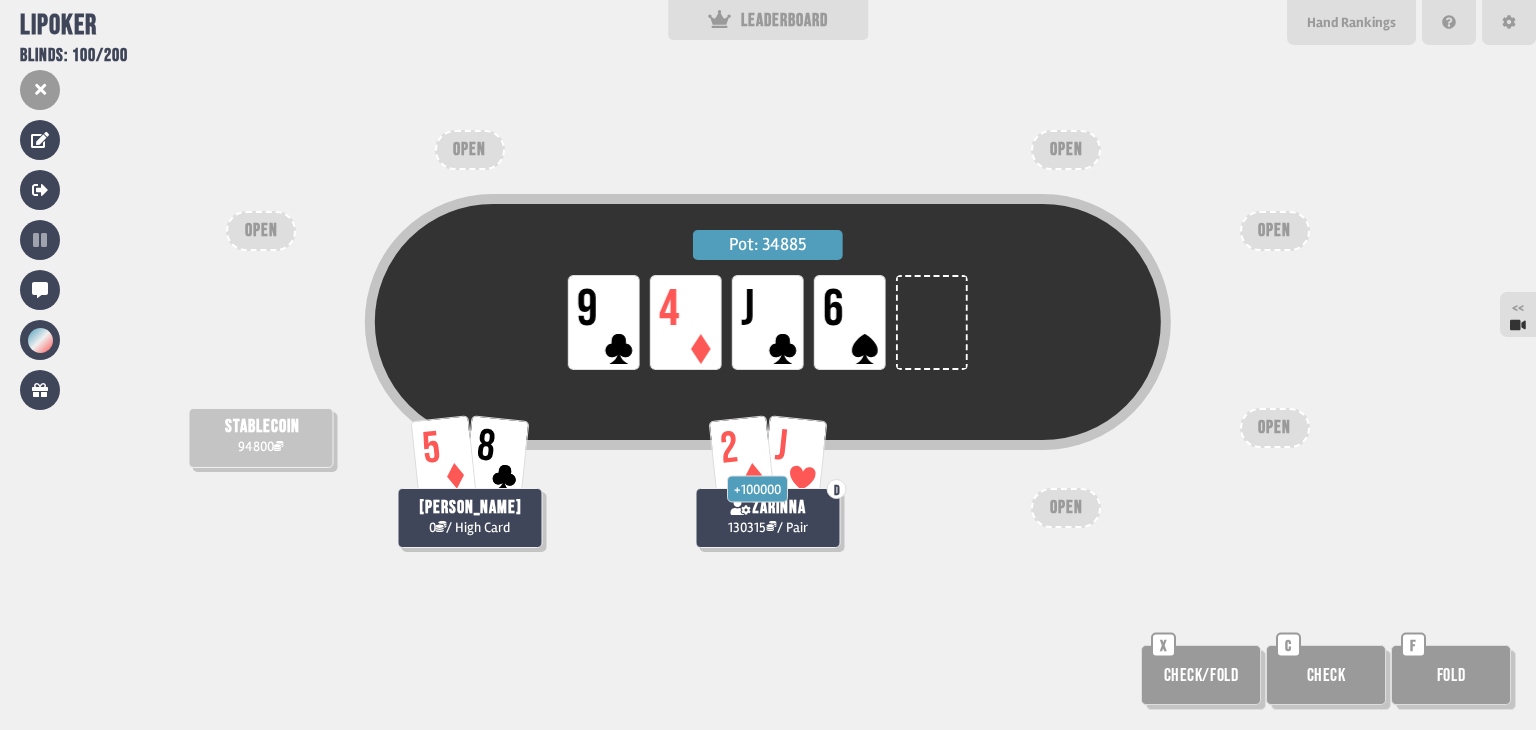 click on "Pot: 34885   LP 9 LP 4 LP J LP 6 2 [PERSON_NAME] + 100000 zarinna 130315   / Pair stablecoin 94800  5 8 [PERSON_NAME] 0   / High Card OPEN OPEN OPEN OPEN OPEN OPEN Check/Fold X Check C Fold F" at bounding box center (768, 365) 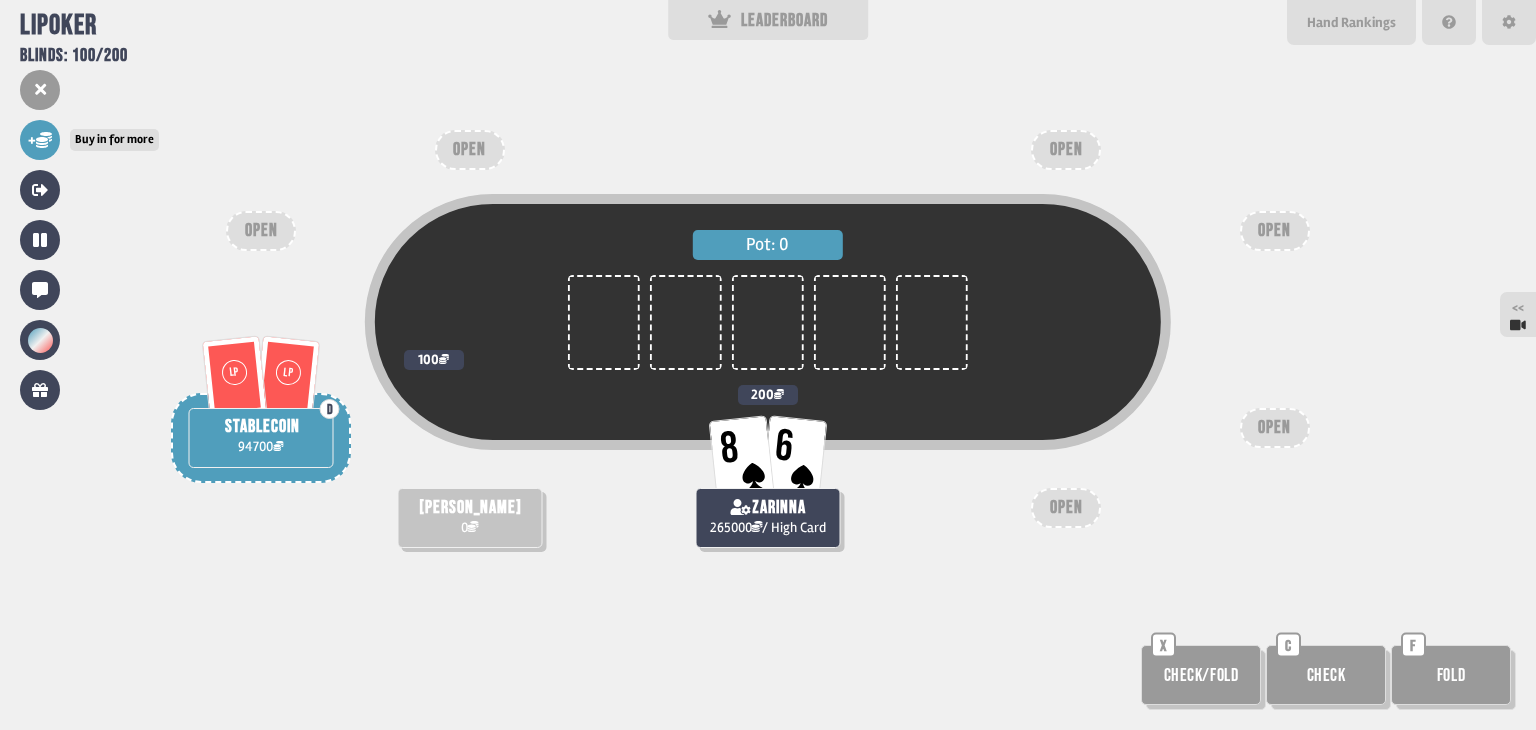 click 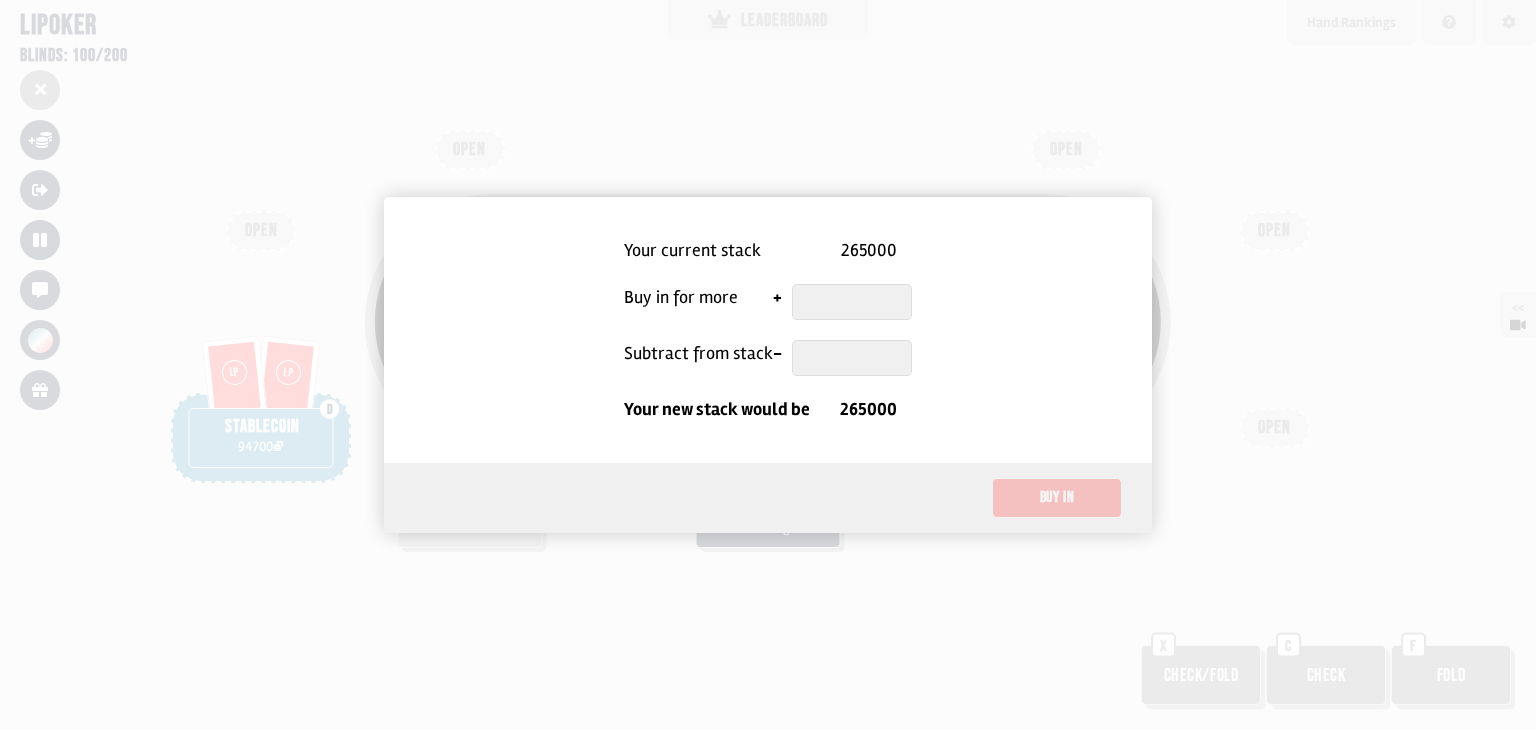 click on "265000" at bounding box center (869, 250) 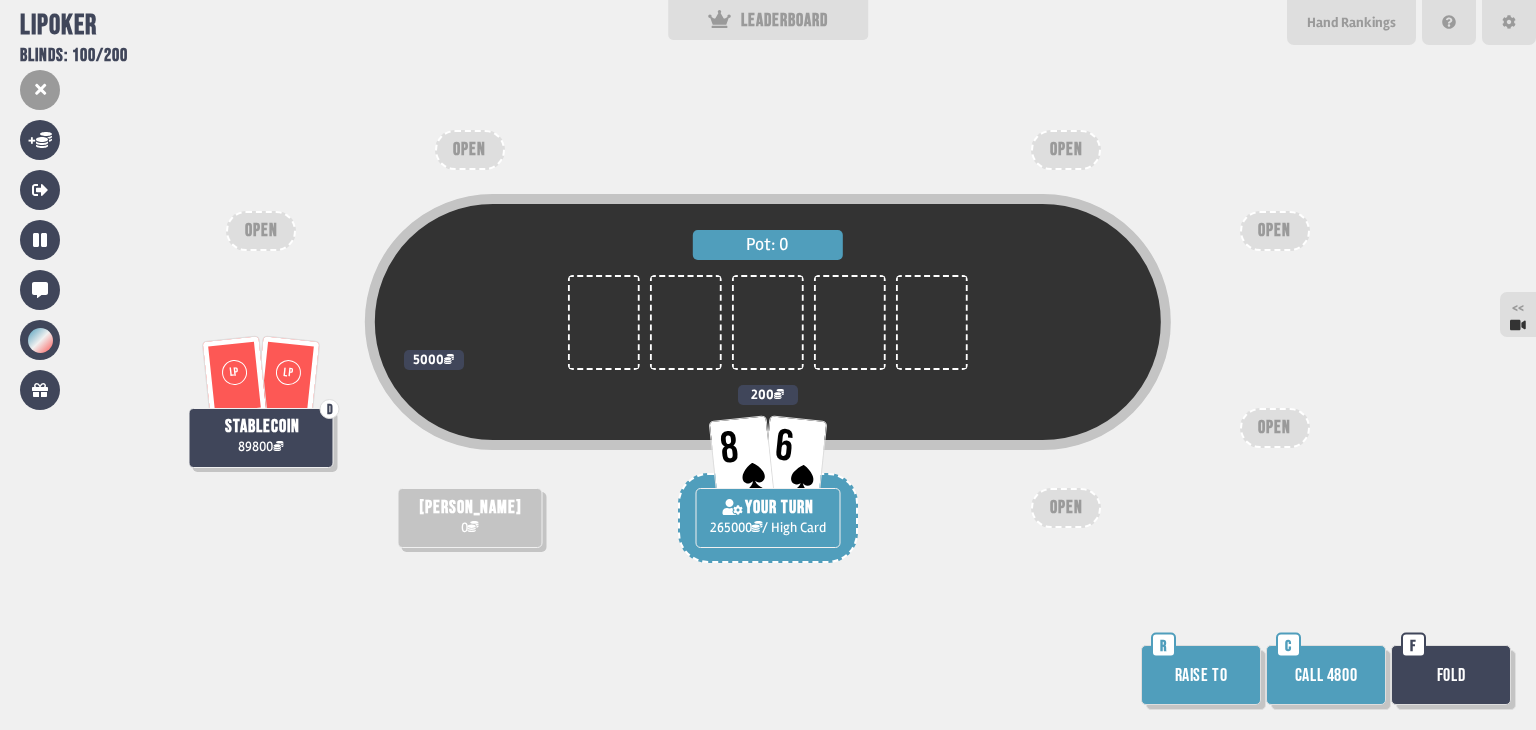 click on "Raise to" at bounding box center (1201, 675) 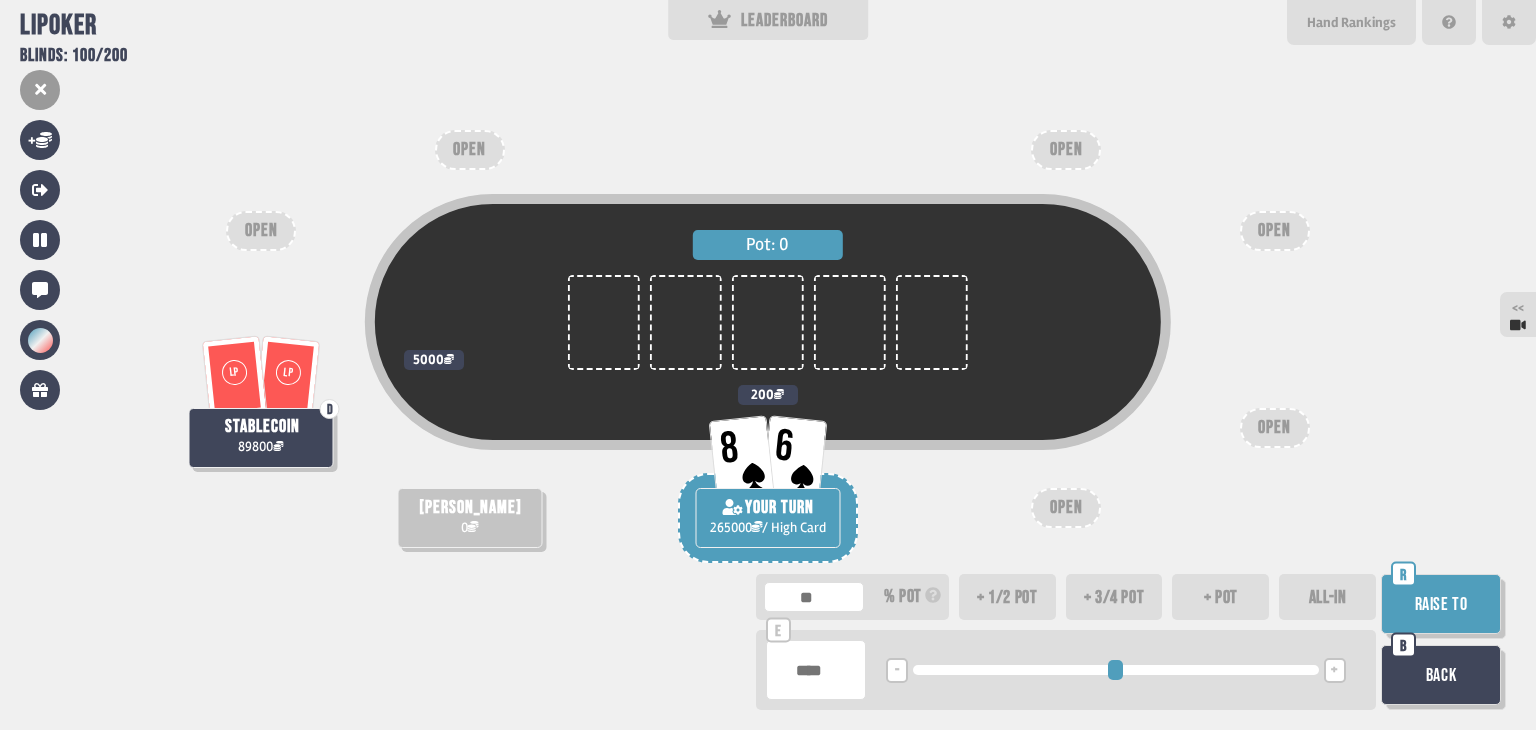 type on "***" 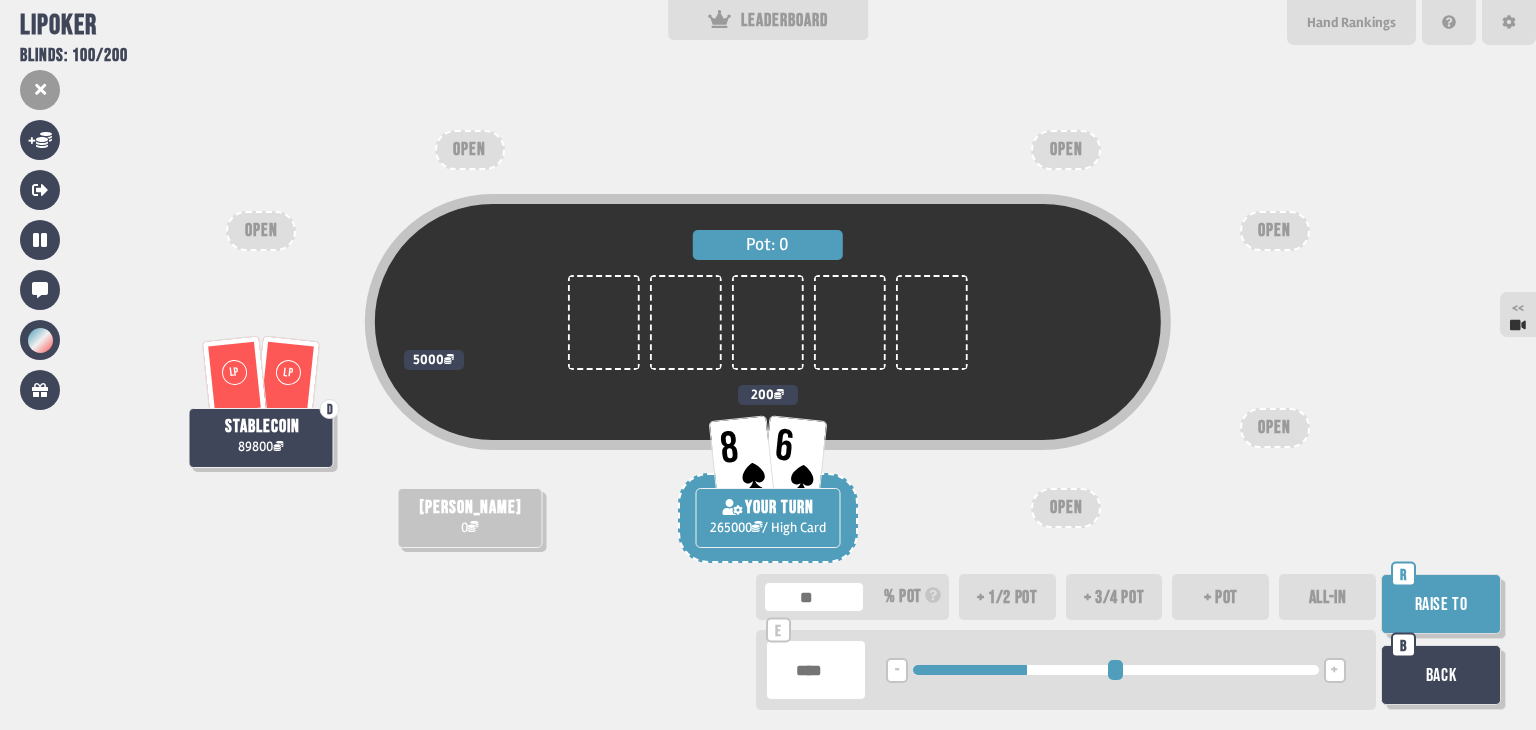 click on "Raise to" at bounding box center (1441, 604) 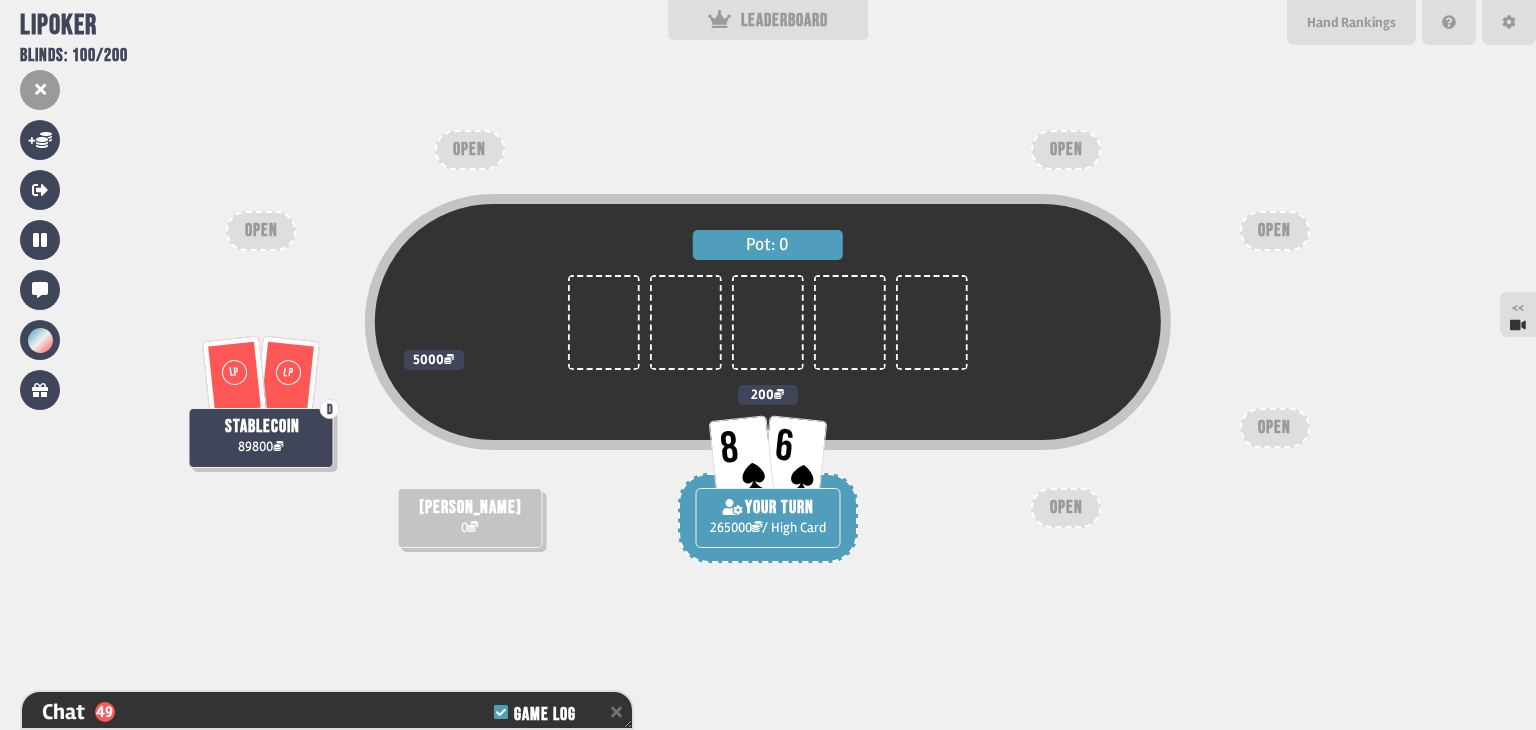 click on "Pot: 0" at bounding box center [768, 358] 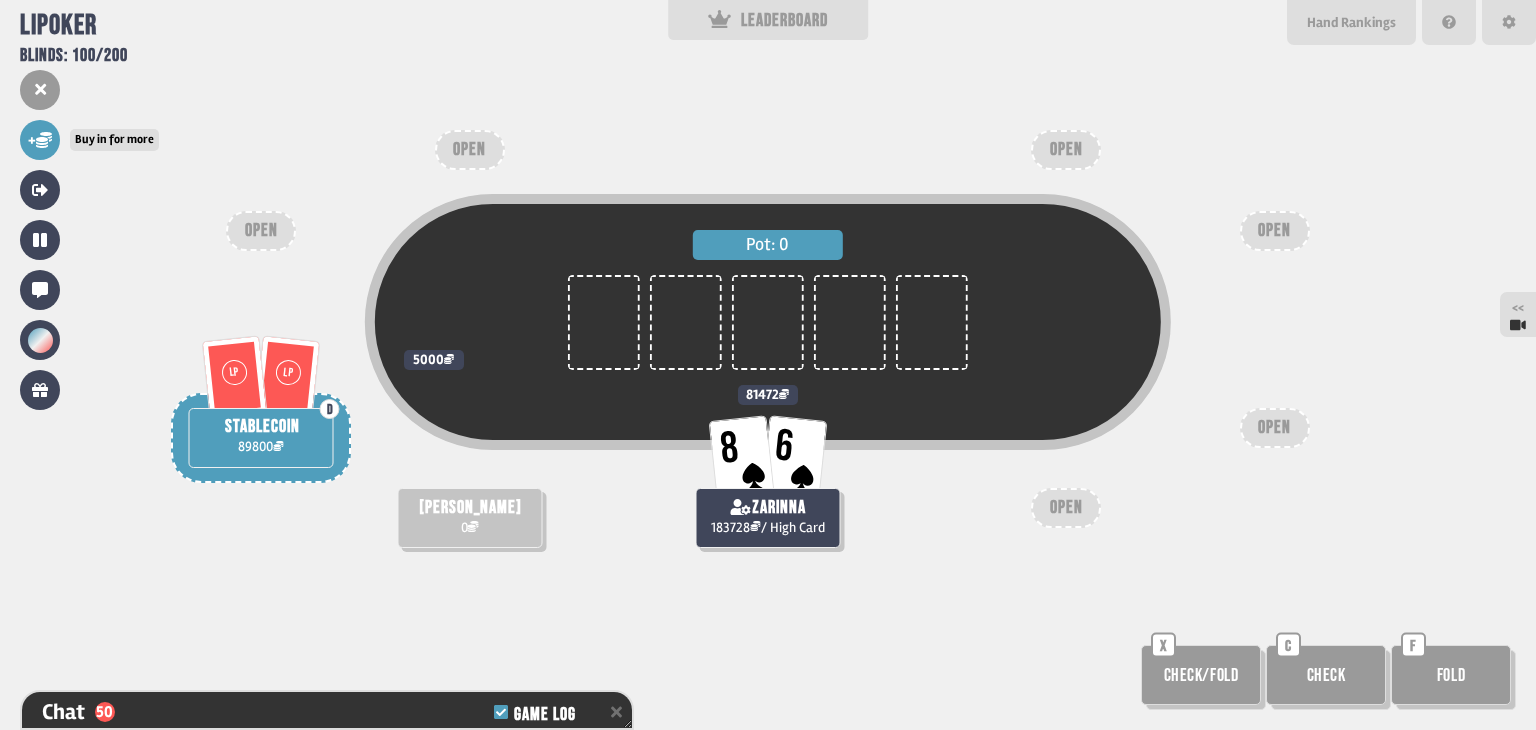 click on "+" at bounding box center [40, 140] 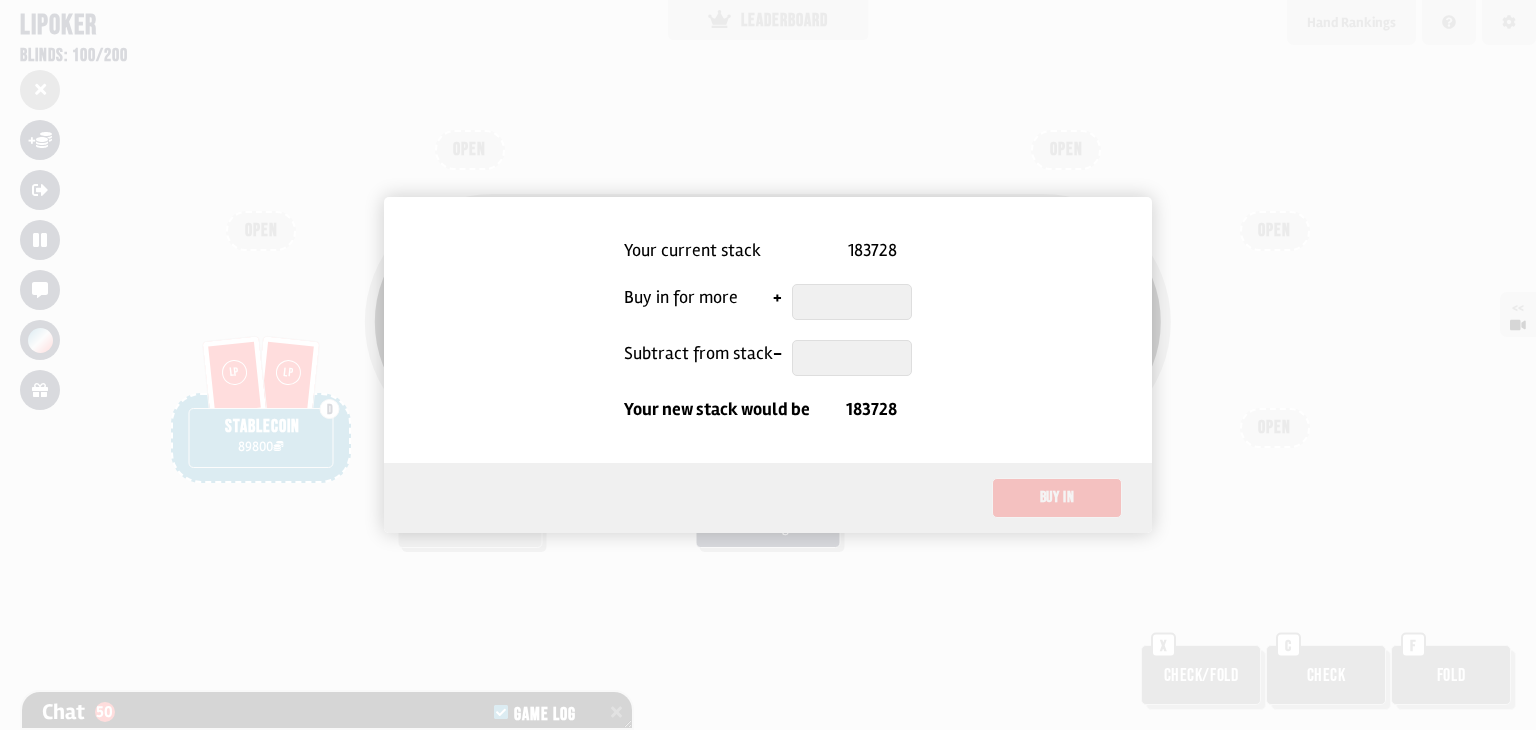 click at bounding box center (852, 358) 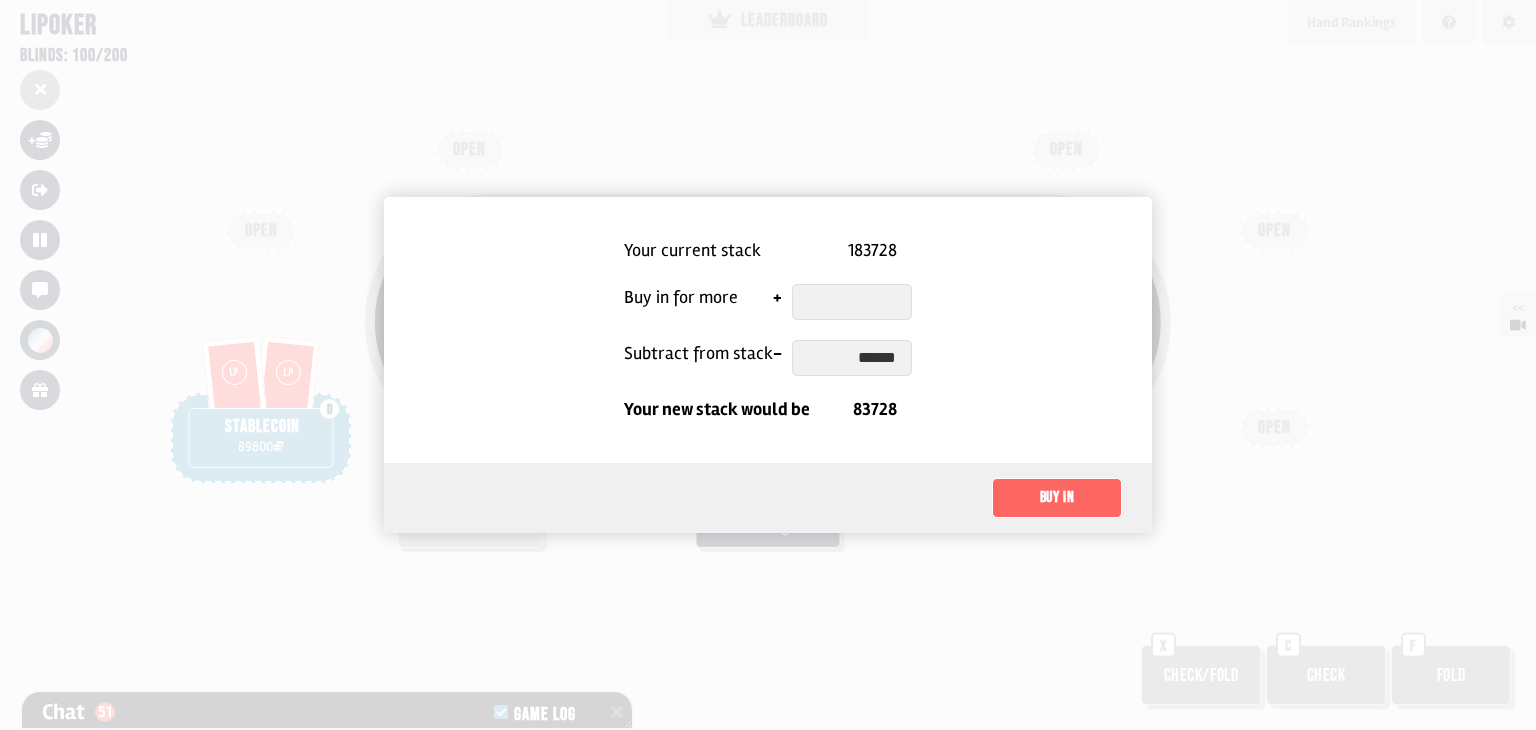 type on "******" 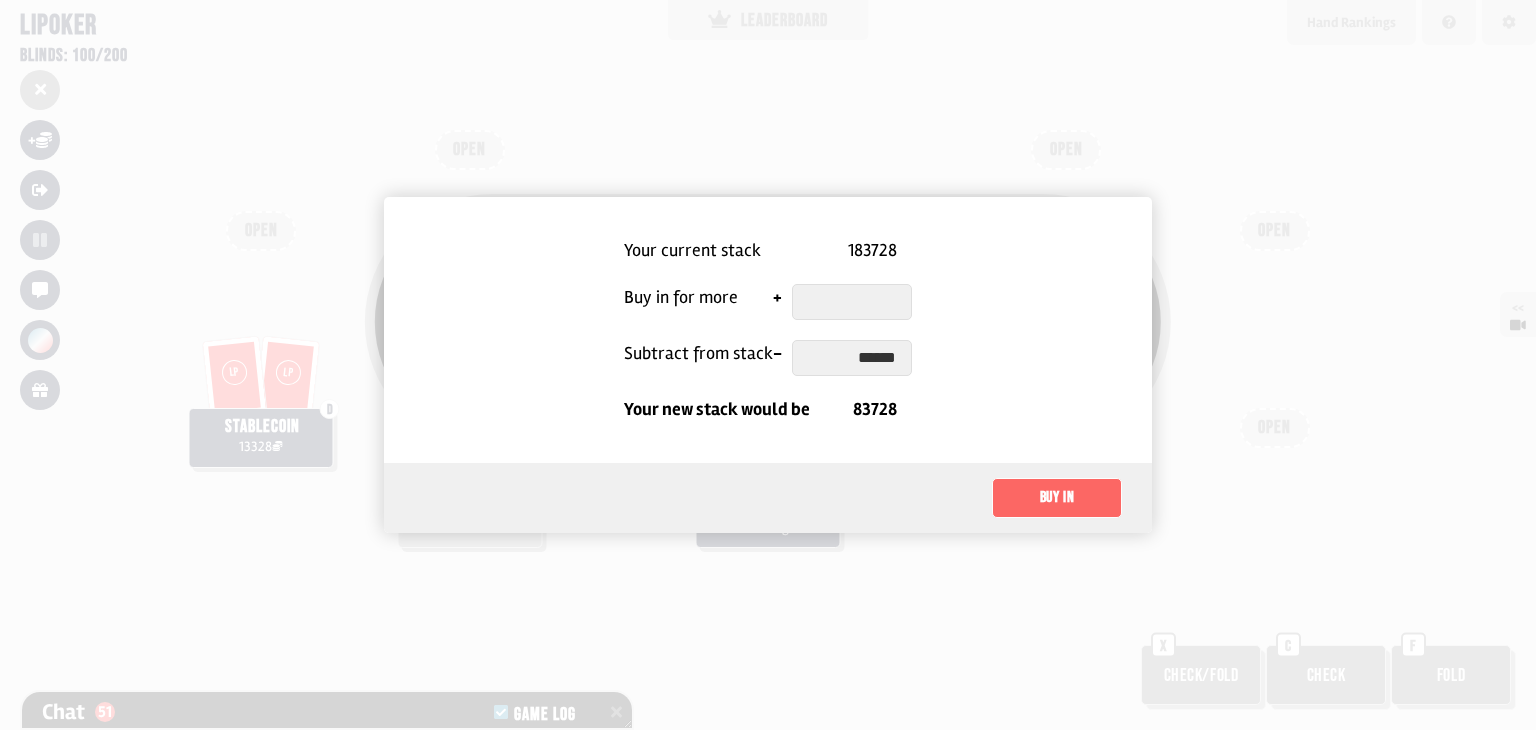 click on "Buy in" at bounding box center (1057, 498) 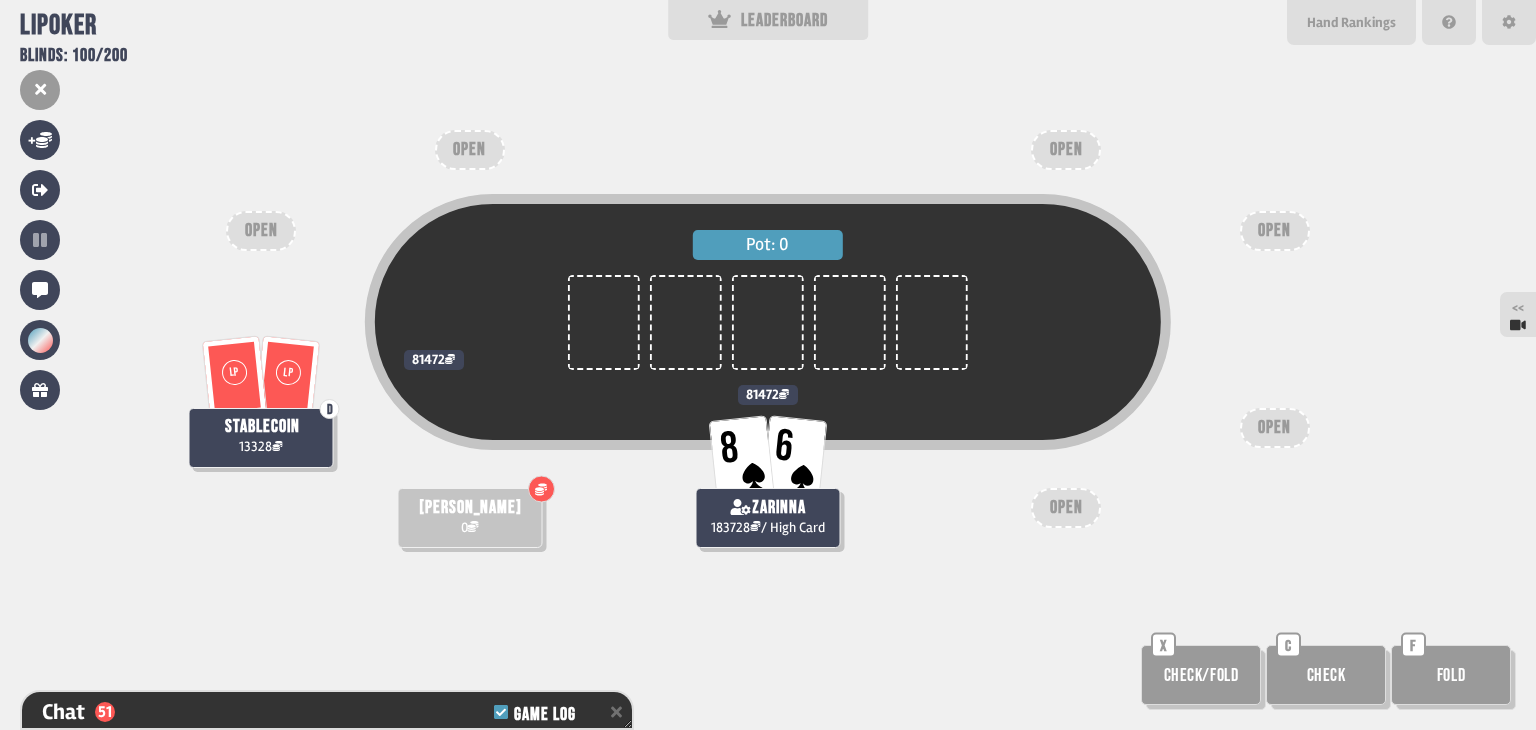 click on "Pot: 0   8 6 zarinna 183728   / High Card 81472  LP LP D stablecoin 13328  81472  Accept + 100000 Decline [PERSON_NAME] 0  OPEN OPEN OPEN OPEN OPEN OPEN Check/Fold X Check C Fold F" at bounding box center (768, 365) 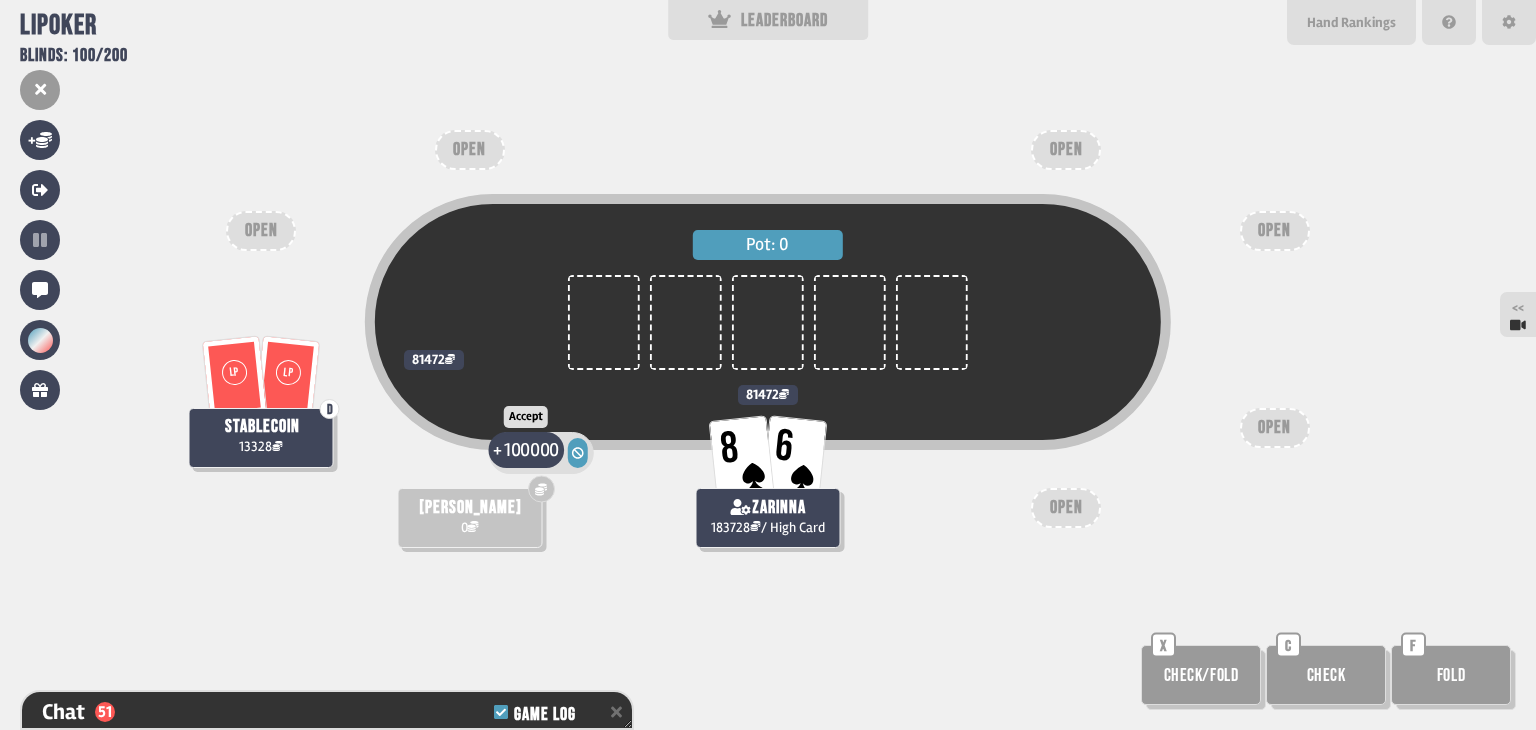 click on "100000" at bounding box center [531, 450] 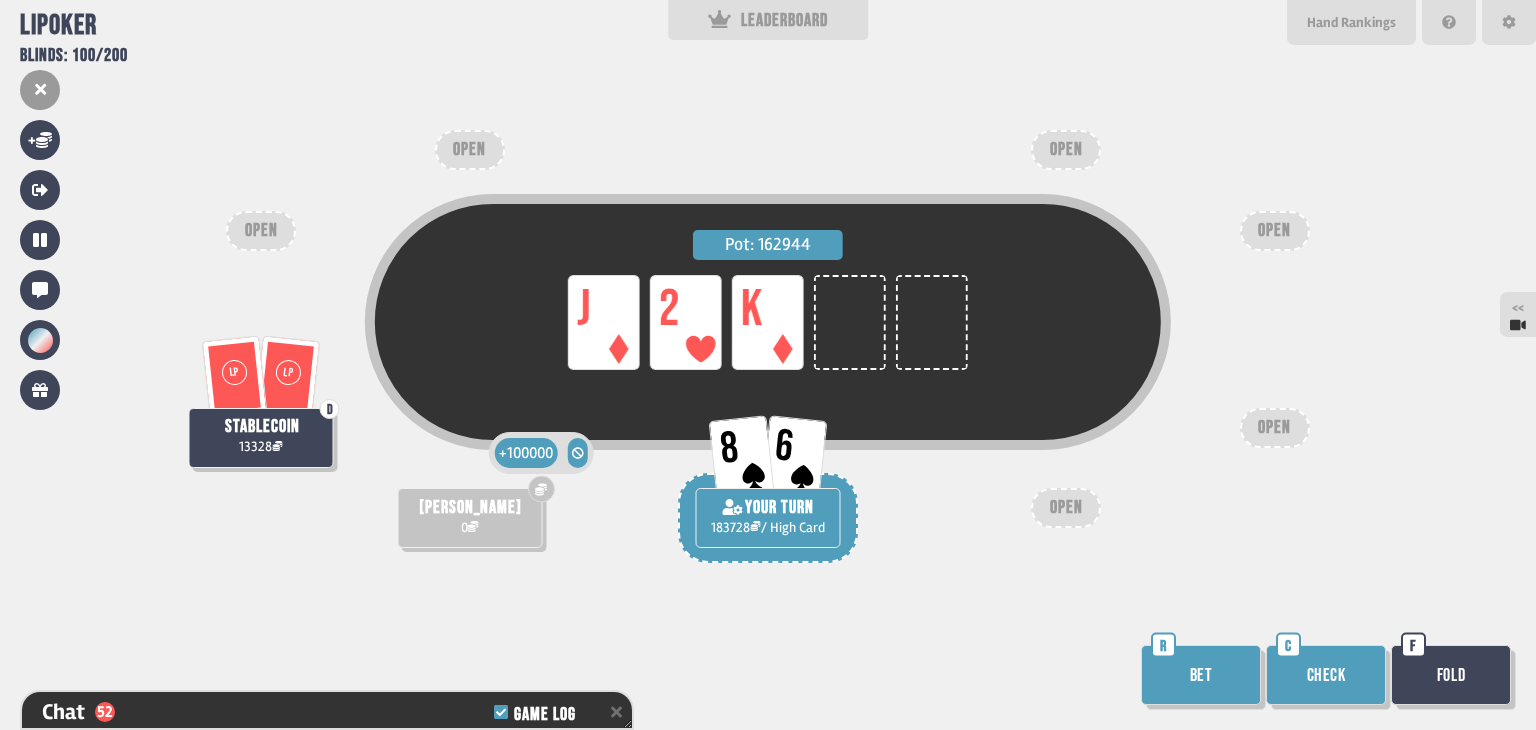 click on "Pot: 162944   LP J LP 2 LP K 8 6 YOUR TURN 183728   / High Card LP LP D stablecoin 13328  Accept + 100000 Decline [PERSON_NAME] 0  OPEN OPEN OPEN OPEN OPEN OPEN Bet R Check C Fold F" at bounding box center (768, 365) 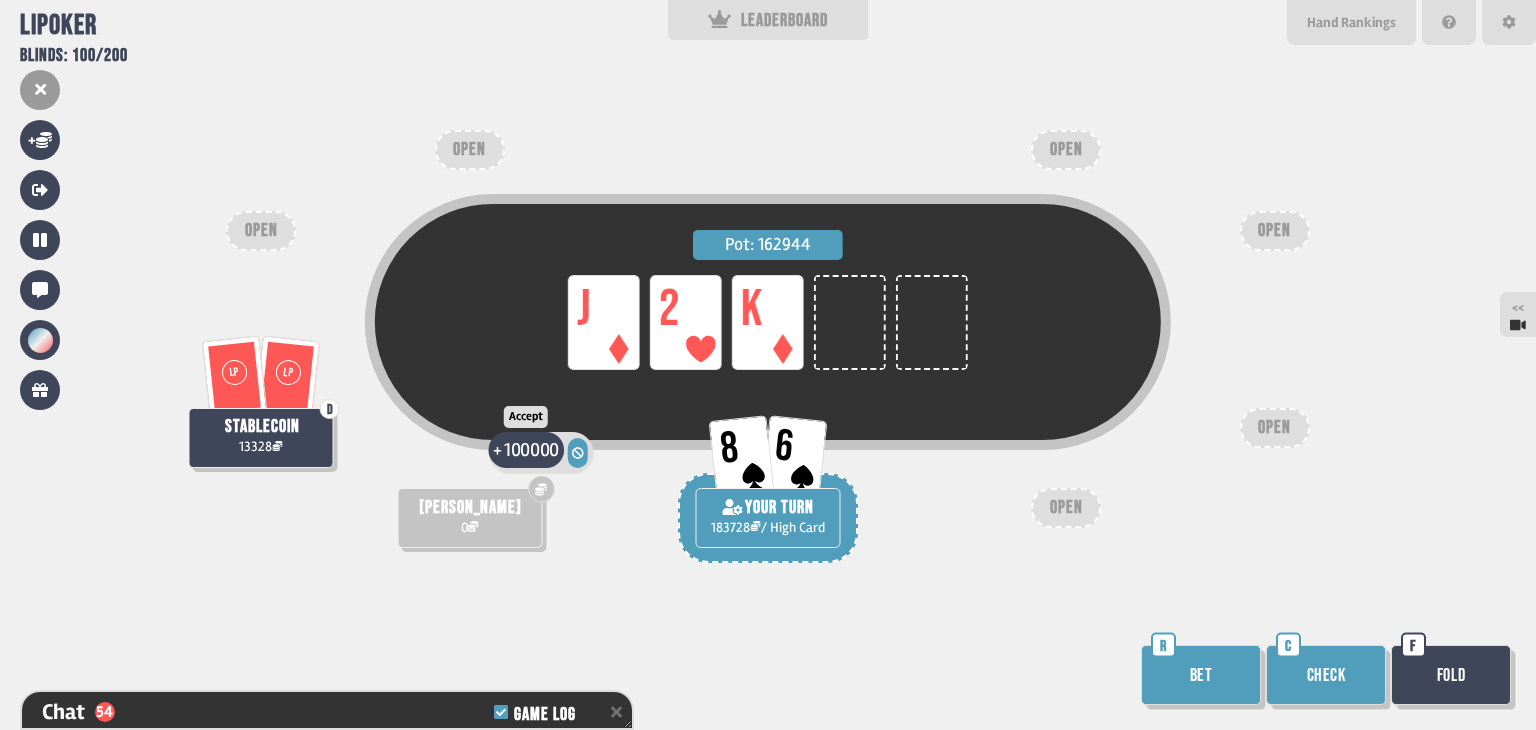 click on "100000" at bounding box center (531, 450) 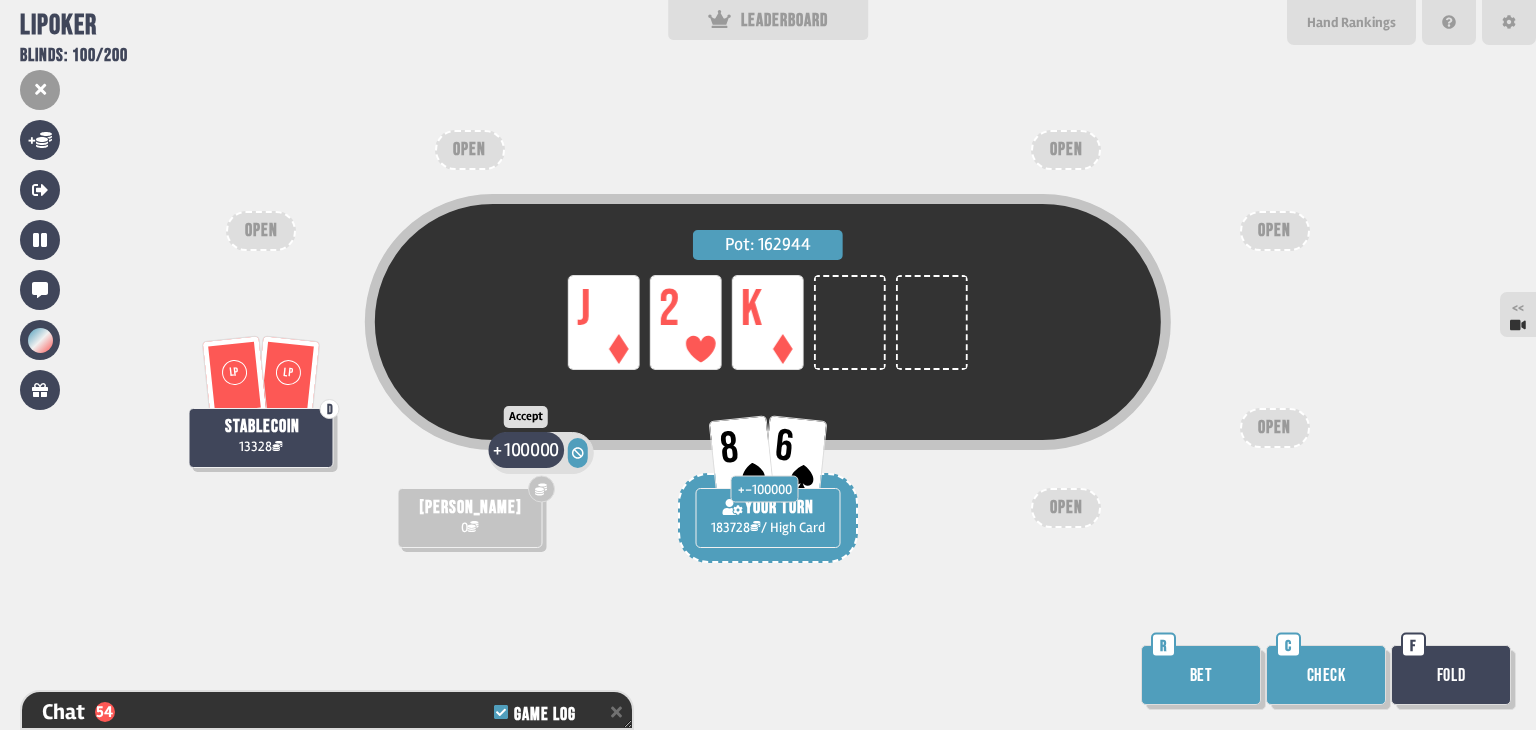 click on "100000" at bounding box center [531, 450] 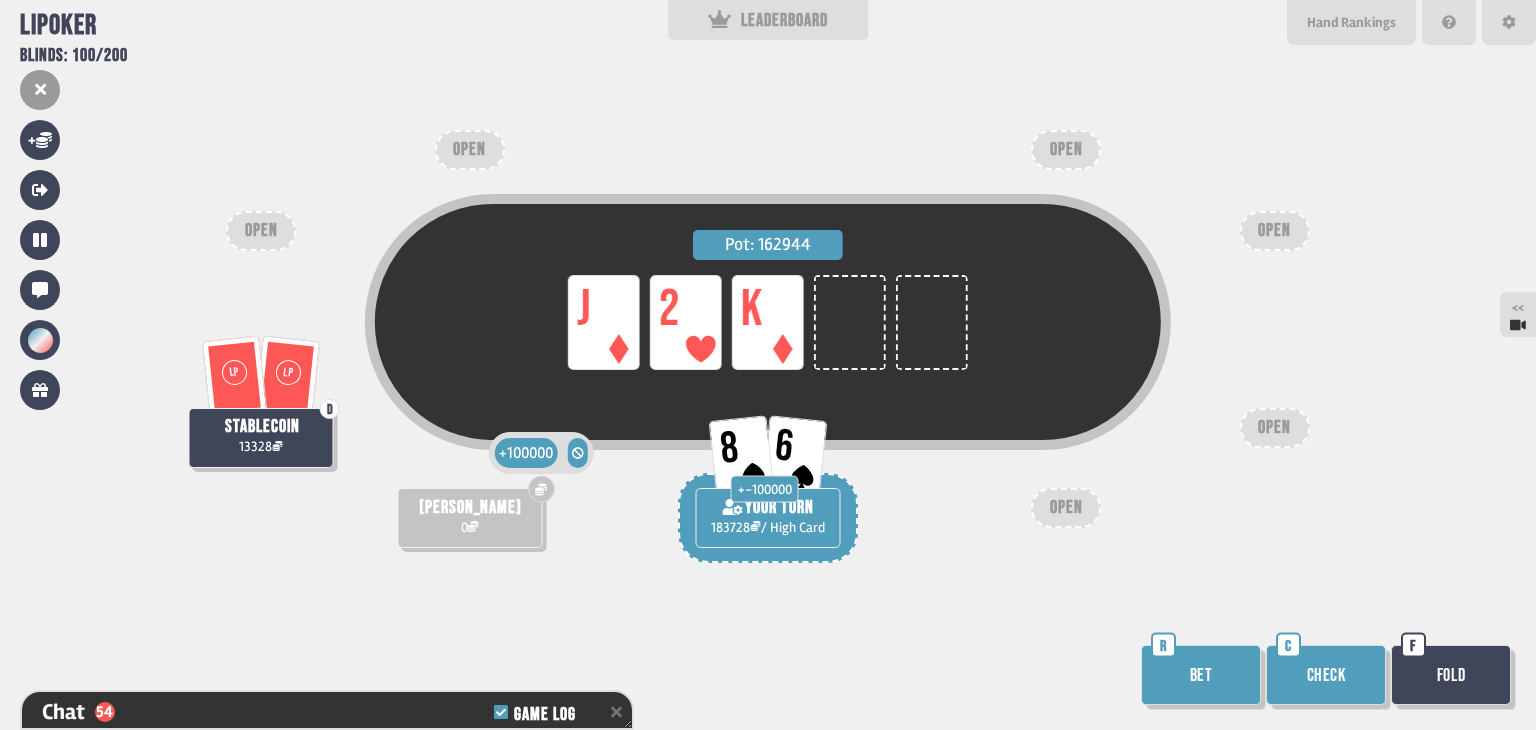 click at bounding box center (469, 430) 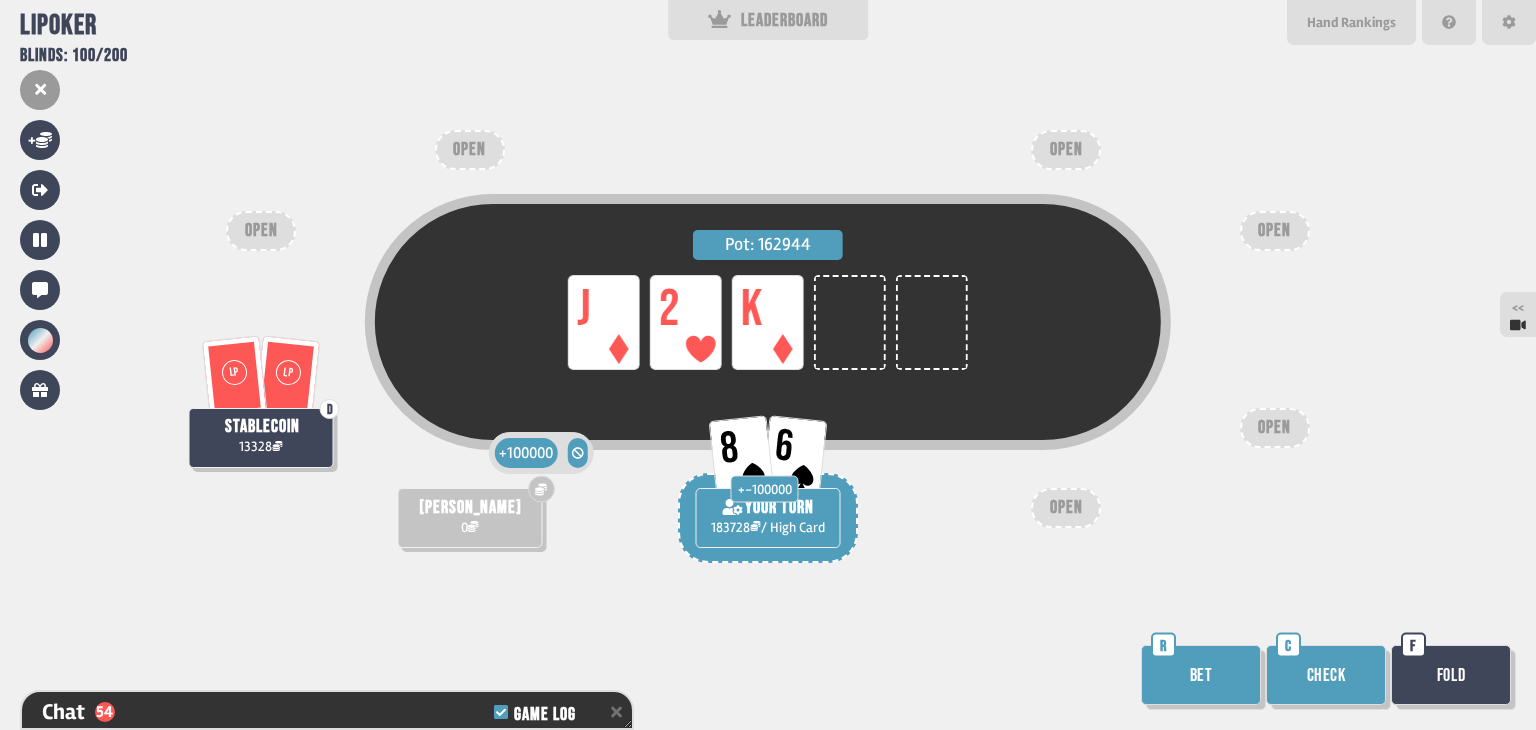 click on "Check" at bounding box center (1326, 675) 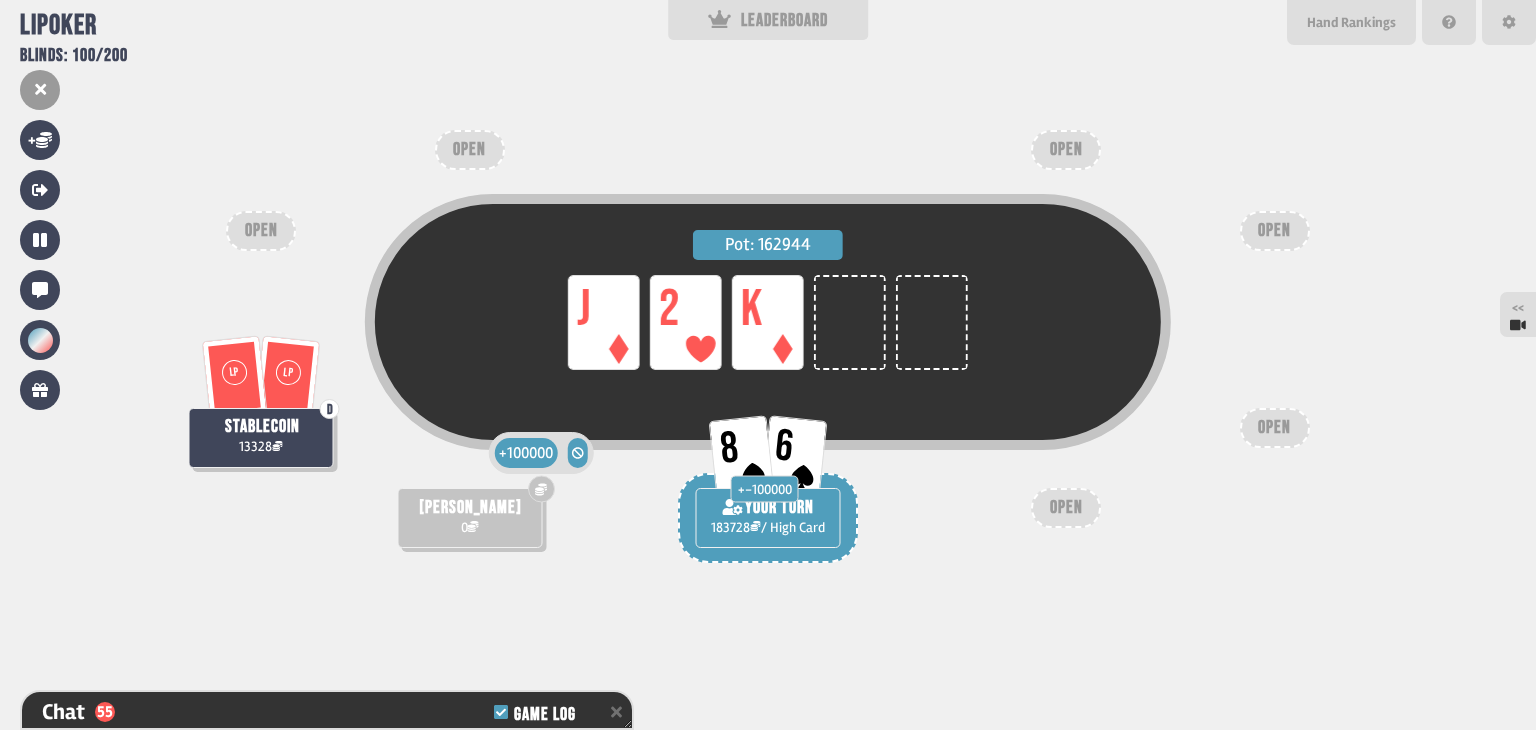 click on "Pot: 162944   LP J LP 2 LP K 8 6 + -100000 YOUR TURN 183728   / High Card LP LP D stablecoin 13328  Accept + 100000 Decline [PERSON_NAME] 0  OPEN OPEN OPEN OPEN OPEN OPEN" at bounding box center (768, 365) 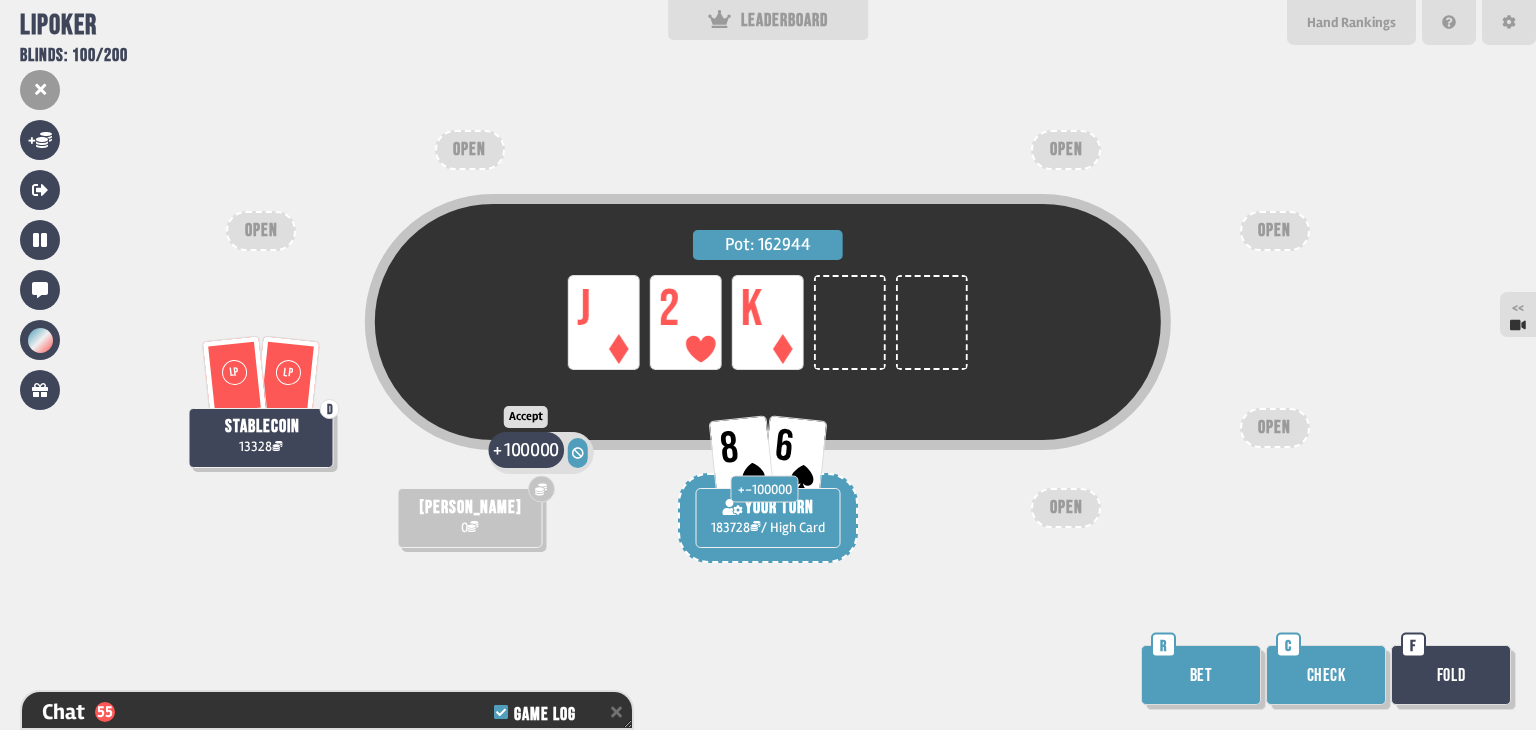 click on "100000" at bounding box center [531, 450] 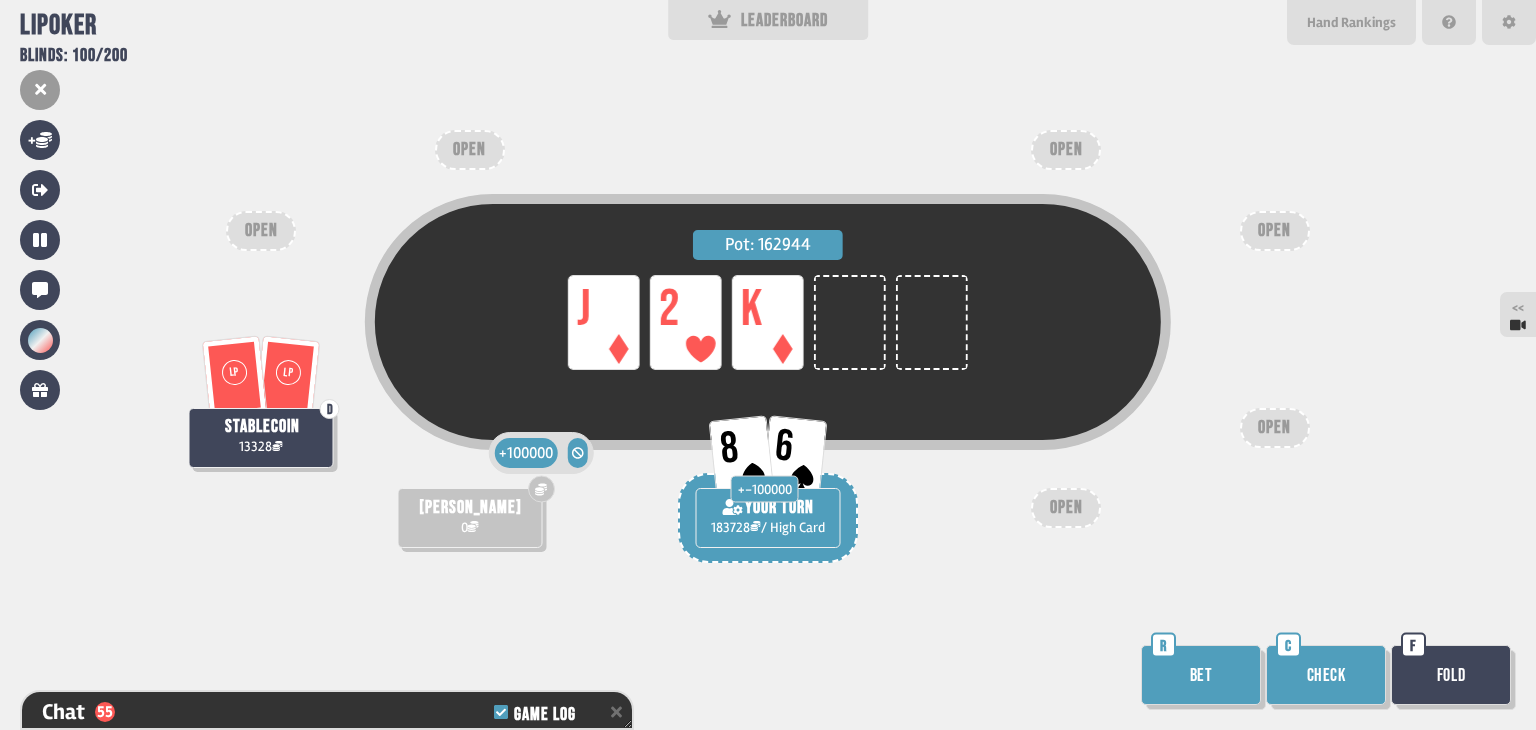 click on "100000" at bounding box center (530, 453) 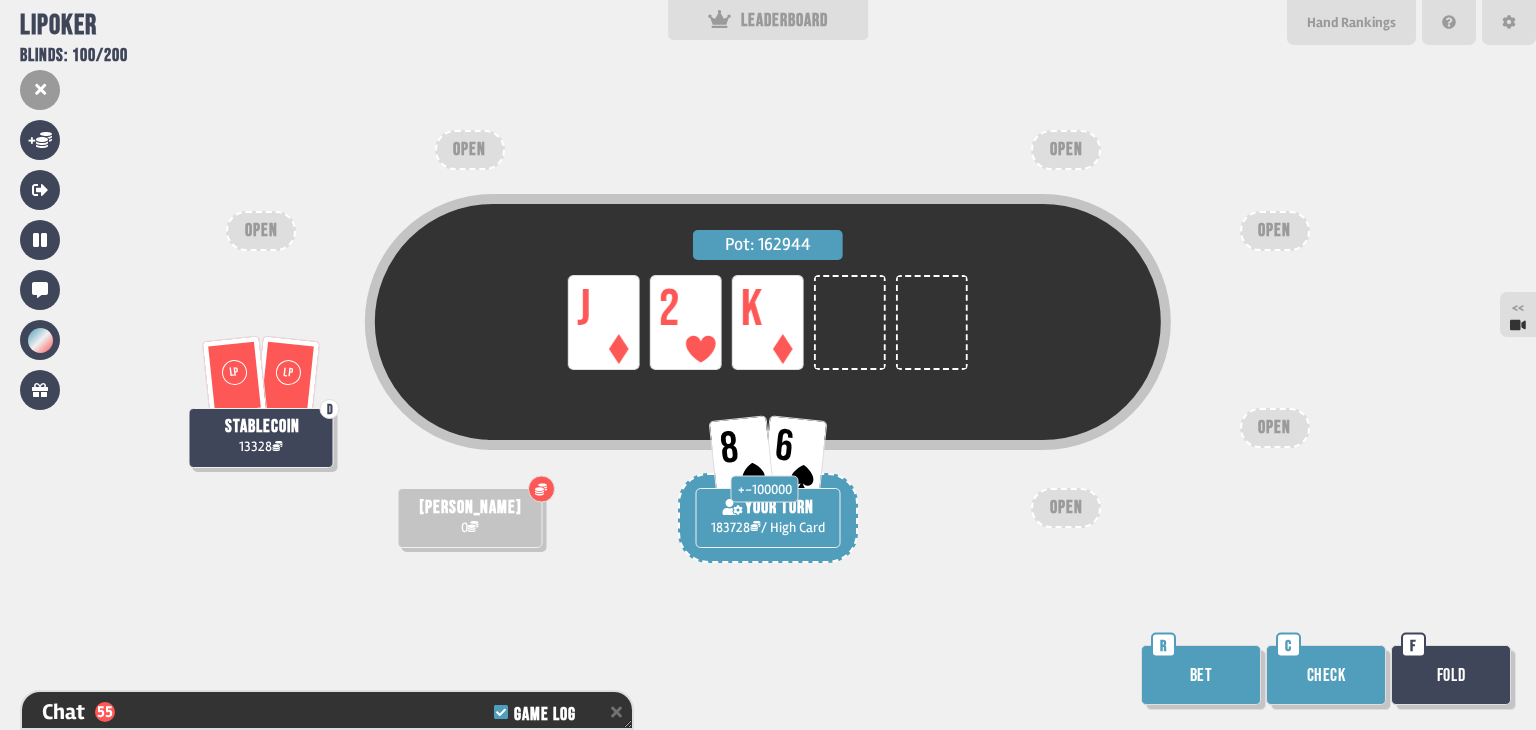 click at bounding box center [469, 430] 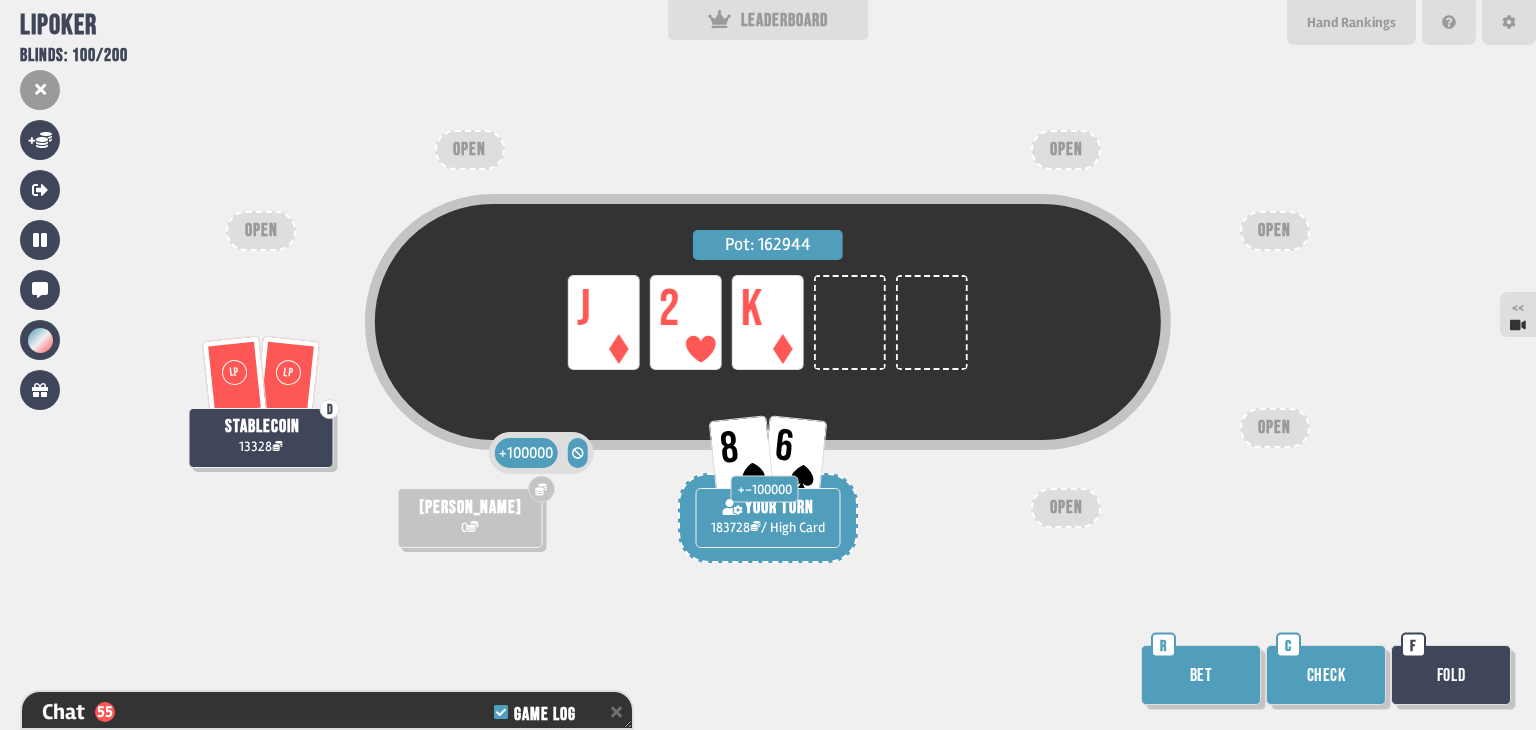 click on "Pot: 162944   LP J LP 2 LP K 8 6 + -100000 YOUR TURN 183728   / High Card LP LP D stablecoin 13328  Accept + 100000 Decline [PERSON_NAME] 0  OPEN OPEN OPEN OPEN OPEN OPEN Bet R Check C Fold F" at bounding box center (768, 365) 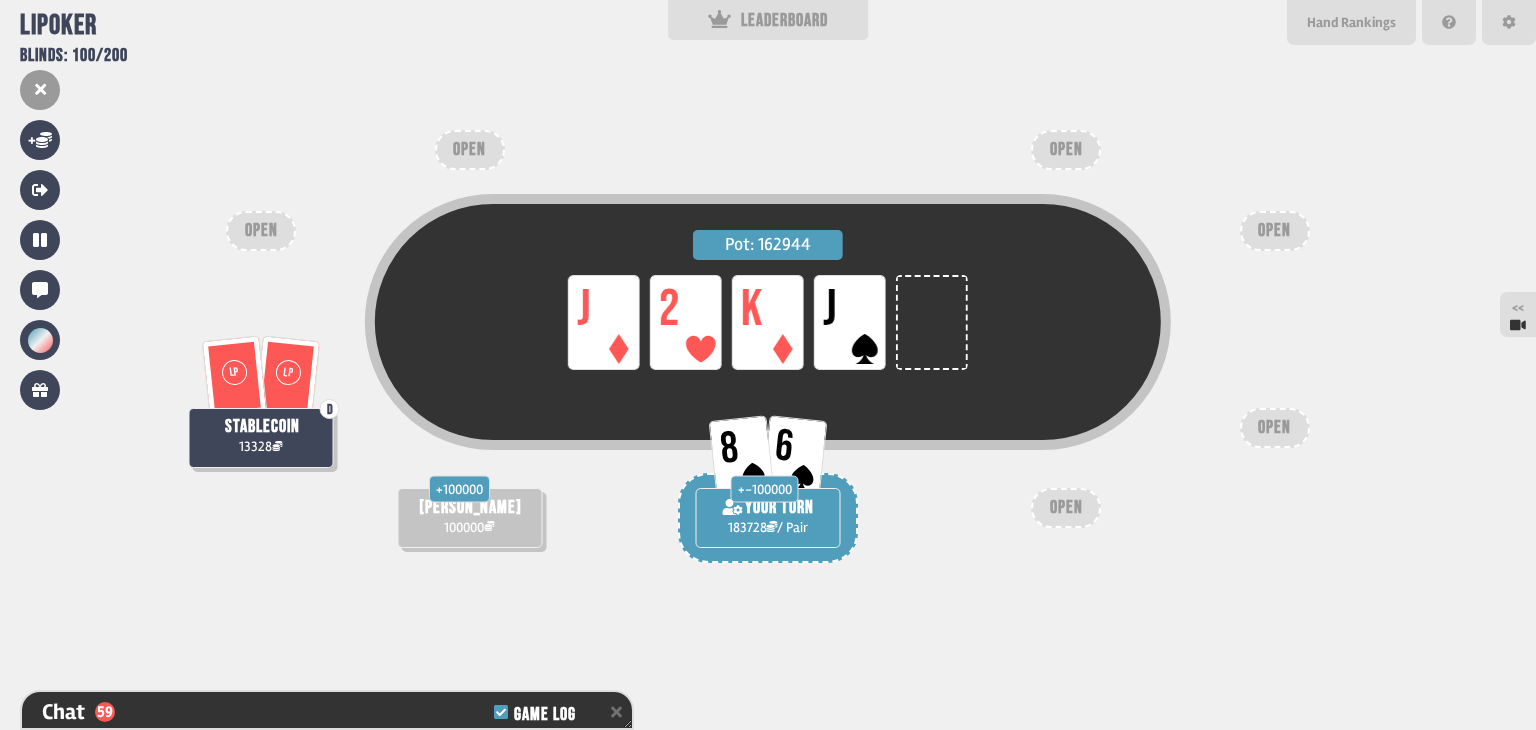 click on "Pot: 162944   LP J LP 2 LP K LP J" at bounding box center (768, 358) 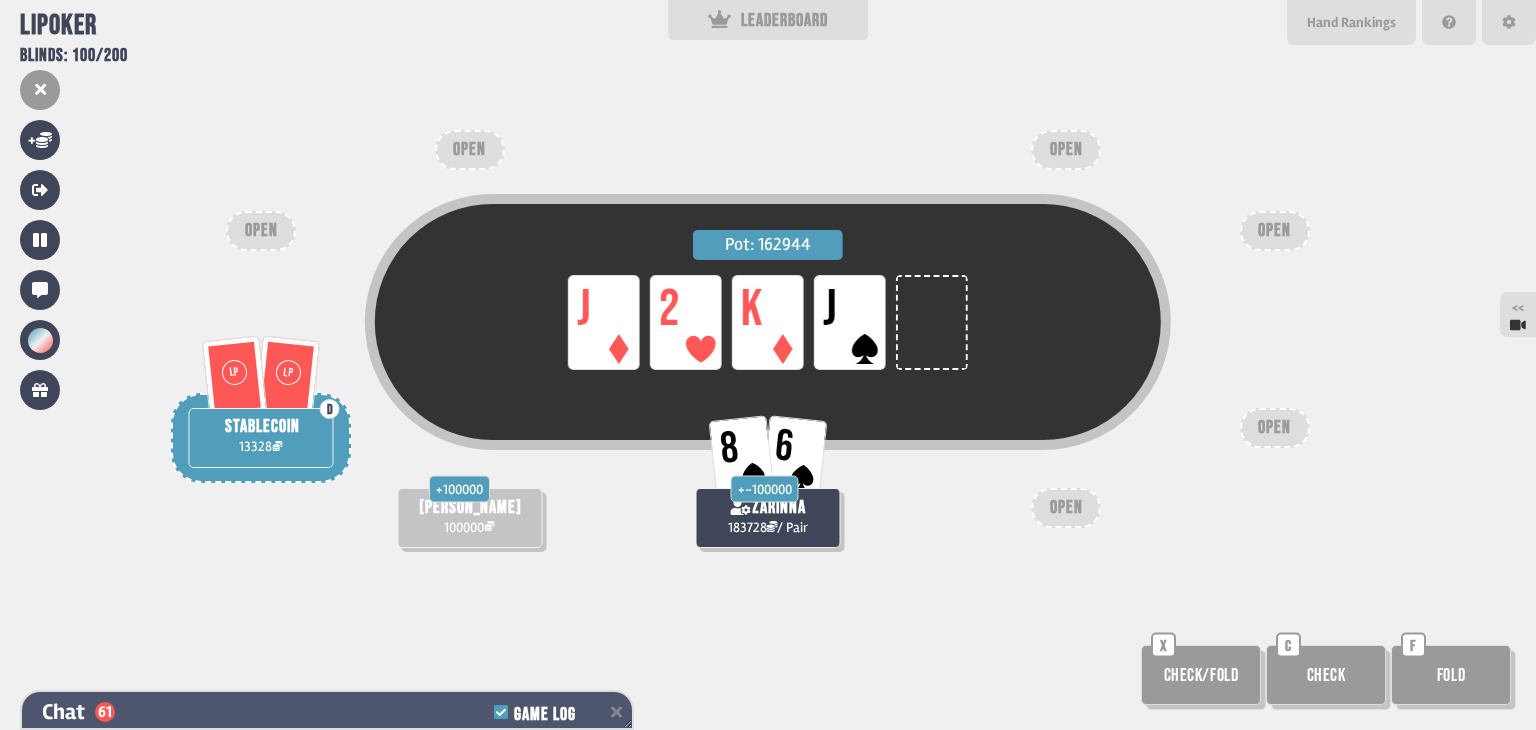 click on "Chat   61 Game Log" at bounding box center [327, 712] 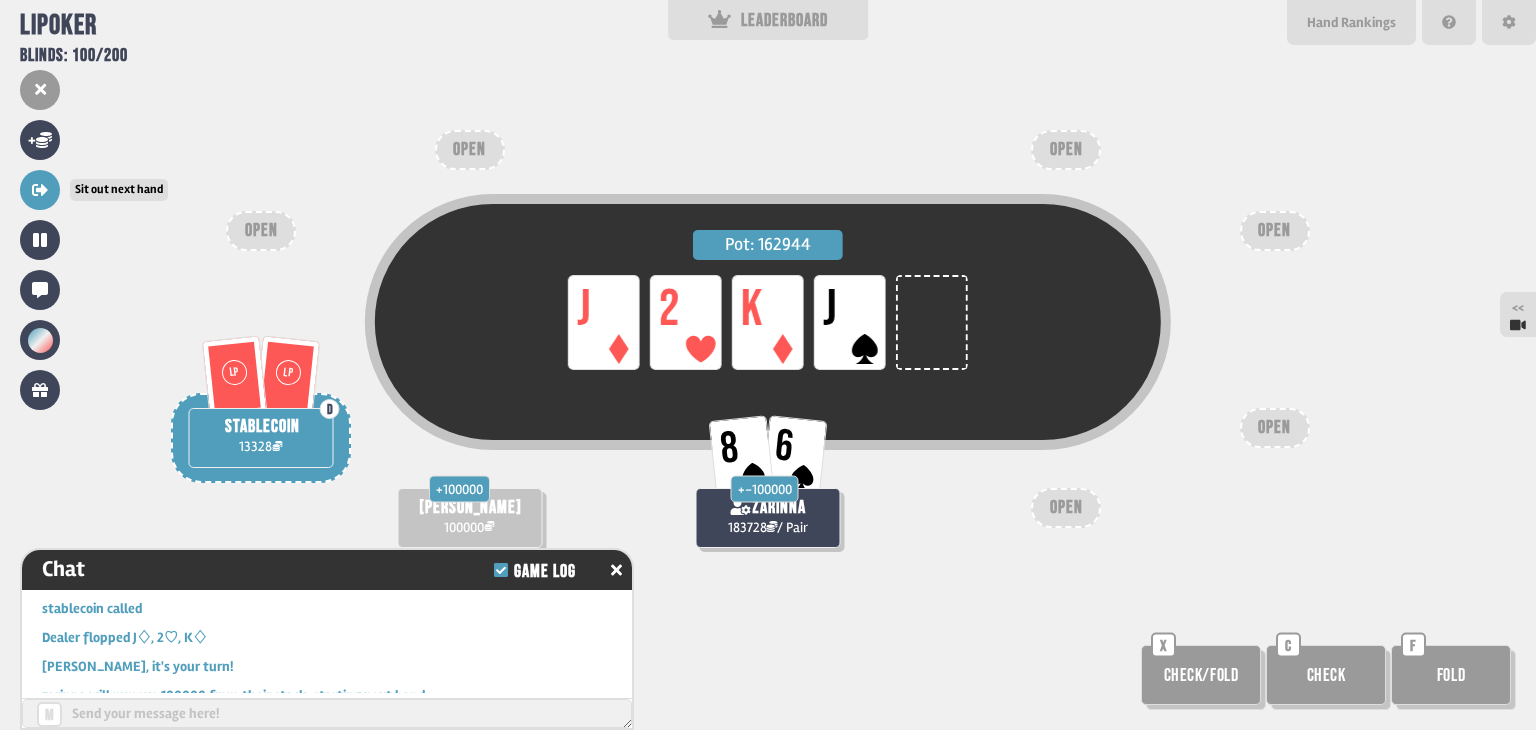 click 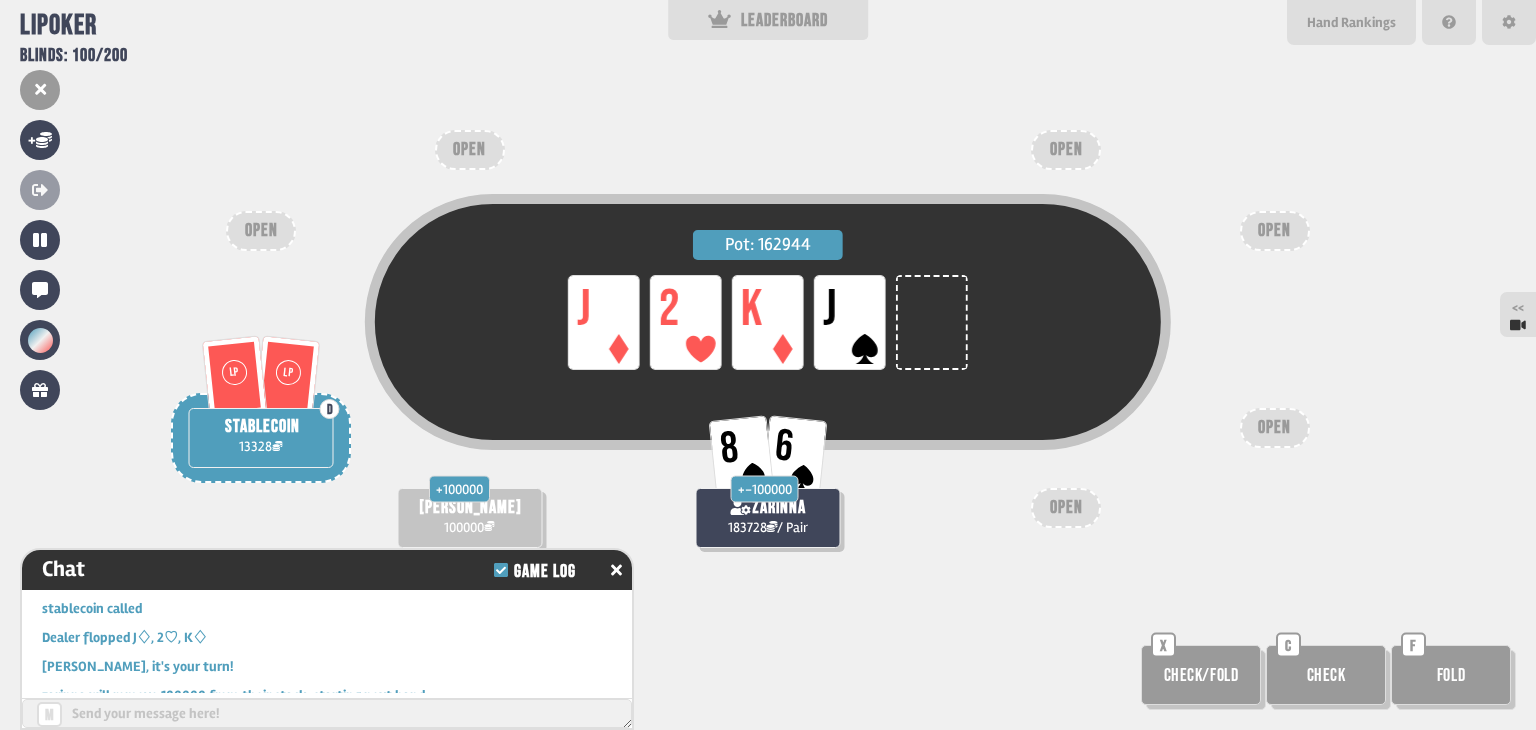 click on "+  Buy in for more Sit out next hand Pause game after this hand Share your feedback Change theme Check out what we're up to! 👀" at bounding box center (40, 265) 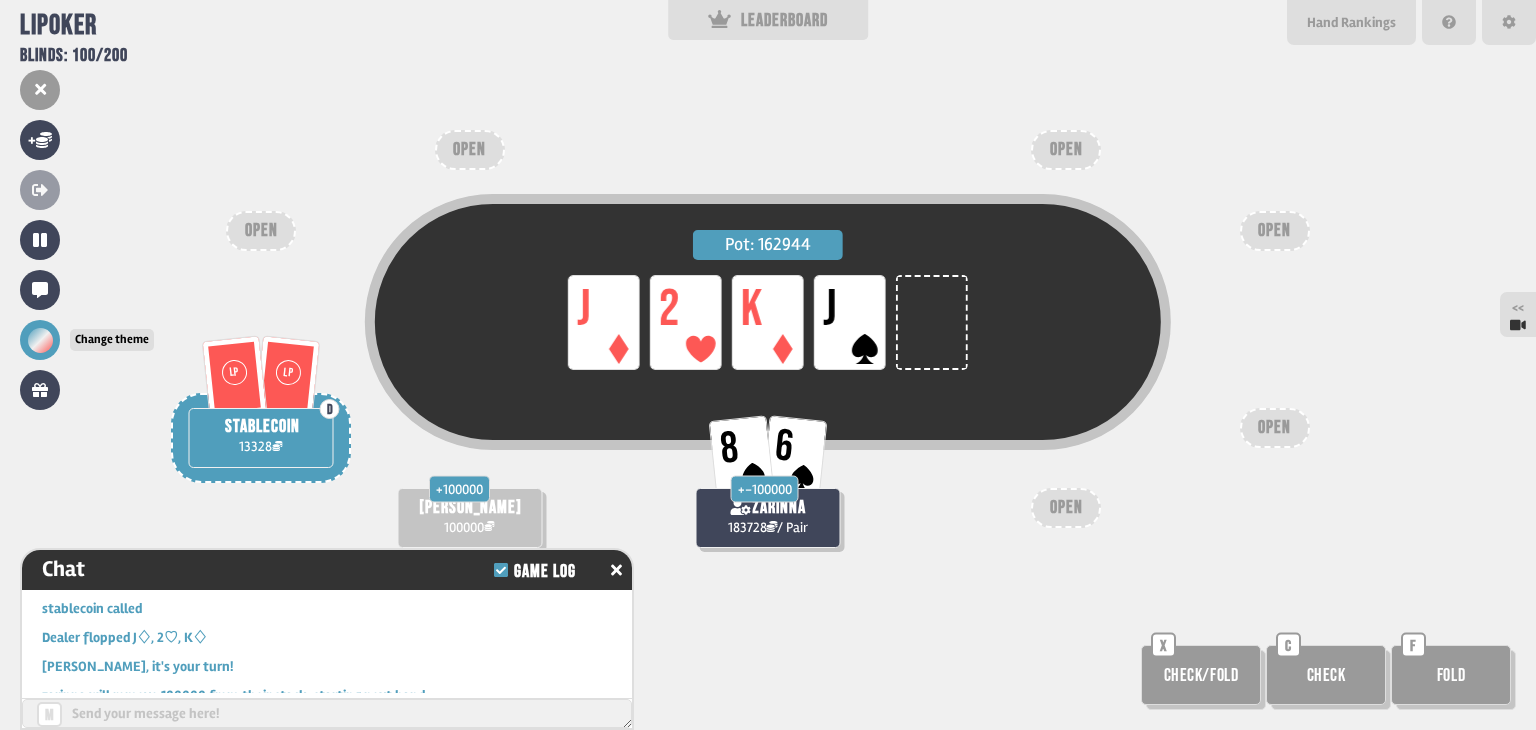 click at bounding box center [40, 340] 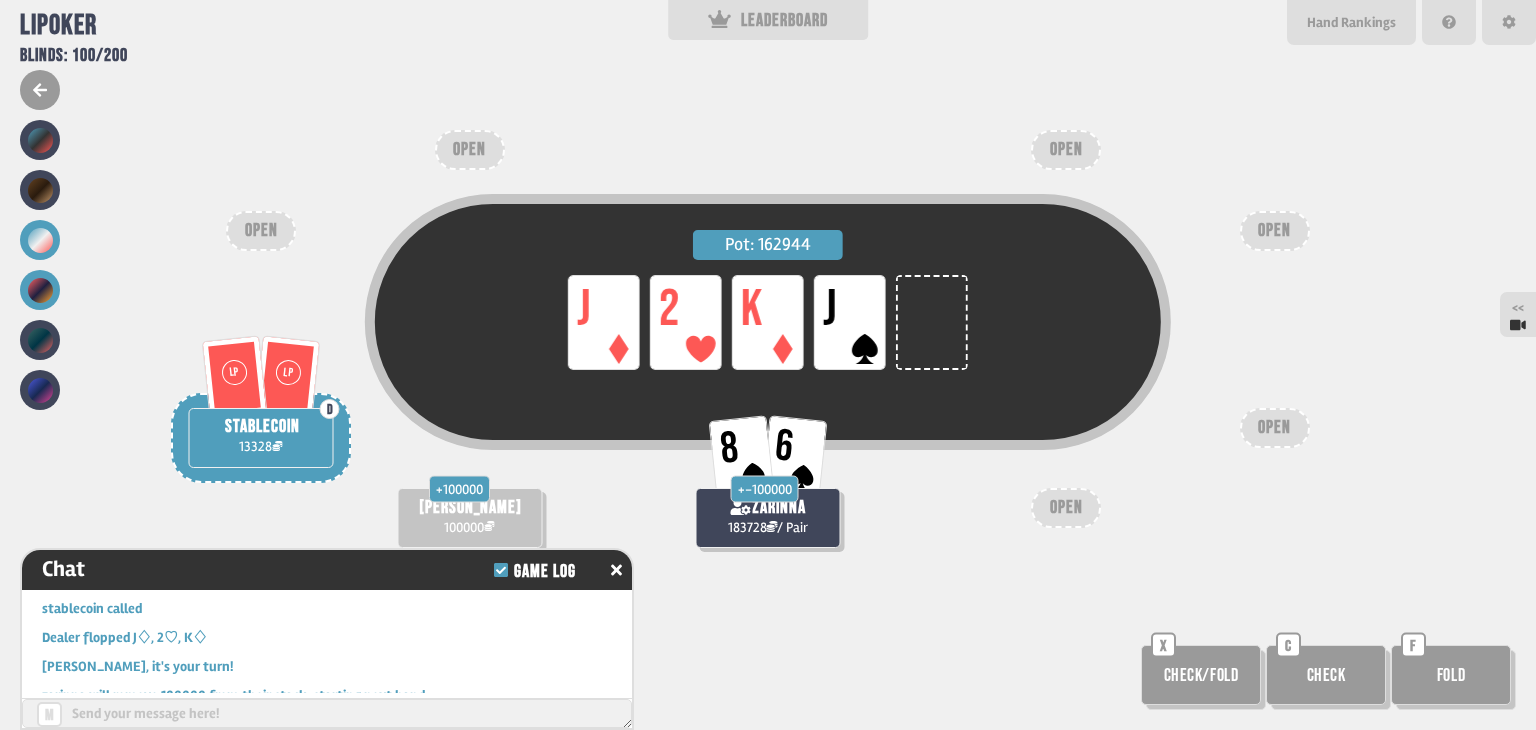 click at bounding box center (40, 290) 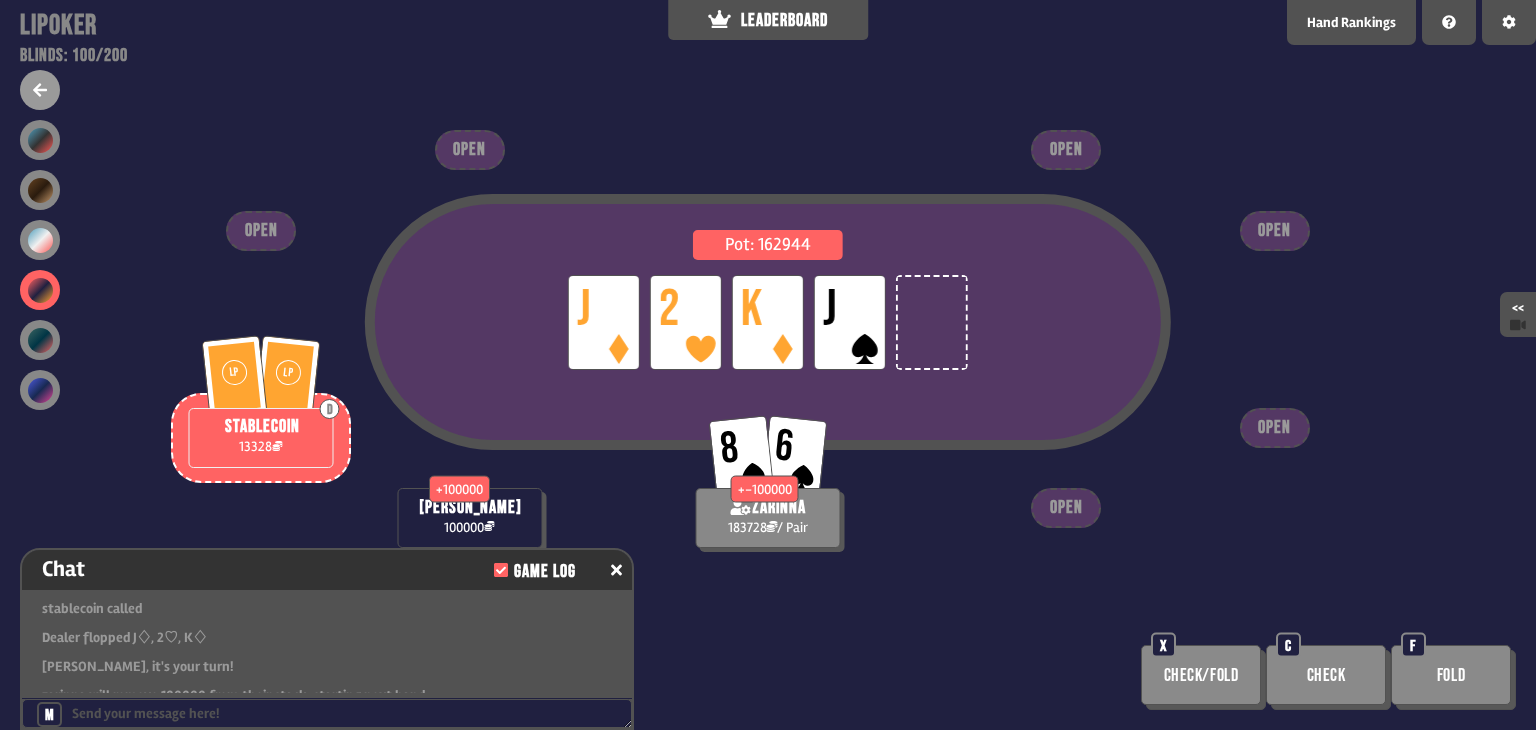 click on "Pot: 162944   LP J LP 2 LP K LP J 8 6 + -100000 zarinna 183728   / Pair LP LP D stablecoin 13328  + 100000 [PERSON_NAME] 100000  OPEN OPEN OPEN OPEN OPEN OPEN Check/Fold X Check C Fold F" at bounding box center [768, 365] 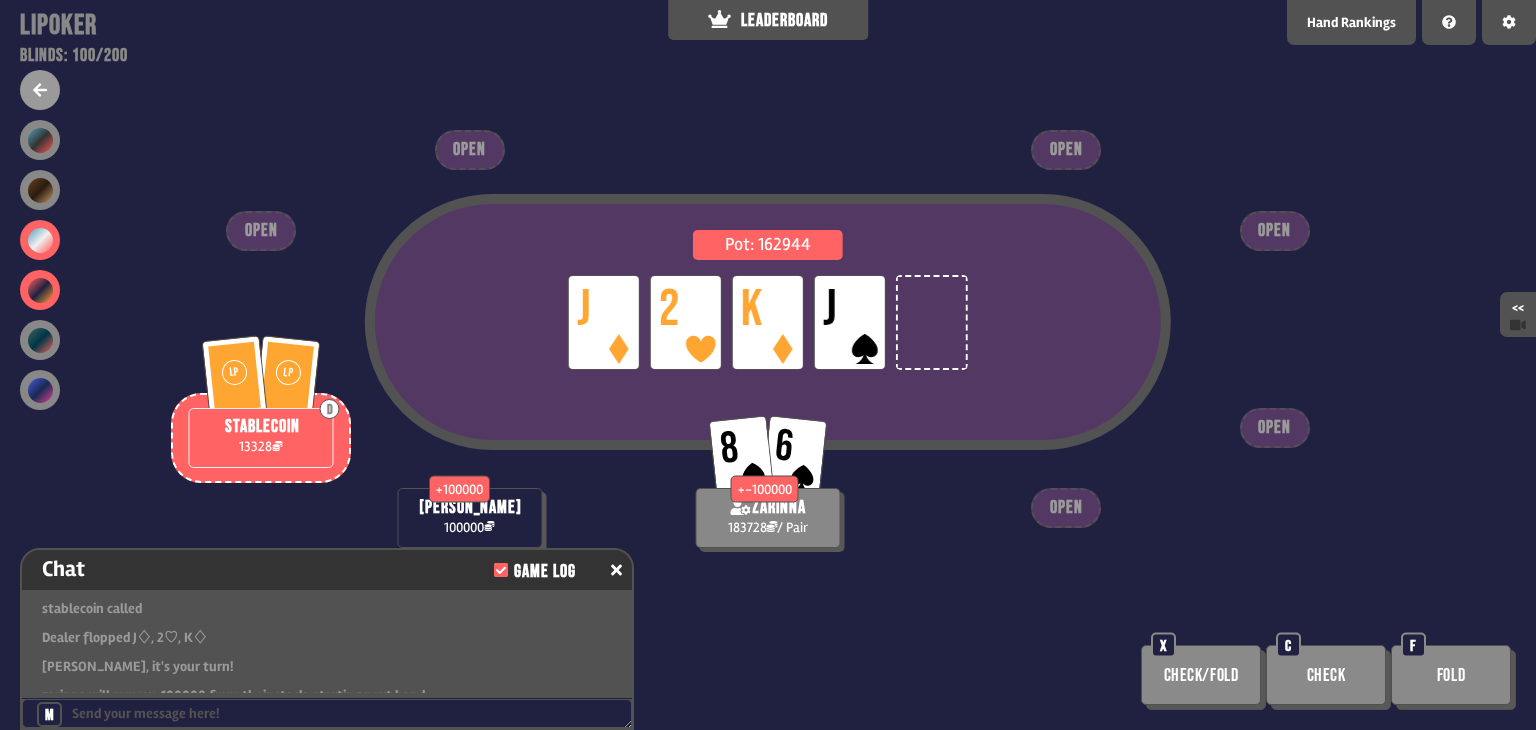 click at bounding box center (40, 240) 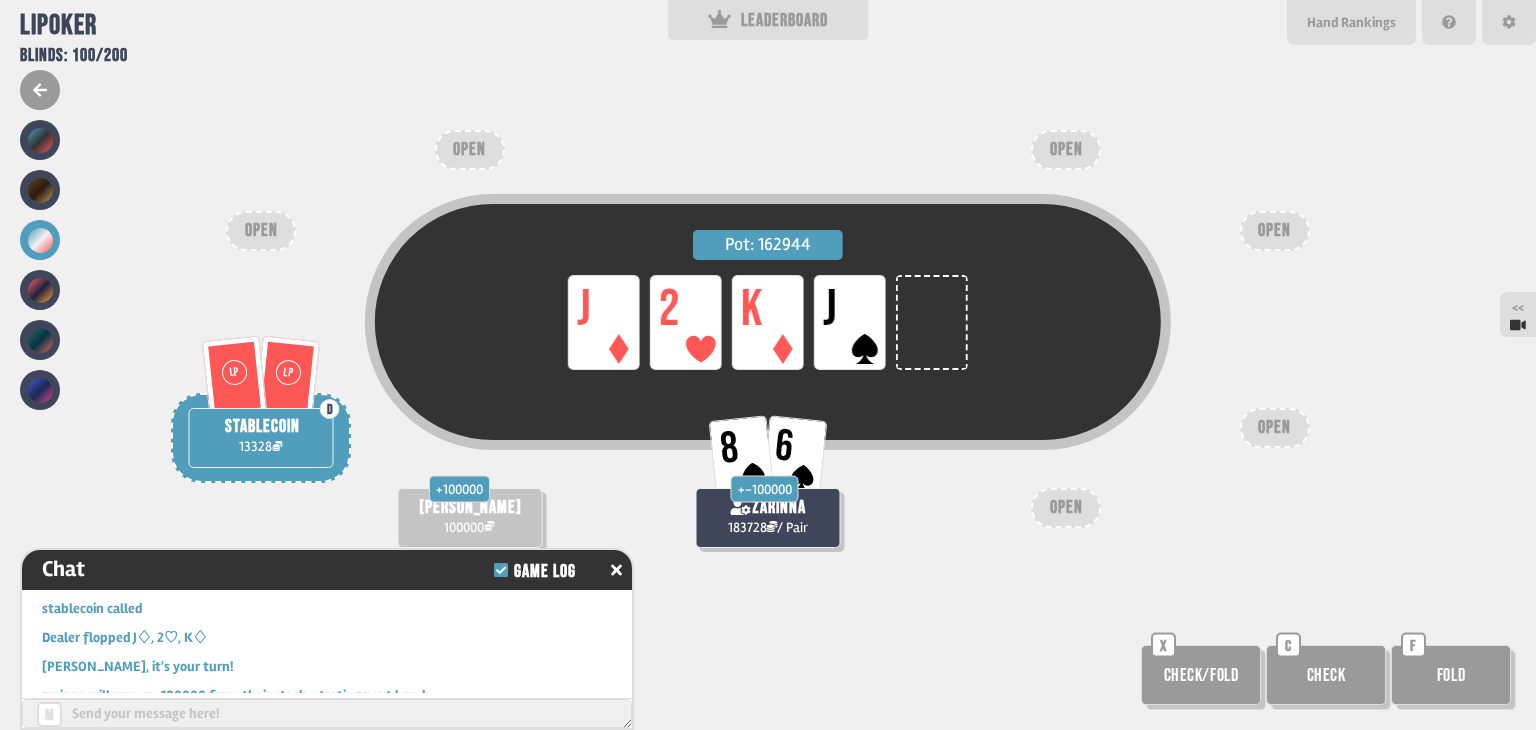 click at bounding box center (40, 140) 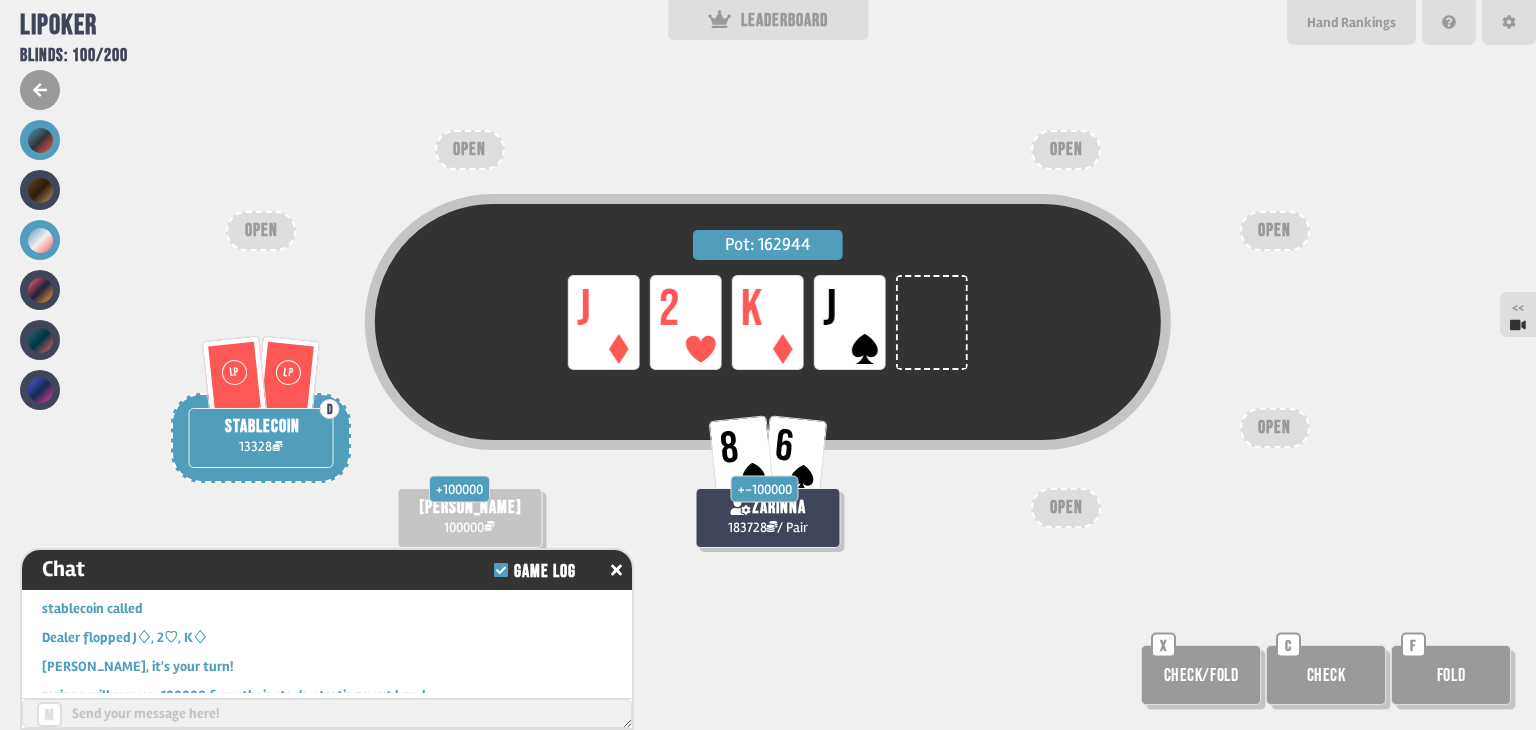 click at bounding box center [40, 140] 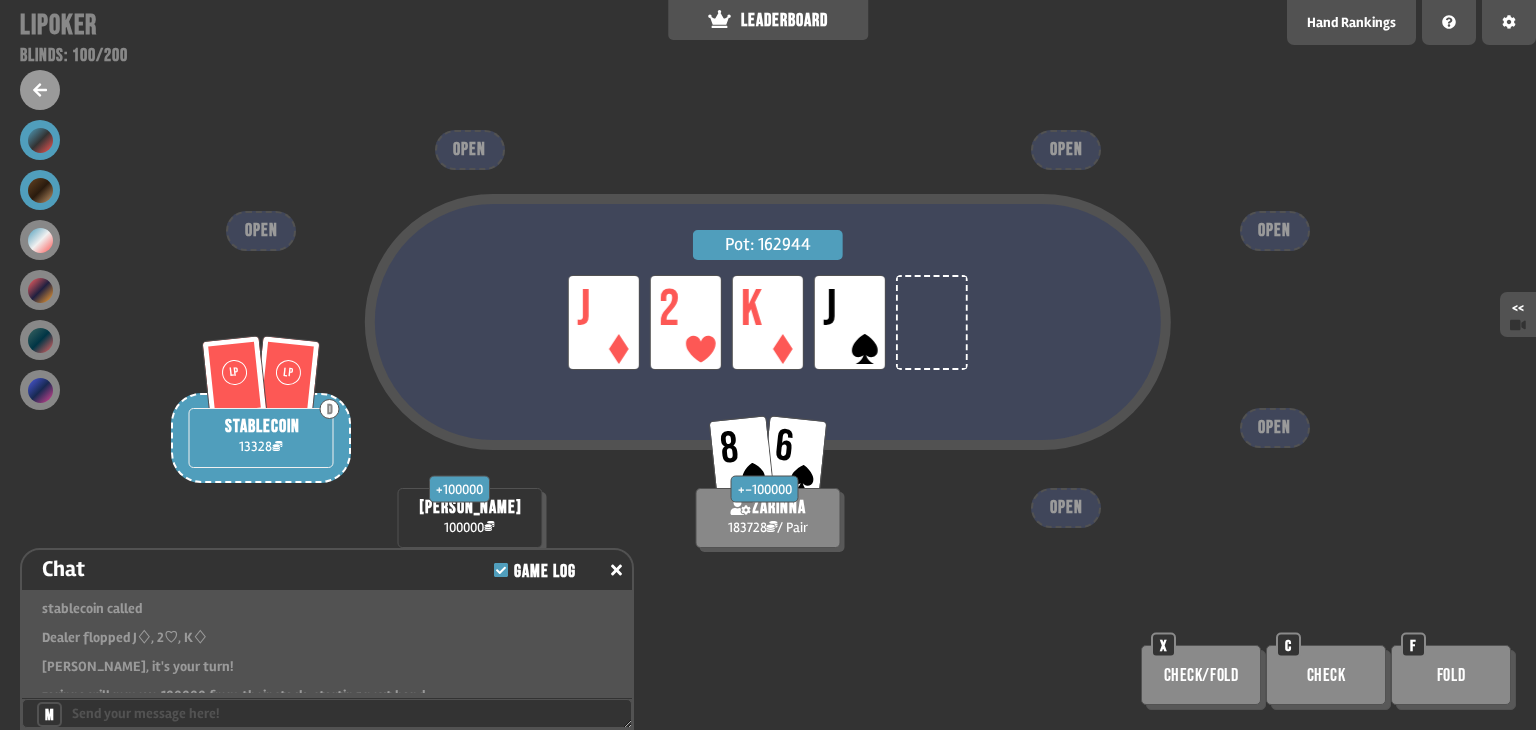 click at bounding box center [40, 190] 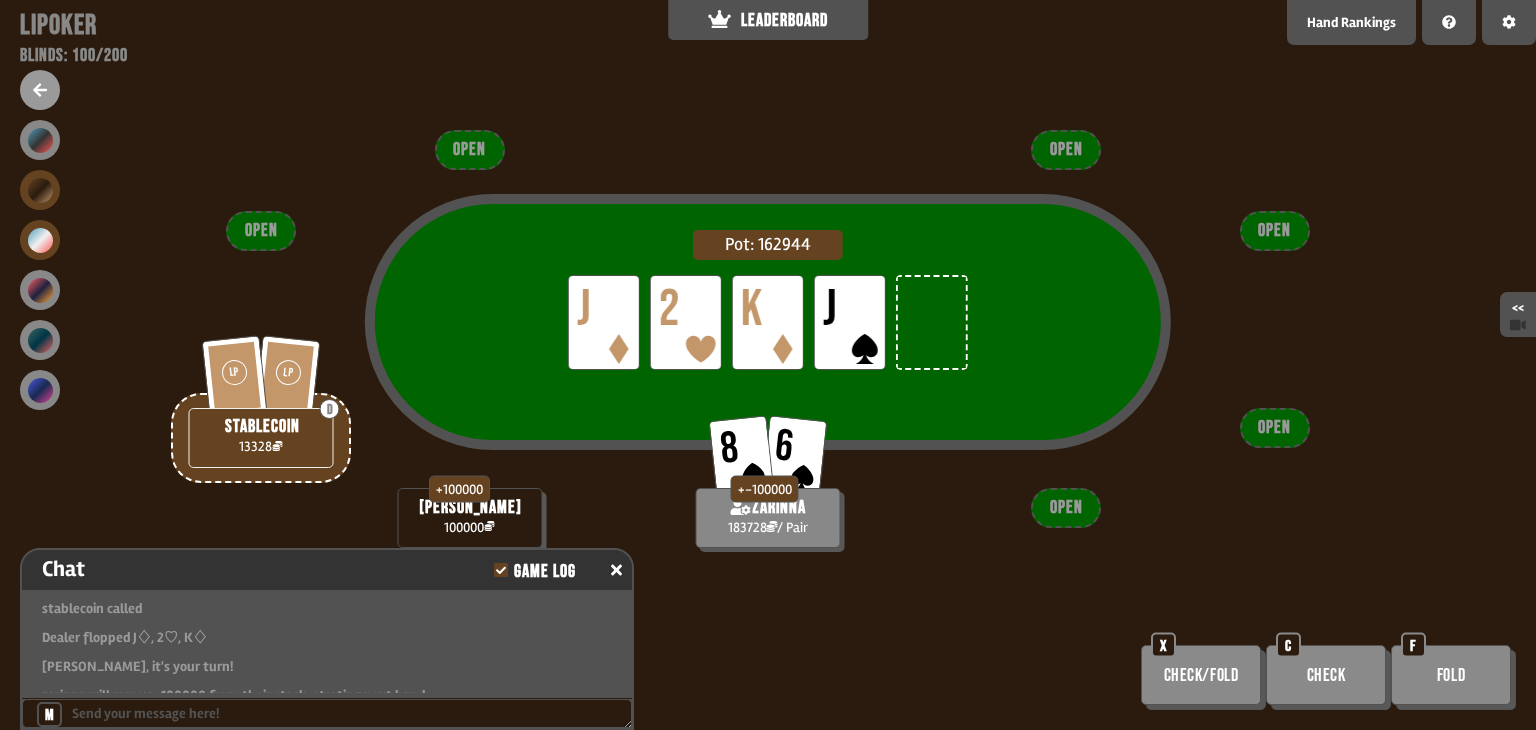 click at bounding box center [40, 240] 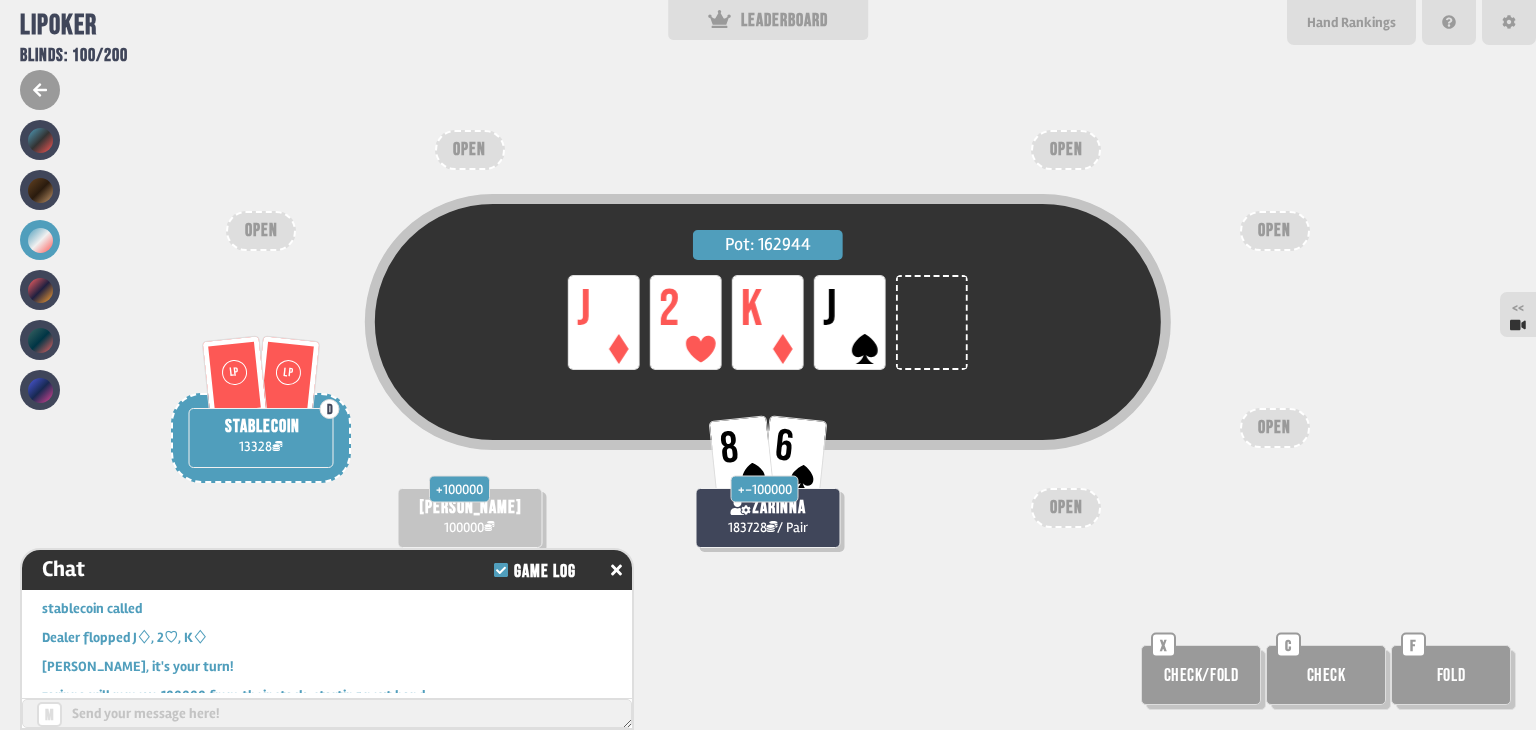 click on "Pot: 162944   LP J LP 2 LP K LP J 8 6 + -100000 zarinna 183728   / Pair LP LP D stablecoin 13328  + 100000 [PERSON_NAME] 100000  OPEN OPEN OPEN OPEN OPEN OPEN Check/Fold X Check C Fold F" at bounding box center [768, 365] 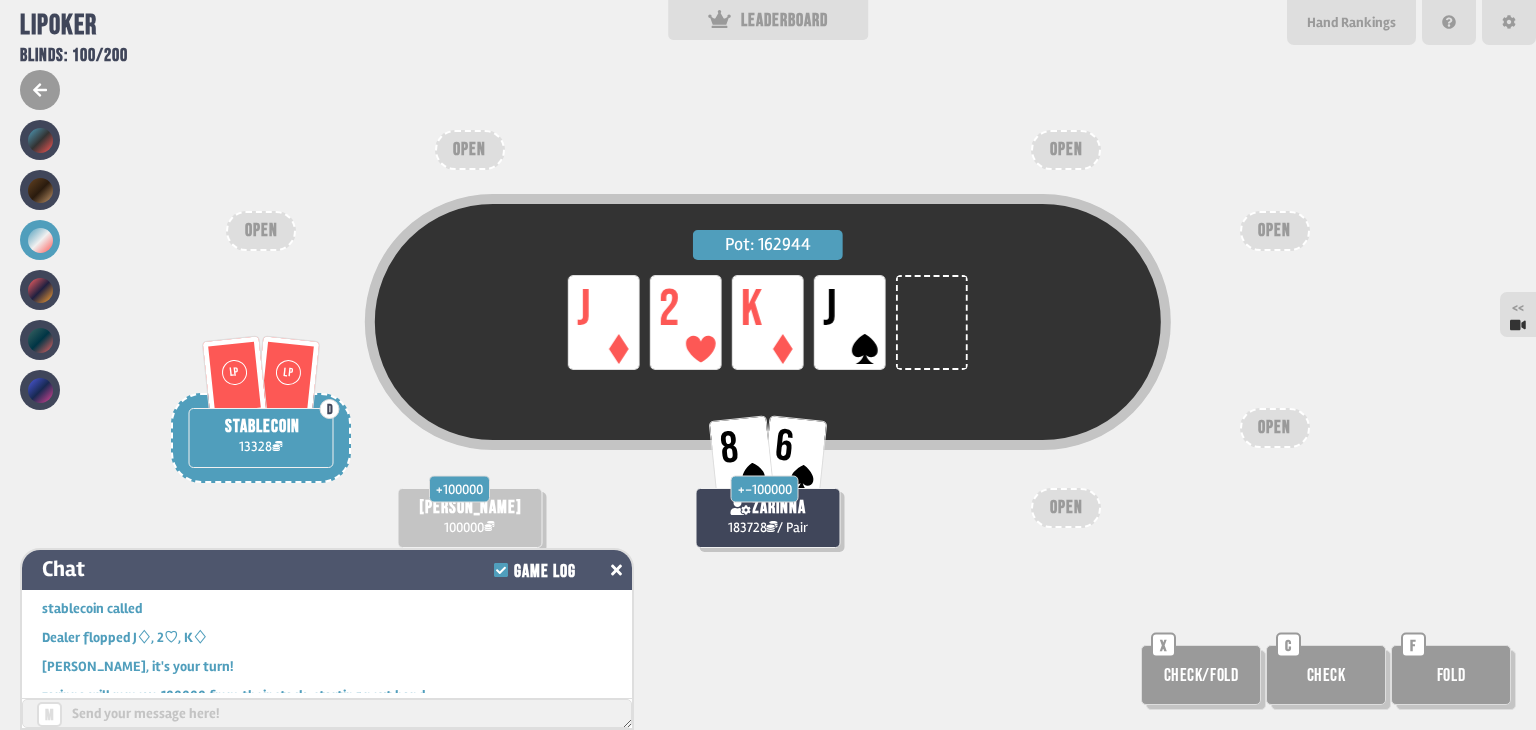 click 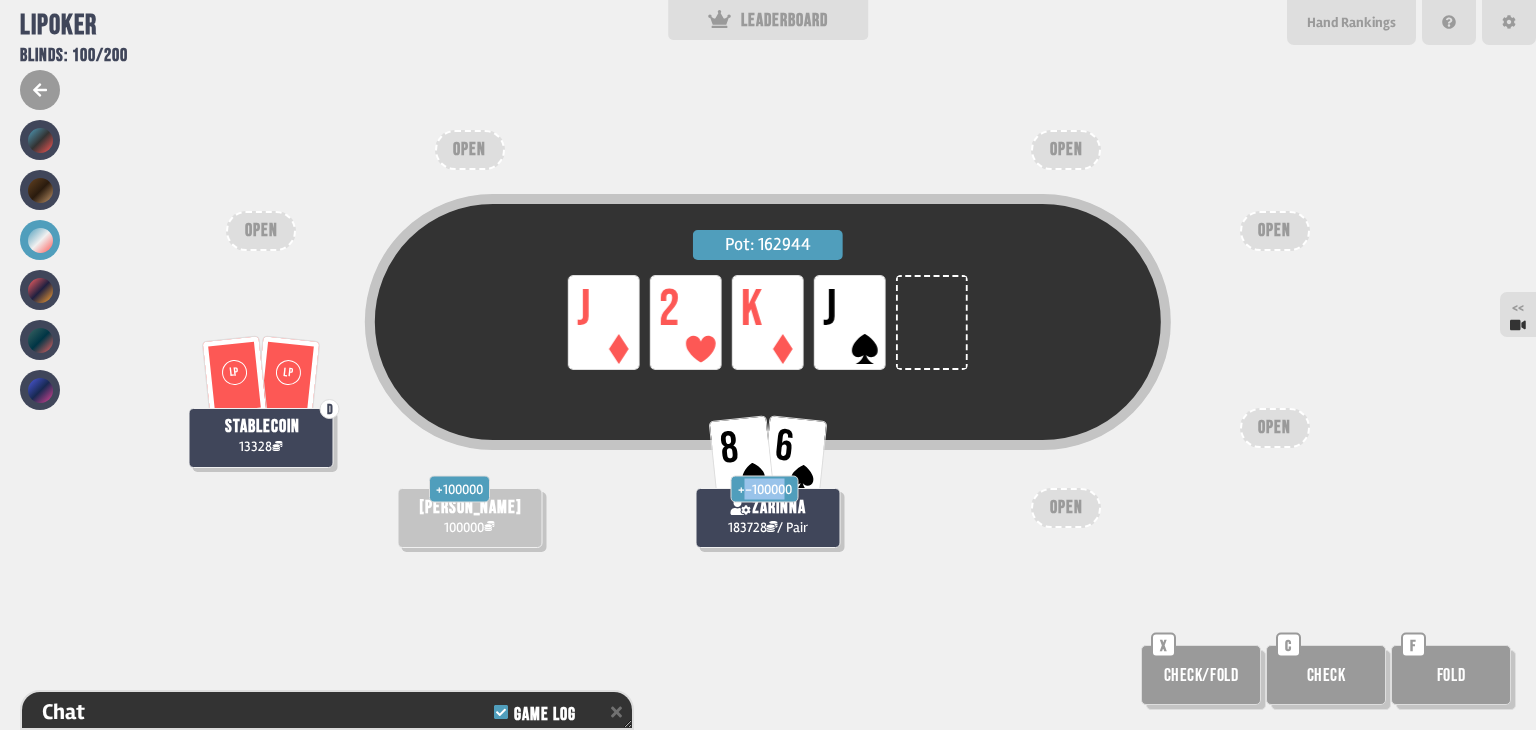 drag, startPoint x: 756, startPoint y: 492, endPoint x: 784, endPoint y: 494, distance: 28.071337 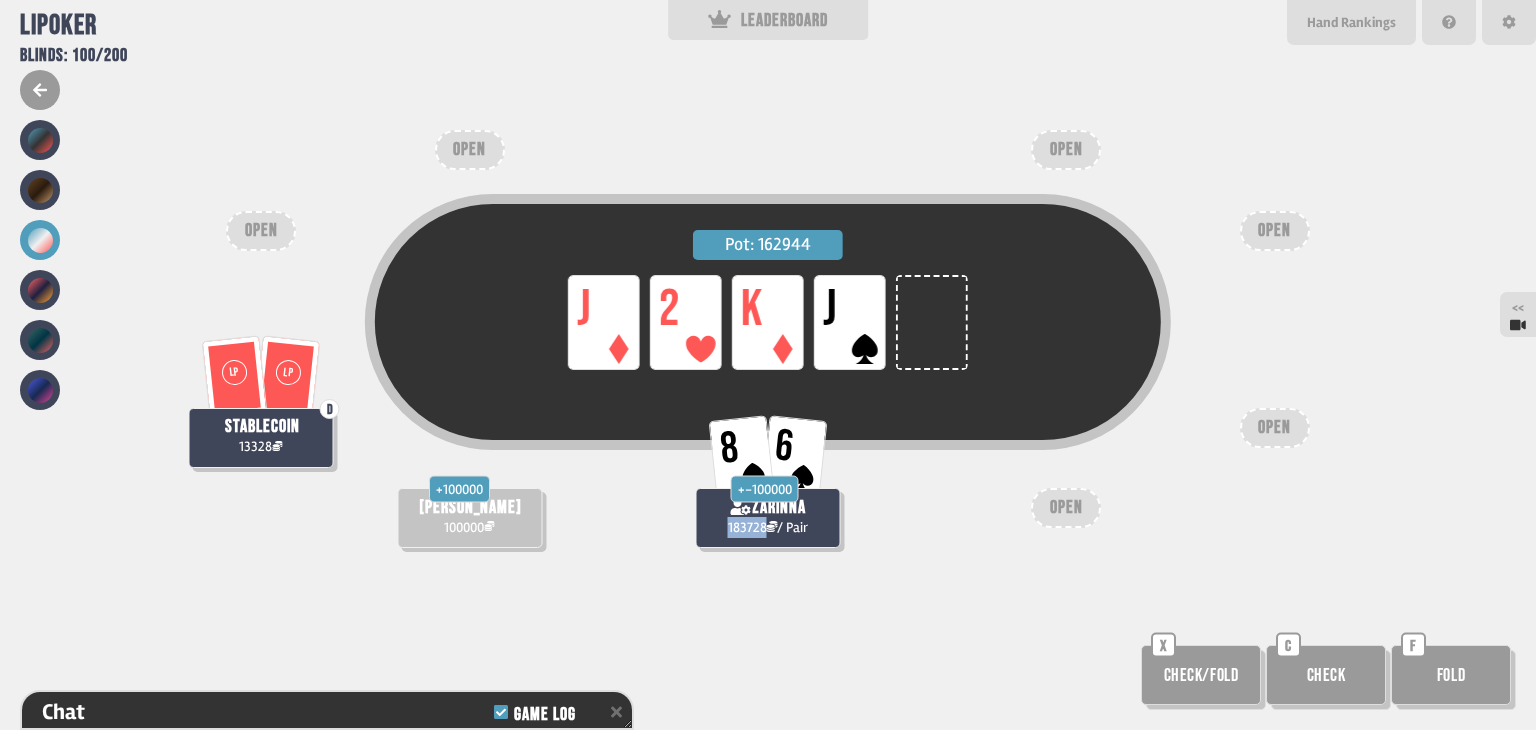 drag, startPoint x: 720, startPoint y: 521, endPoint x: 764, endPoint y: 521, distance: 44 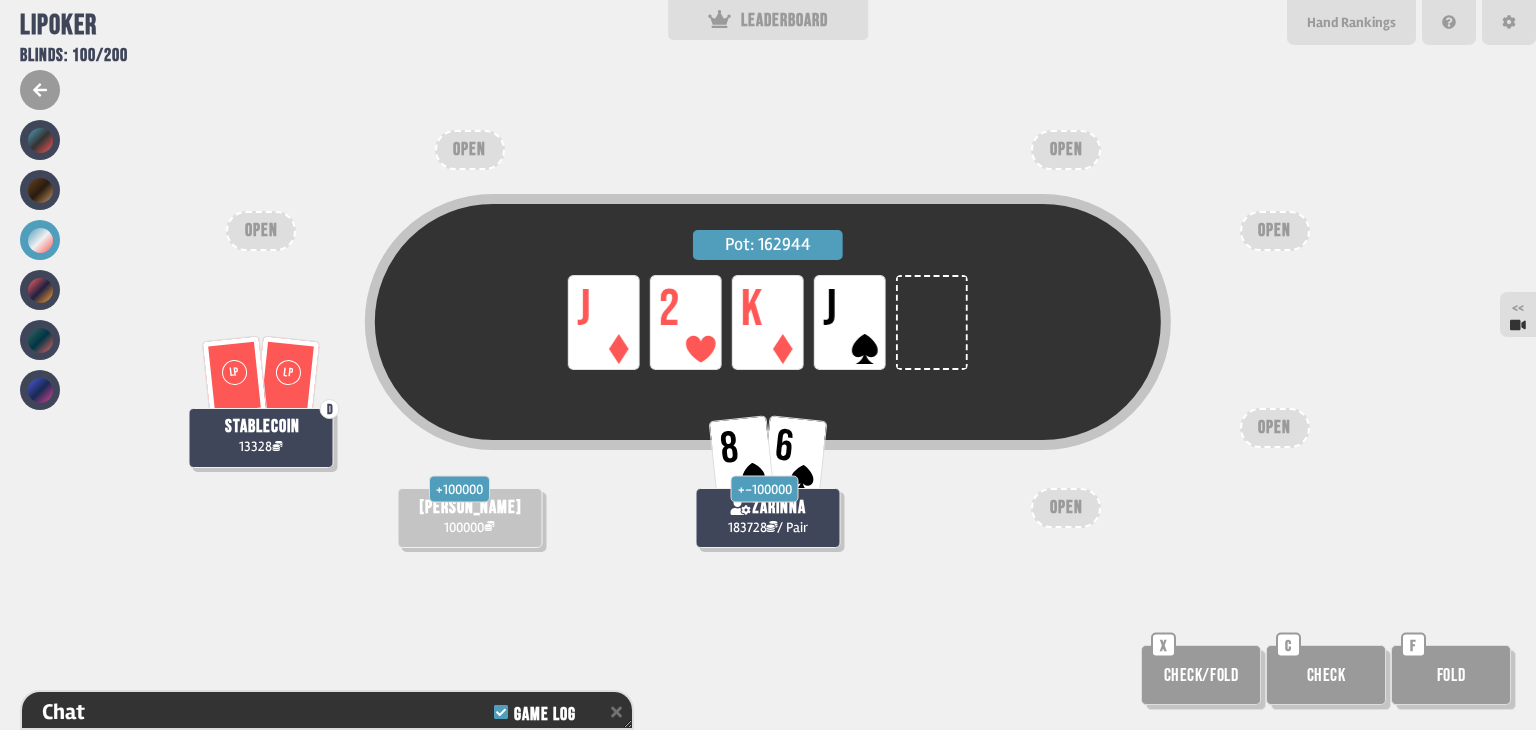 click 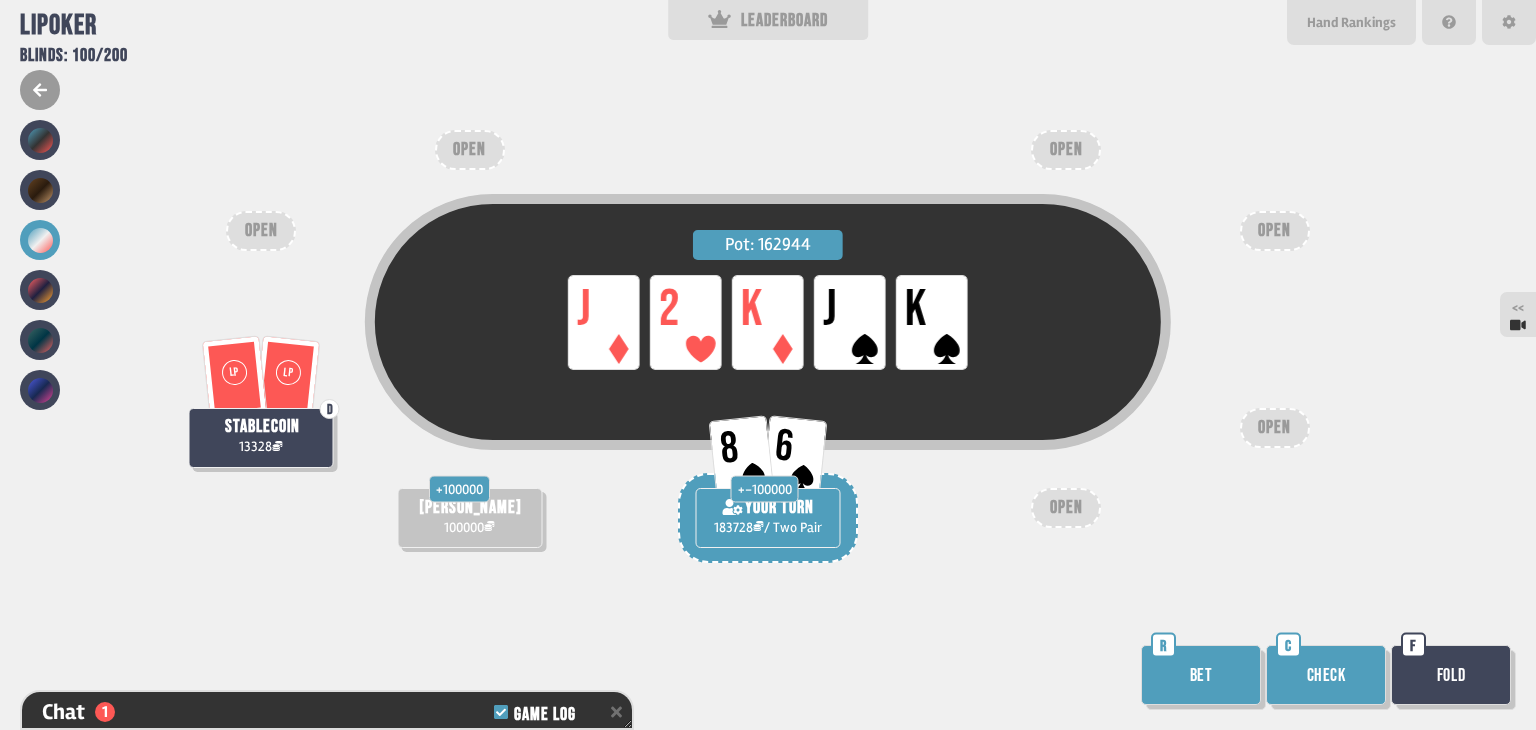 click on "Check" at bounding box center (1326, 675) 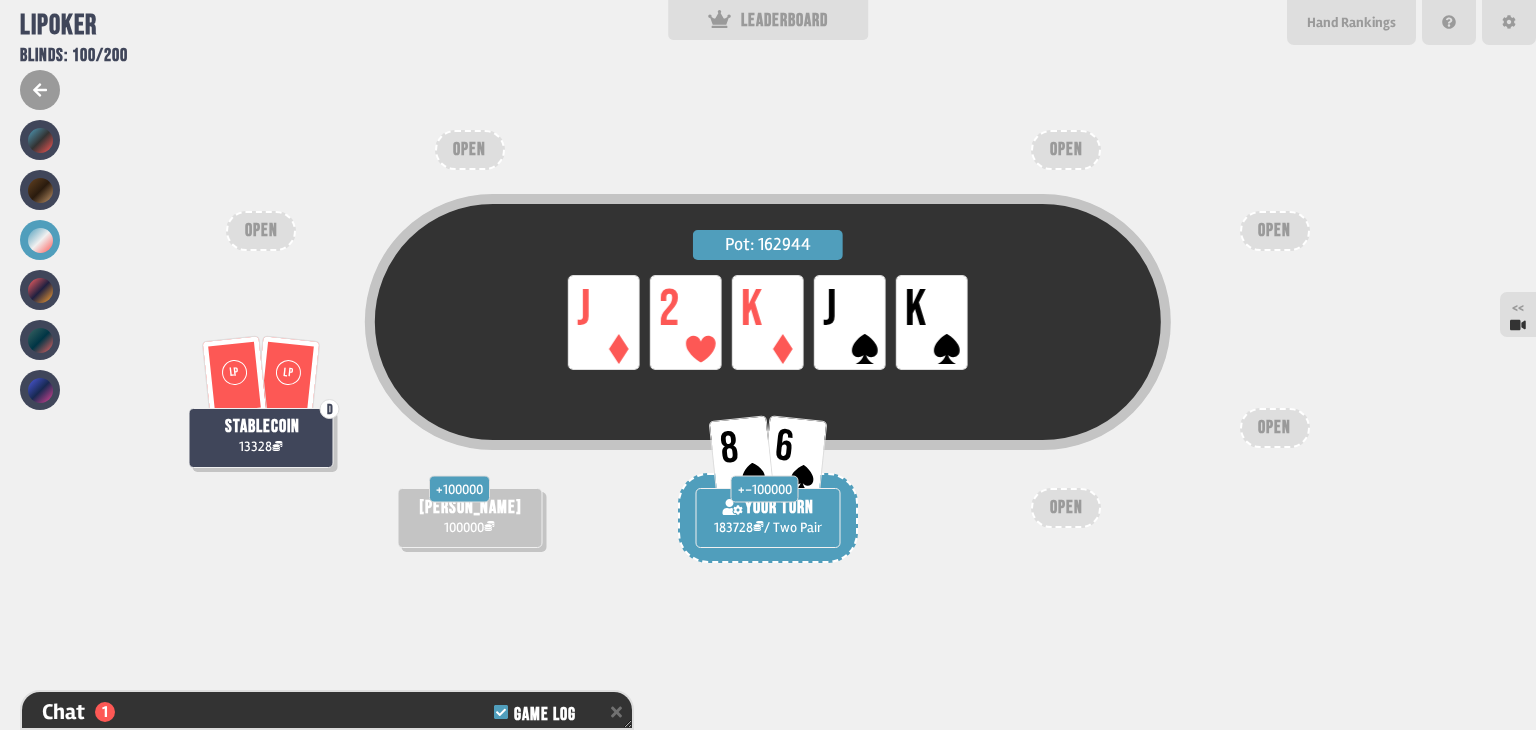 click on "Pot: 162944   LP J LP 2 LP K LP J LP K" at bounding box center (768, 358) 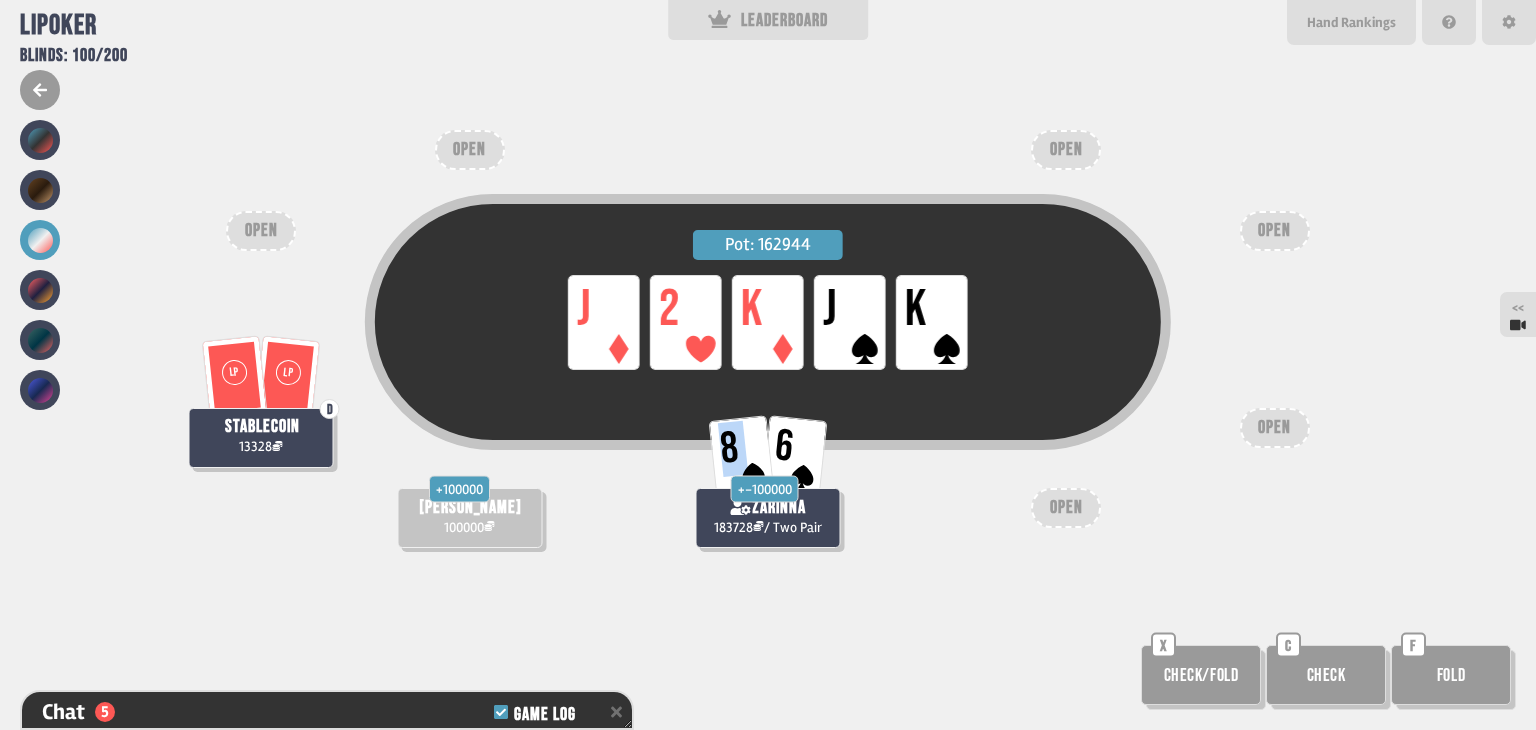 drag, startPoint x: 724, startPoint y: 448, endPoint x: 797, endPoint y: 449, distance: 73.00685 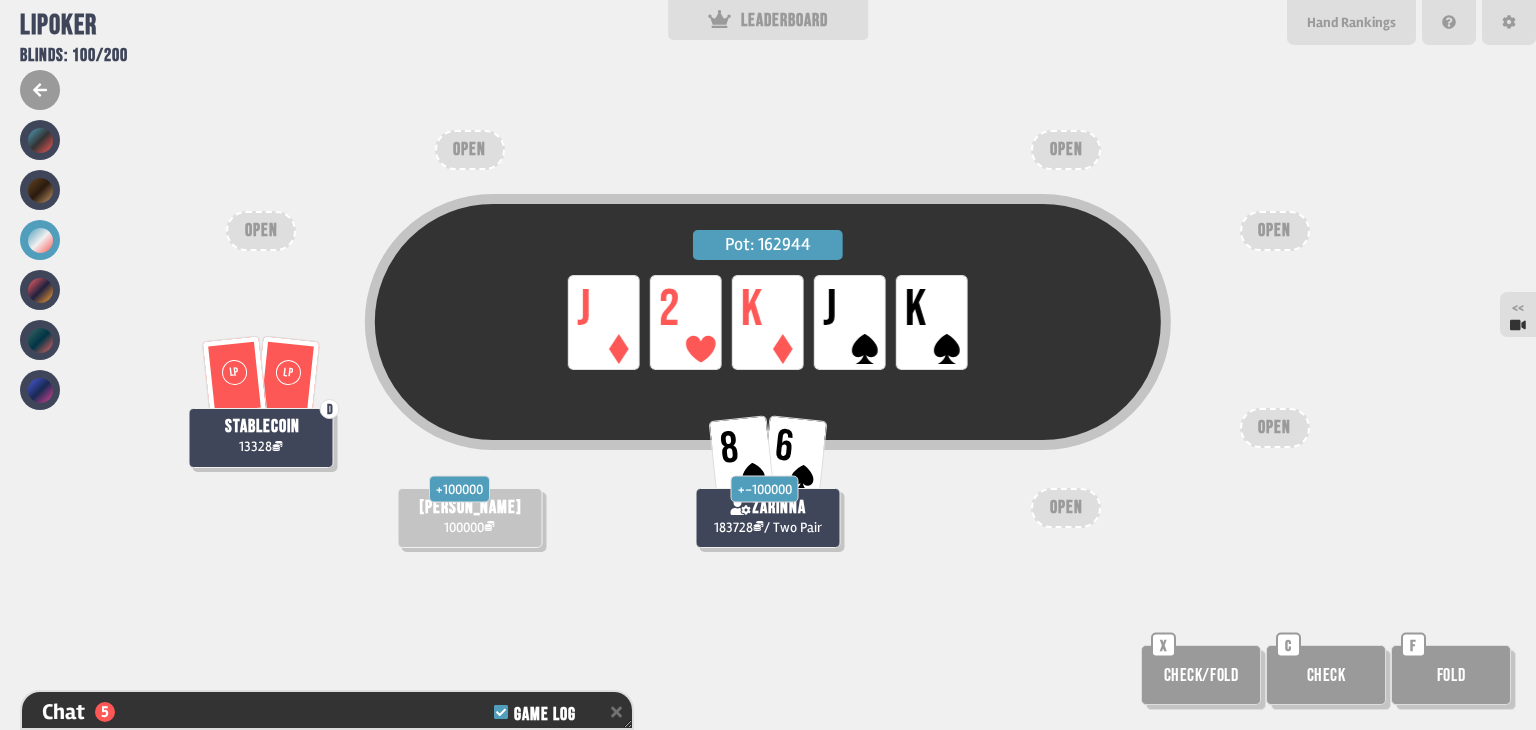 click on "6" at bounding box center (784, 447) 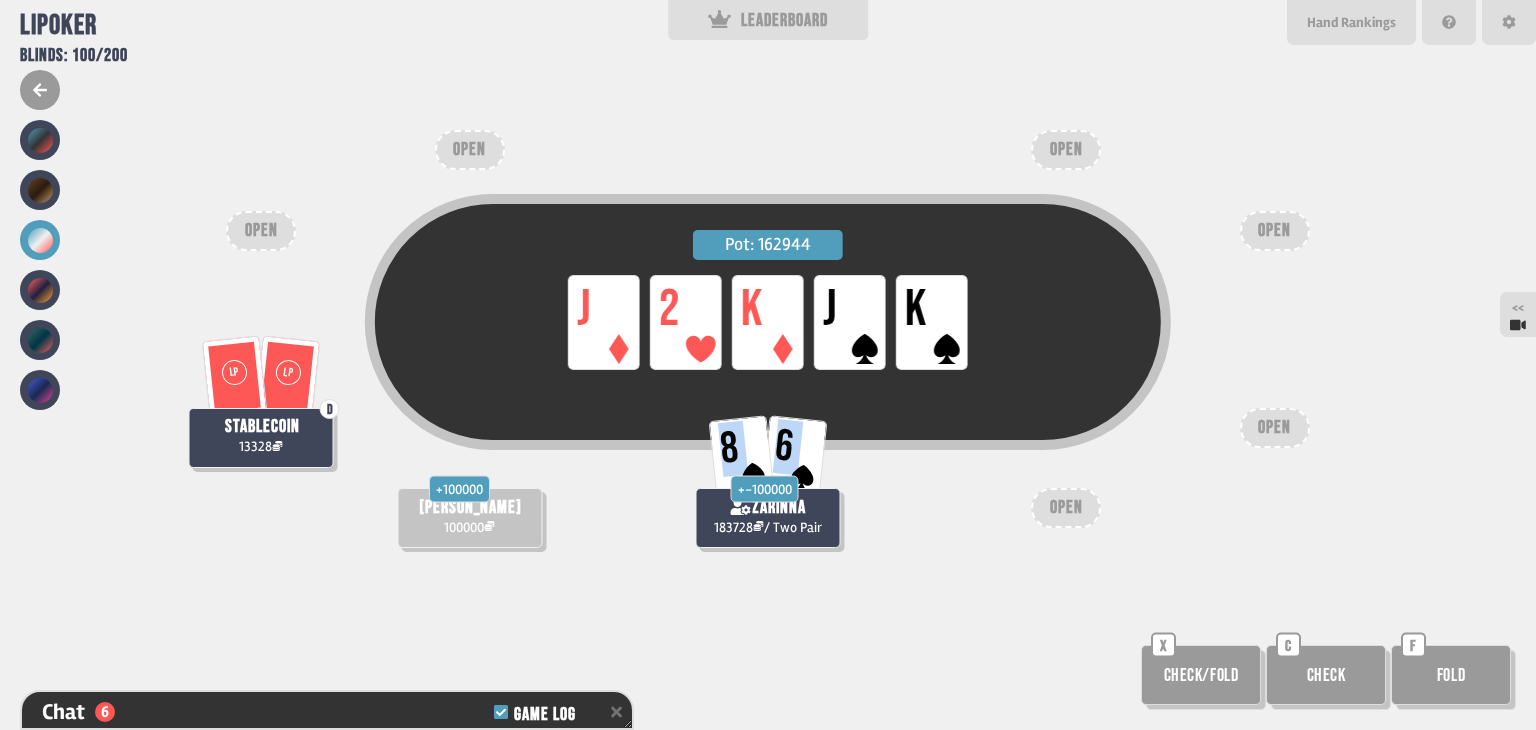 drag, startPoint x: 789, startPoint y: 449, endPoint x: 712, endPoint y: 447, distance: 77.02597 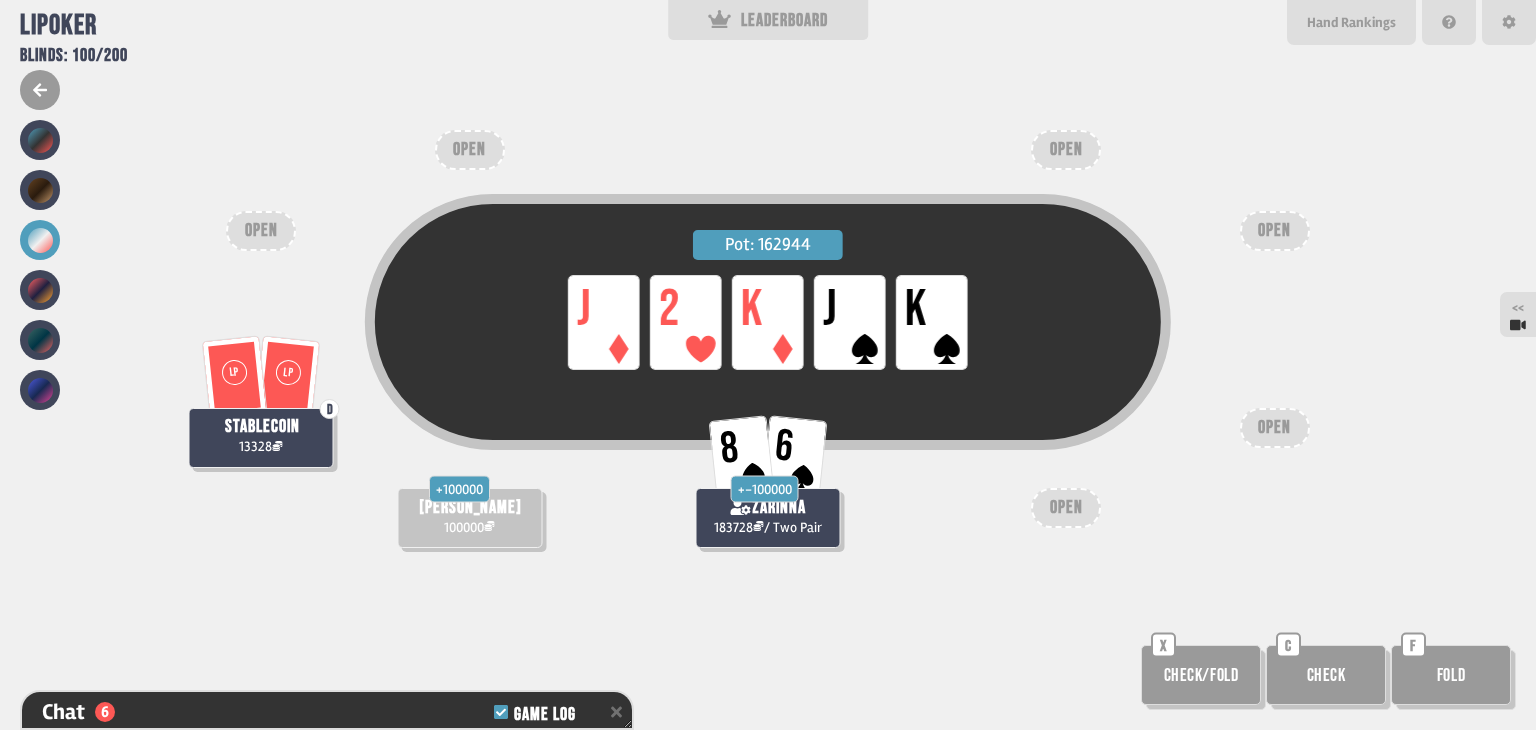 click on "8" at bounding box center (742, 456) 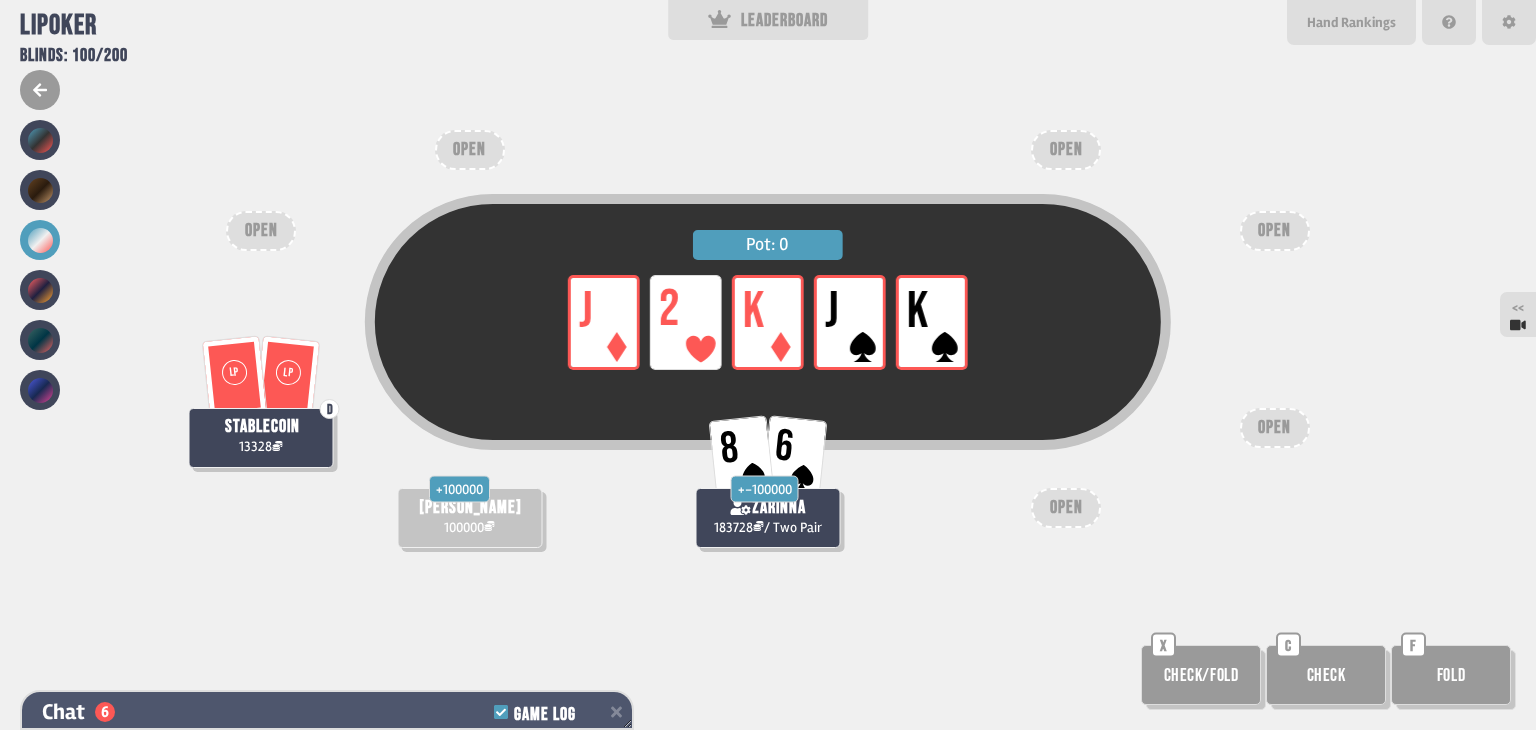 click on "Chat   6 Game Log" at bounding box center [327, 712] 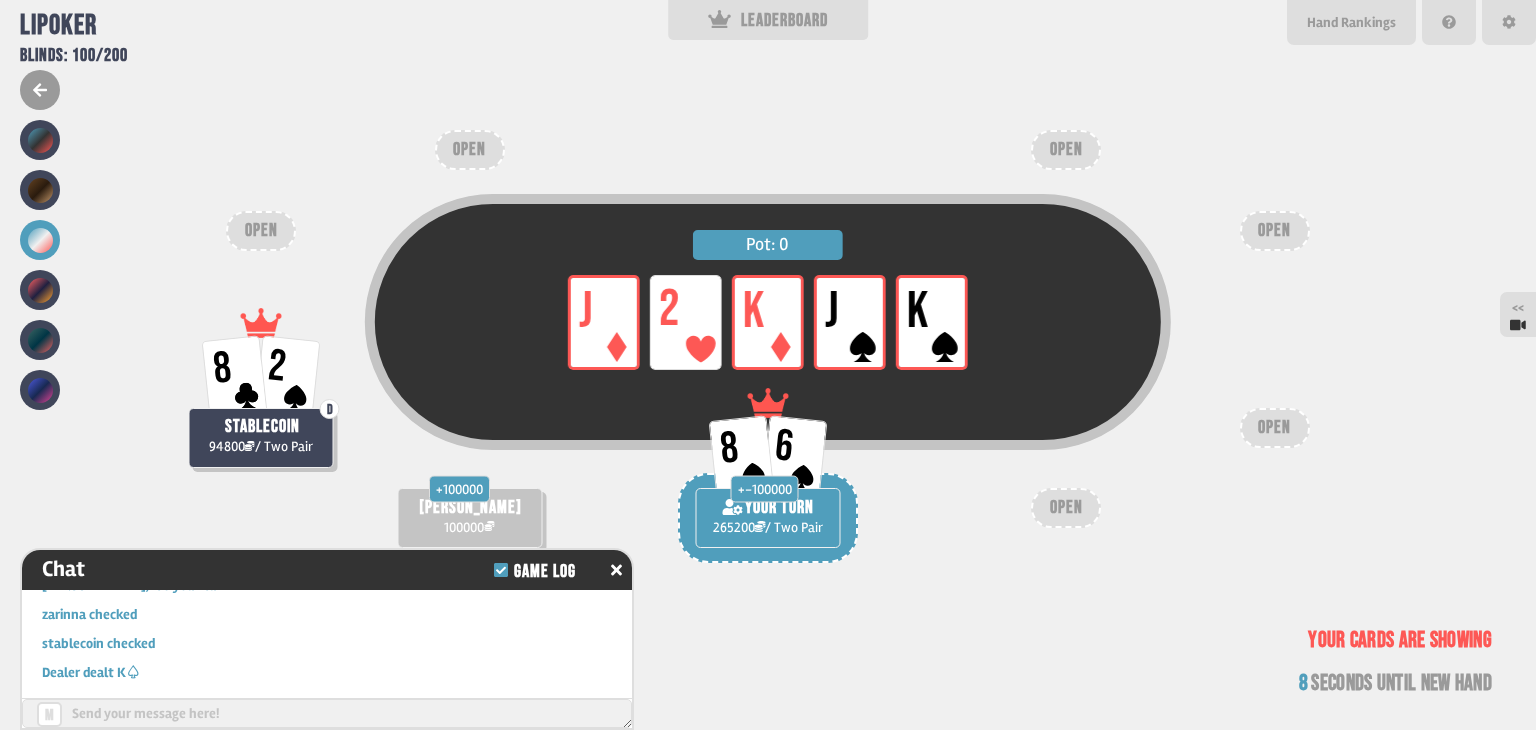 scroll, scrollTop: 2034, scrollLeft: 0, axis: vertical 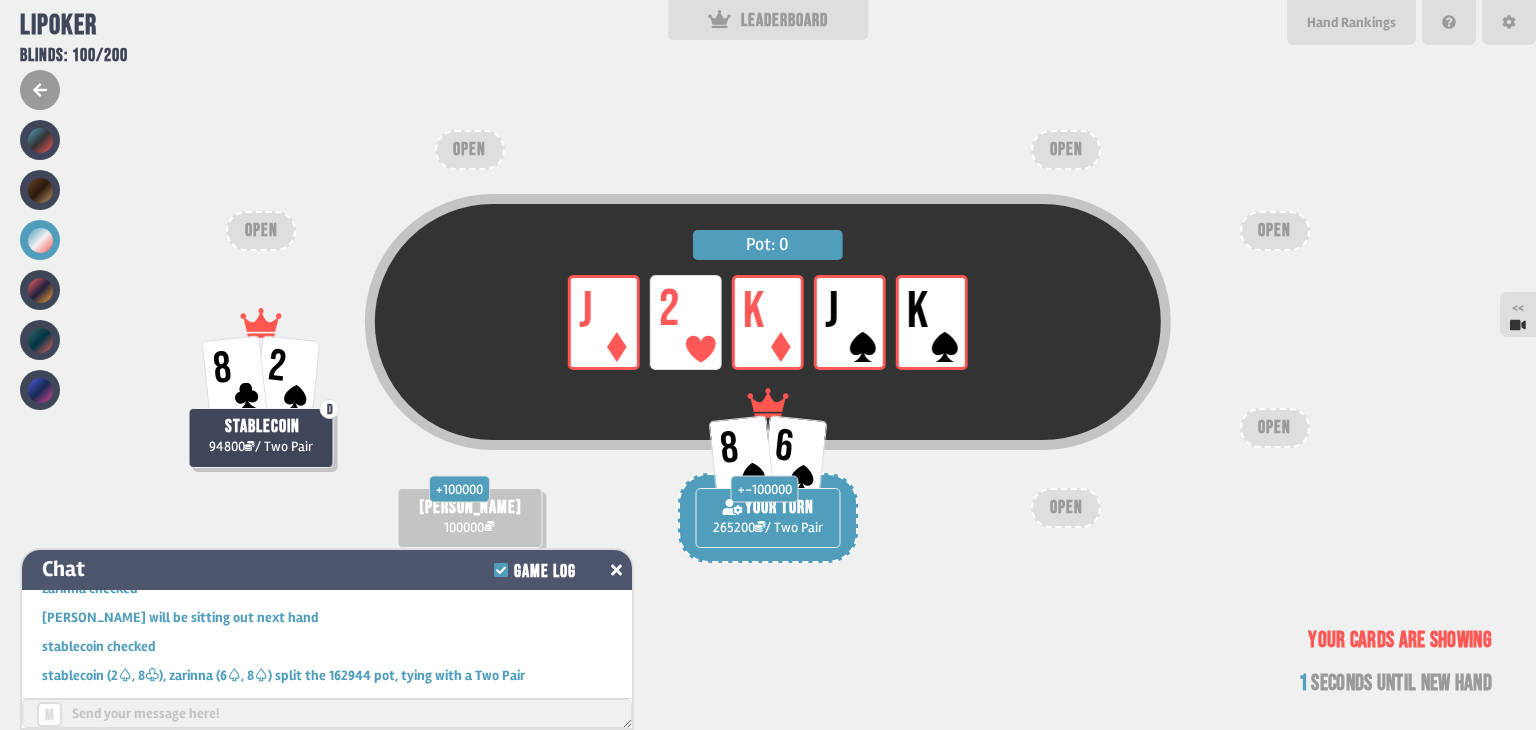 click 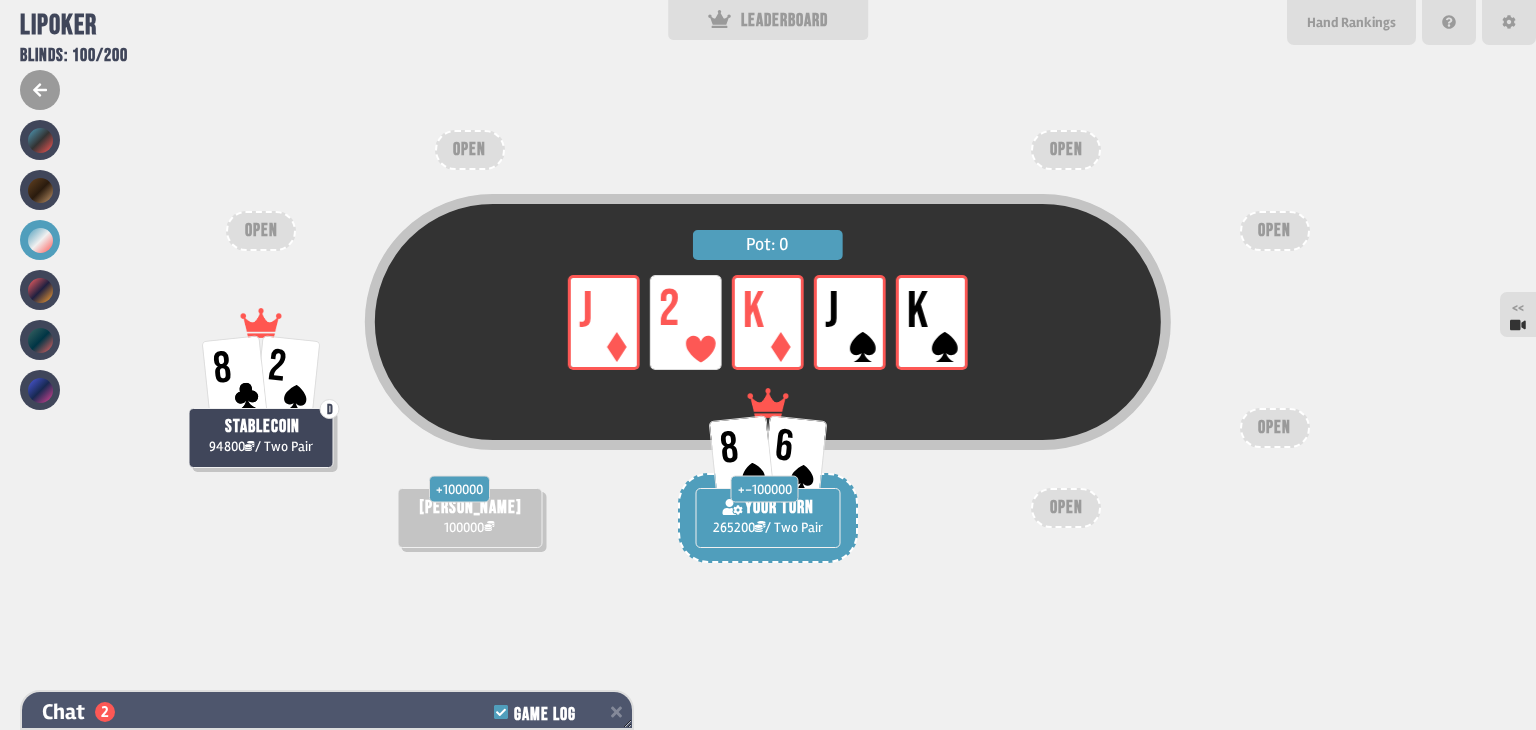 click on "Chat   2 Game Log" at bounding box center (327, 712) 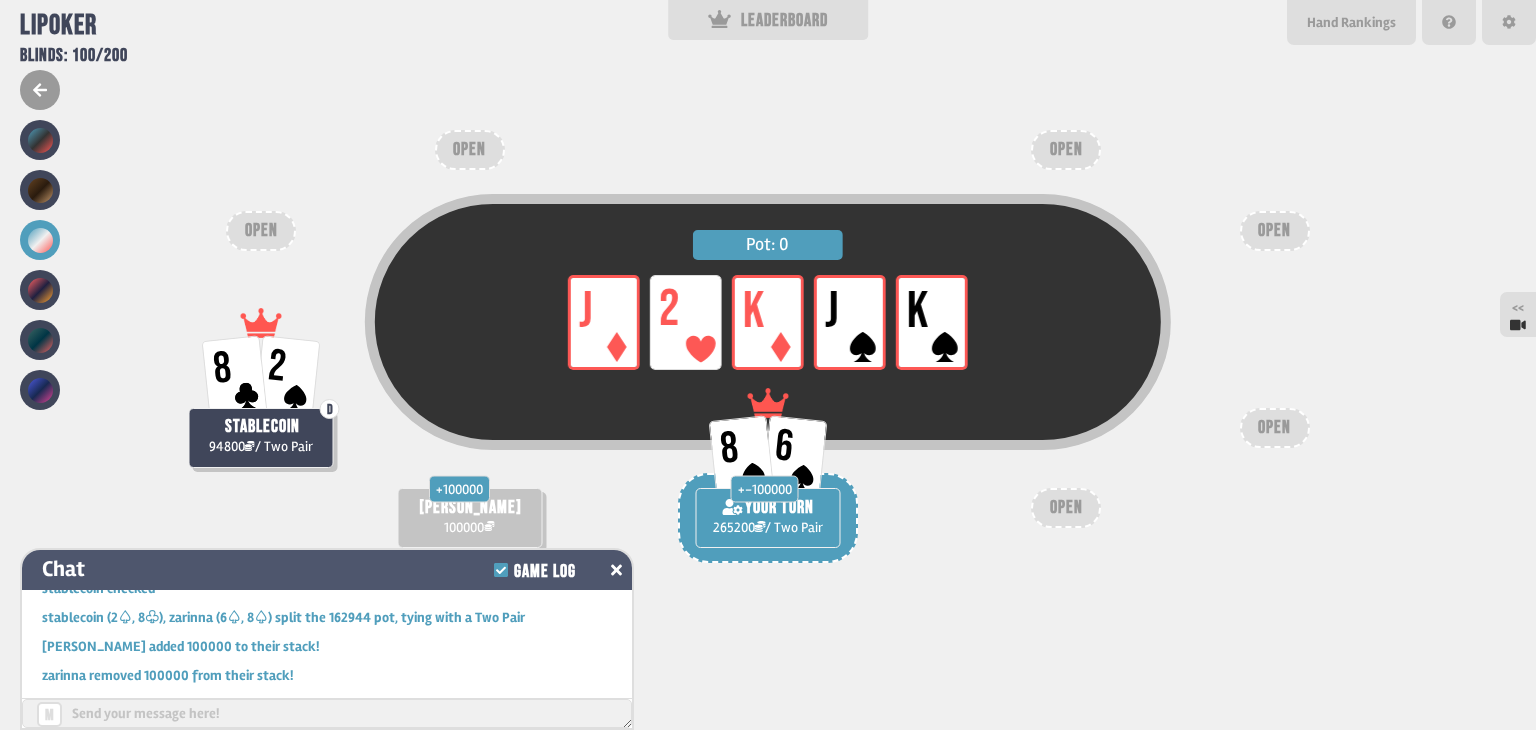 scroll, scrollTop: 2092, scrollLeft: 0, axis: vertical 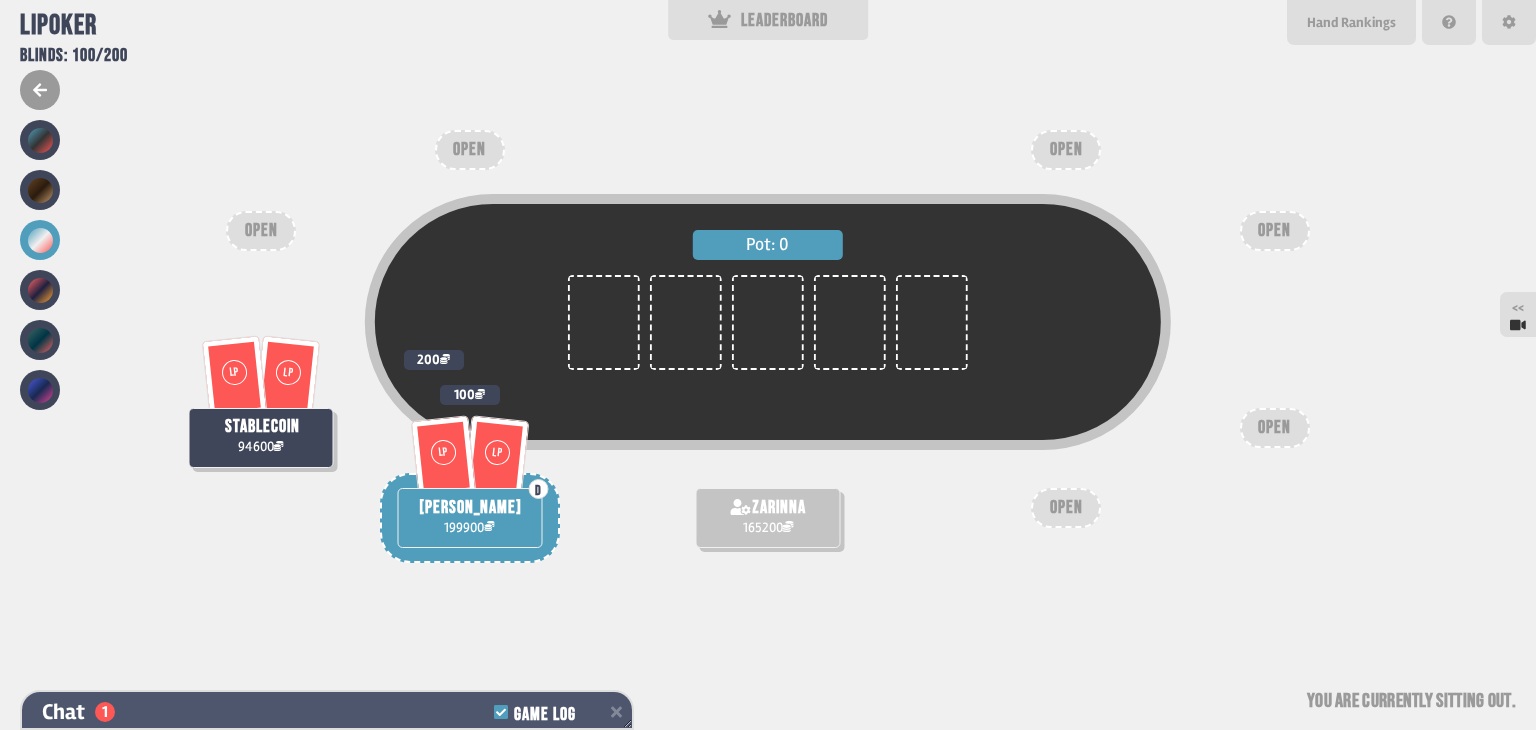 click on "Chat   1 Game Log" at bounding box center (327, 712) 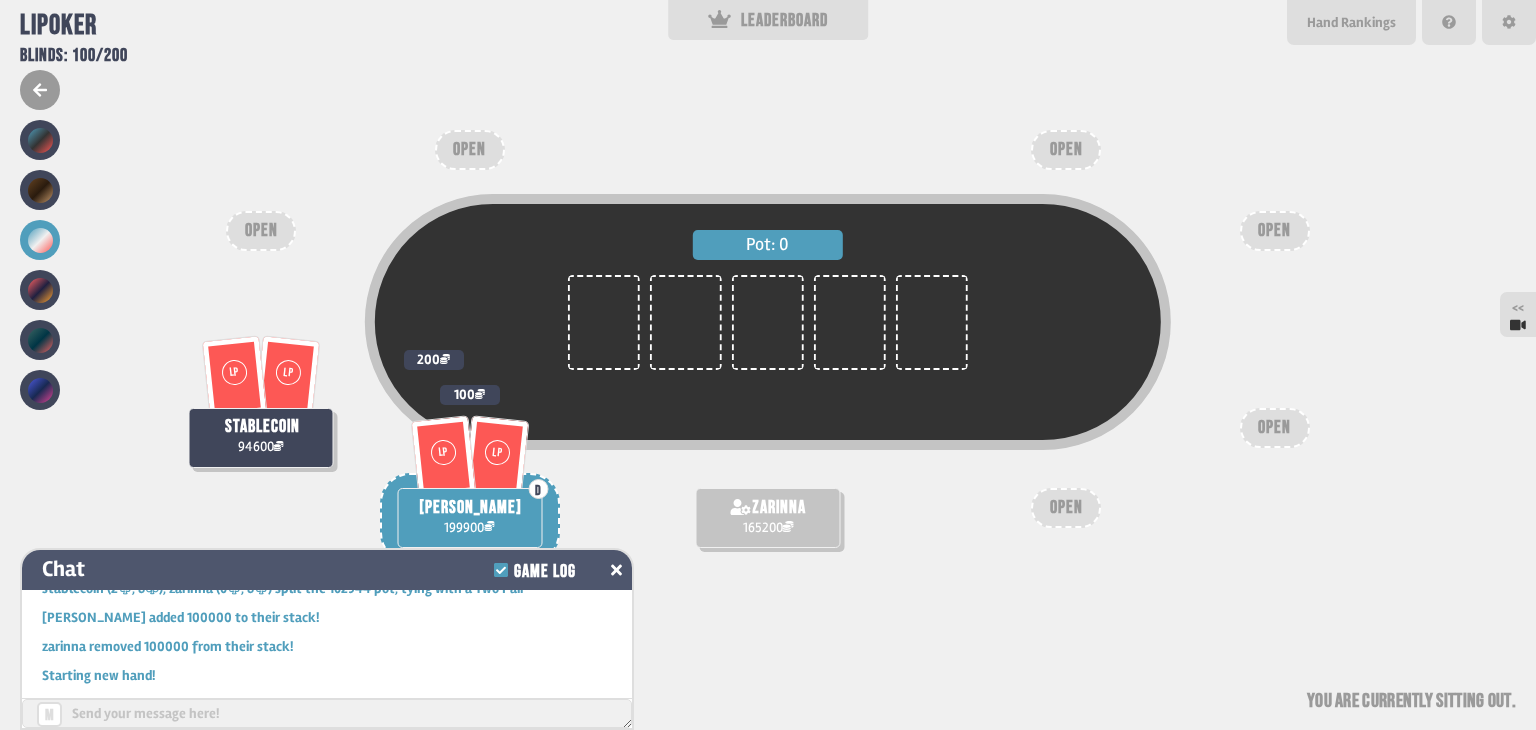 scroll, scrollTop: 2120, scrollLeft: 0, axis: vertical 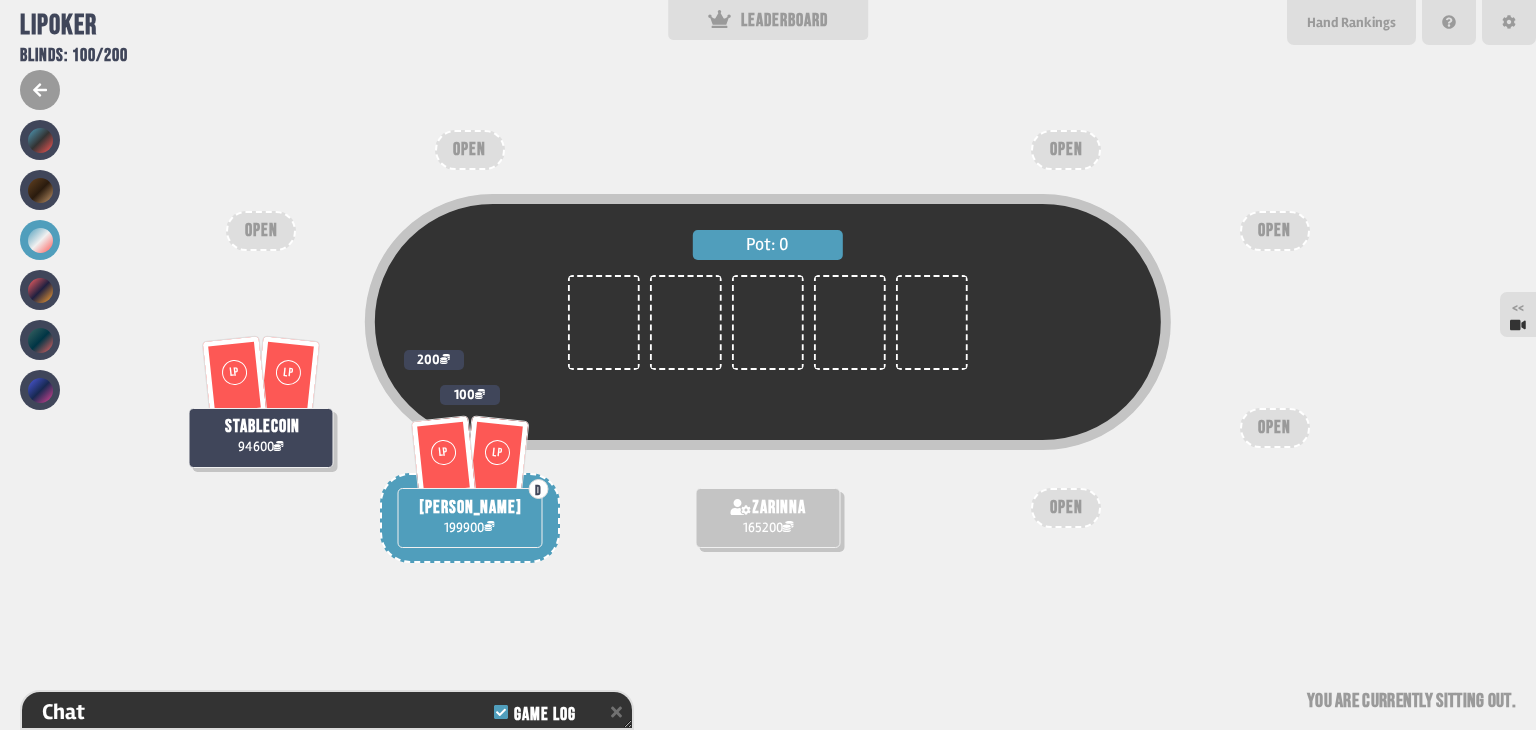 click on "199900" at bounding box center (469, 527) 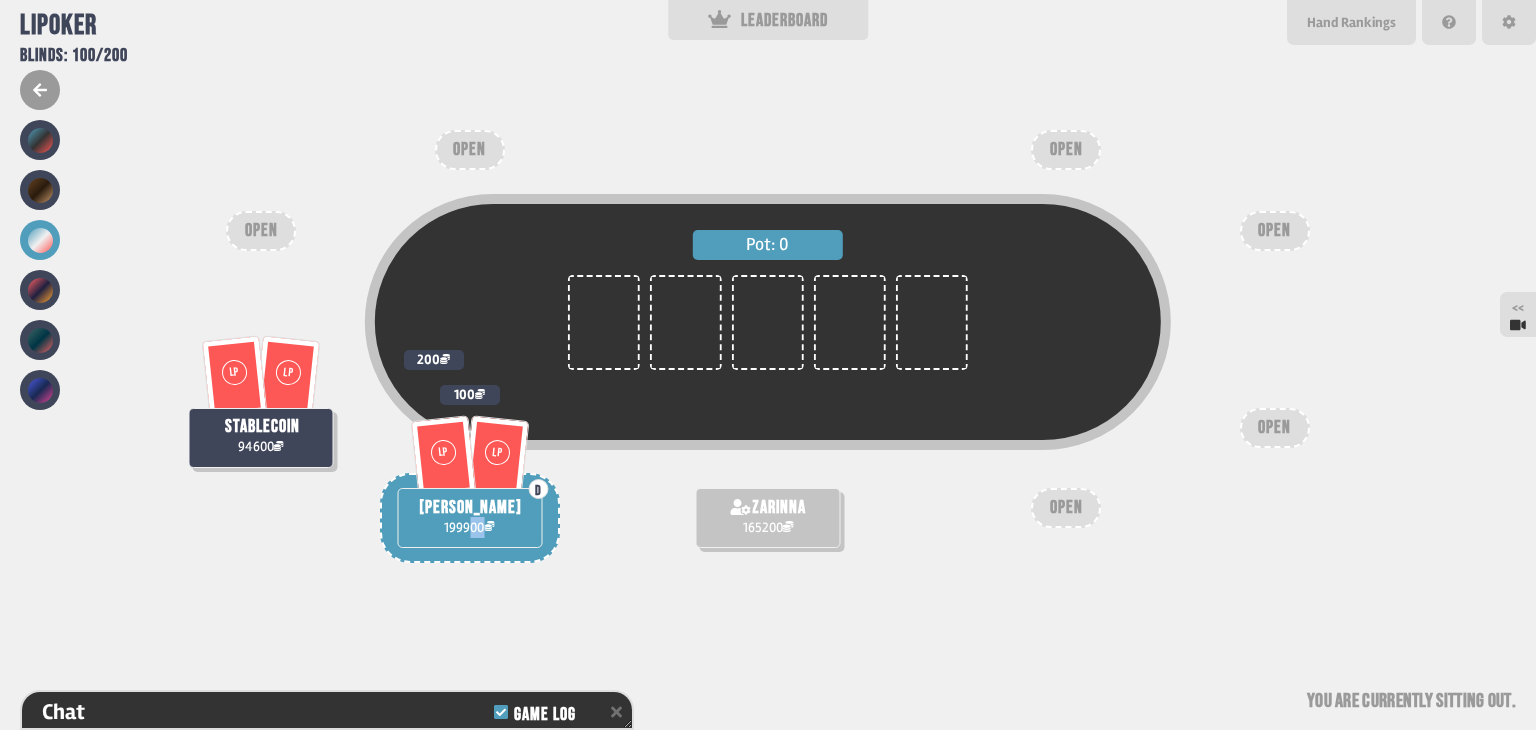 drag, startPoint x: 468, startPoint y: 526, endPoint x: 482, endPoint y: 526, distance: 14 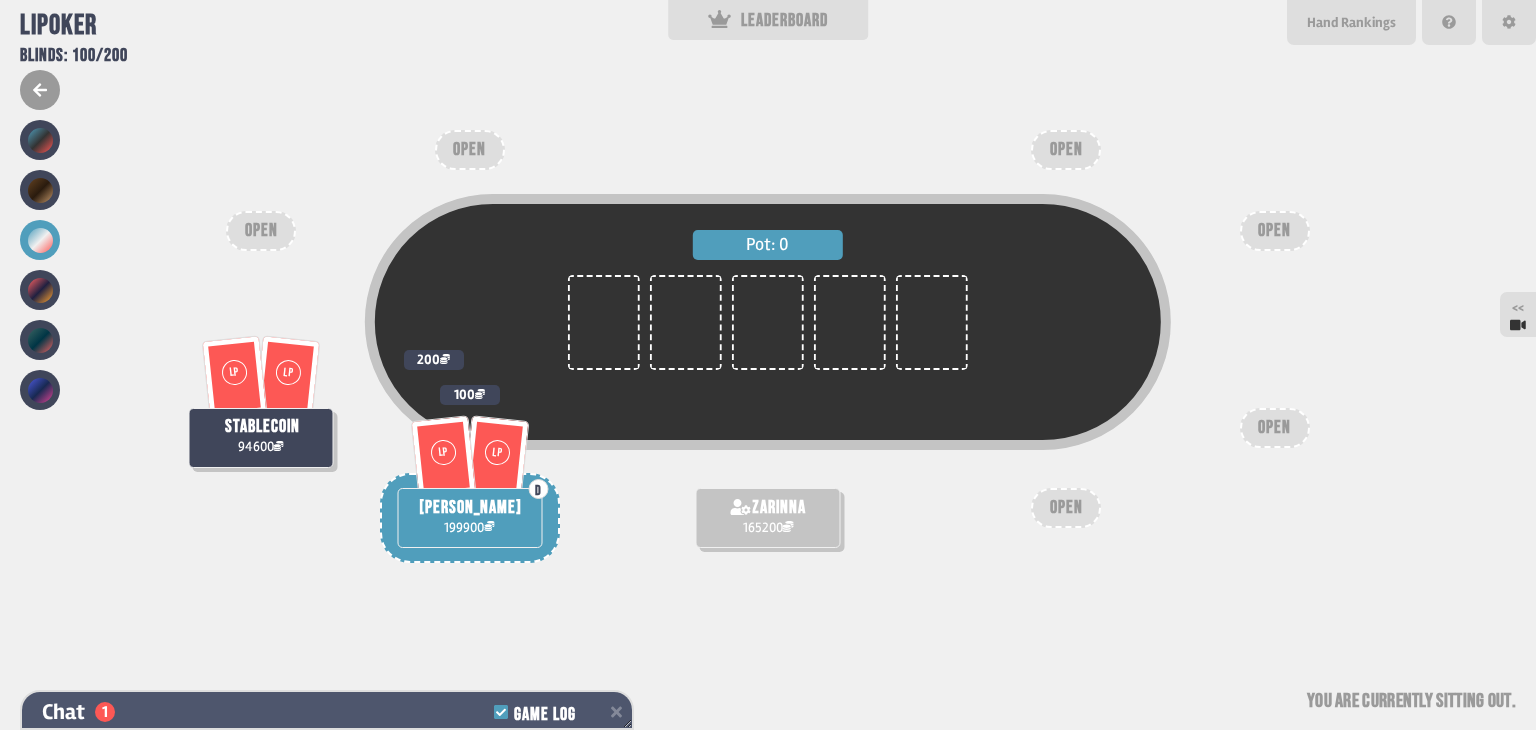 click on "Chat   1 Game Log" at bounding box center (327, 712) 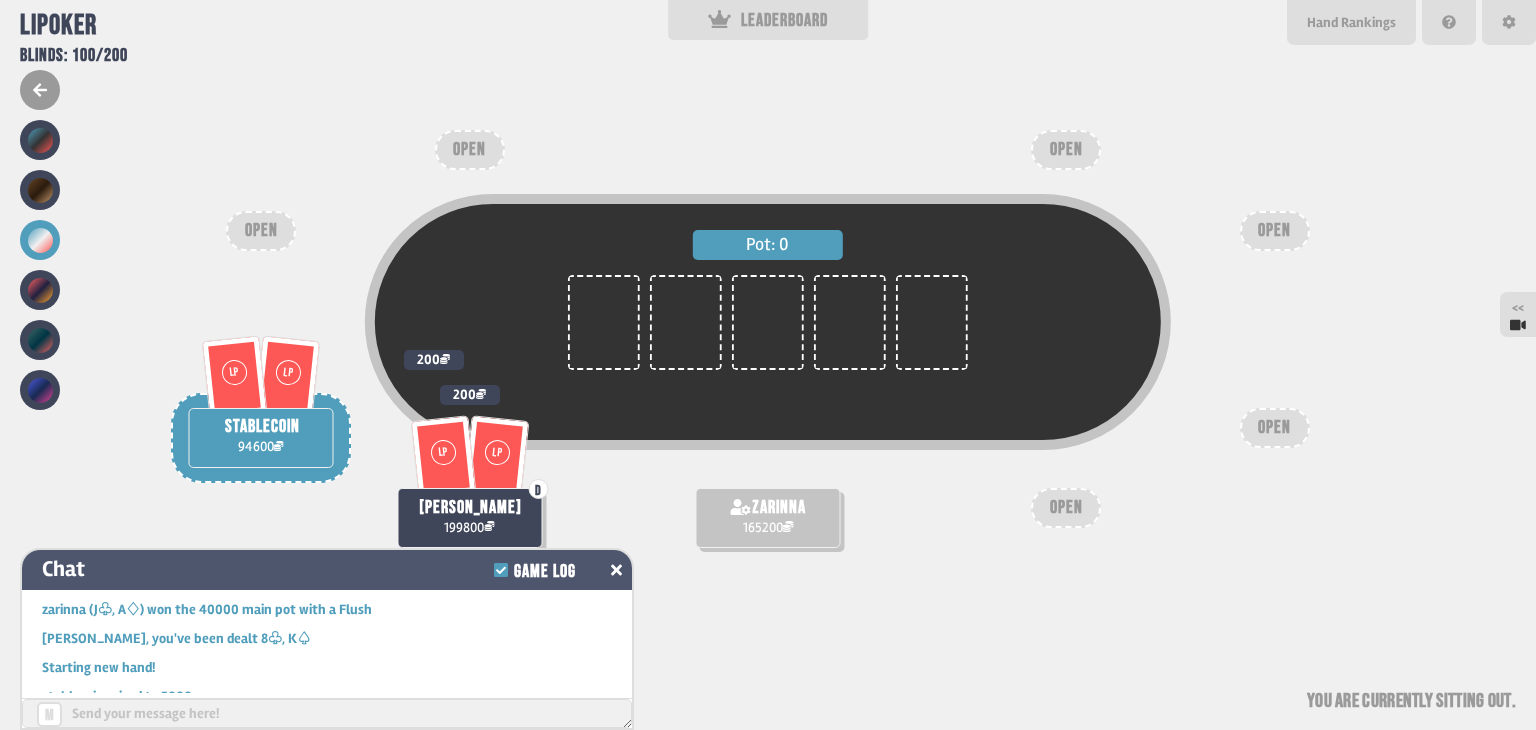scroll, scrollTop: 1300, scrollLeft: 0, axis: vertical 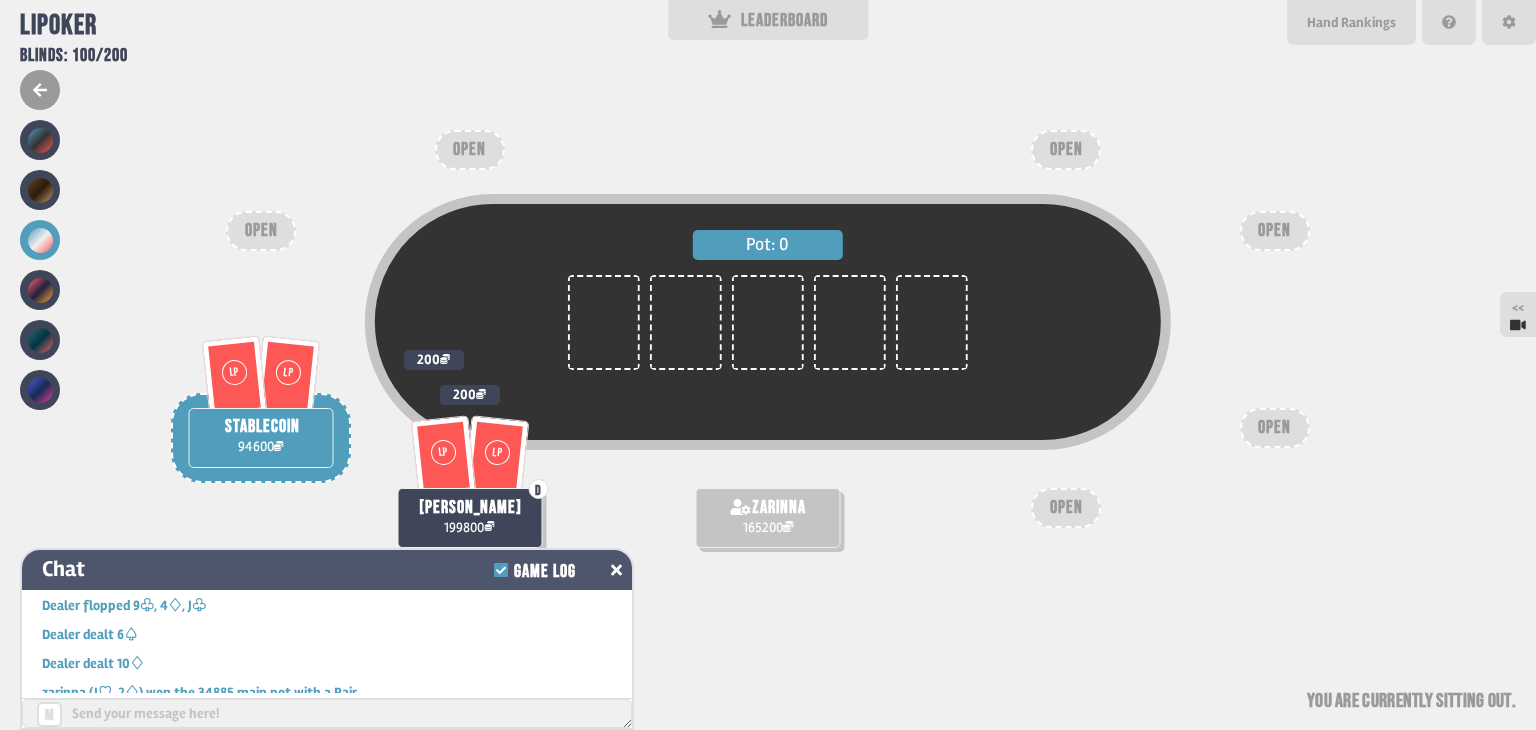 click at bounding box center [616, 570] 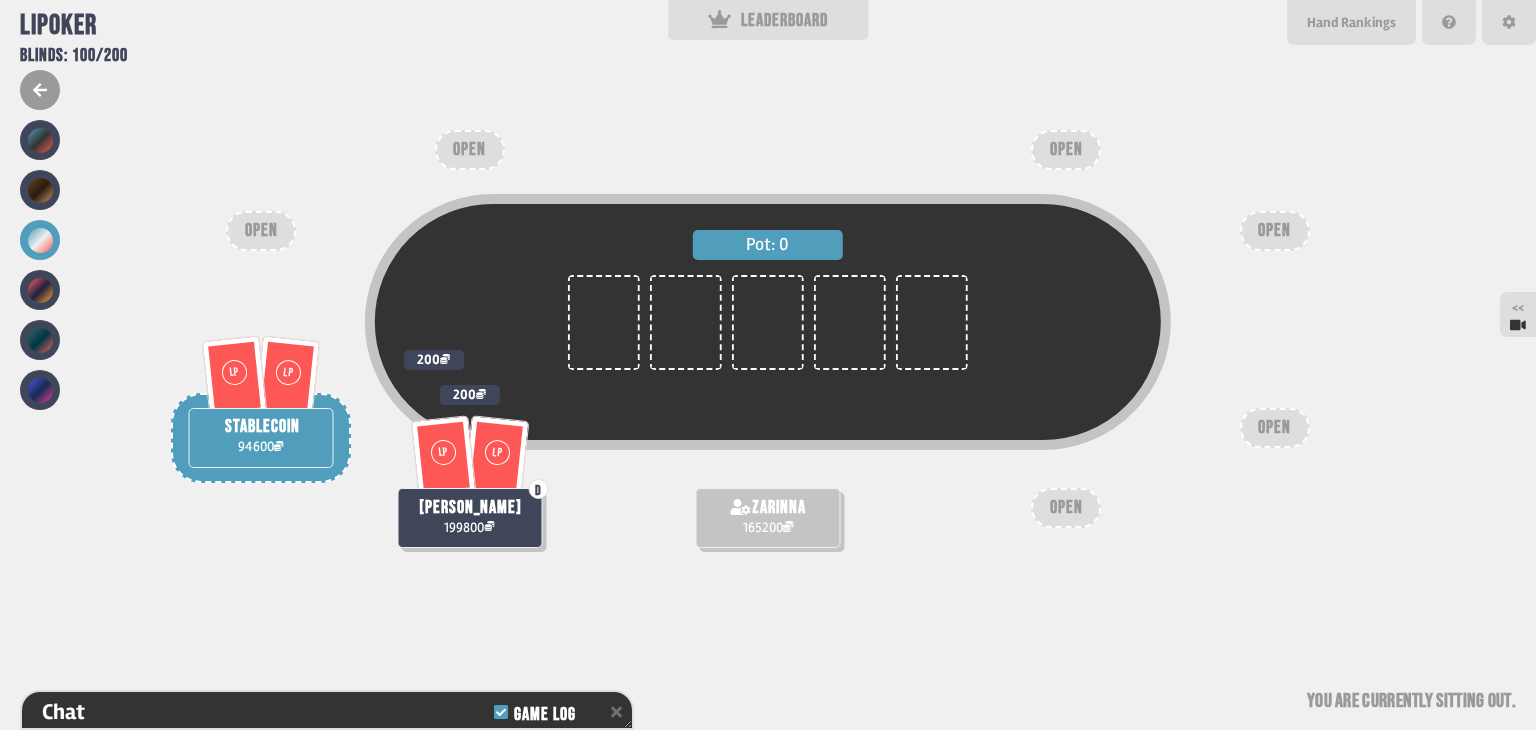 click on "Pot: 0   LP LP stablecoin 94600  200  zarinna 165200  LP [PERSON_NAME] 199800  200  OPEN OPEN OPEN OPEN OPEN OPEN You are currently sitting out" at bounding box center [768, 365] 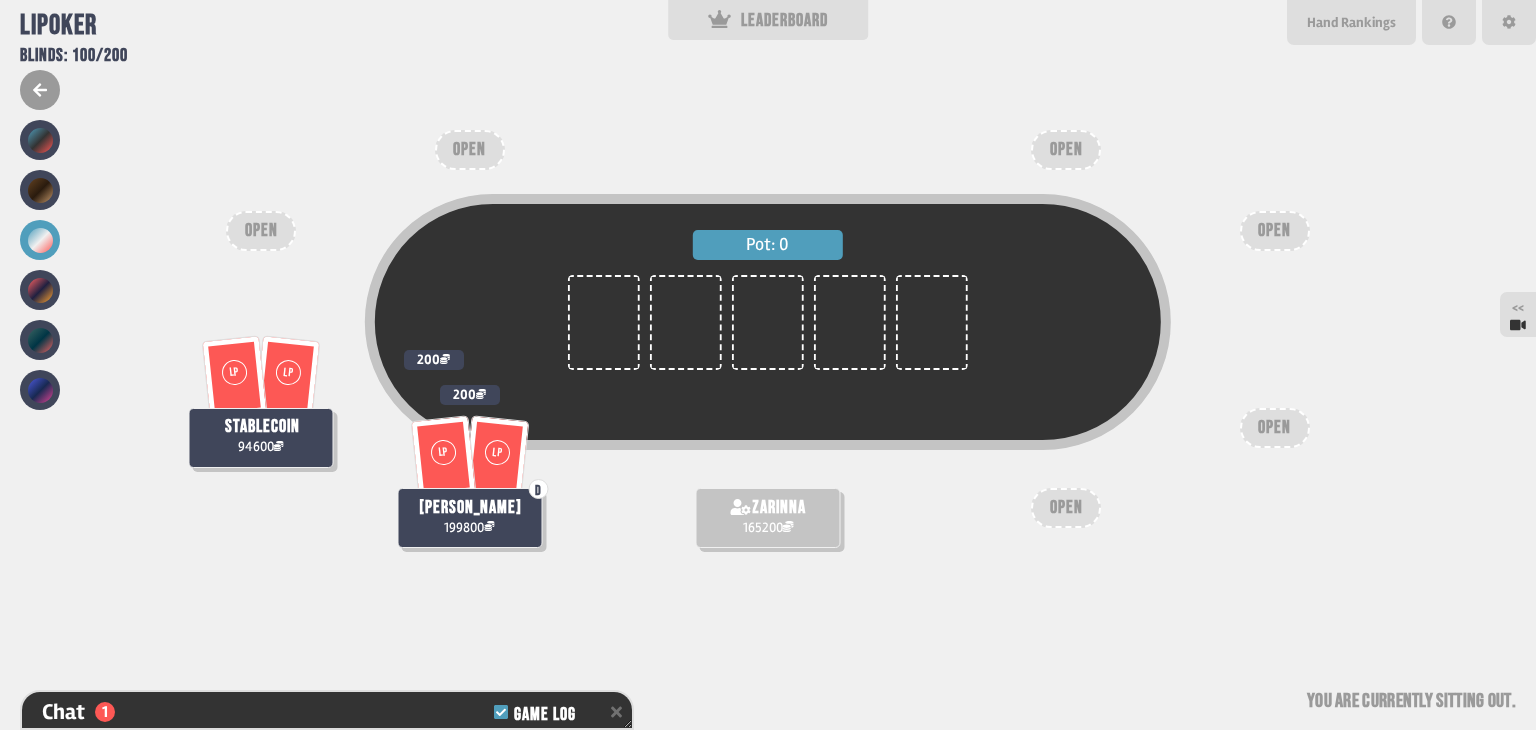 click 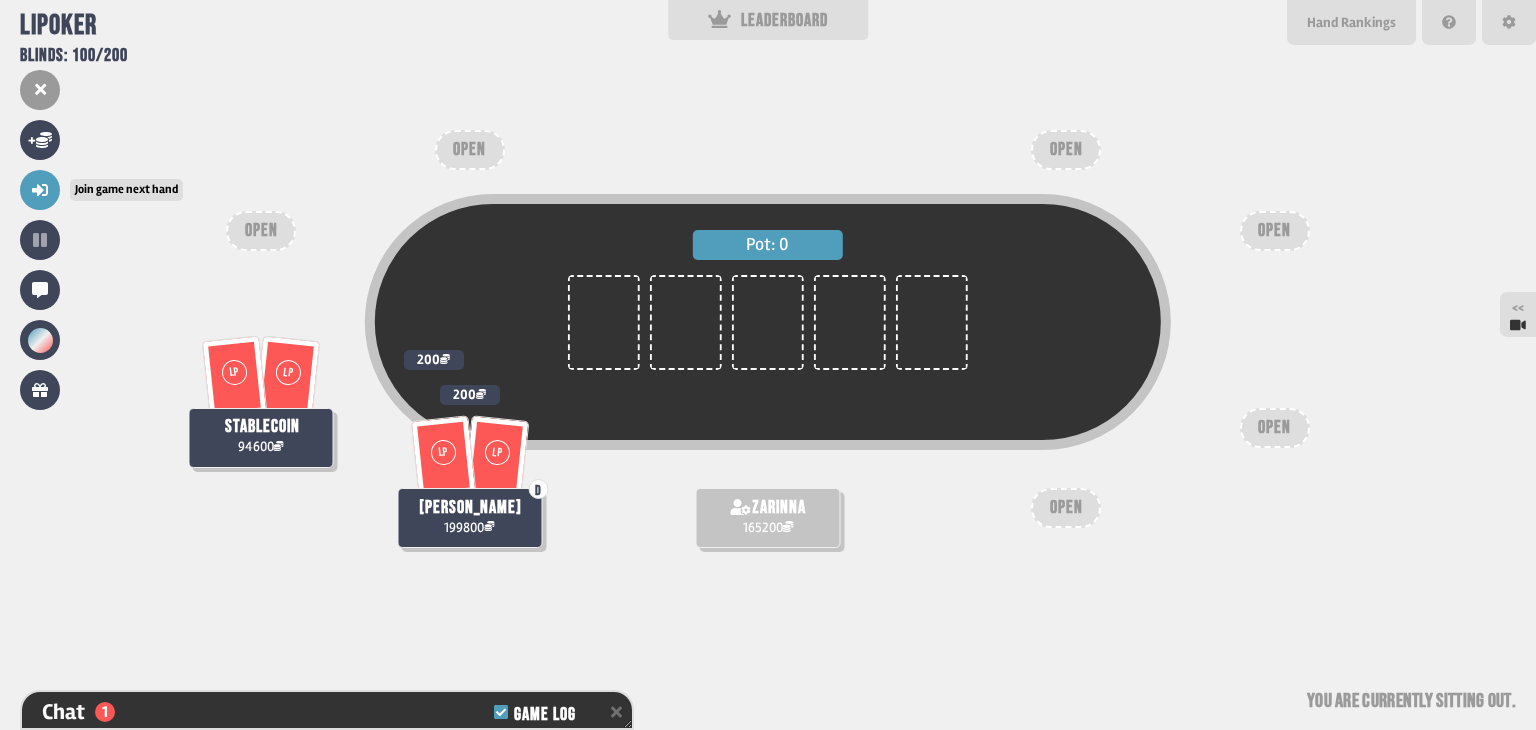 click 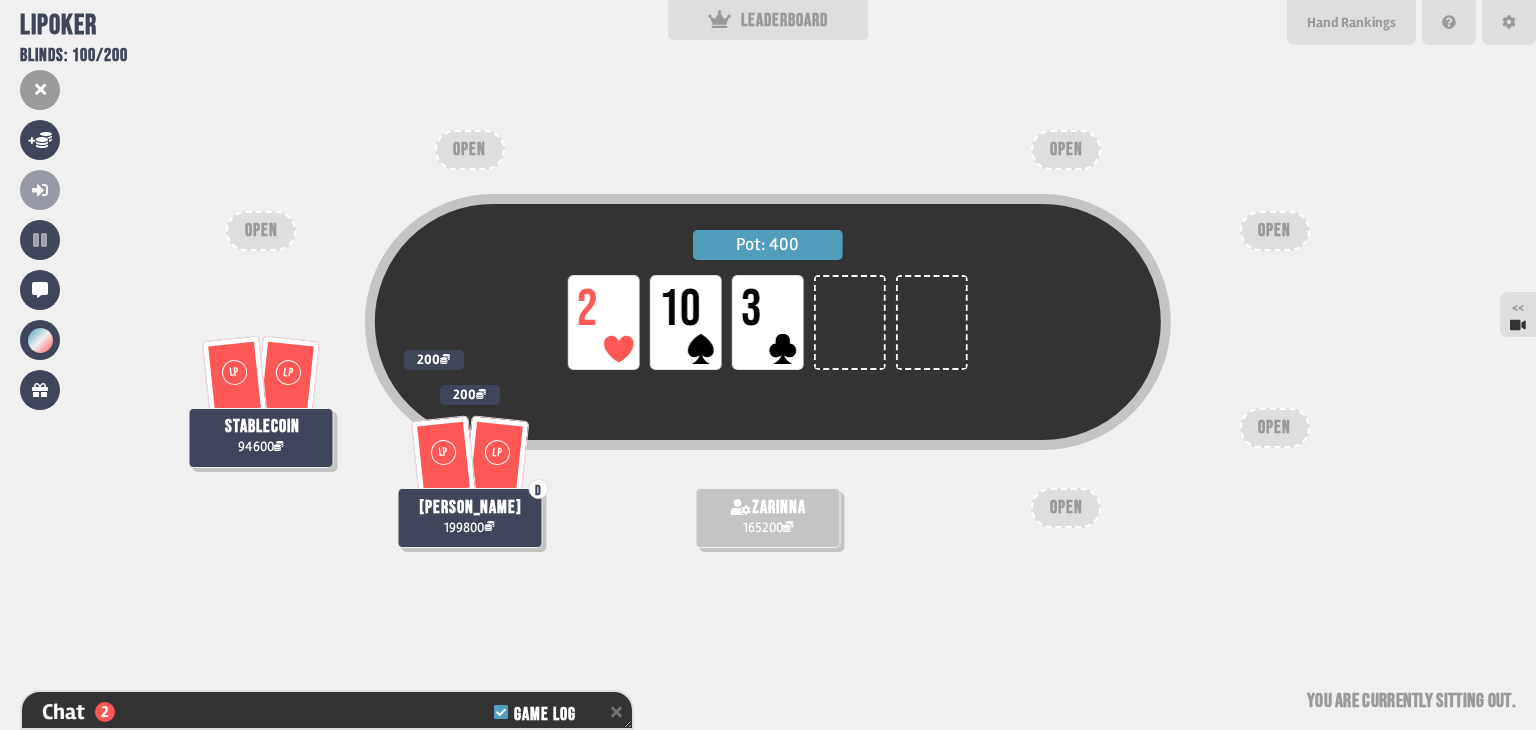 click on "Pot: 400   LP 2 LP 10 LP 3" at bounding box center (768, 358) 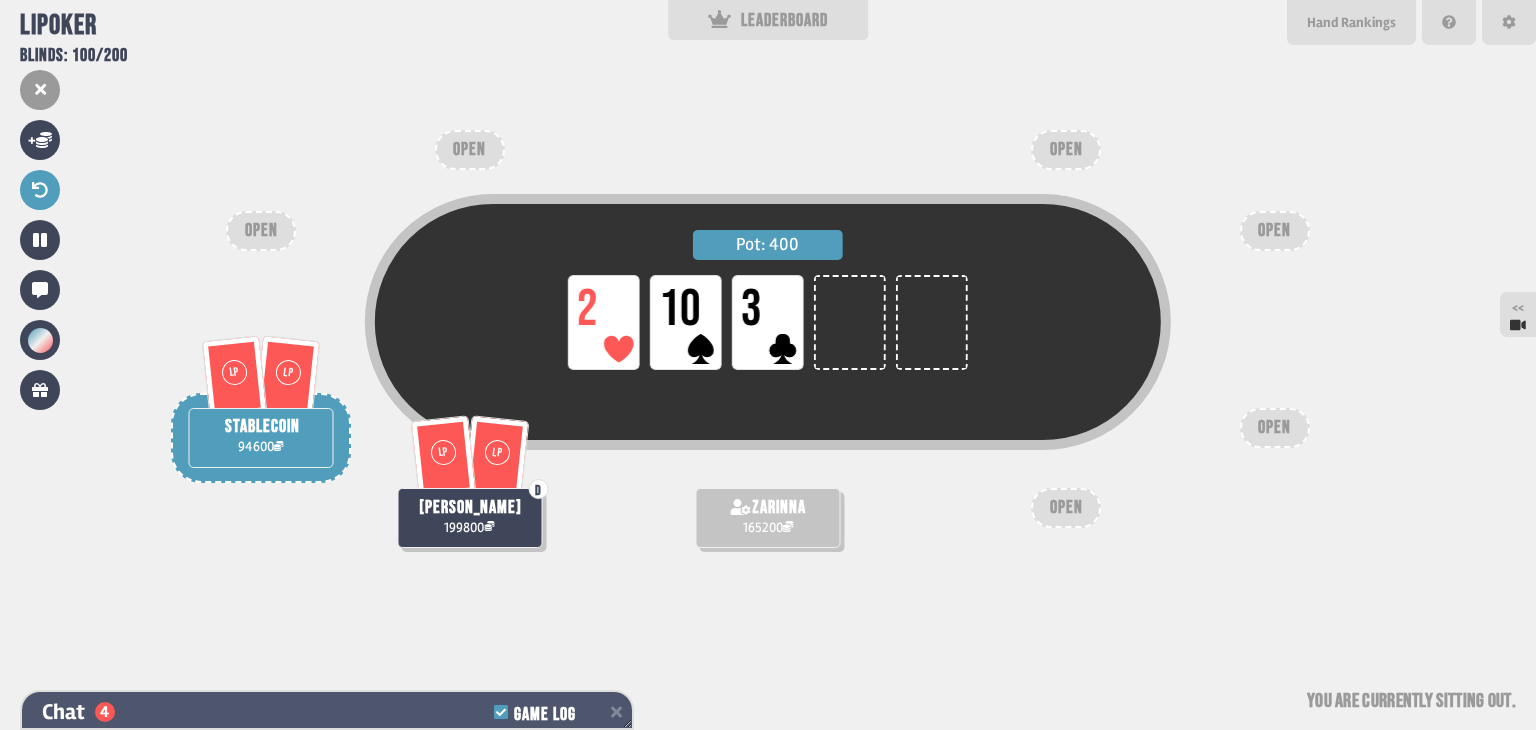 click on "Chat   4 Game Log" at bounding box center [327, 712] 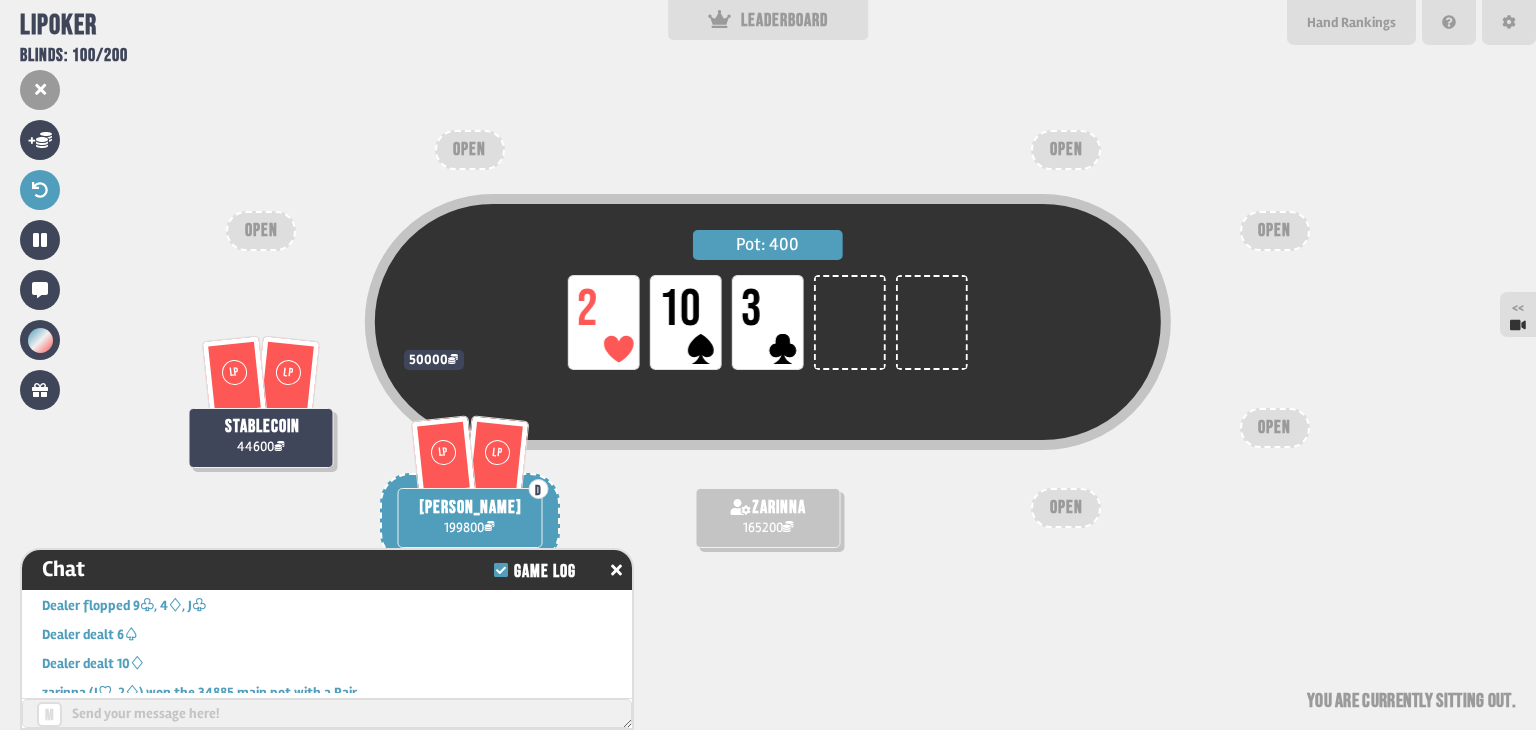 scroll, scrollTop: 1600, scrollLeft: 0, axis: vertical 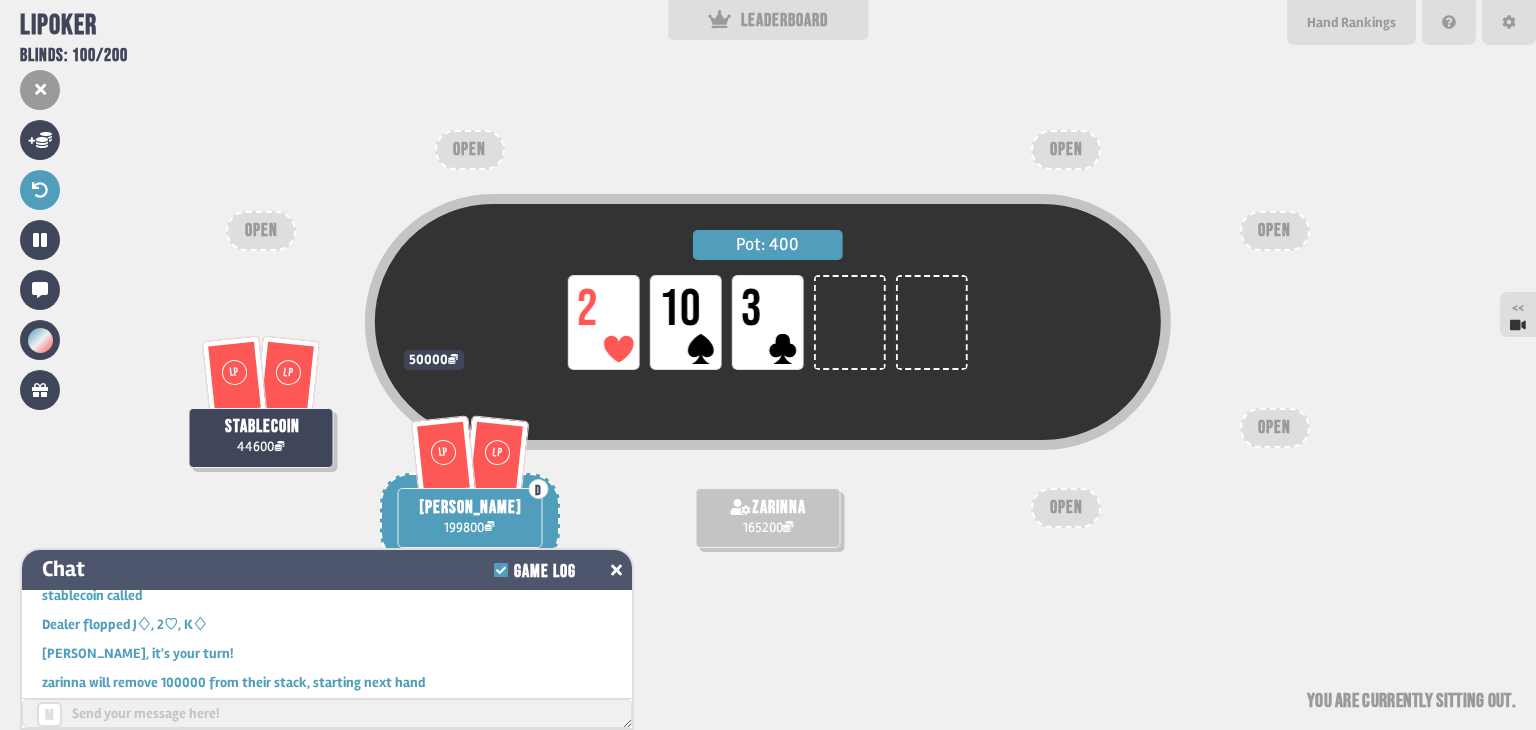 click 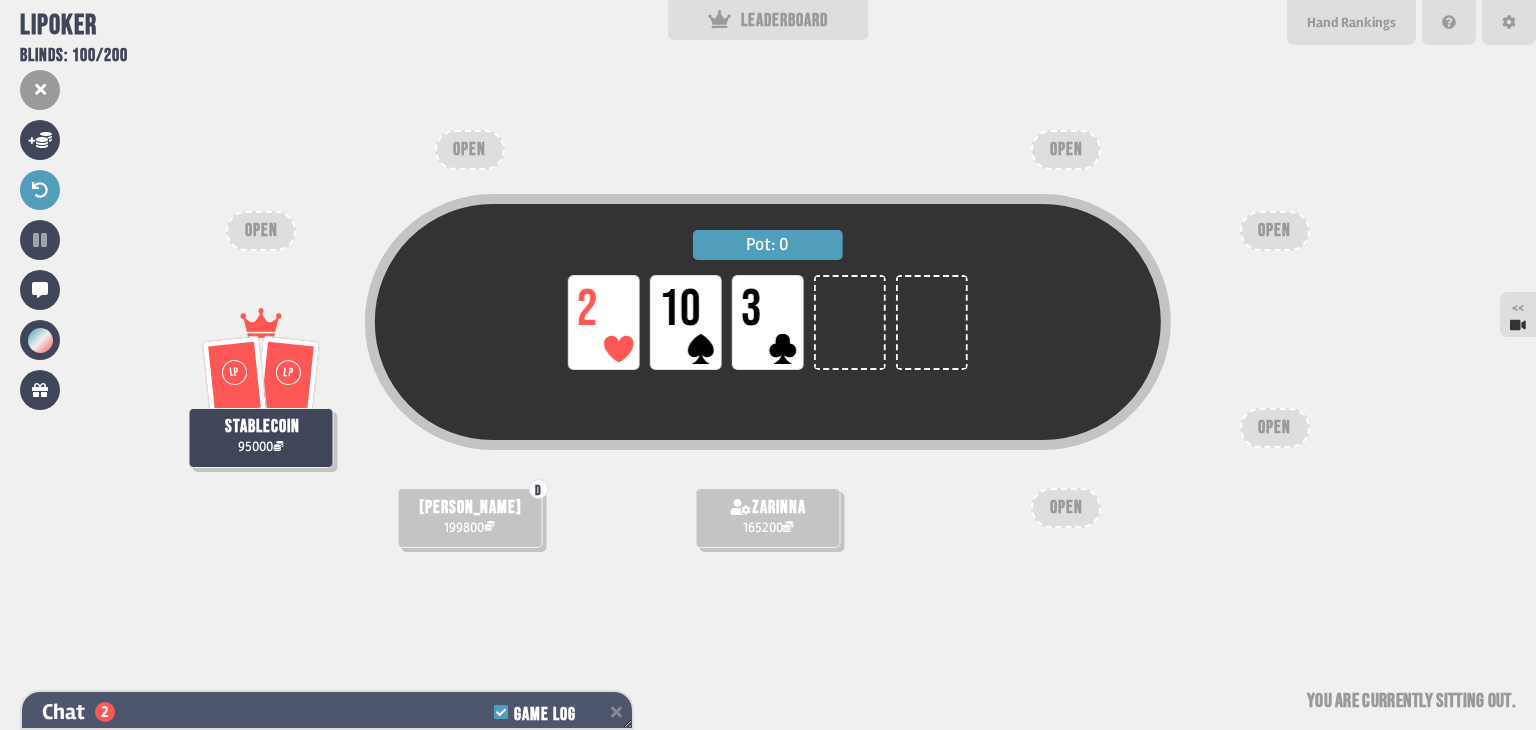 click on "Chat   2 Game Log" at bounding box center [327, 712] 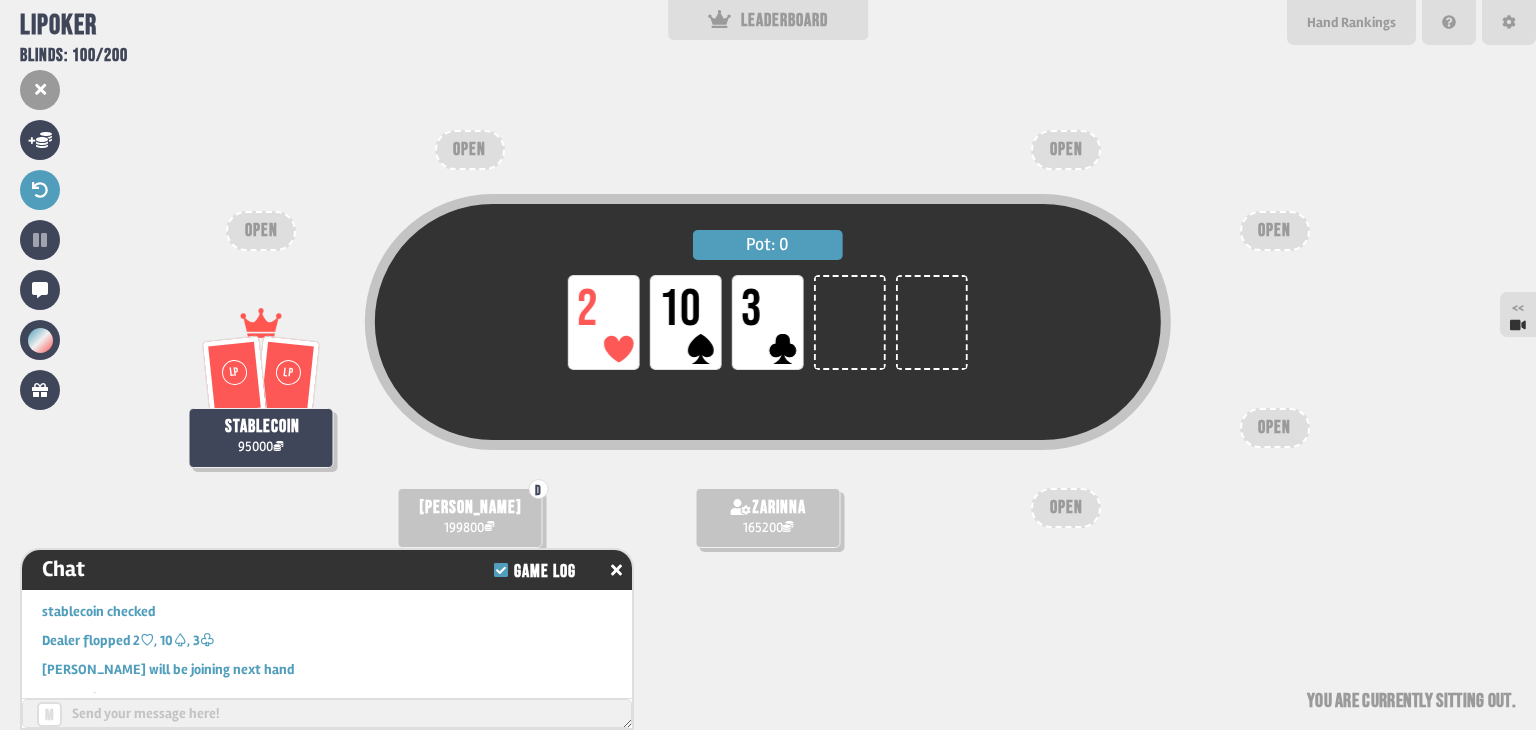 scroll, scrollTop: 2324, scrollLeft: 0, axis: vertical 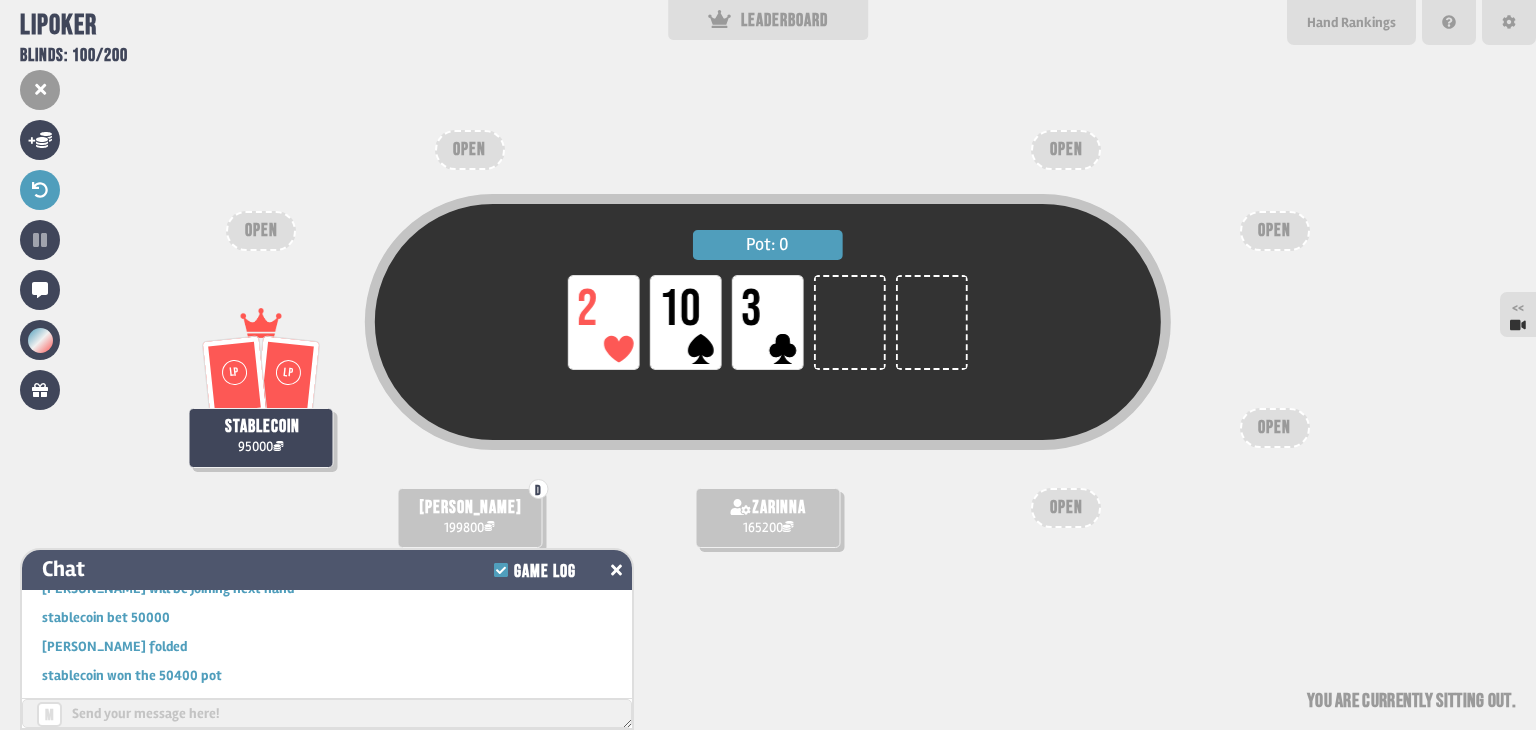 click 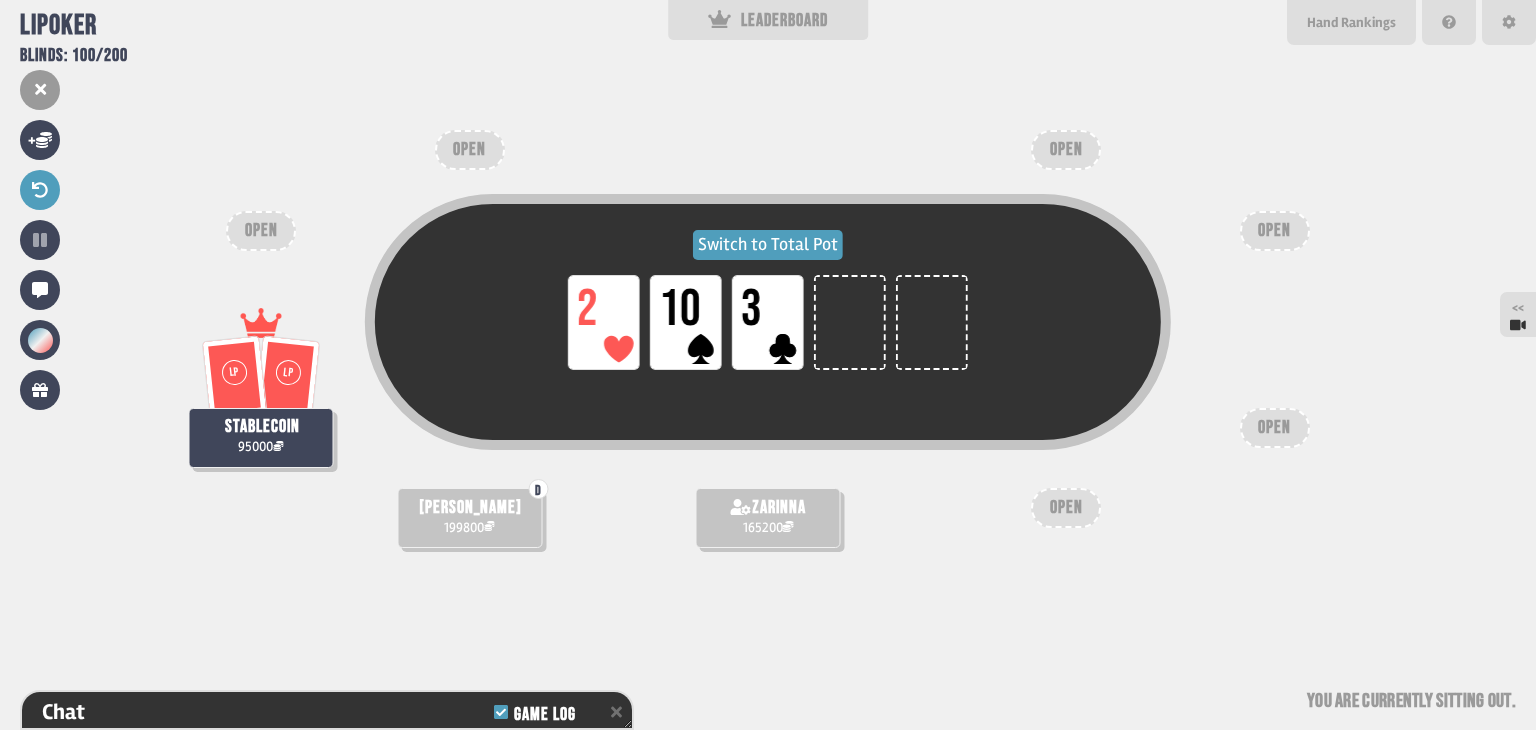 scroll, scrollTop: 2486, scrollLeft: 0, axis: vertical 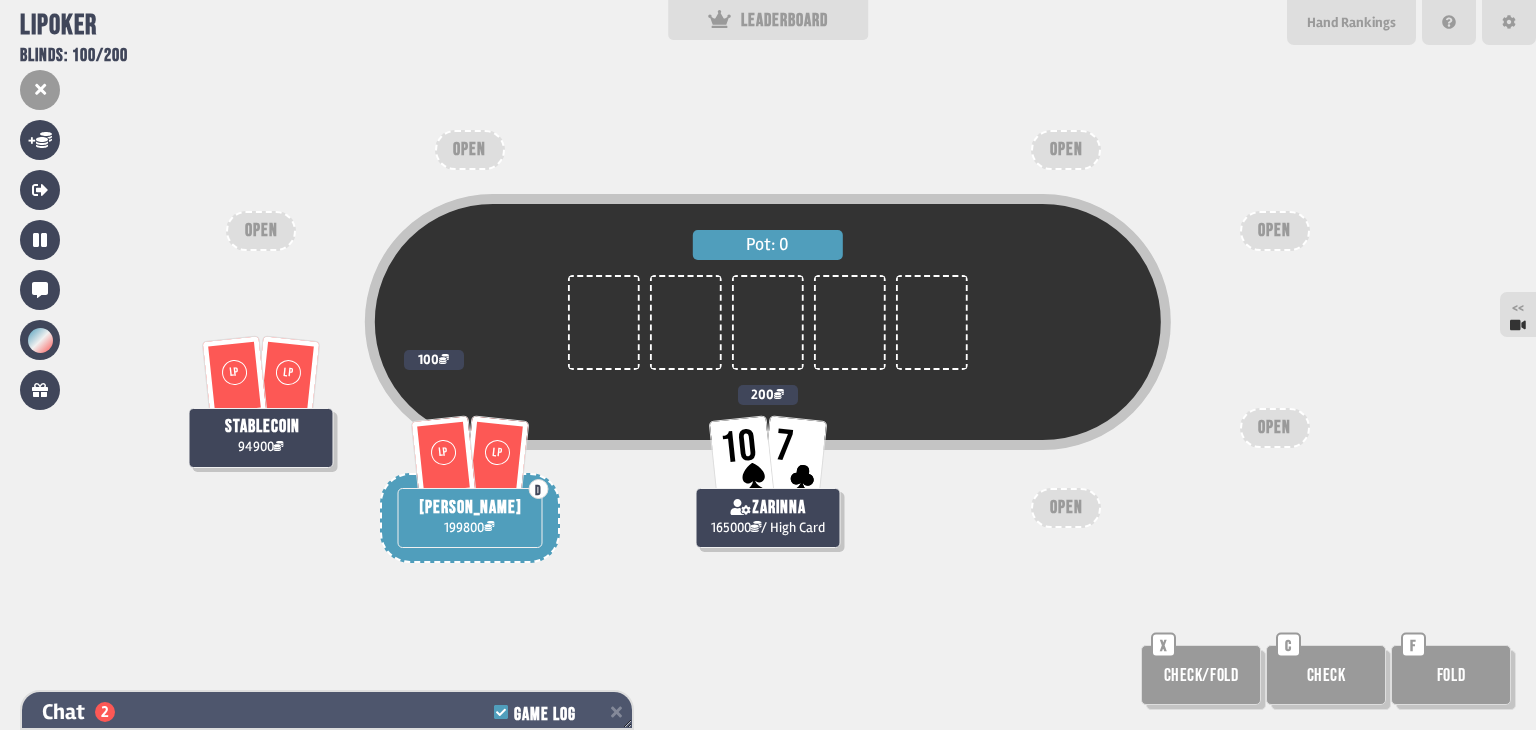 click on "Chat   2 Game Log" at bounding box center (327, 712) 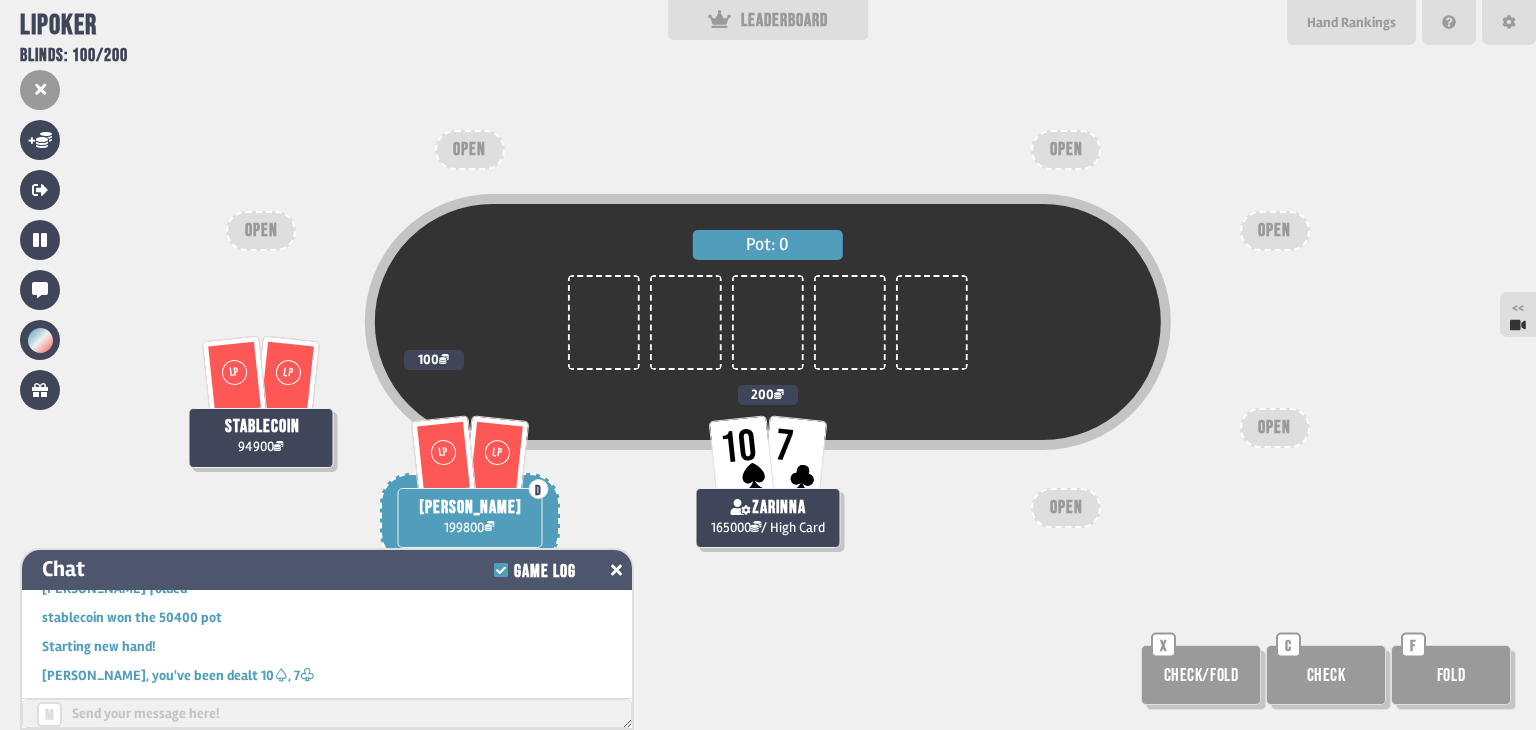 scroll, scrollTop: 2382, scrollLeft: 0, axis: vertical 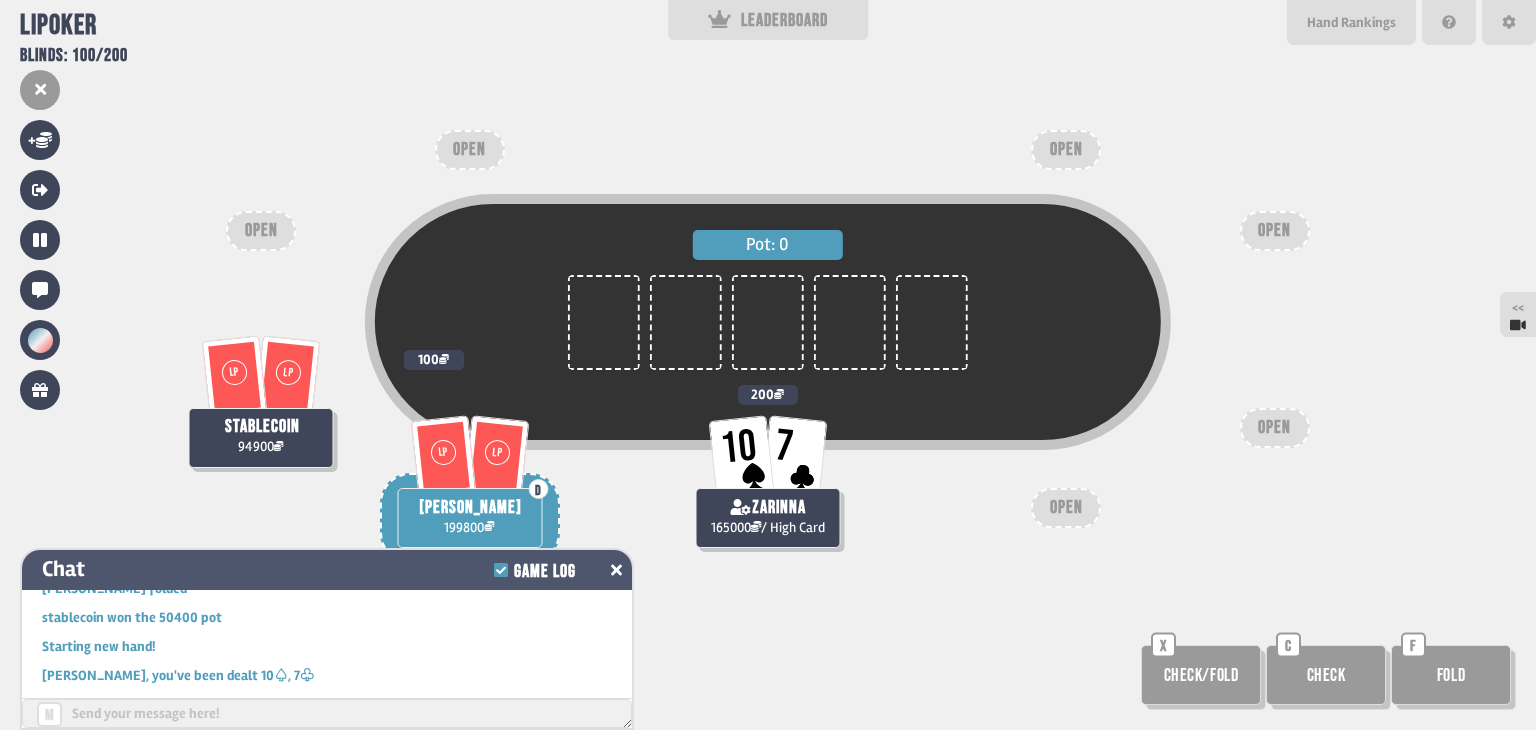 click 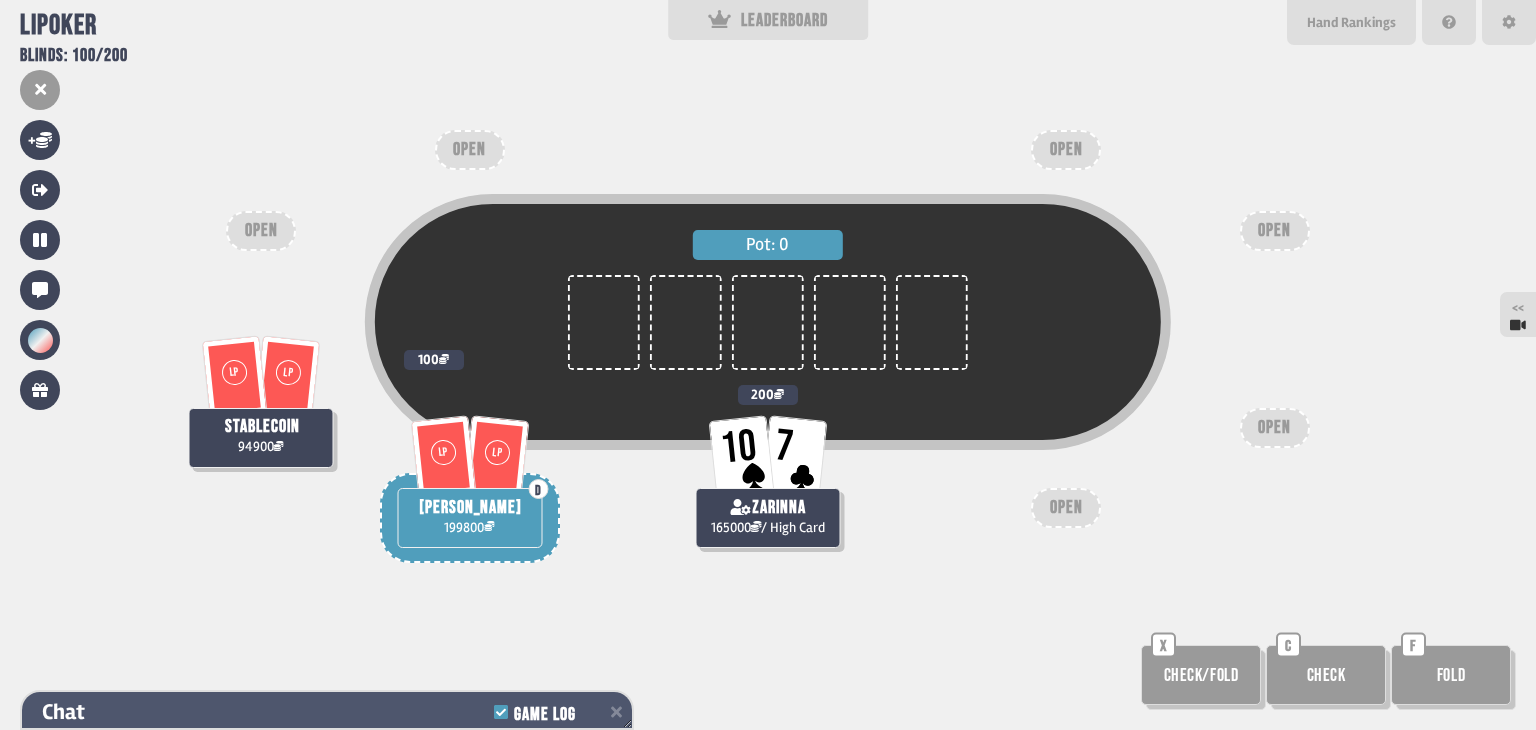 scroll, scrollTop: 2475, scrollLeft: 0, axis: vertical 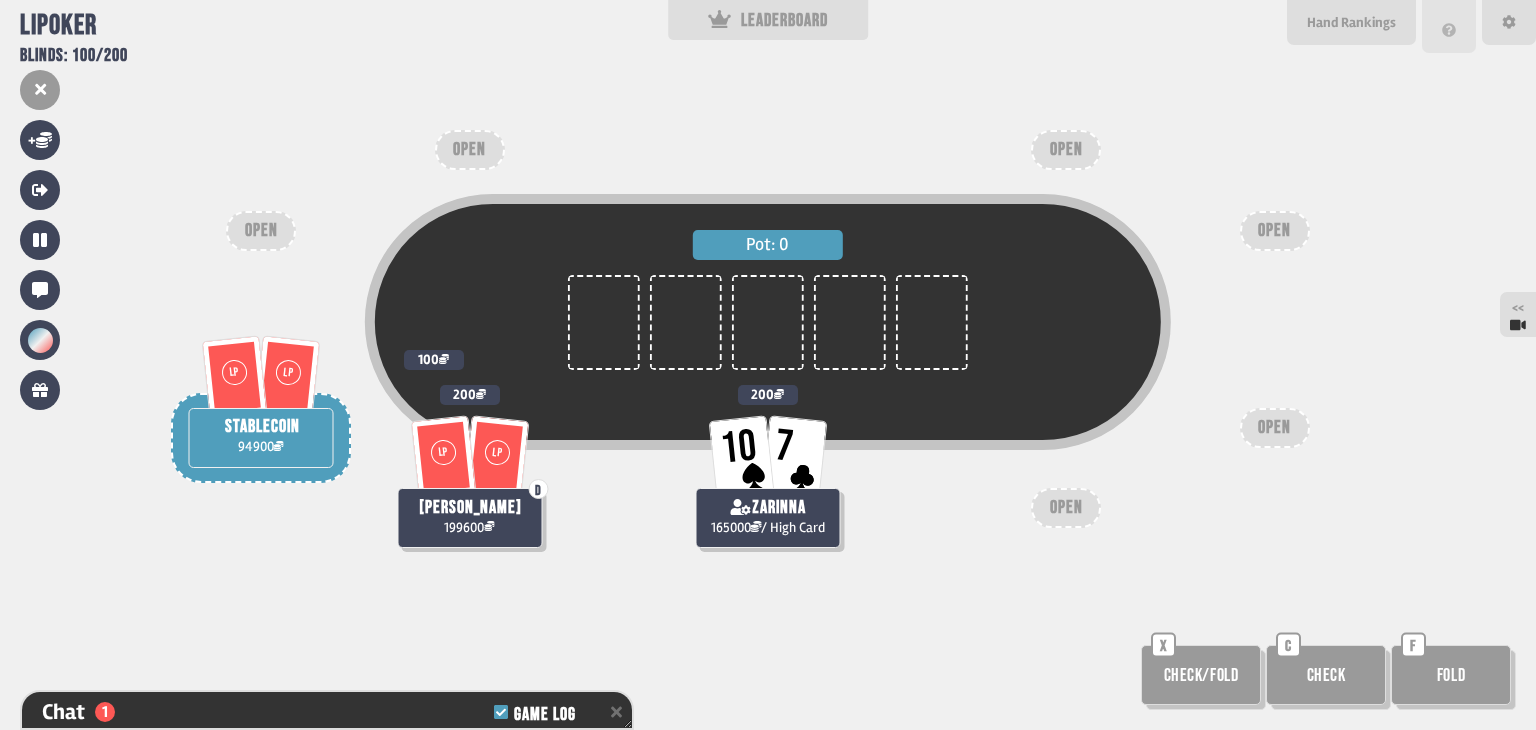 click at bounding box center (1449, 26) 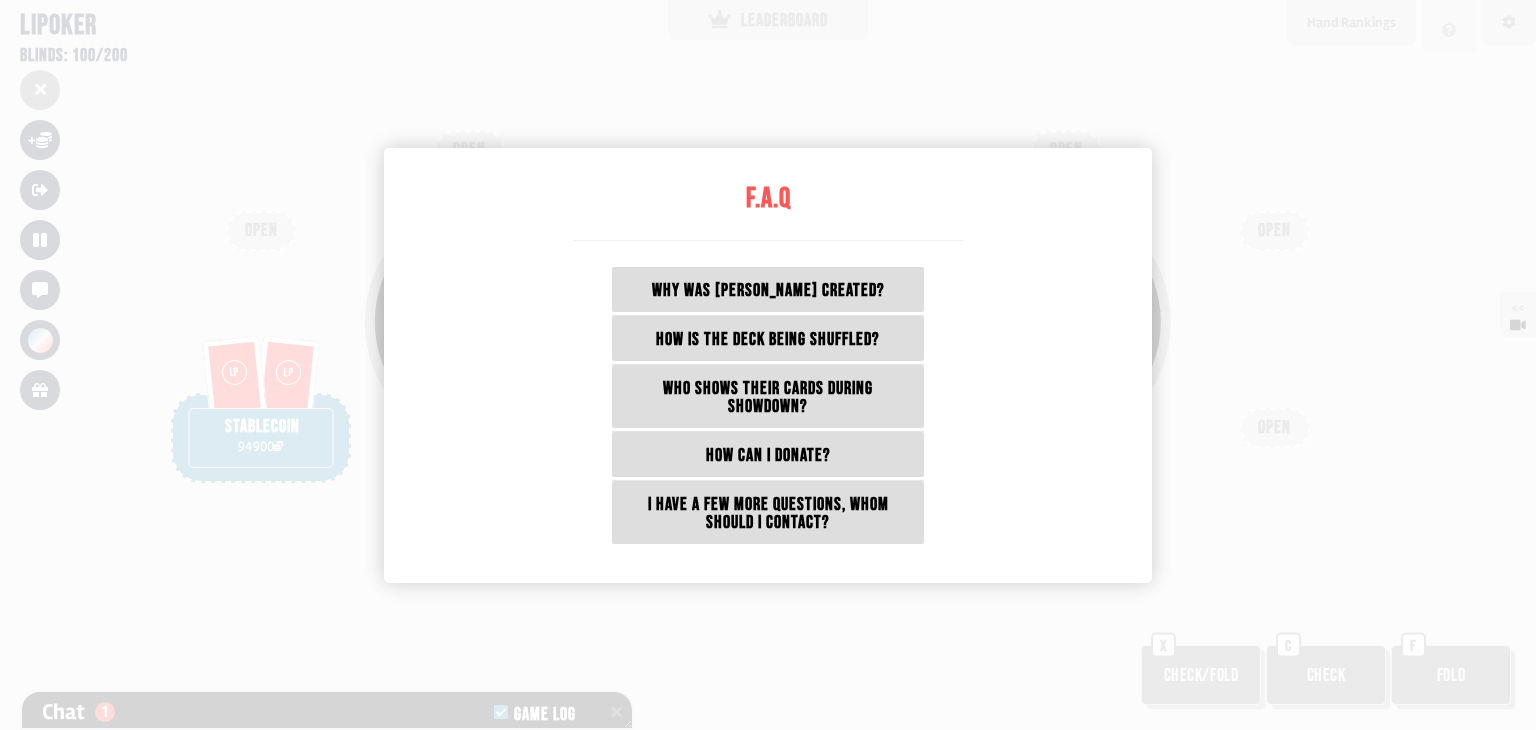 click at bounding box center (768, 365) 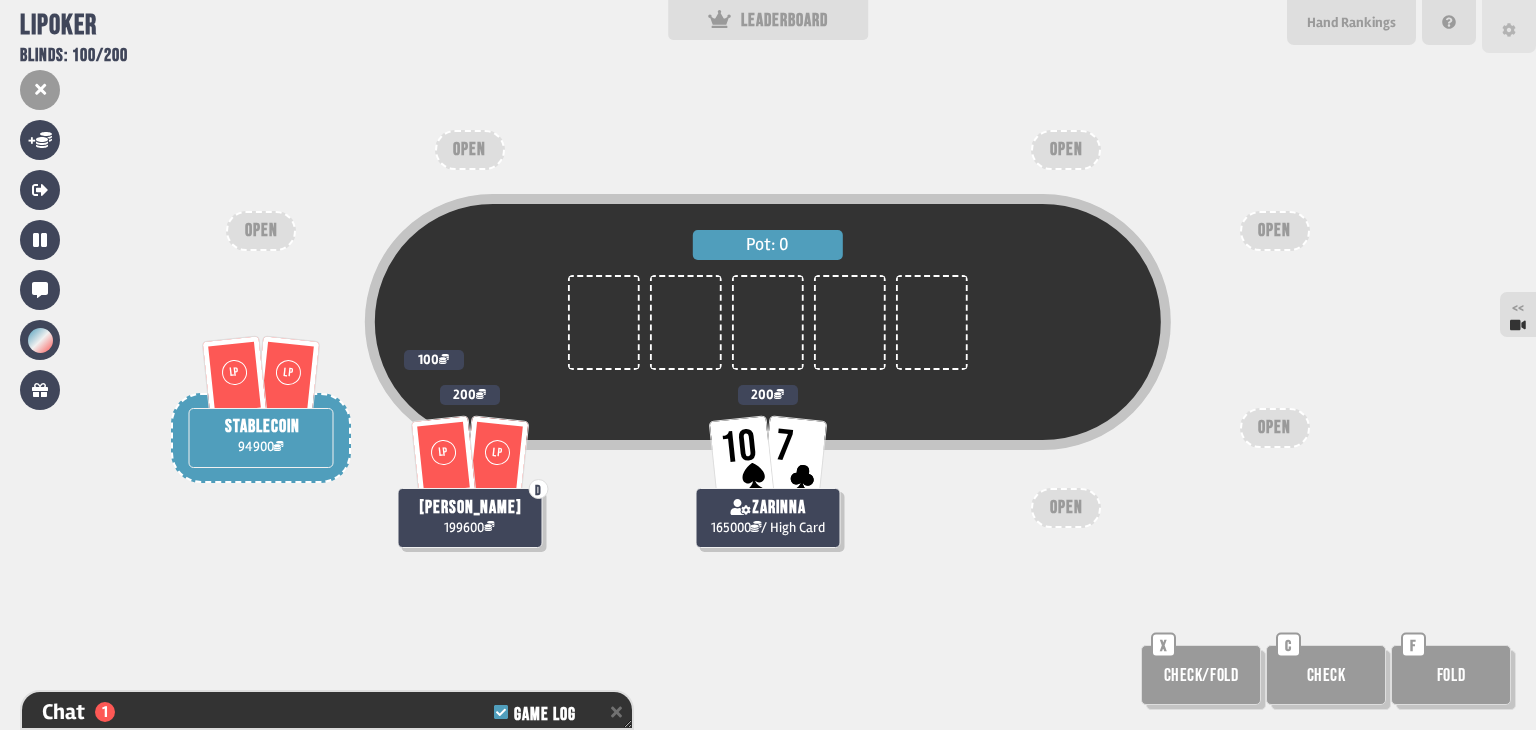 click at bounding box center [1509, 26] 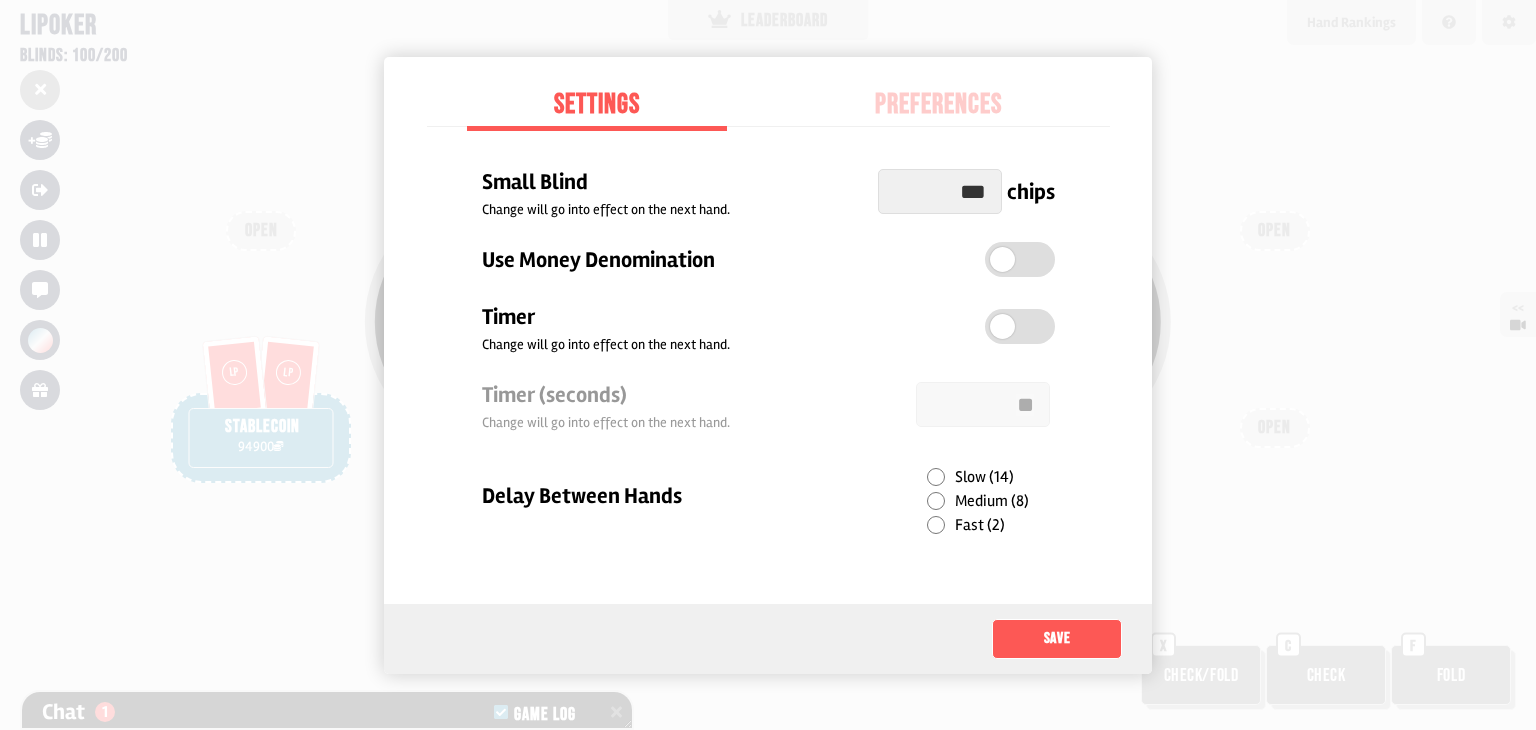 click at bounding box center [1020, 326] 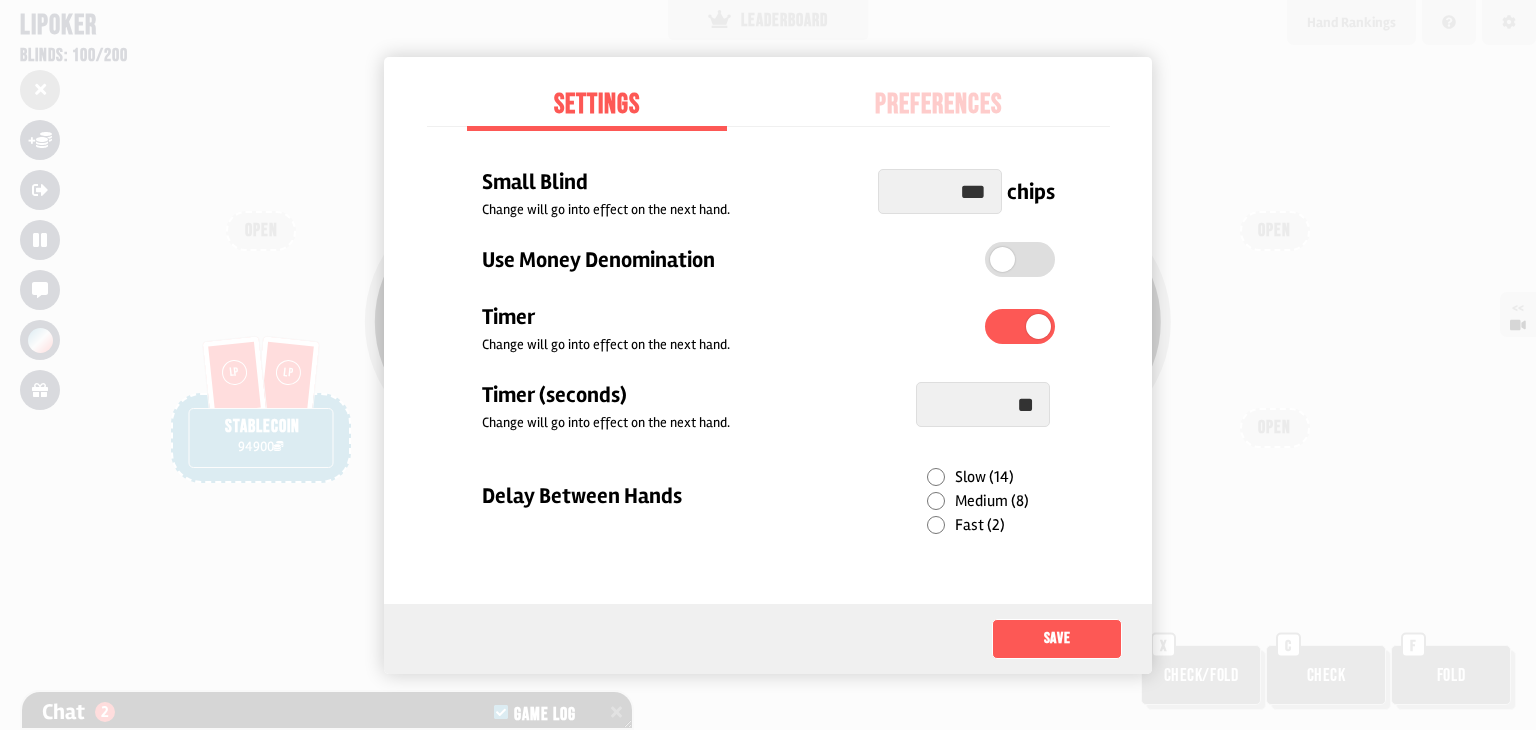 click on "**" at bounding box center [982, 404] 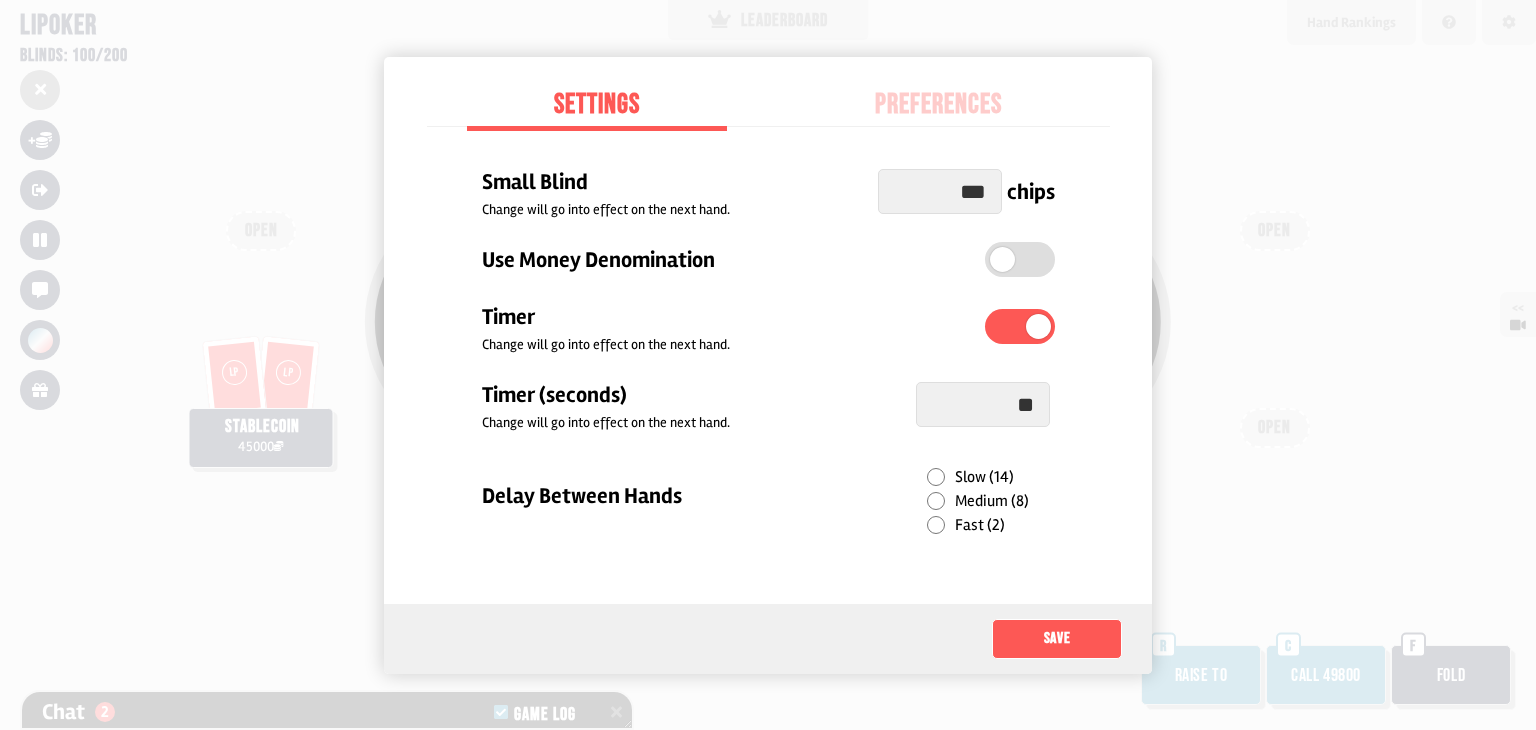 type on "*" 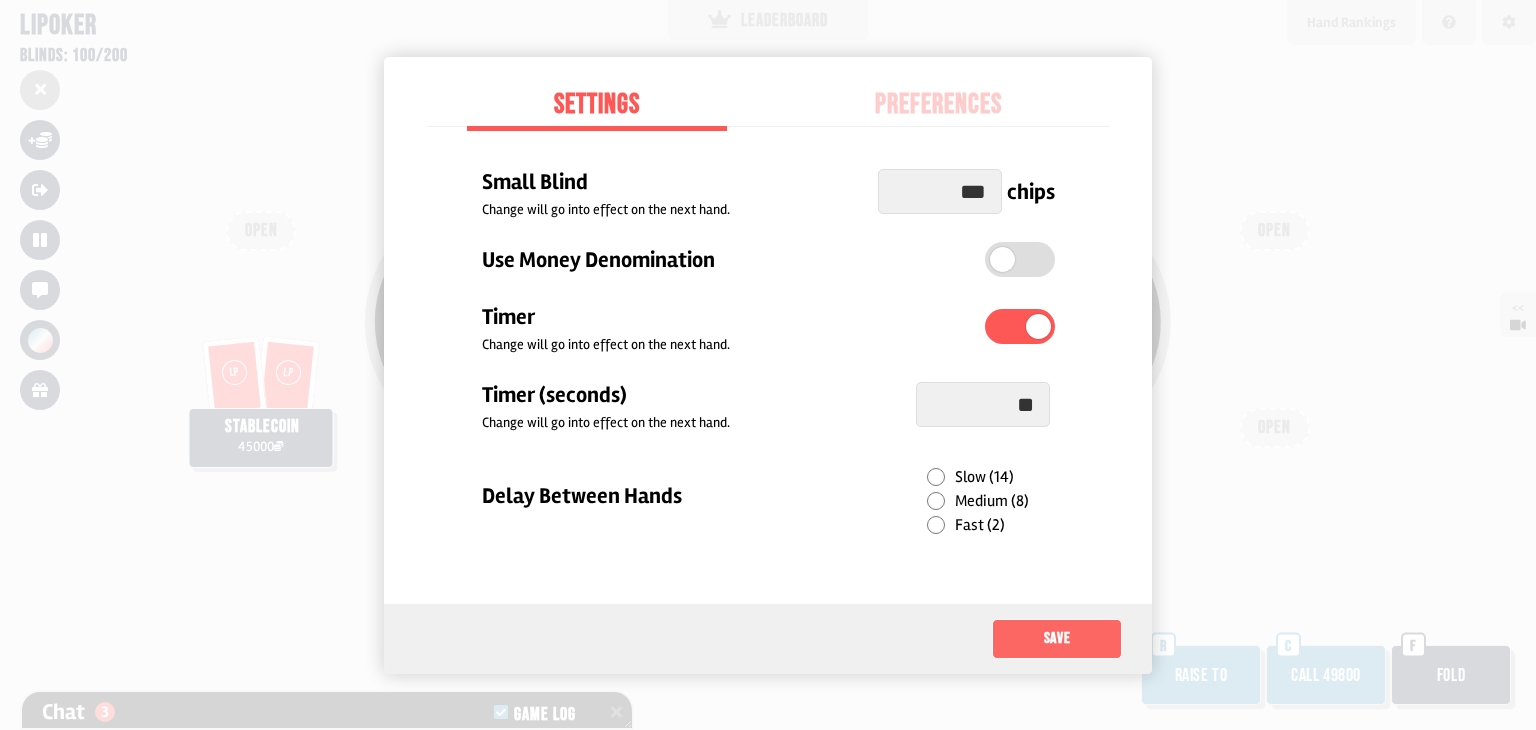 type on "**" 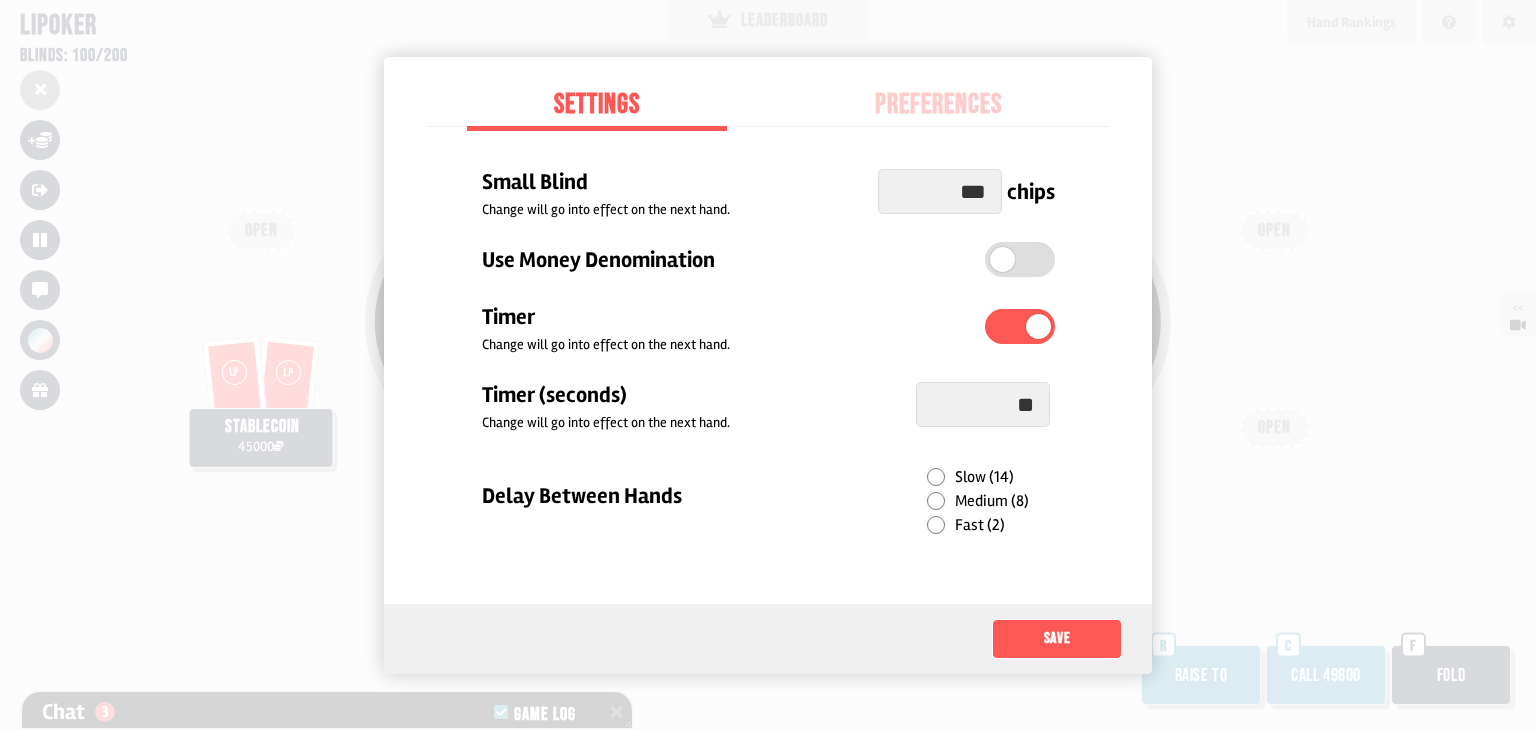 drag, startPoint x: 1084, startPoint y: 641, endPoint x: 969, endPoint y: 506, distance: 177.34148 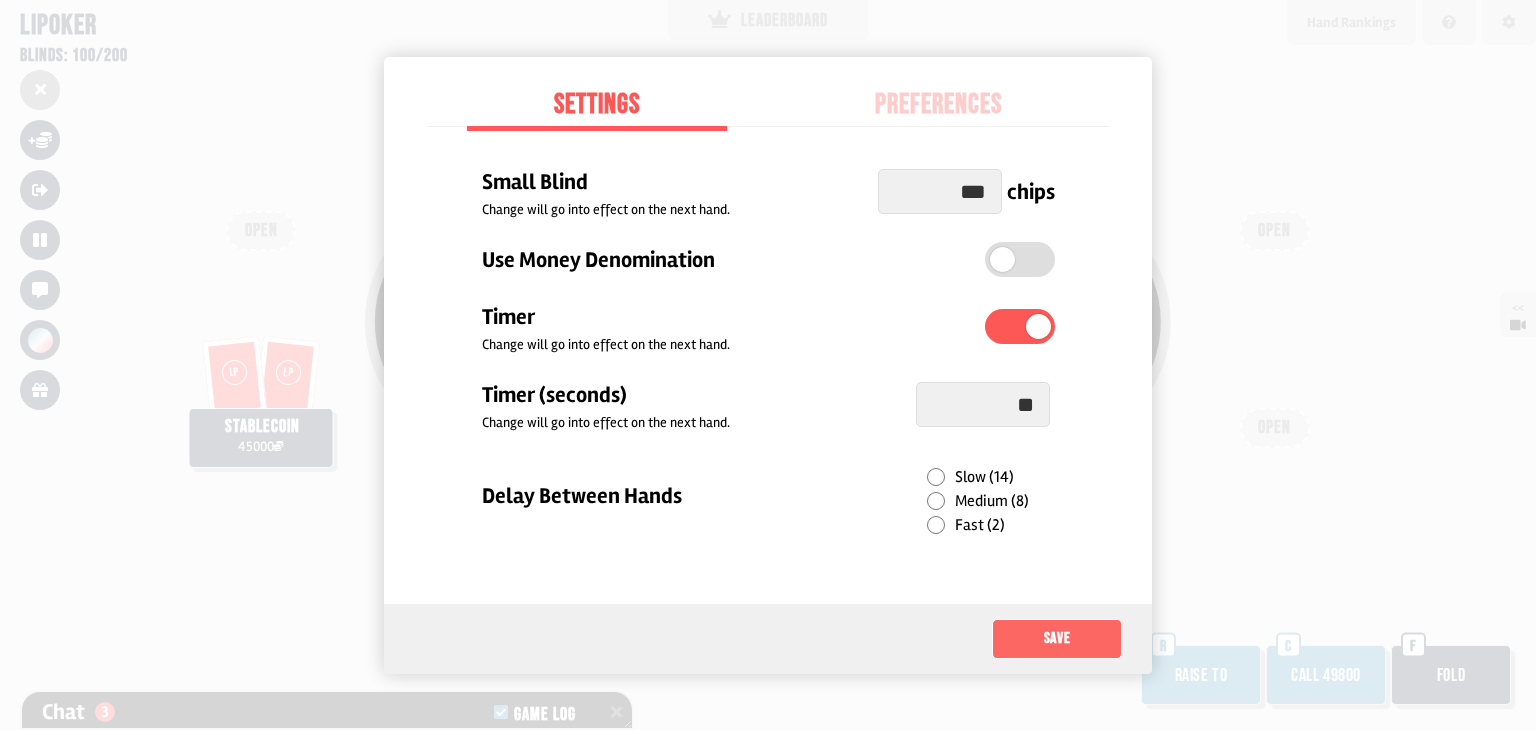 click on "Save" at bounding box center (1057, 639) 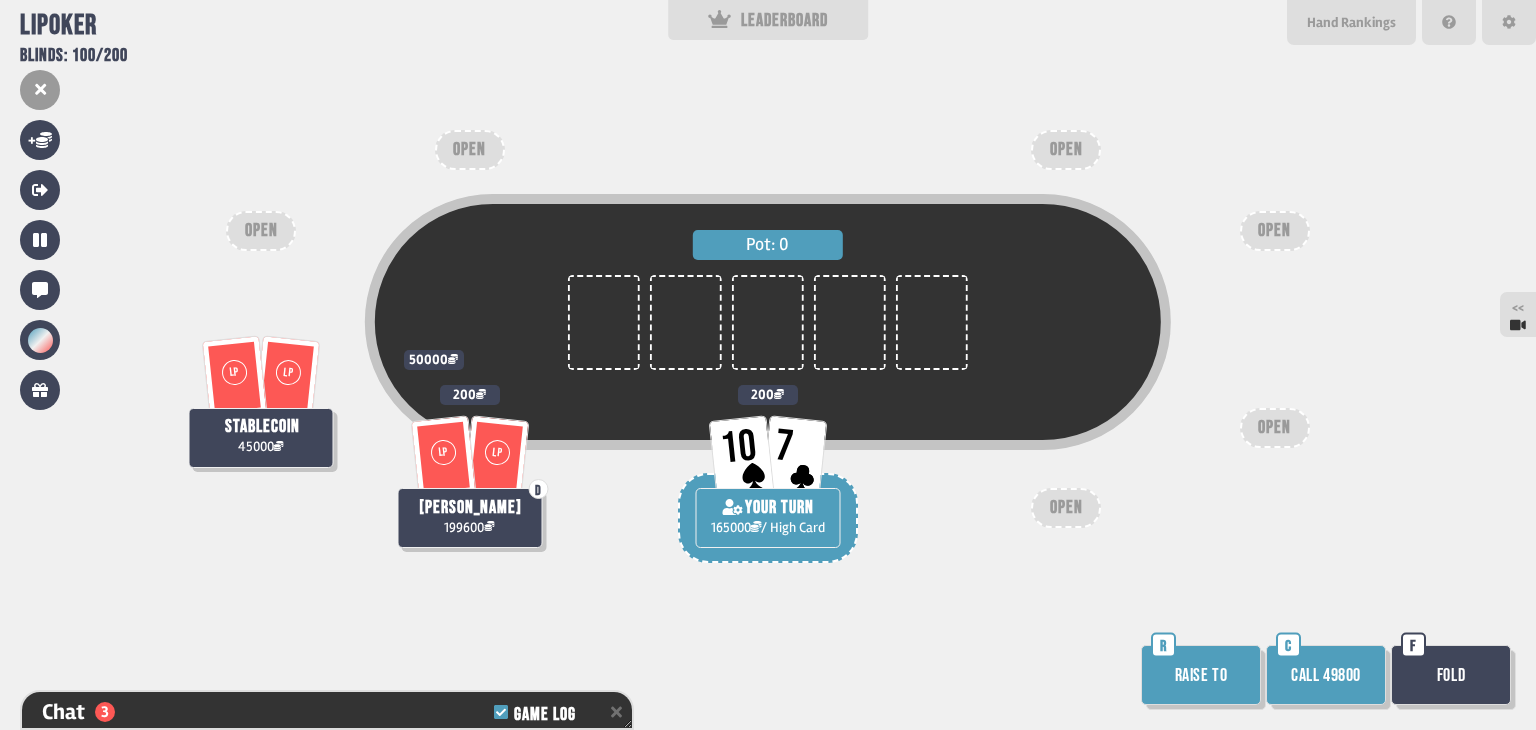 click on "Raise to" at bounding box center [1201, 675] 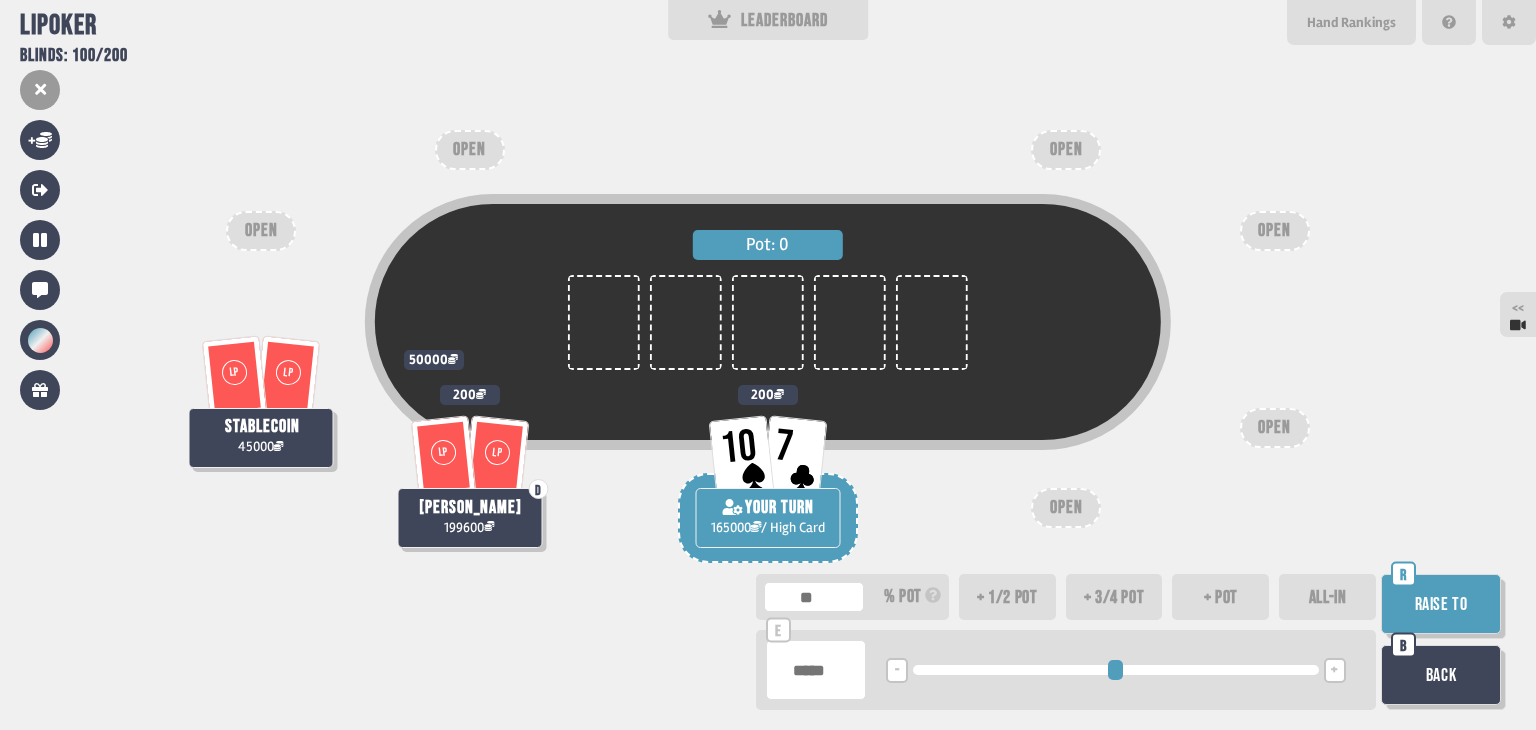 click on "+ pot" at bounding box center (1220, 597) 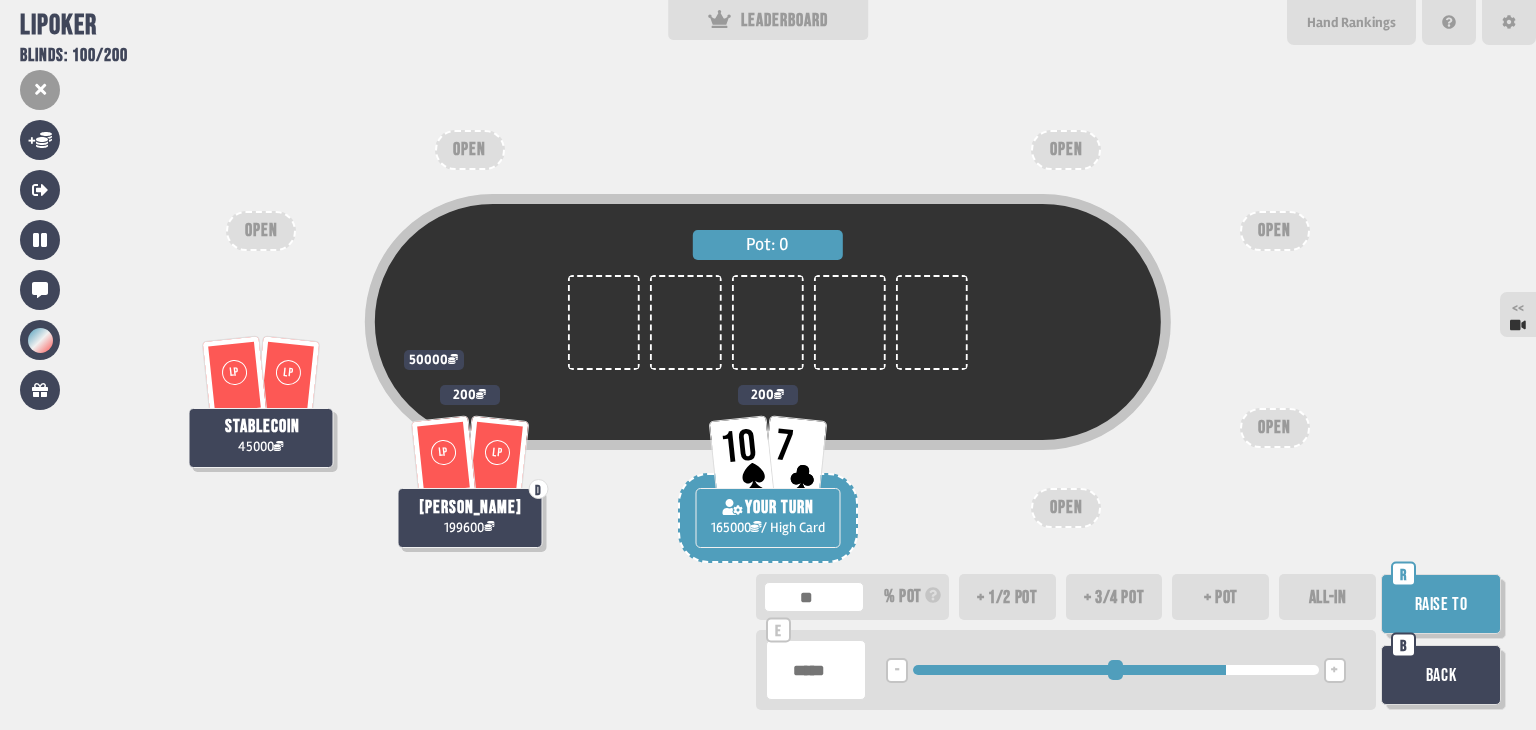 click on "+ 1/2 pot" at bounding box center [1007, 597] 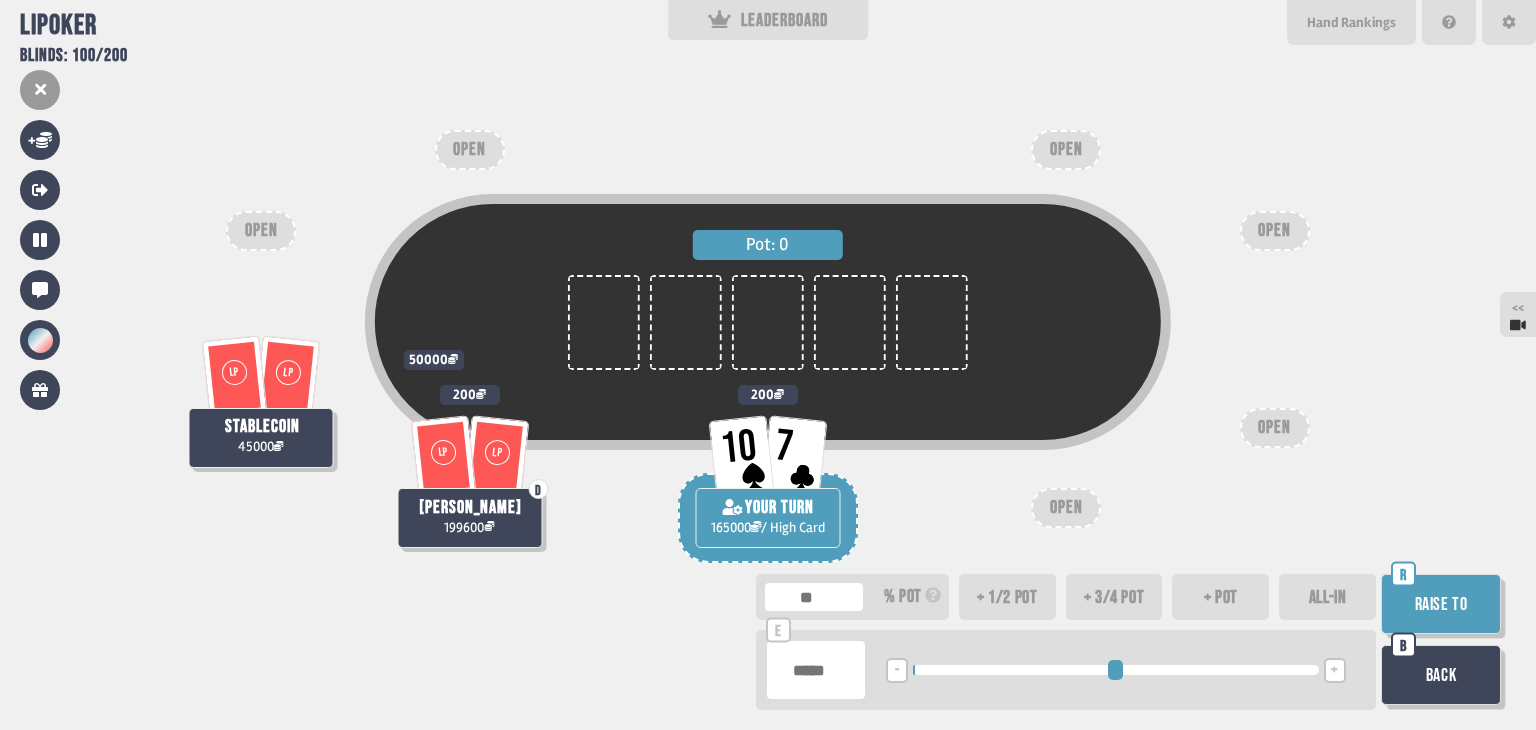 click on "ALL-IN" at bounding box center [1327, 597] 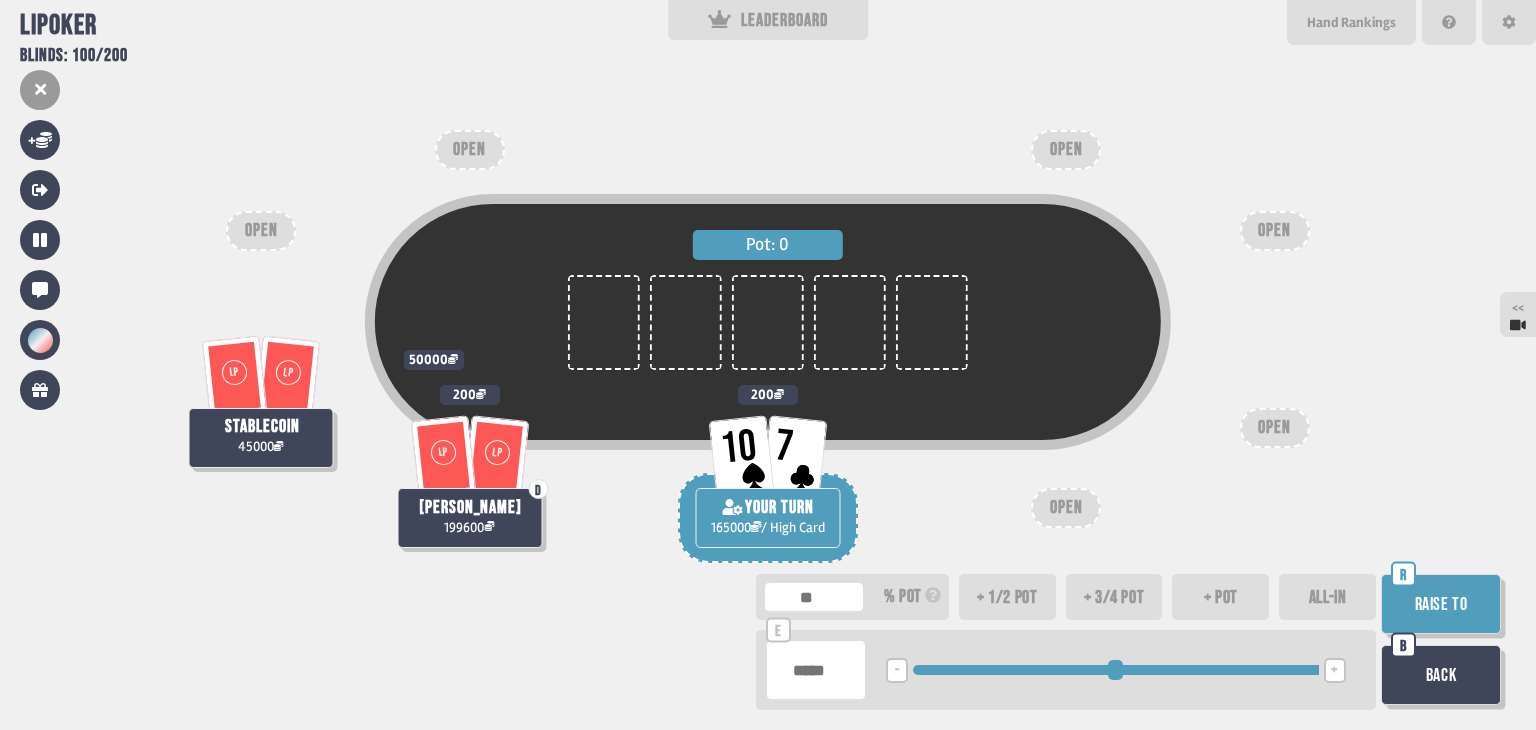 click on "Raise to" at bounding box center (1441, 604) 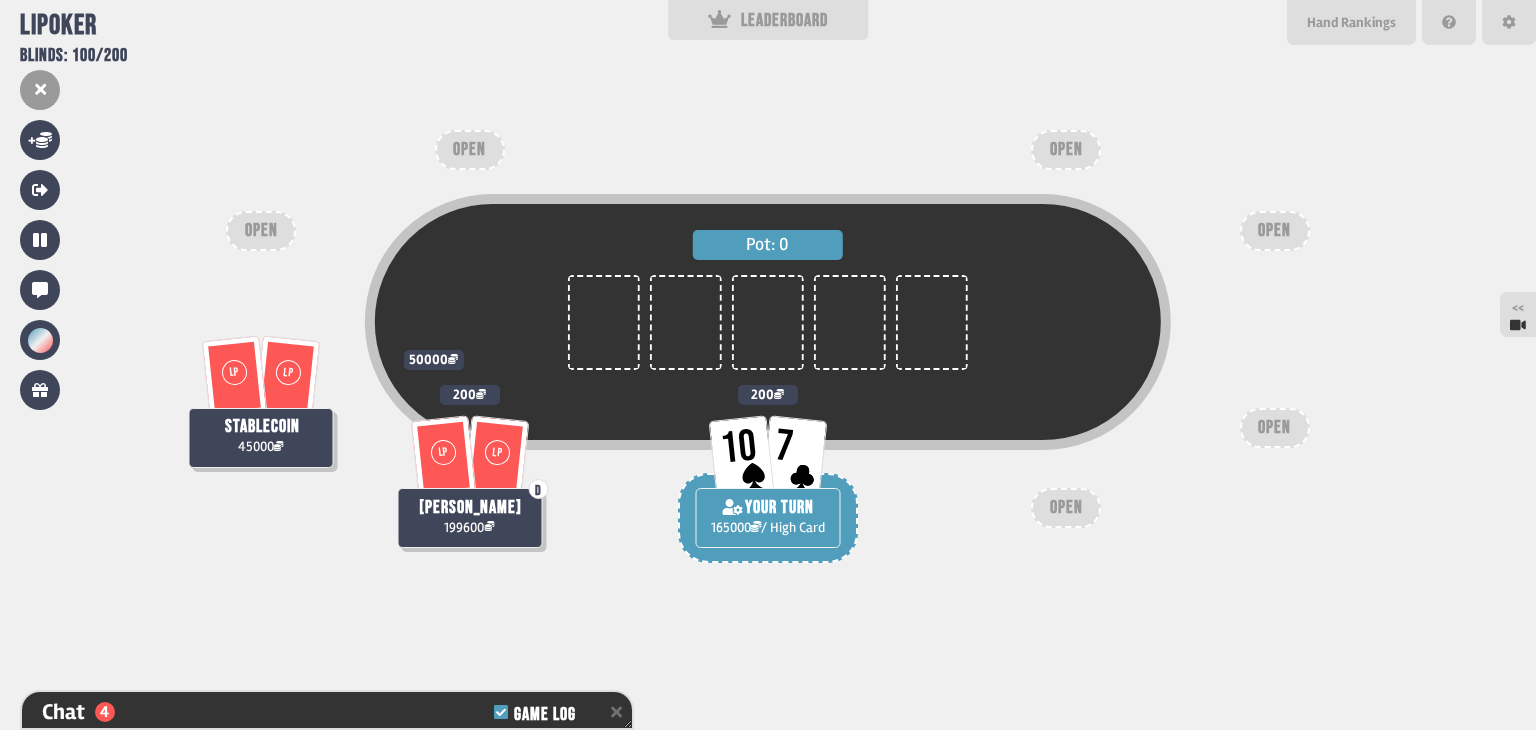 scroll, scrollTop: 2602, scrollLeft: 0, axis: vertical 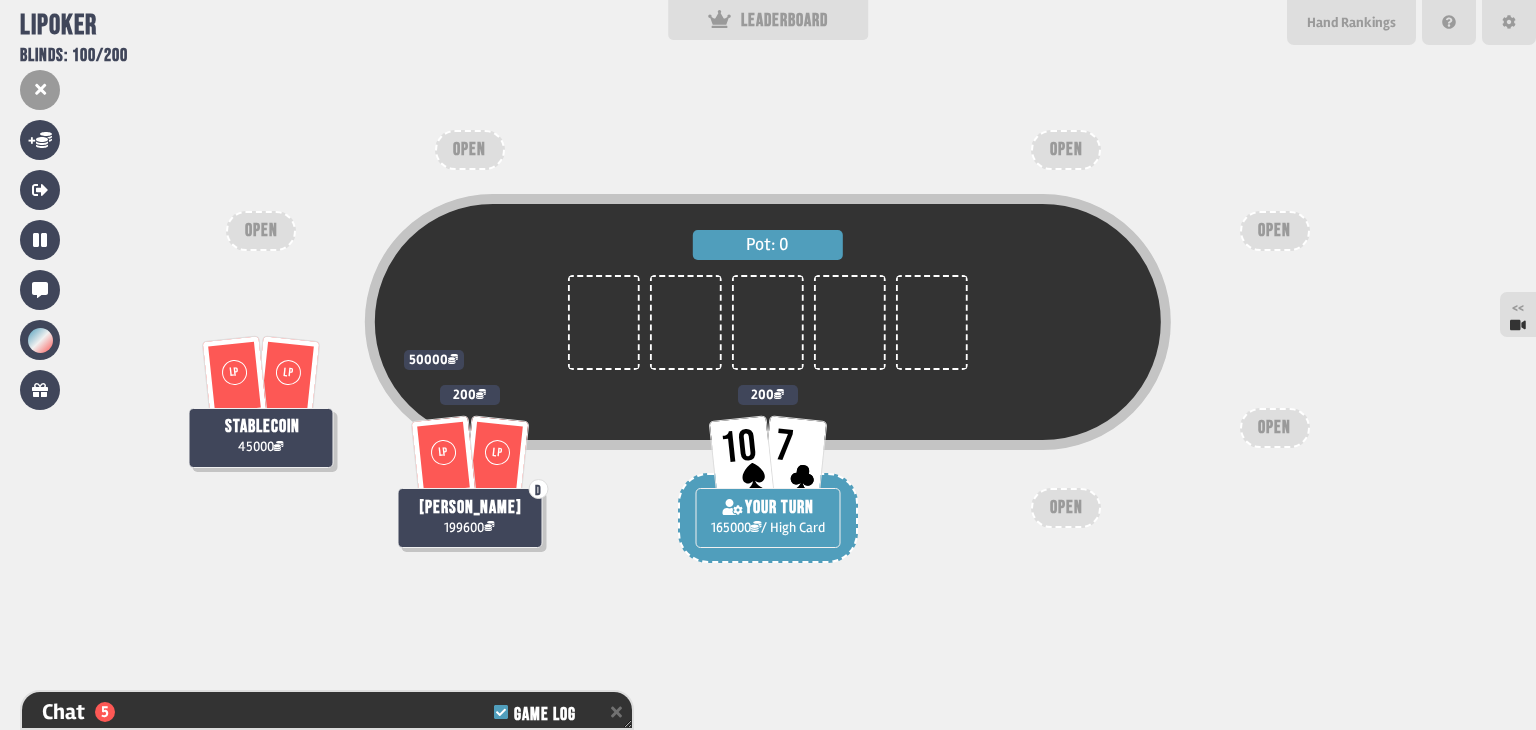 type on "**" 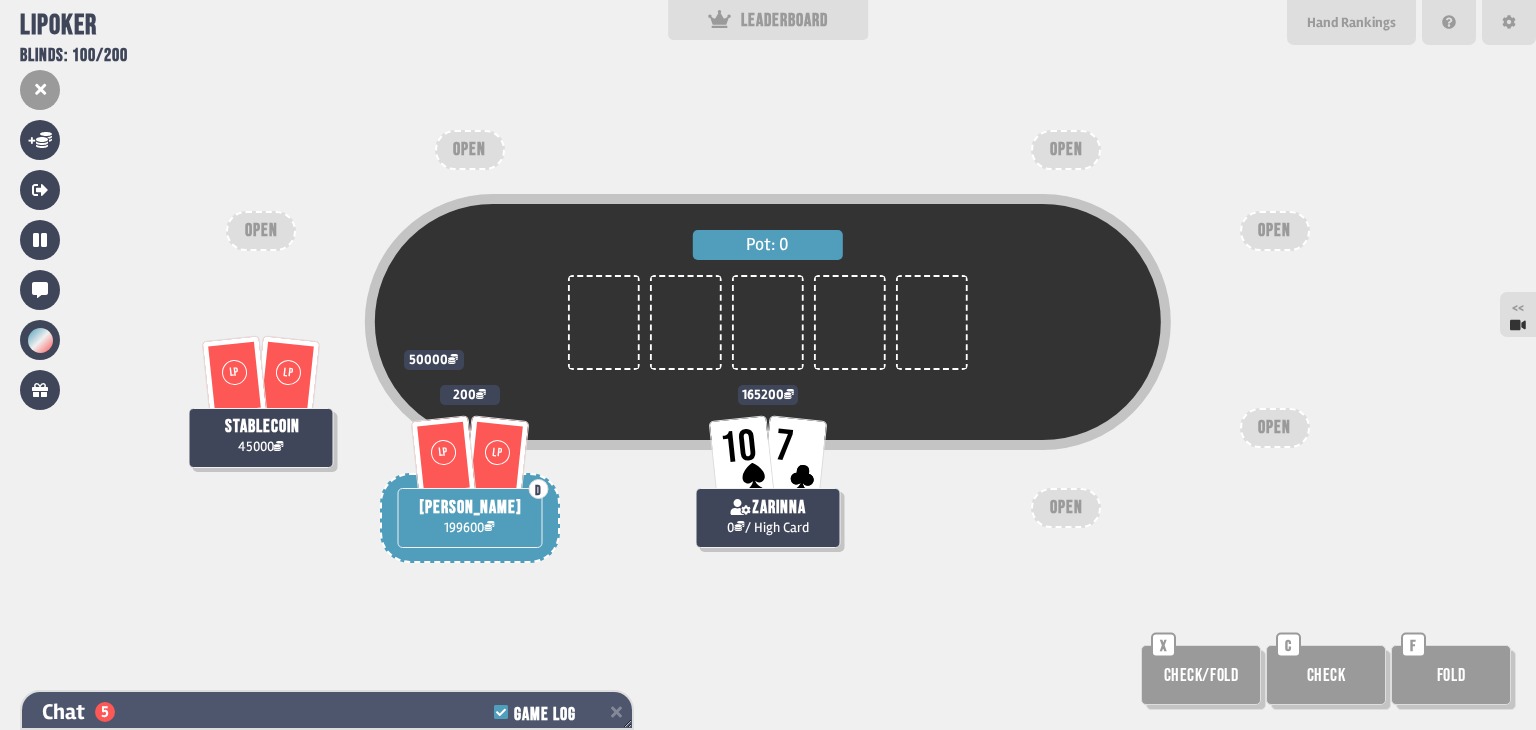 click on "Chat   5 Game Log" at bounding box center [327, 712] 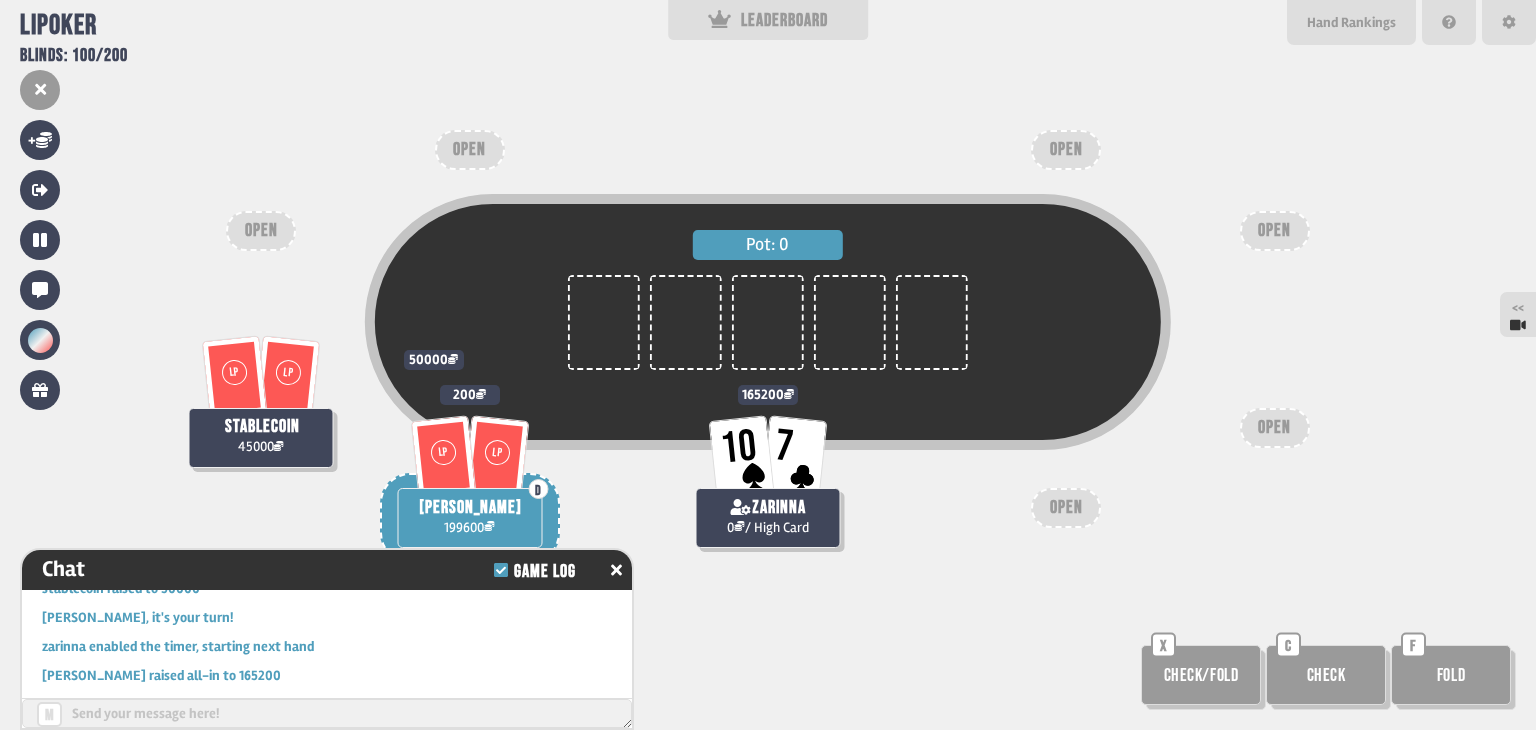 scroll, scrollTop: 2527, scrollLeft: 0, axis: vertical 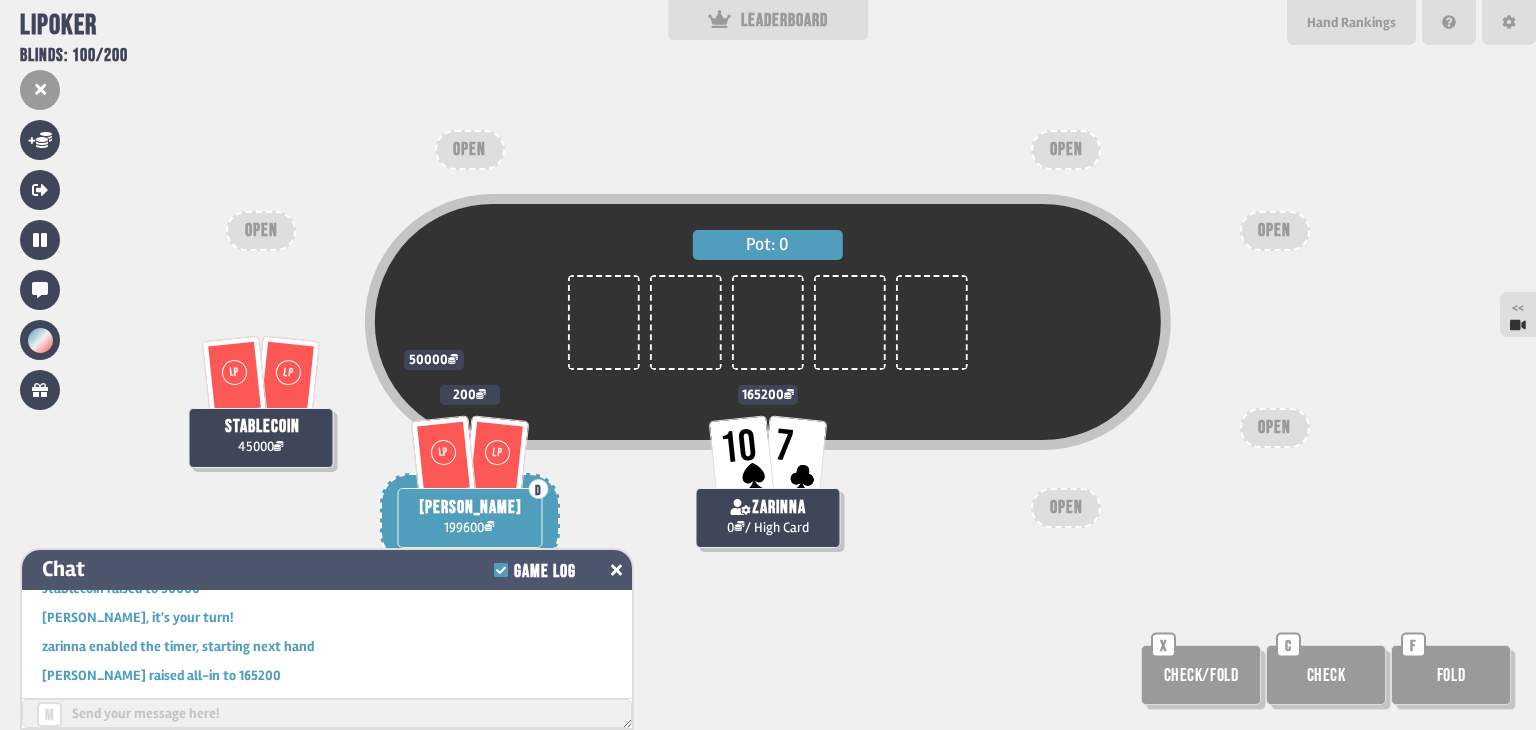 click 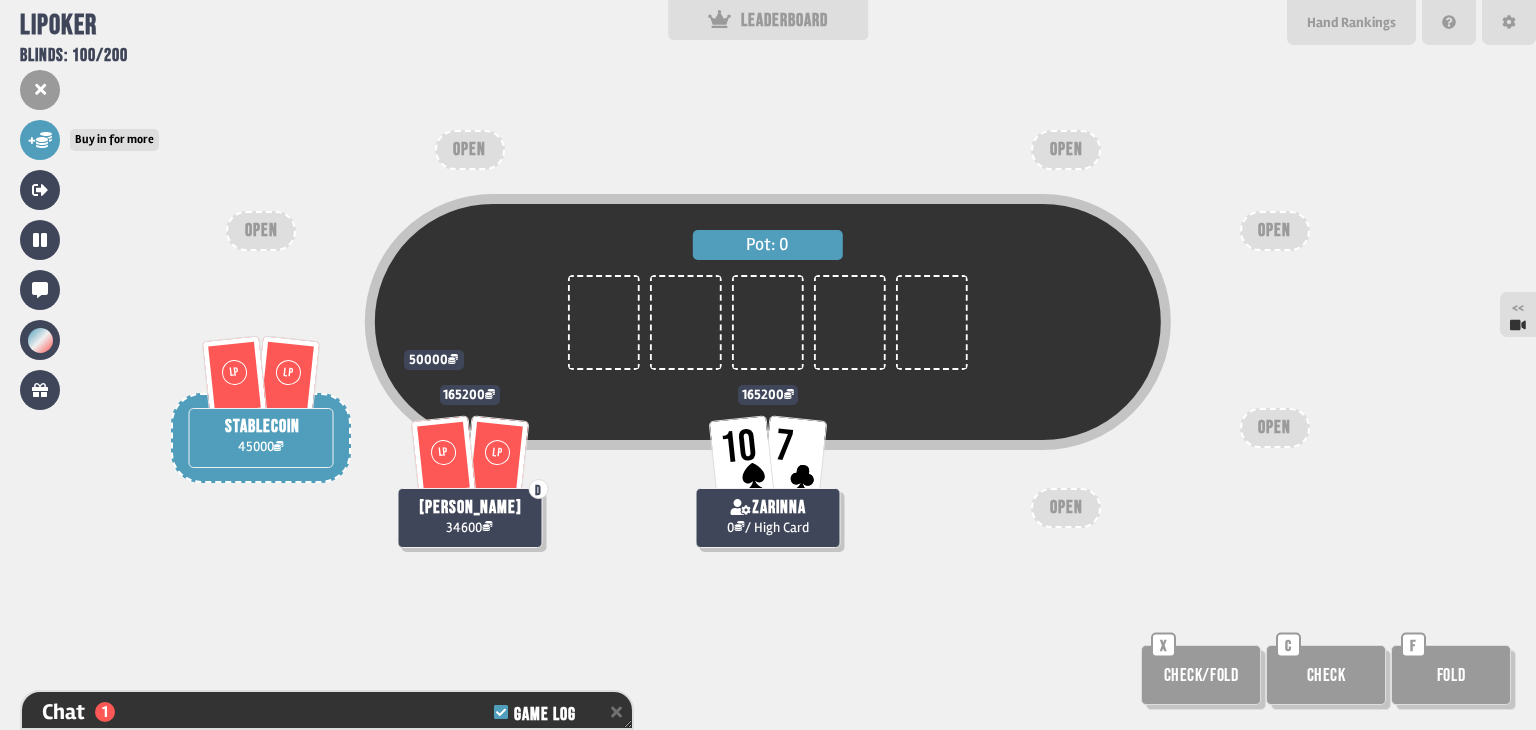 click 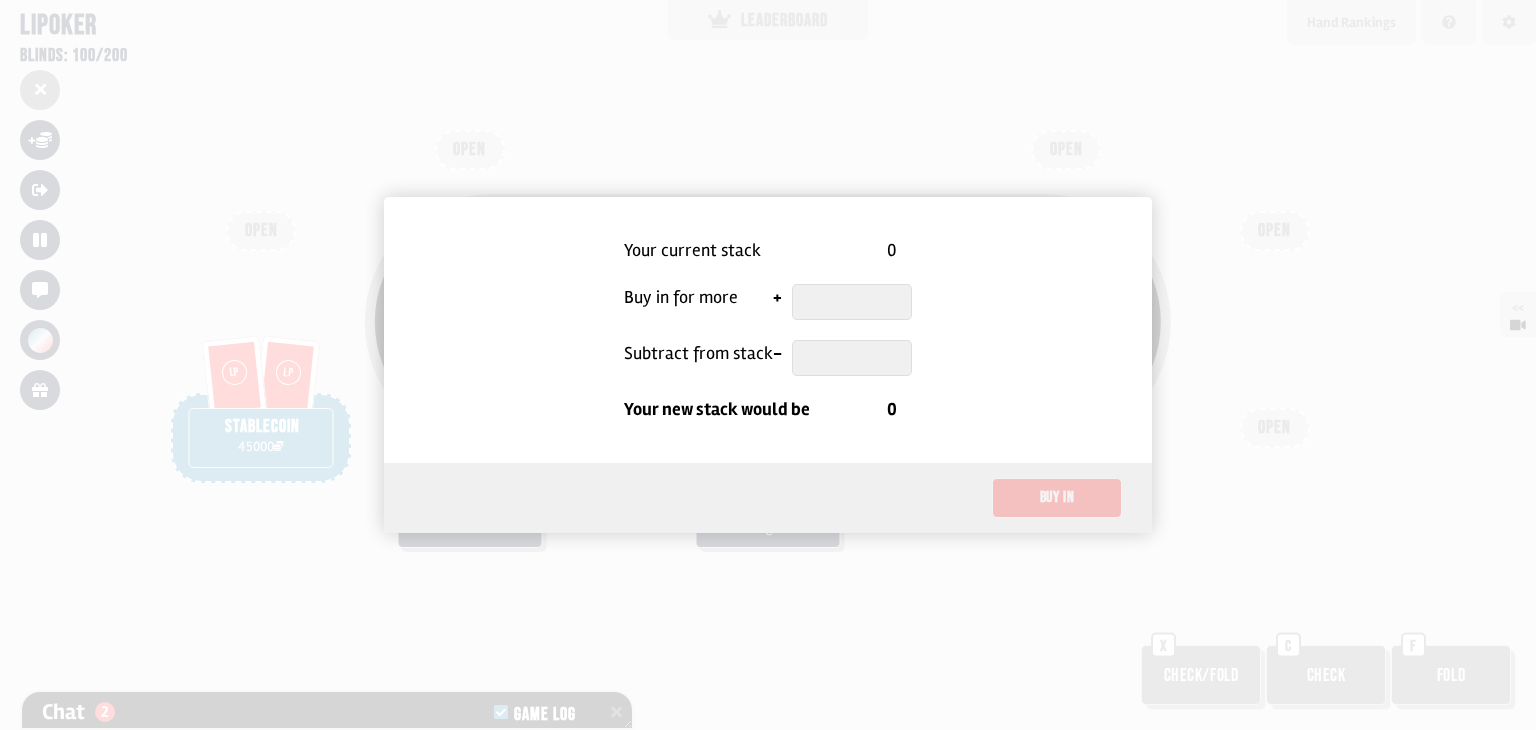 click at bounding box center (852, 302) 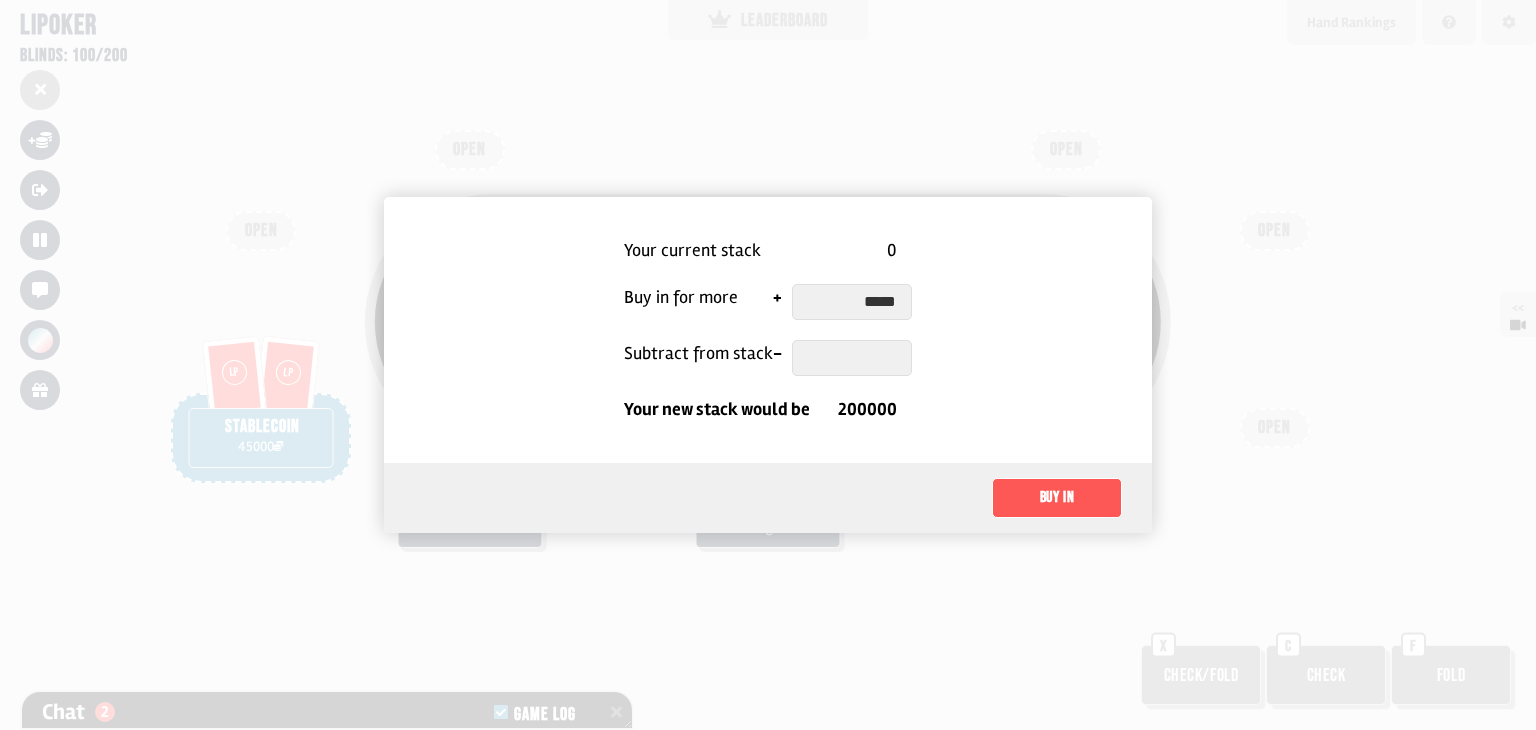 type on "******" 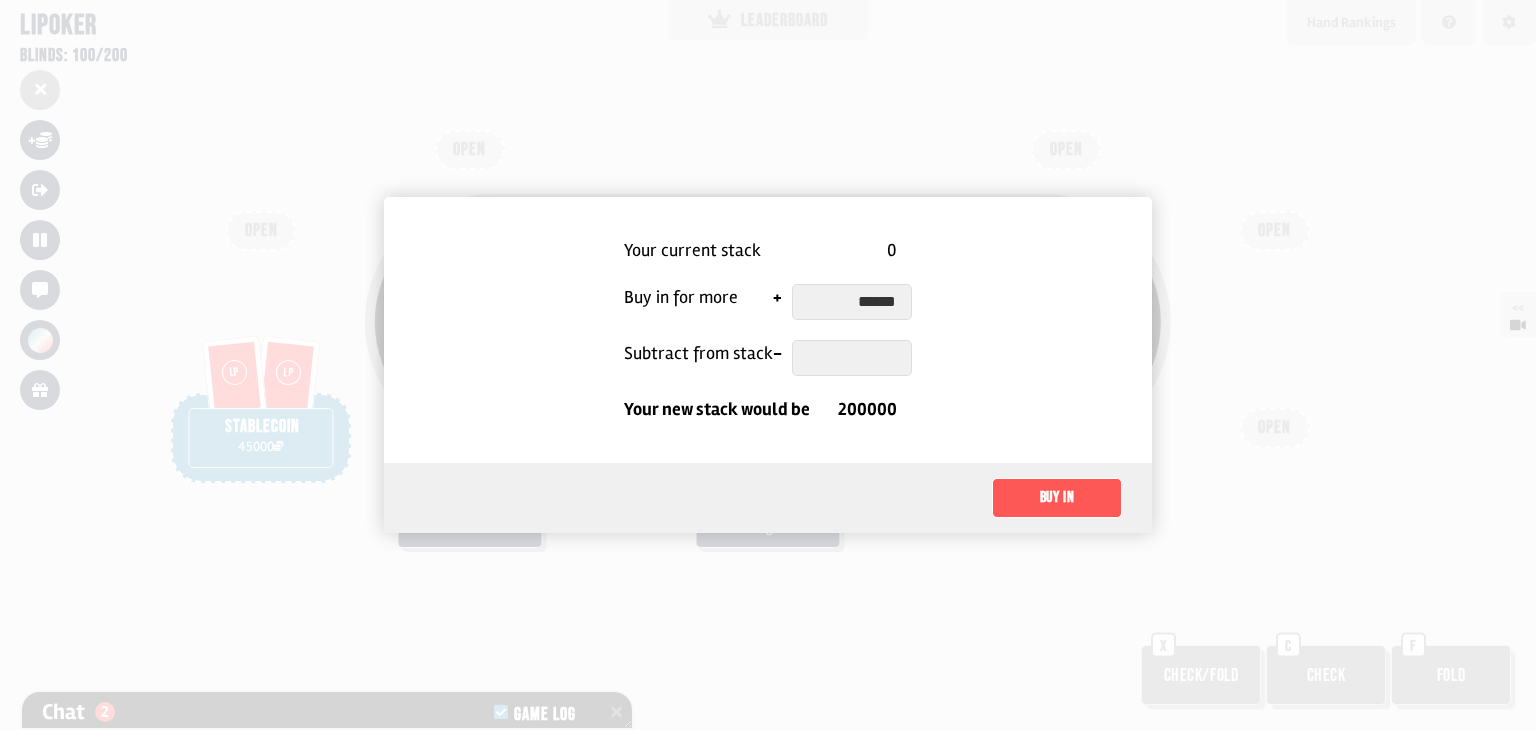 type 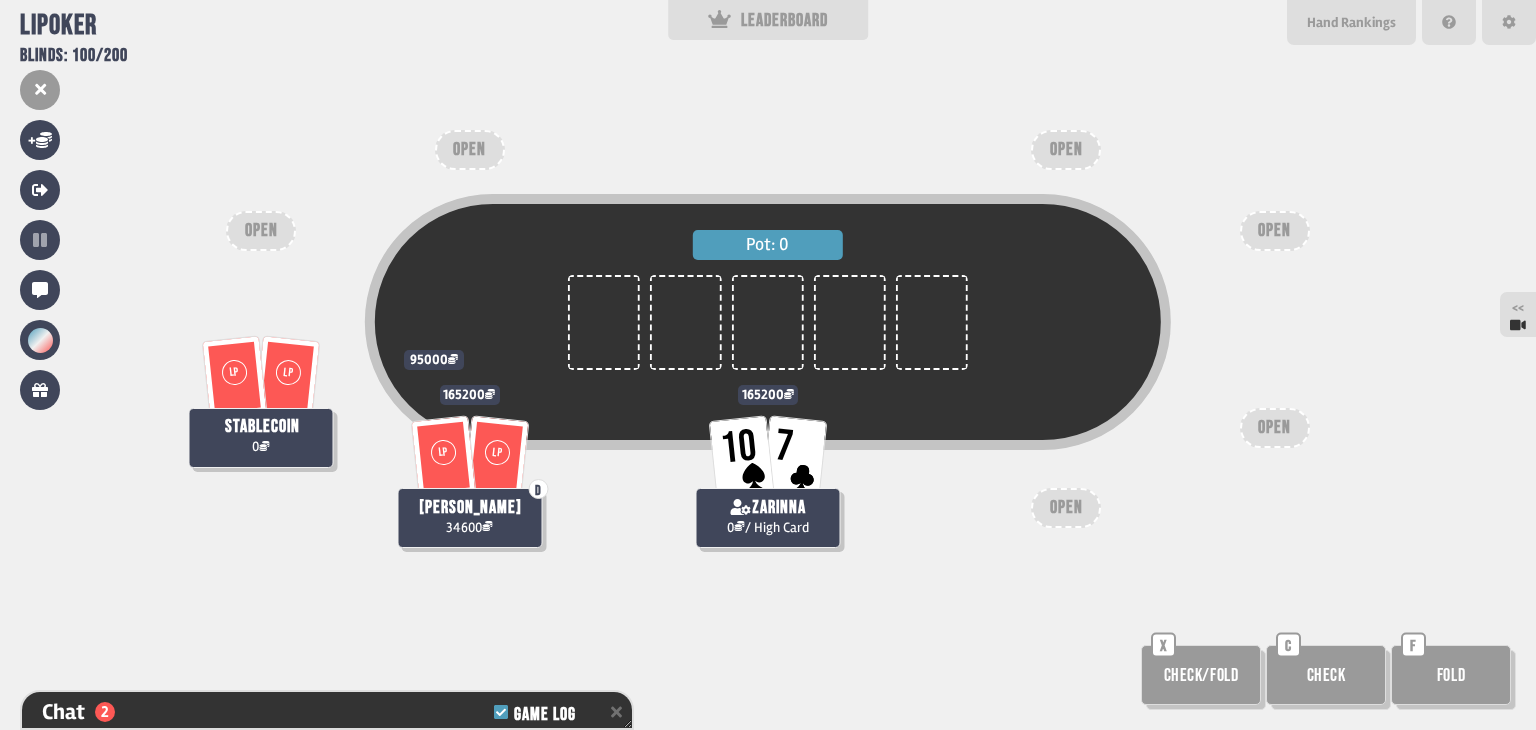 click on "Pot: 0   LP [PERSON_NAME] 34600  165200  10 7 zarinna 0   / High Card 165200  LP LP stablecoin 0  95000  OPEN OPEN OPEN OPEN OPEN OPEN Check/Fold X Check C Fold F" at bounding box center [768, 365] 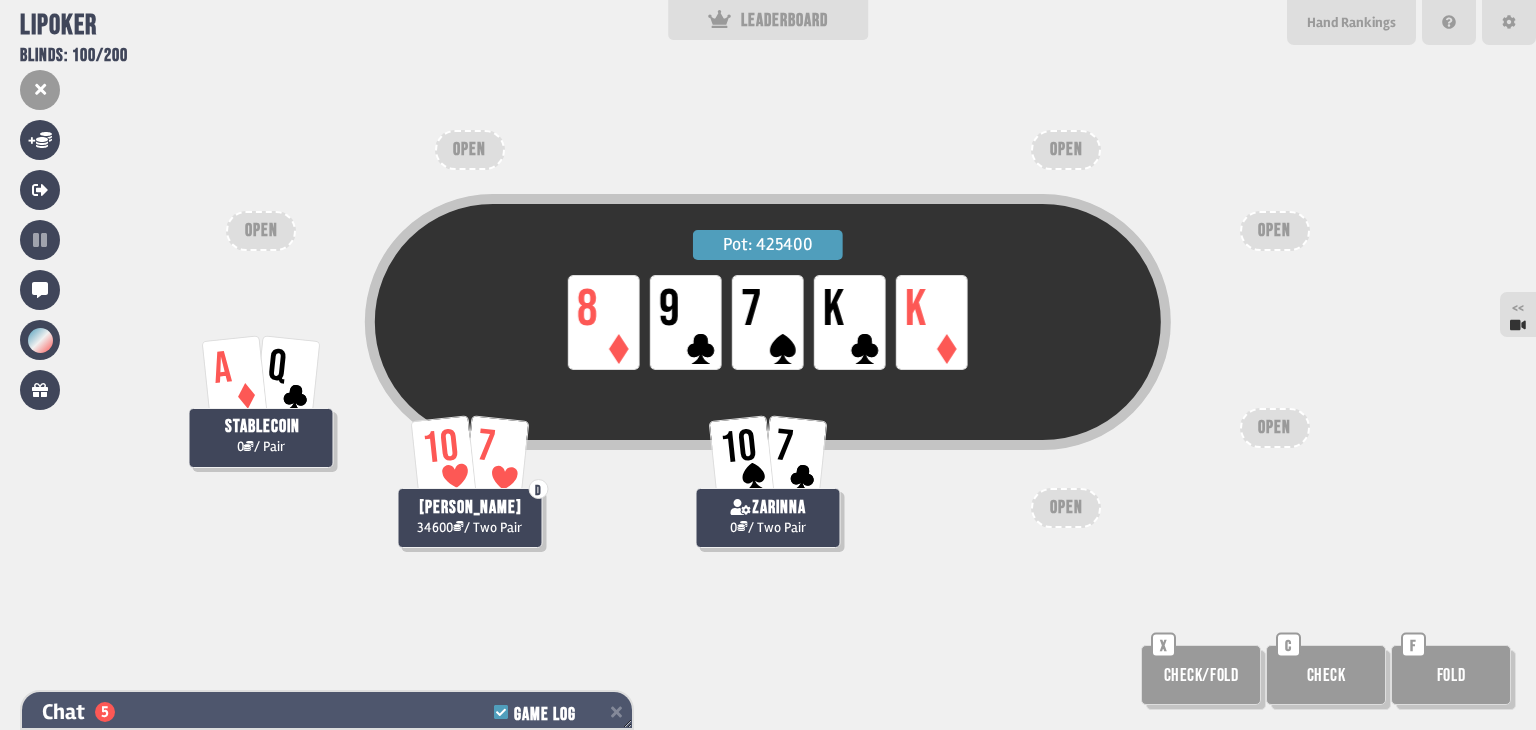 click on "Chat   5 Game Log" at bounding box center (327, 712) 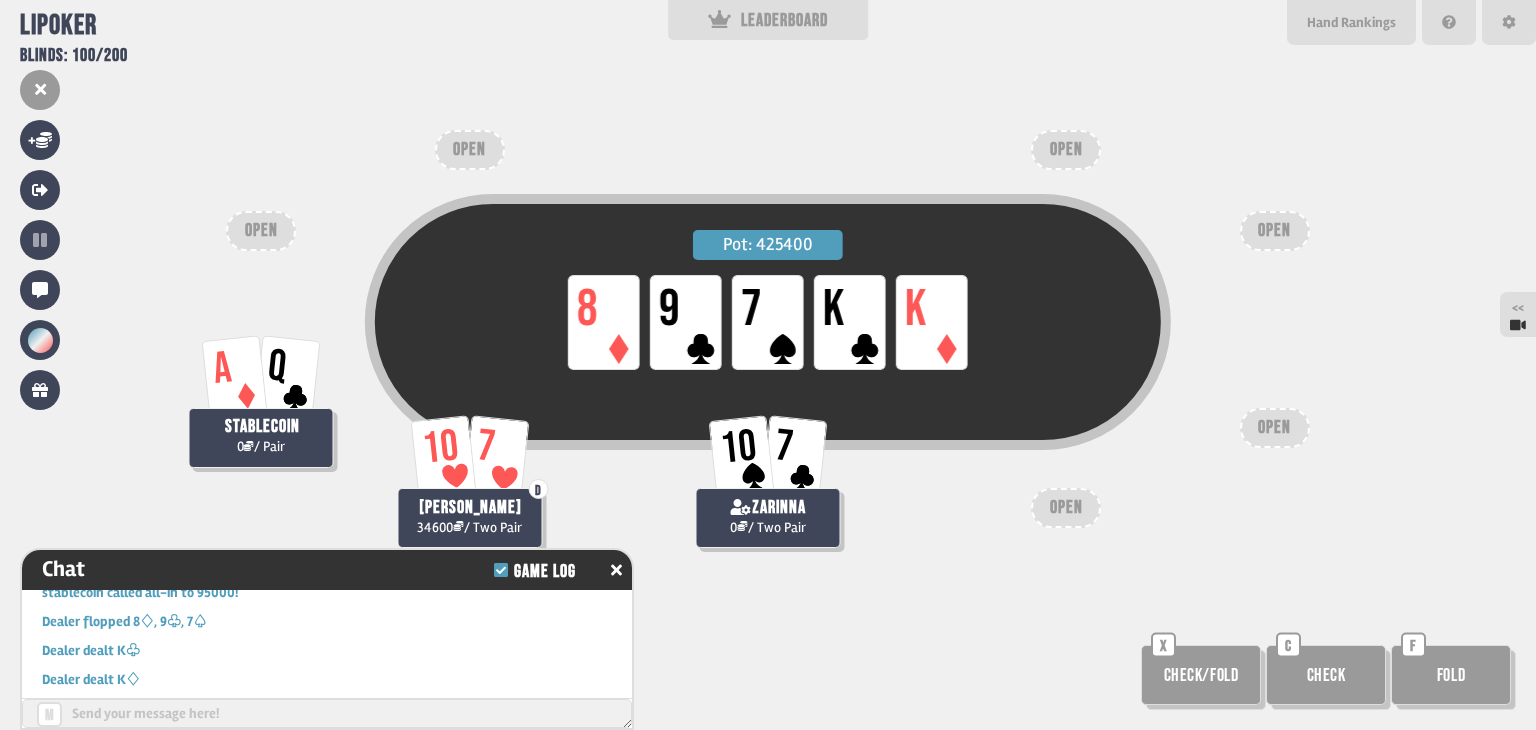 scroll, scrollTop: 2672, scrollLeft: 0, axis: vertical 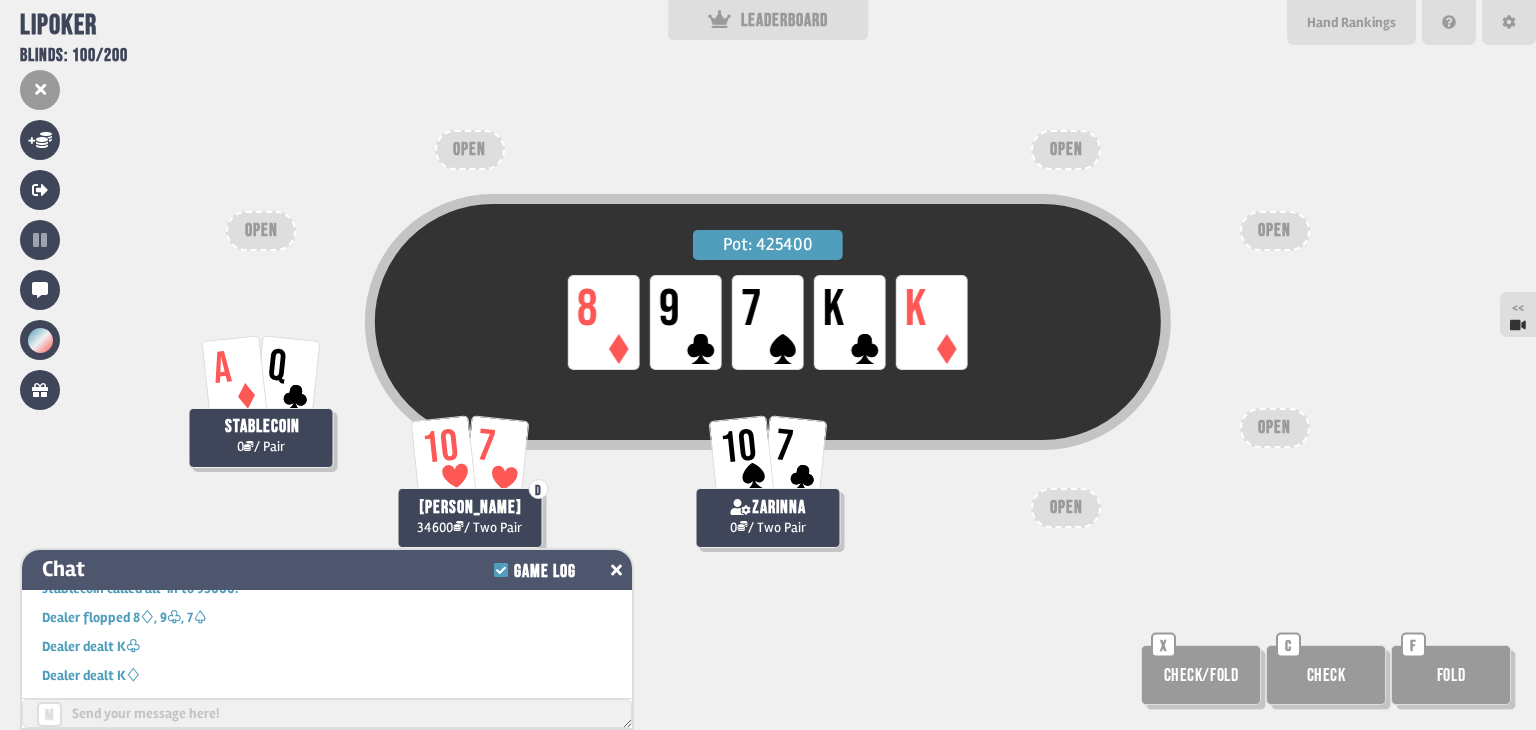 click 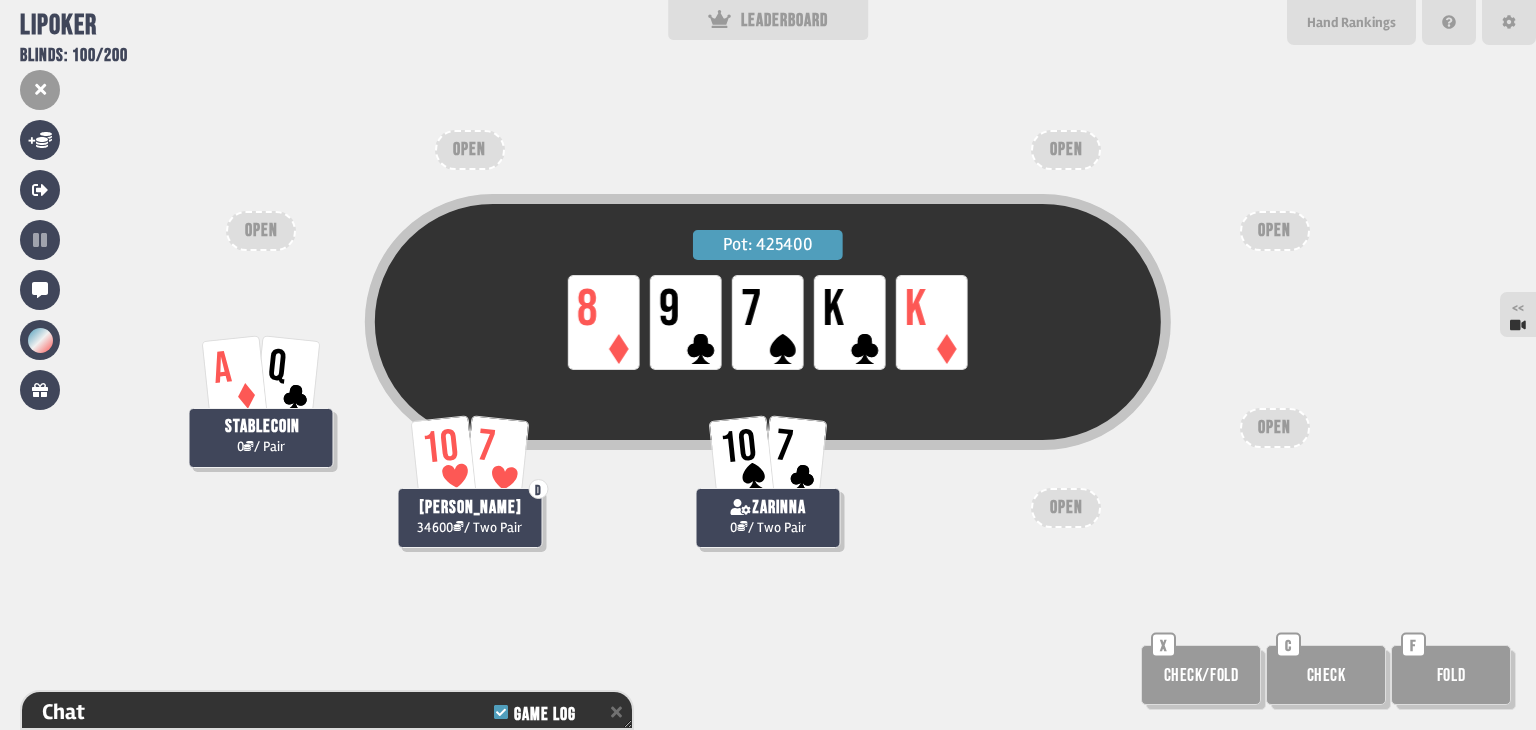 scroll, scrollTop: 2804, scrollLeft: 0, axis: vertical 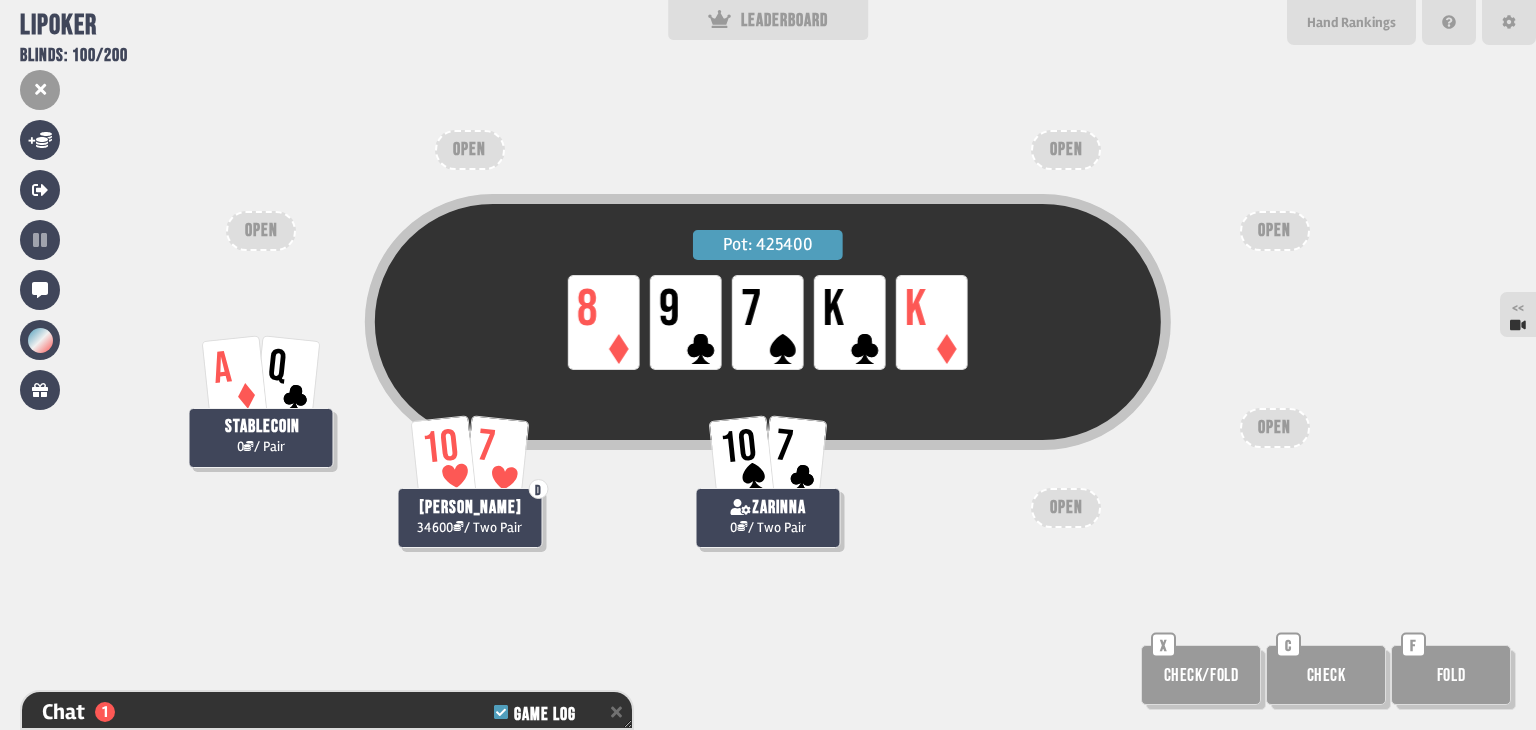 click on "Chat   1 Game Log" at bounding box center [327, 712] 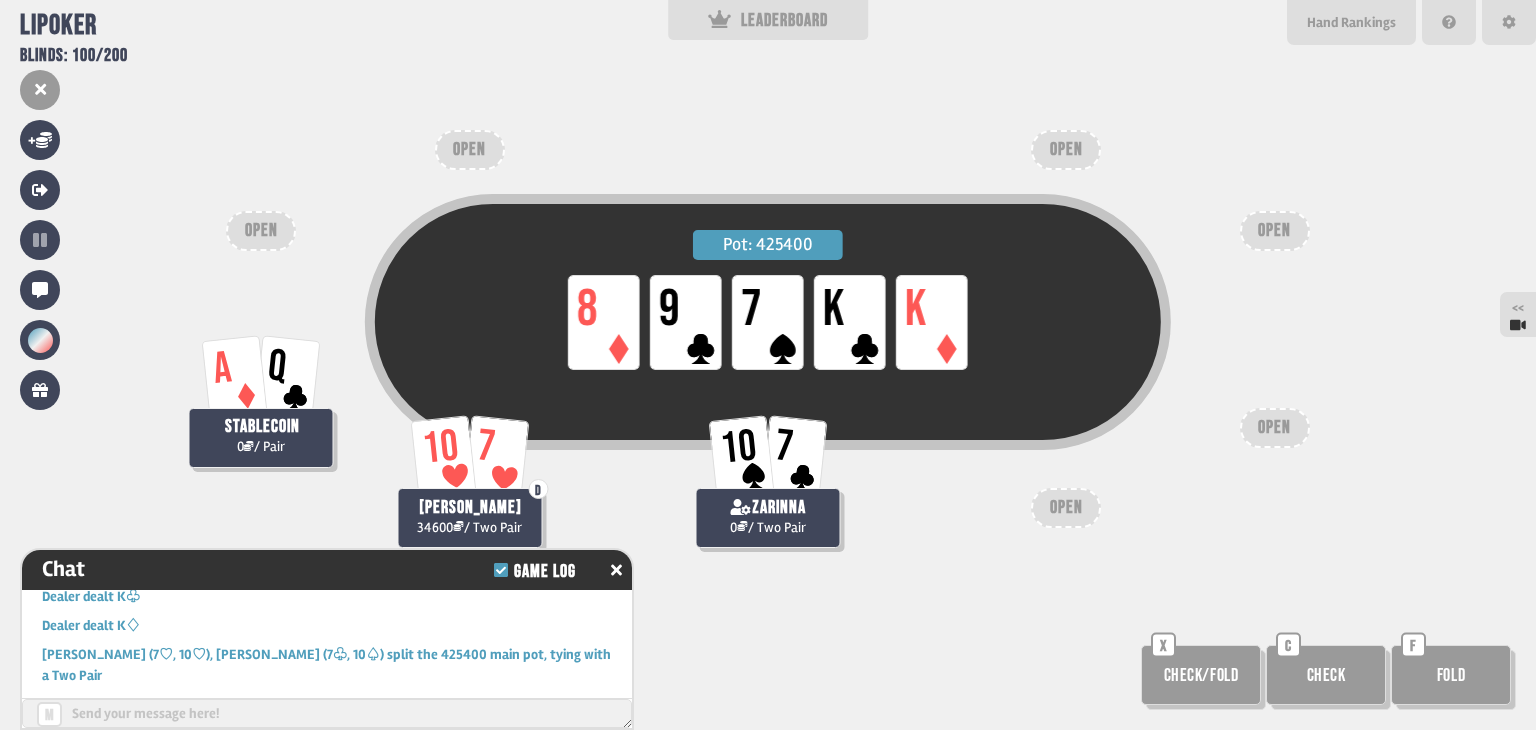 scroll, scrollTop: 2700, scrollLeft: 0, axis: vertical 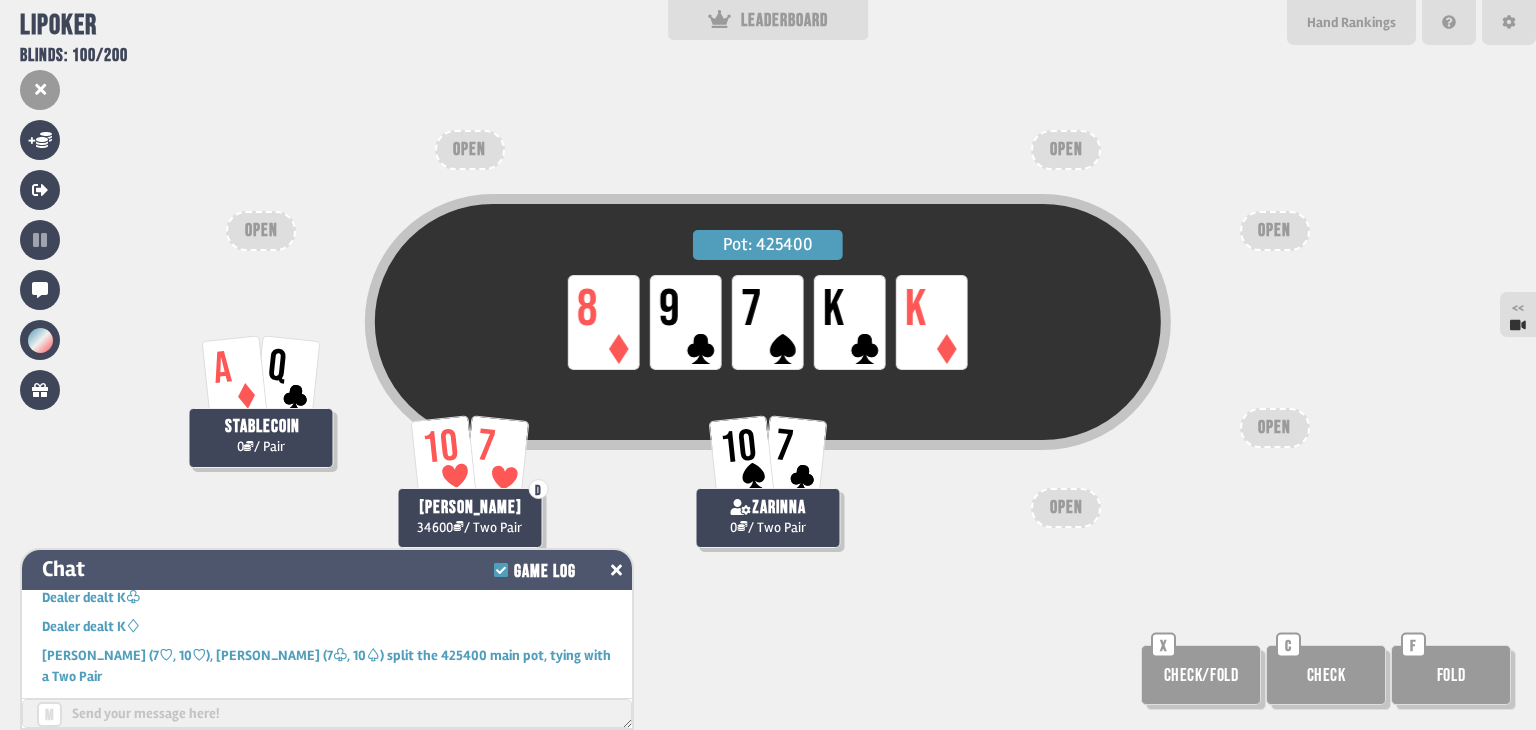 click 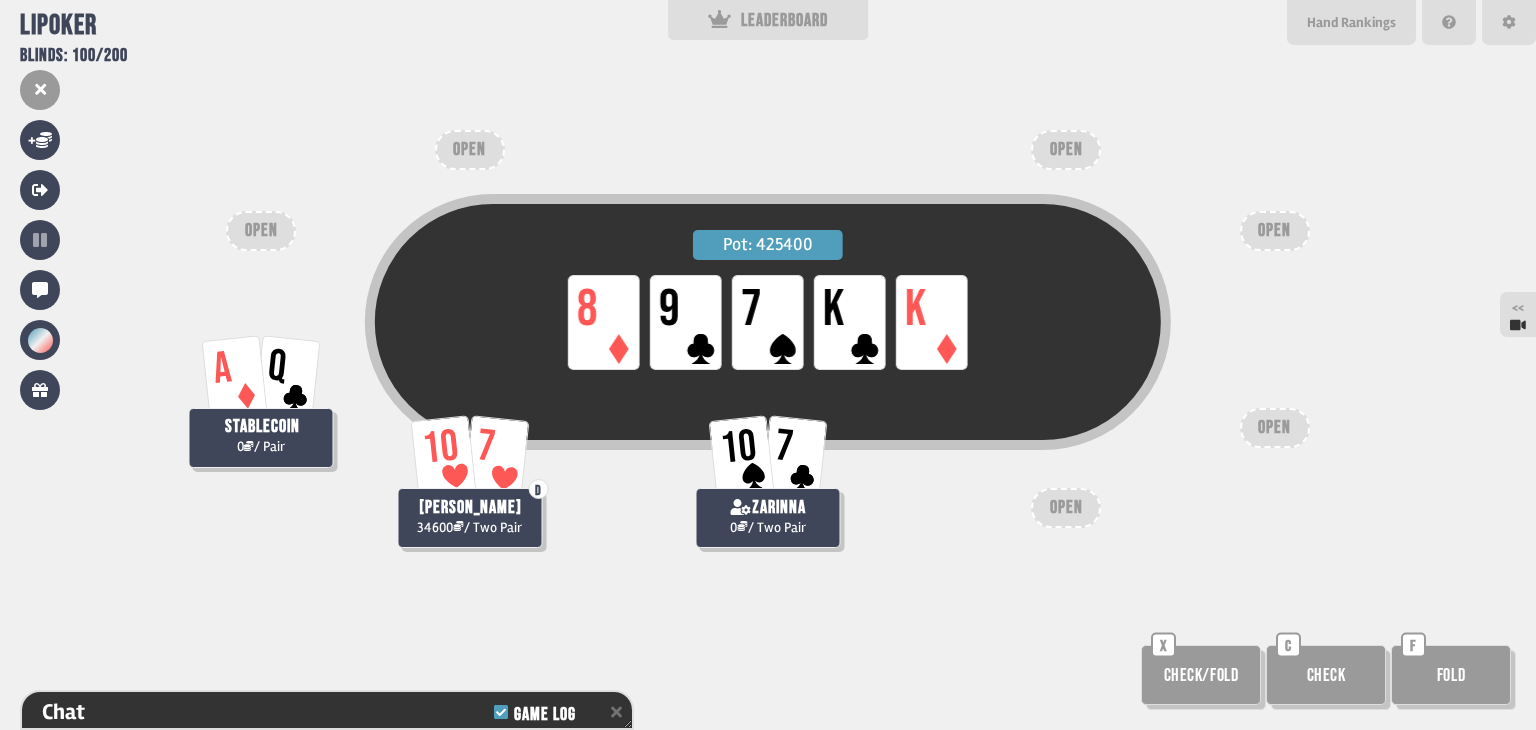 scroll, scrollTop: 2793, scrollLeft: 0, axis: vertical 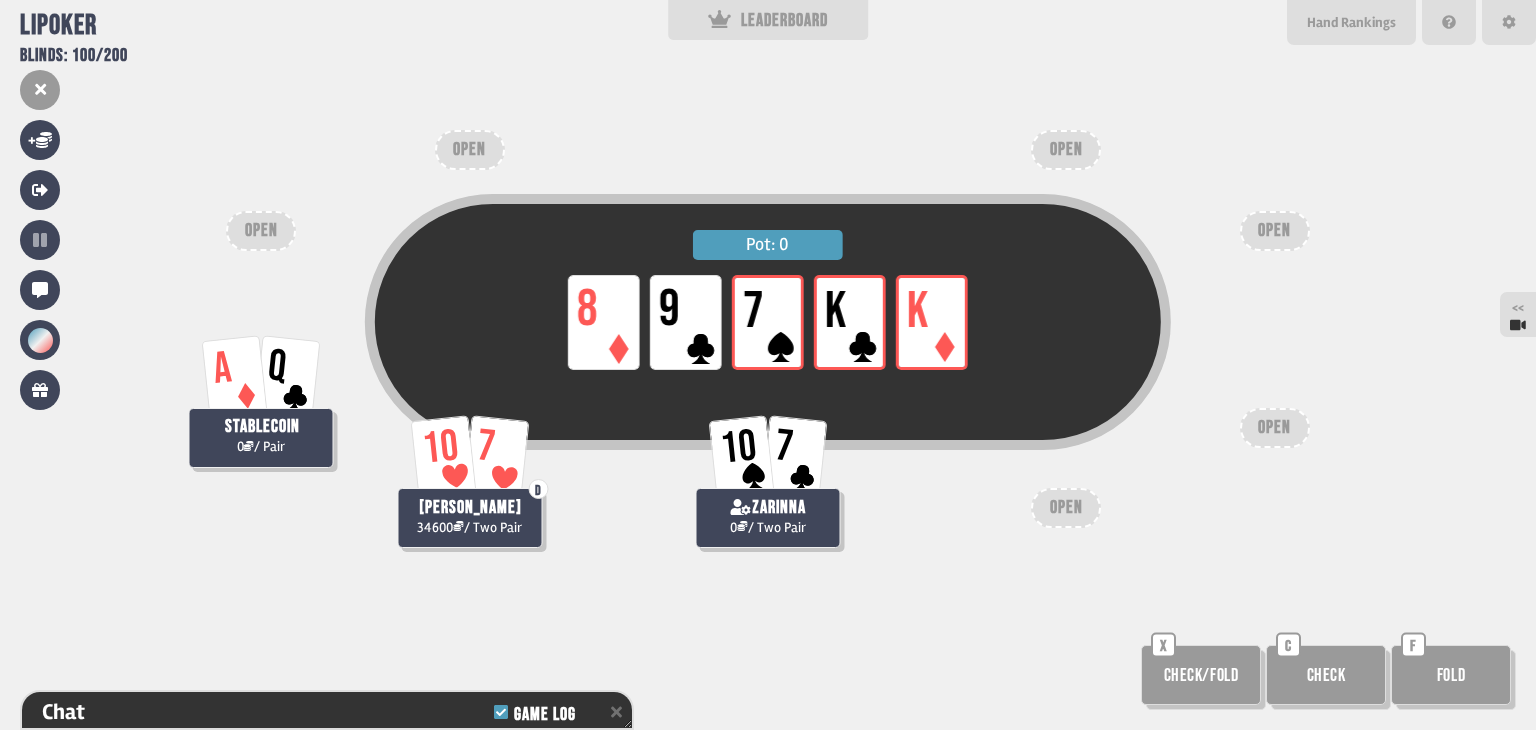 click on "Pot: 0   LP 8 LP 9 LP 7 LP K LP K 10 7 D [PERSON_NAME] 34600   / Two Pair 10 7 zarinna 0   / Two Pair A Q stablecoin 0   / Pair OPEN OPEN OPEN OPEN OPEN OPEN Check/Fold X Check C Fold F" at bounding box center (768, 365) 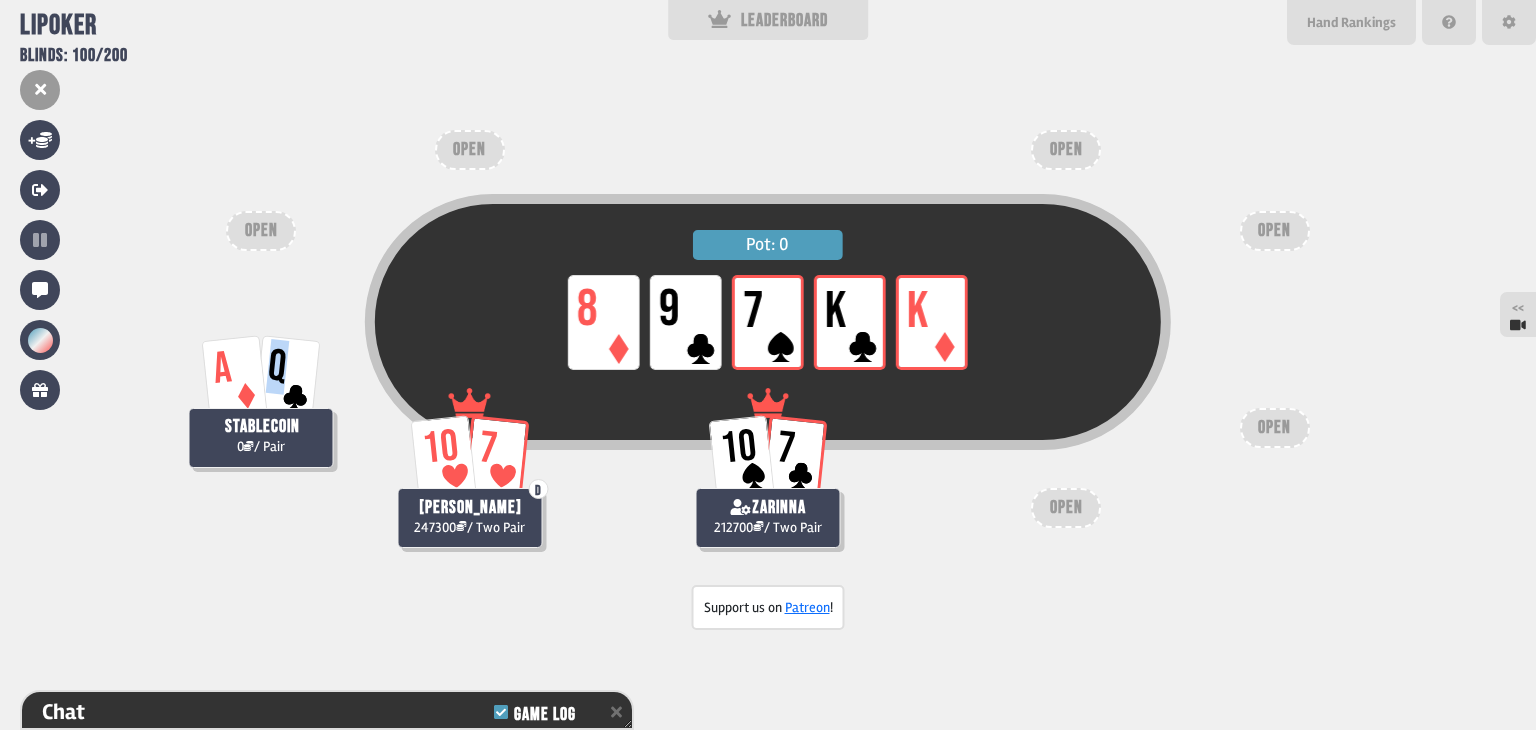 drag, startPoint x: 272, startPoint y: 356, endPoint x: 282, endPoint y: 362, distance: 11.661903 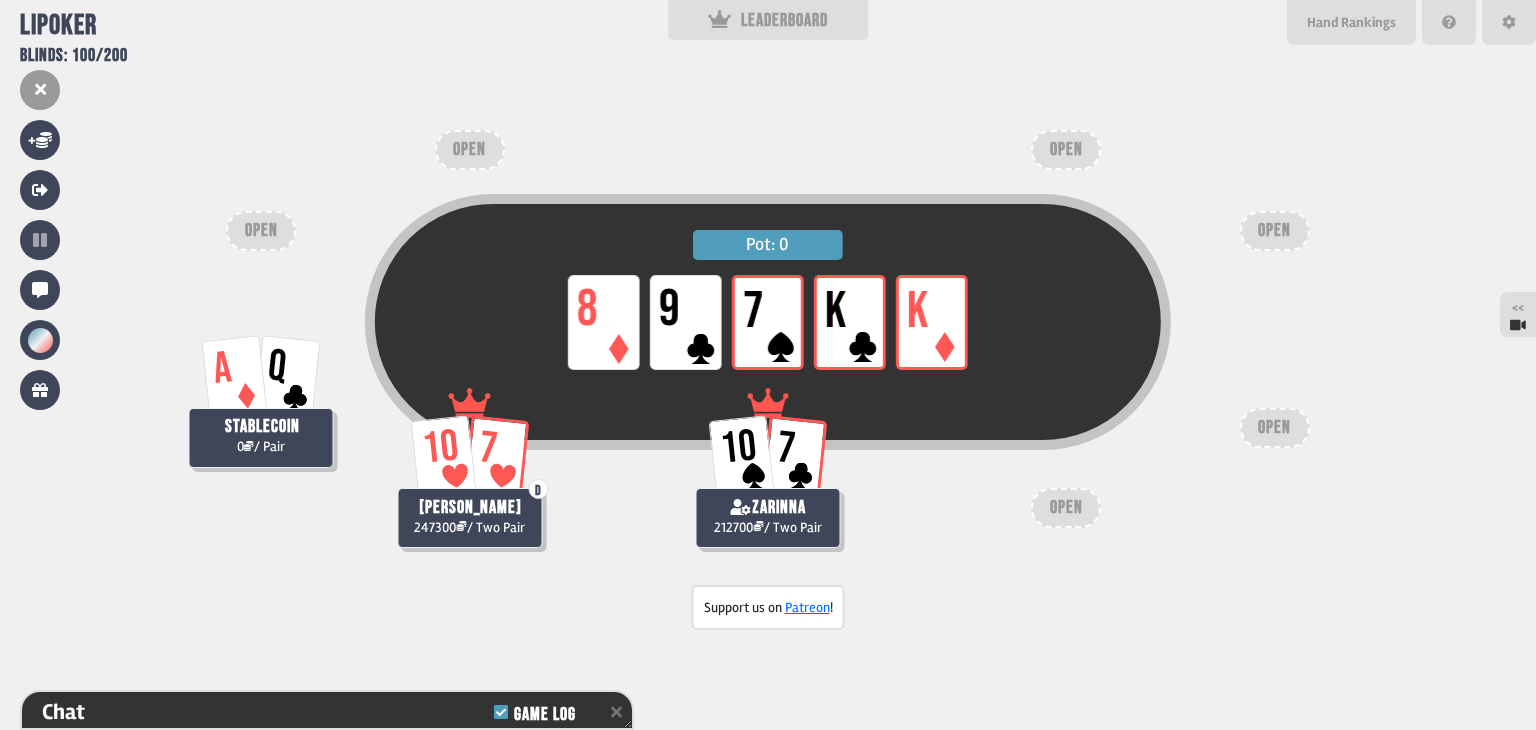 drag, startPoint x: 783, startPoint y: 439, endPoint x: 799, endPoint y: 437, distance: 16.124516 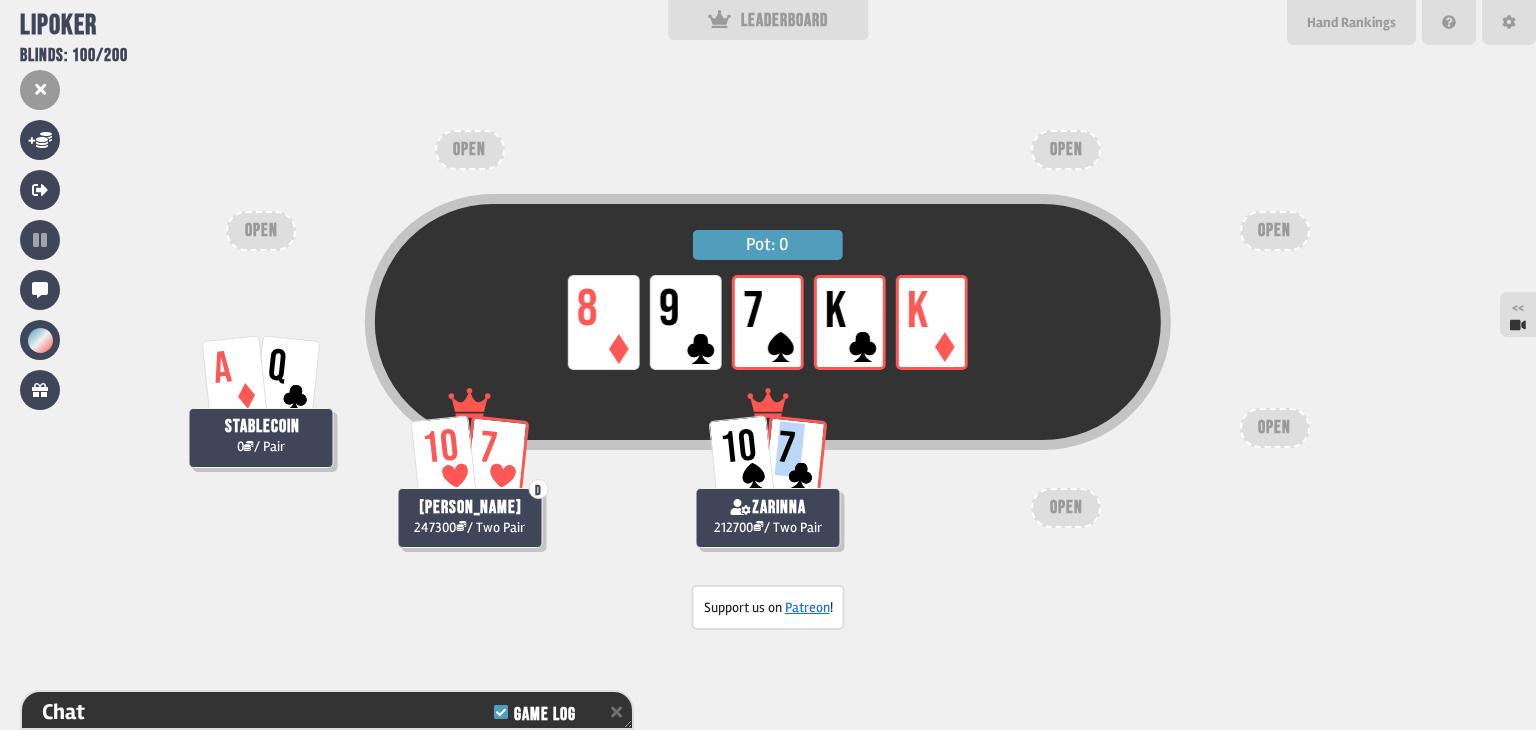 drag, startPoint x: 794, startPoint y: 437, endPoint x: 784, endPoint y: 439, distance: 10.198039 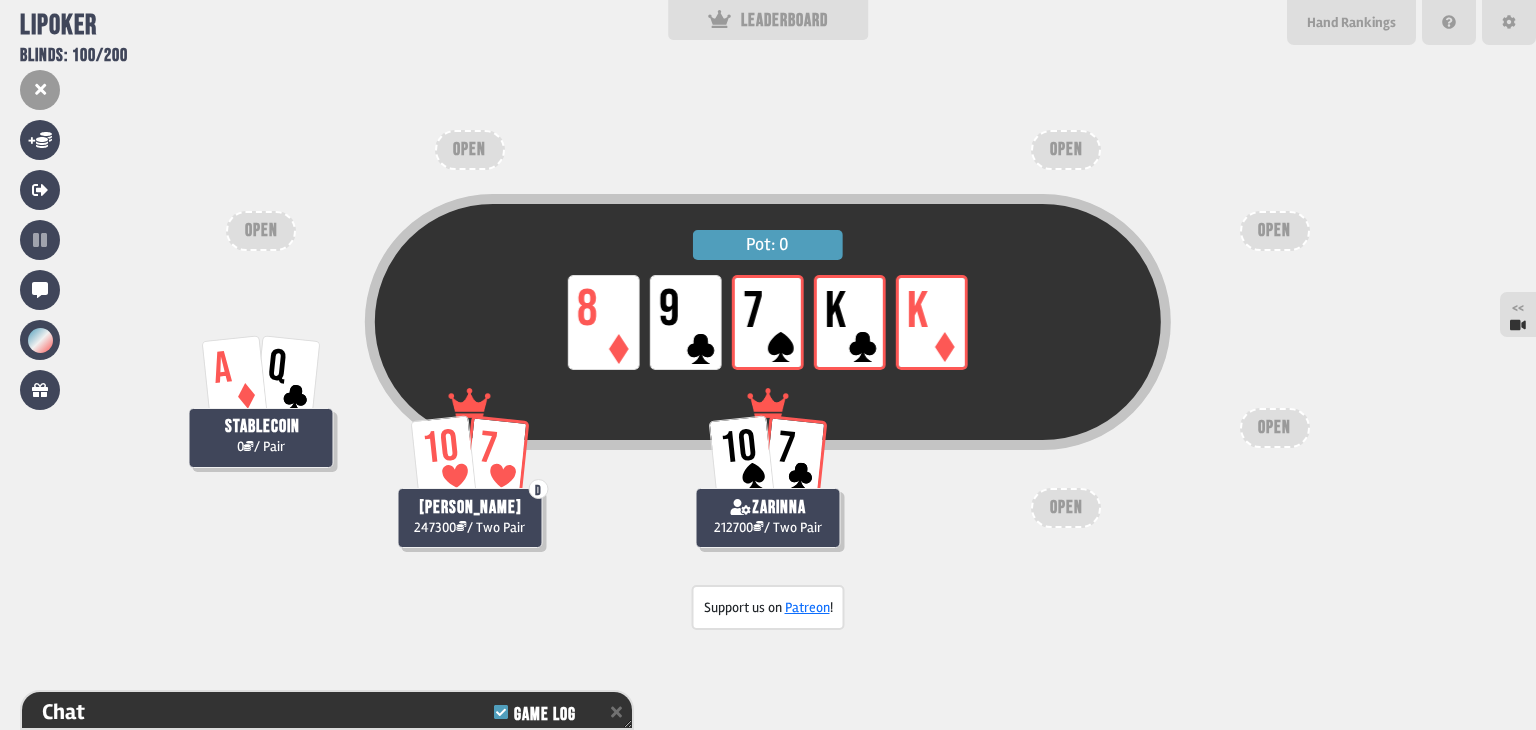 type on "**" 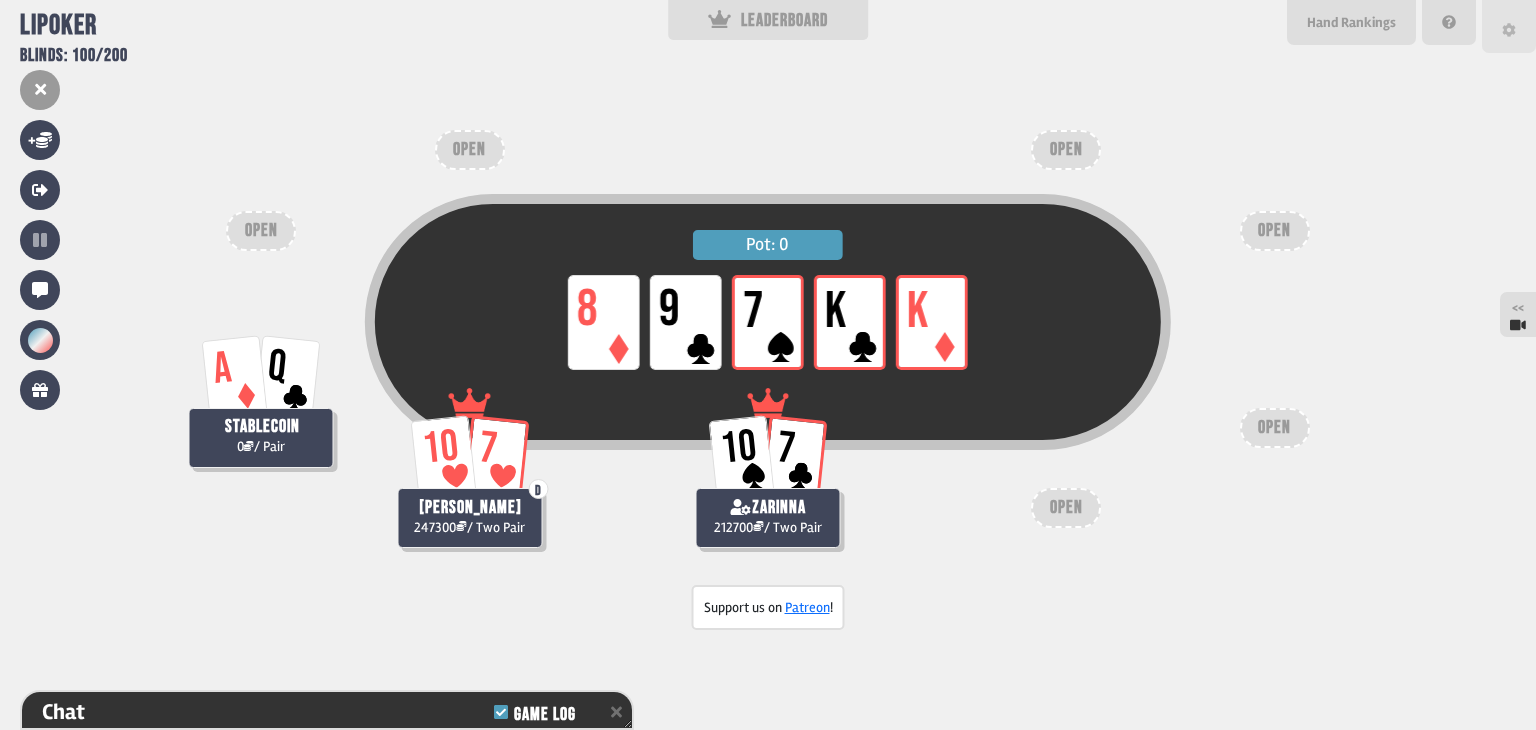 click at bounding box center (1509, 26) 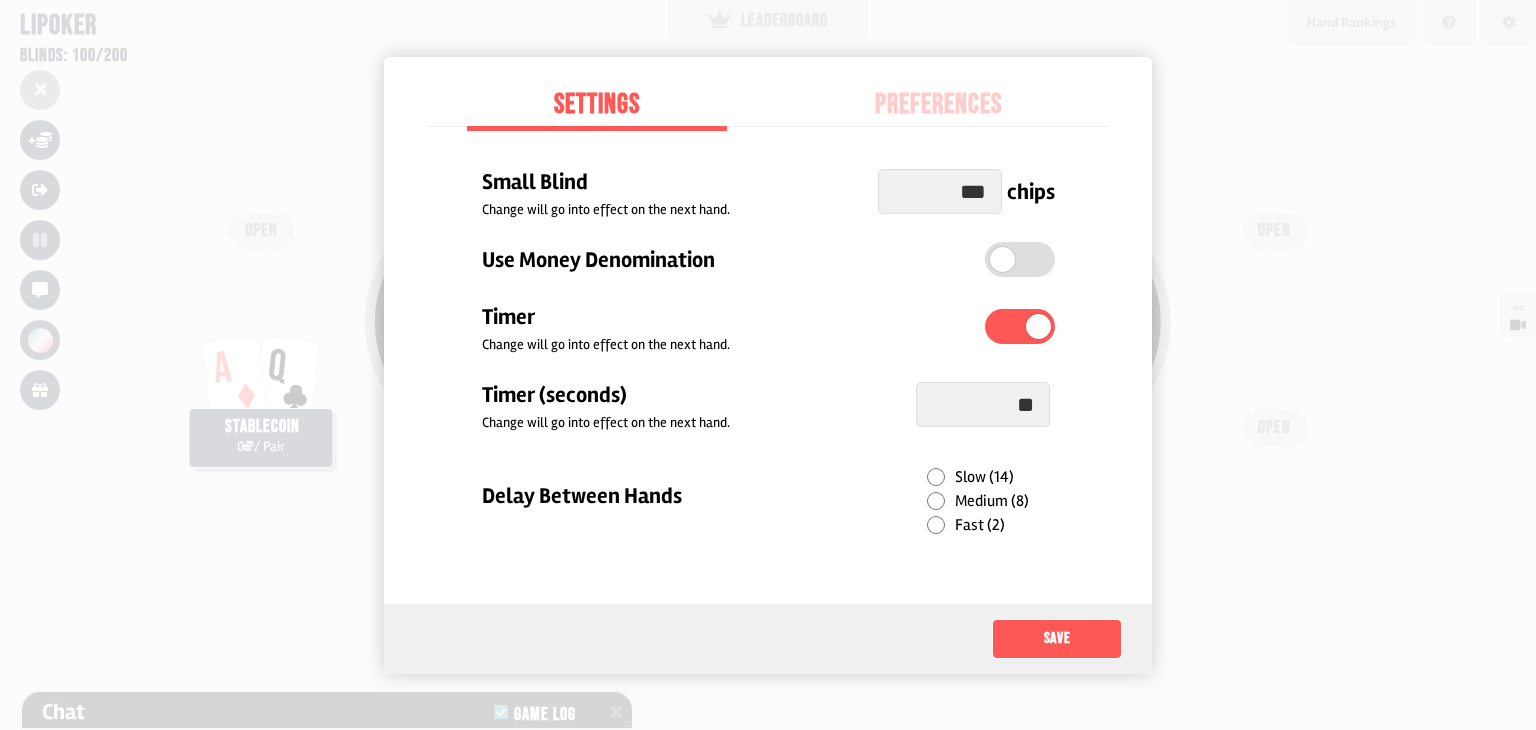 click on "***" at bounding box center (940, 191) 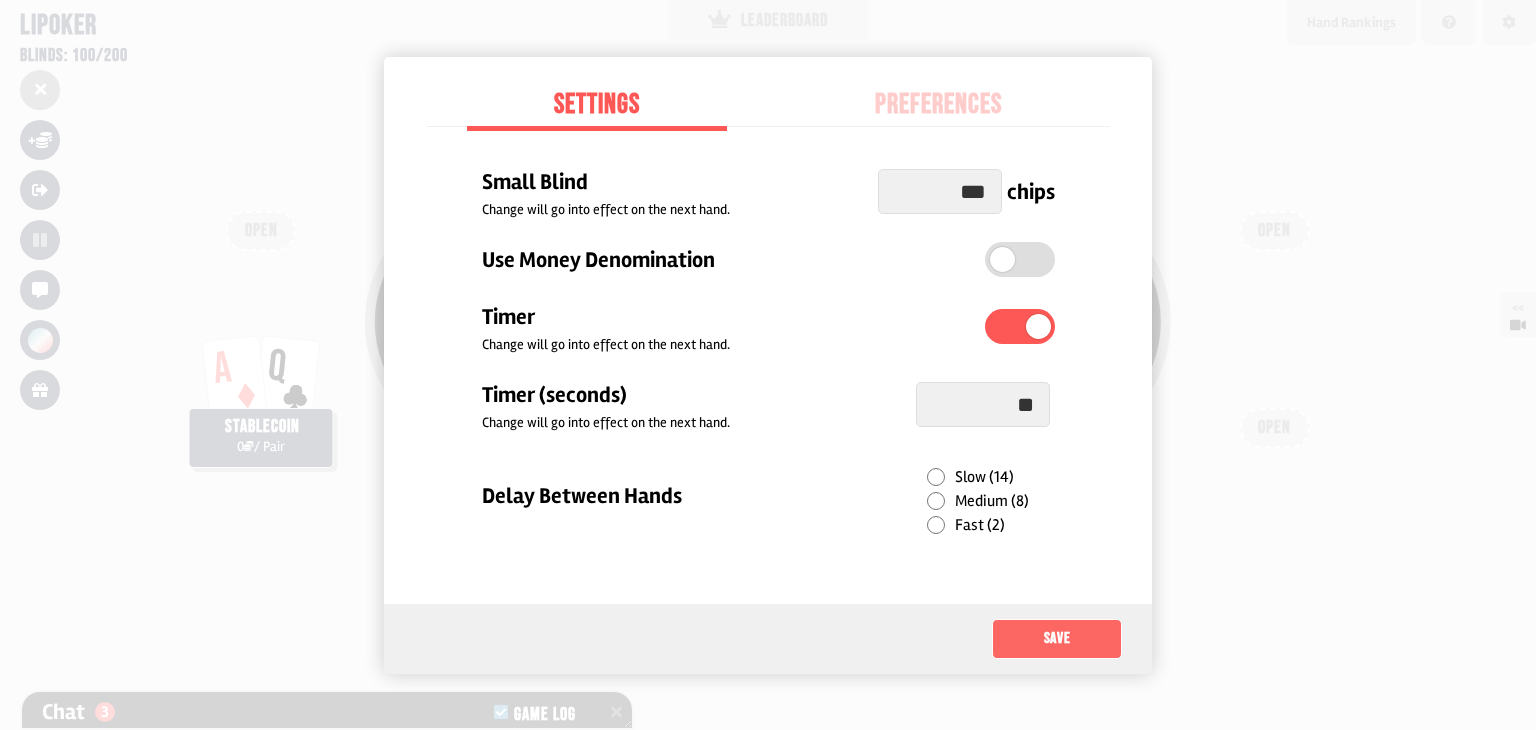 type on "***" 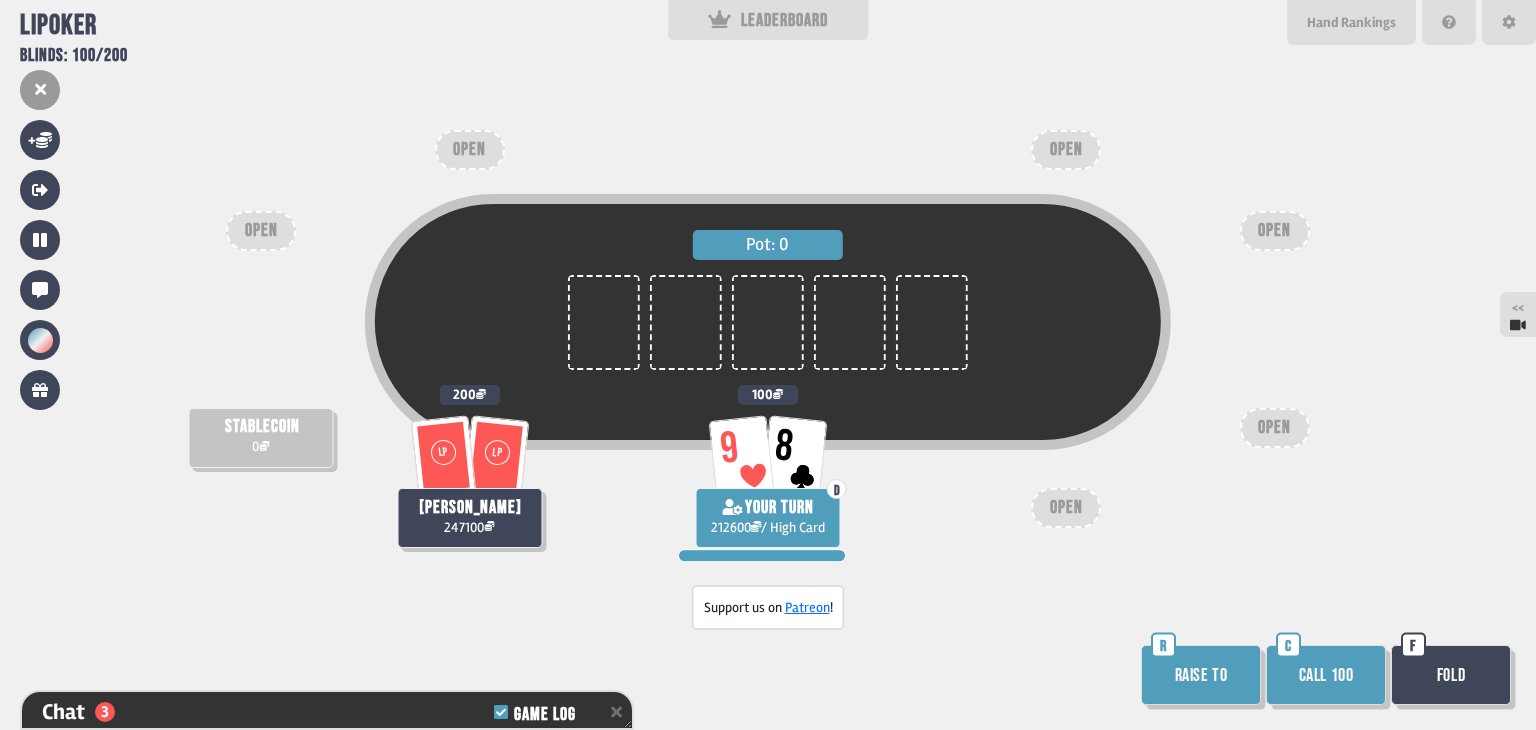 click on "Raise to" at bounding box center (1201, 675) 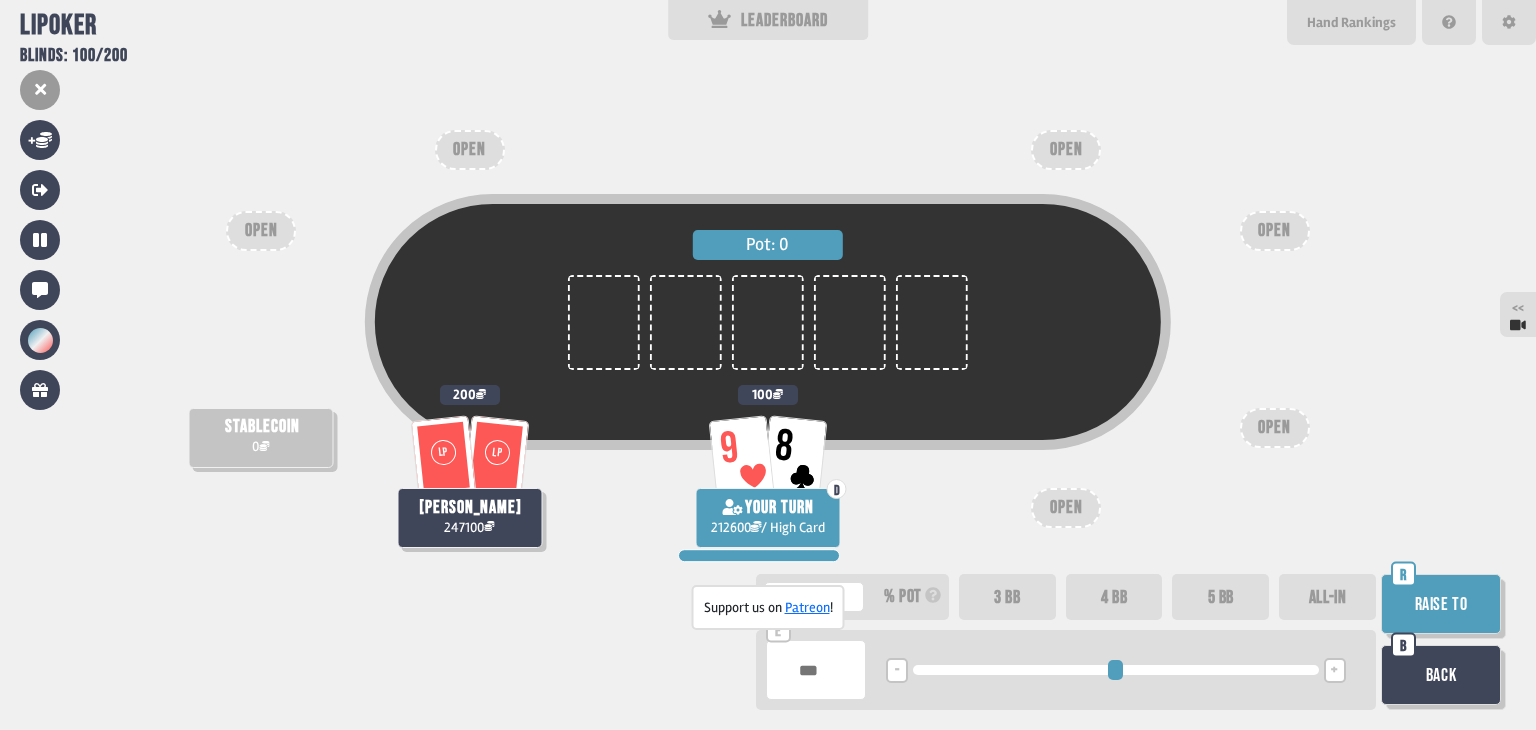 click on "4 BB" at bounding box center [1114, 597] 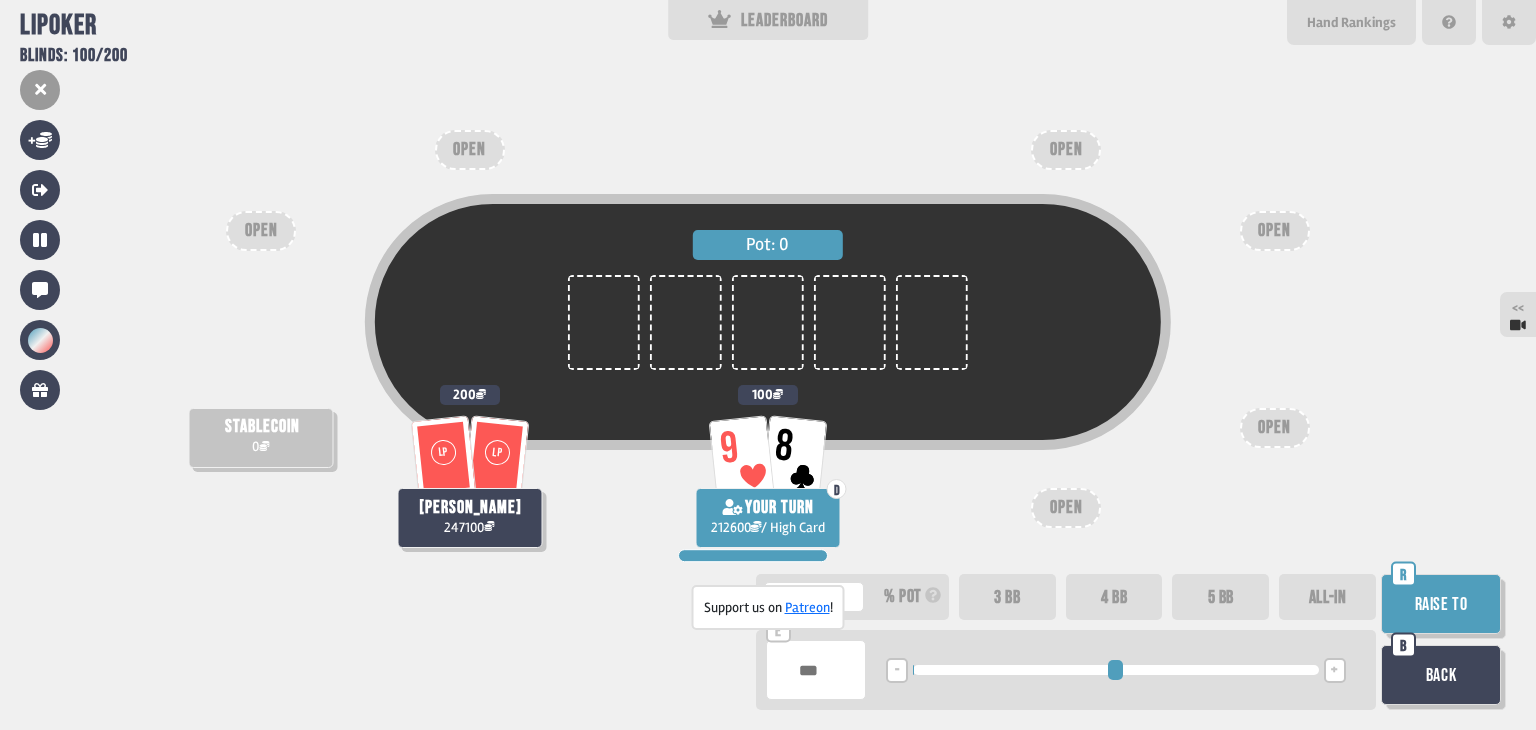 click on "5 BB" at bounding box center [1220, 597] 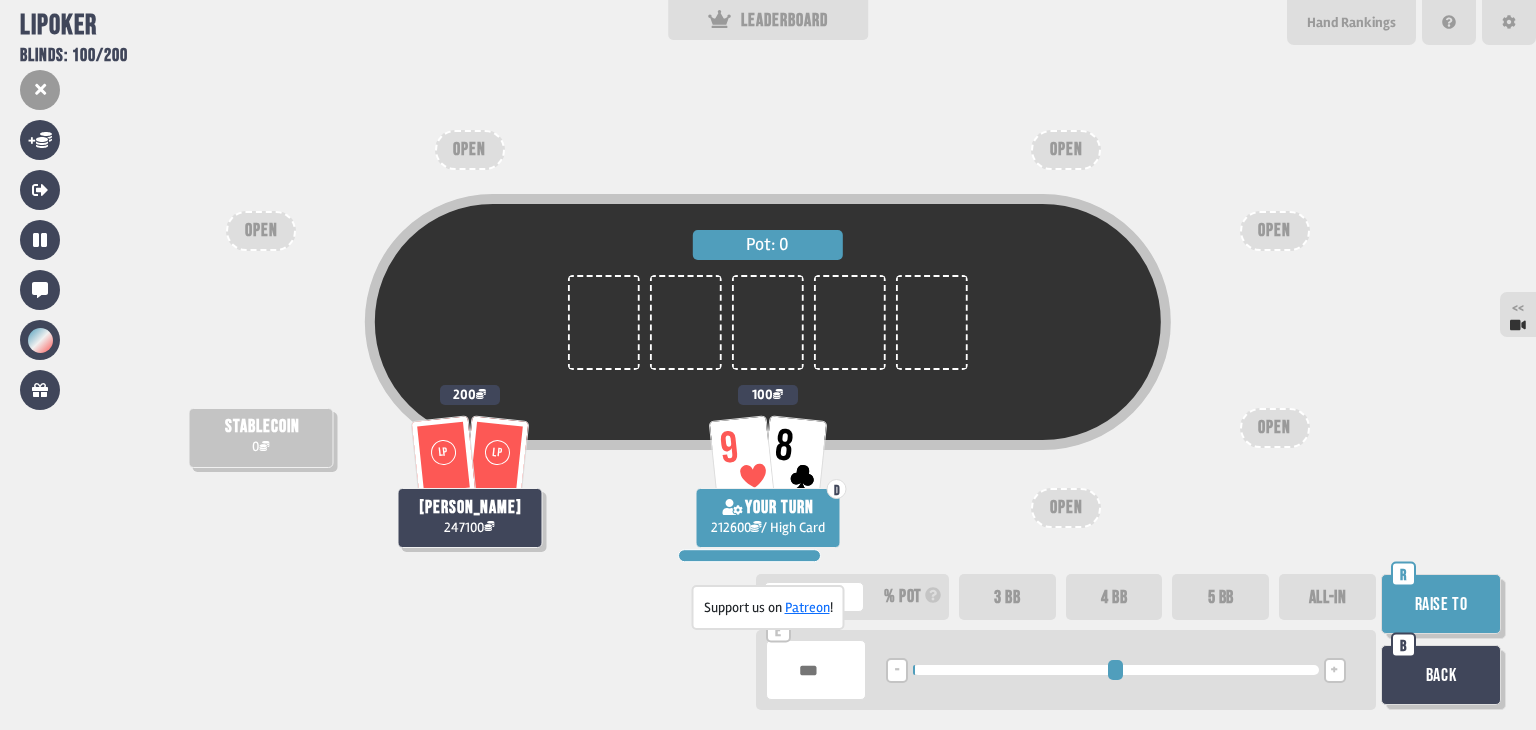 click on "Raise to" at bounding box center [1441, 604] 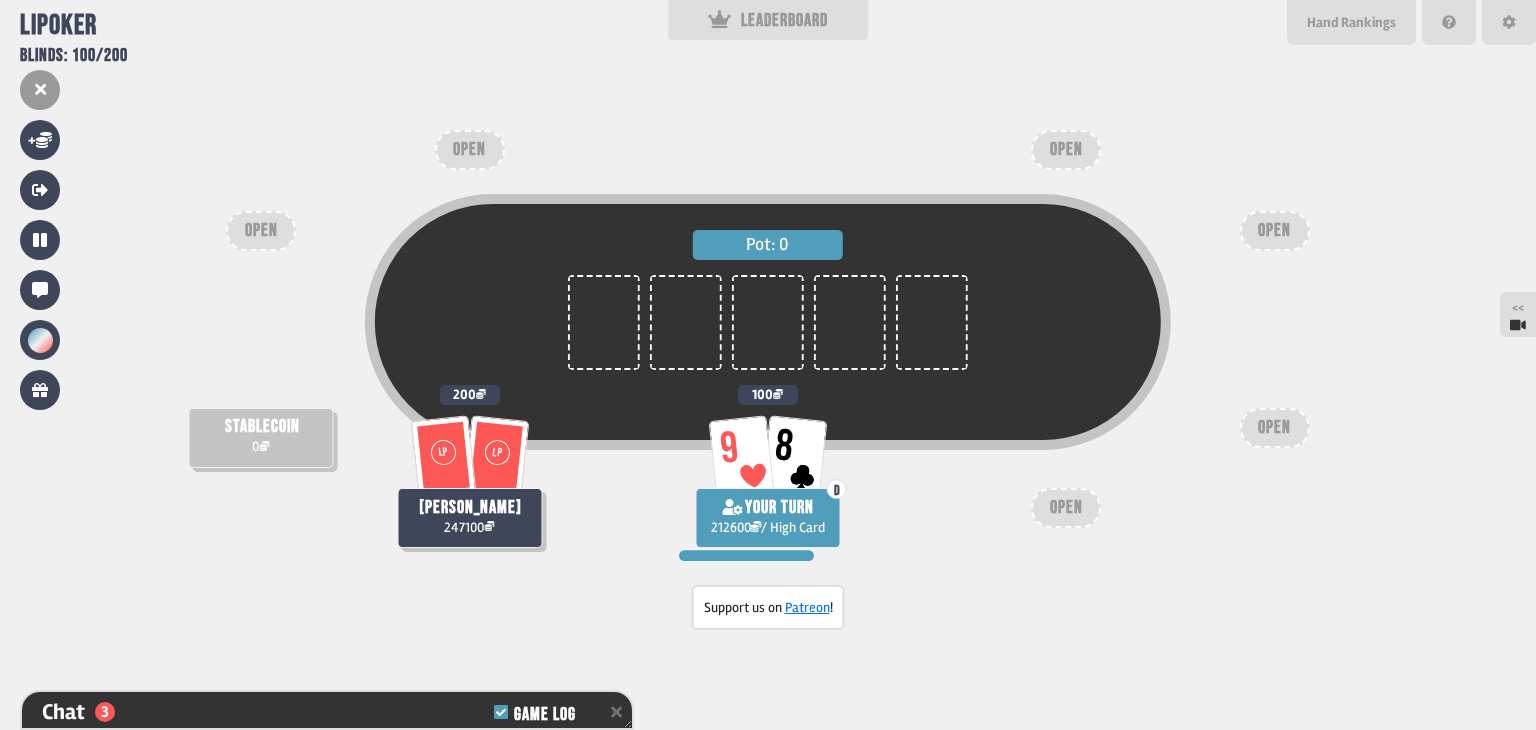 click on "Pot: 0   LP [PERSON_NAME] 247100  200  9 8 D YOUR TURN 212600   / High Card 100  stablecoin 0  OPEN OPEN OPEN OPEN OPEN OPEN" at bounding box center [768, 365] 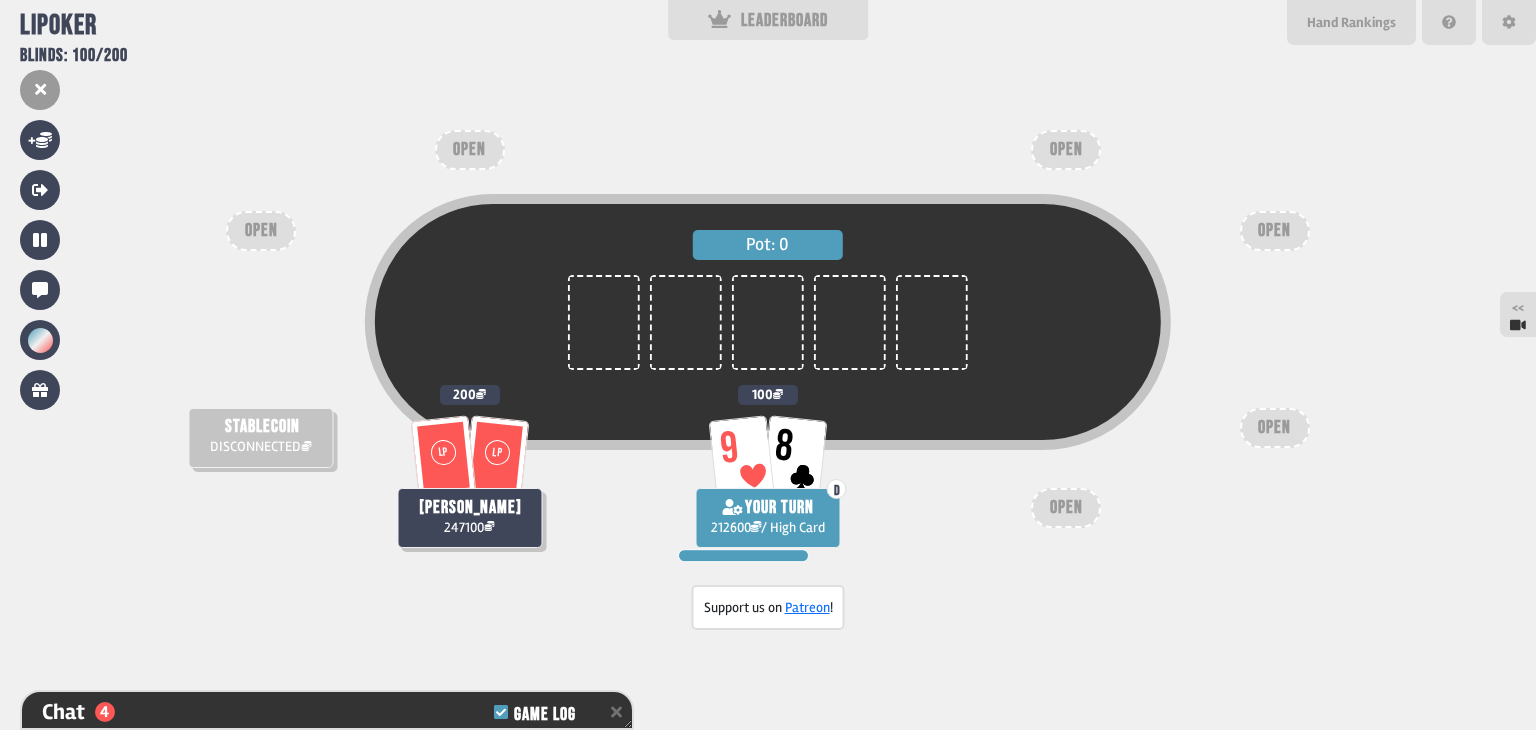 scroll, scrollTop: 2920, scrollLeft: 0, axis: vertical 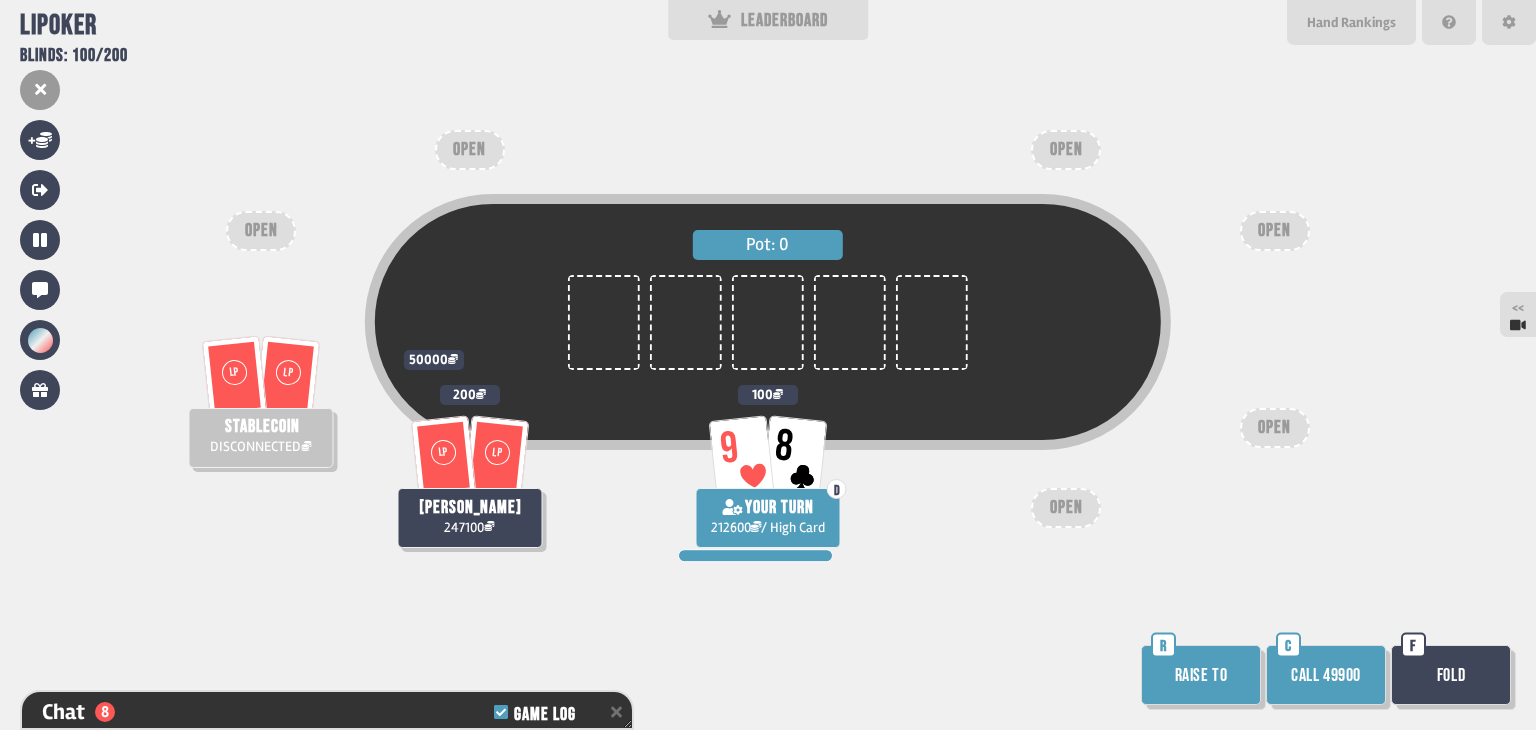 click on "stablecoin" at bounding box center (262, 427) 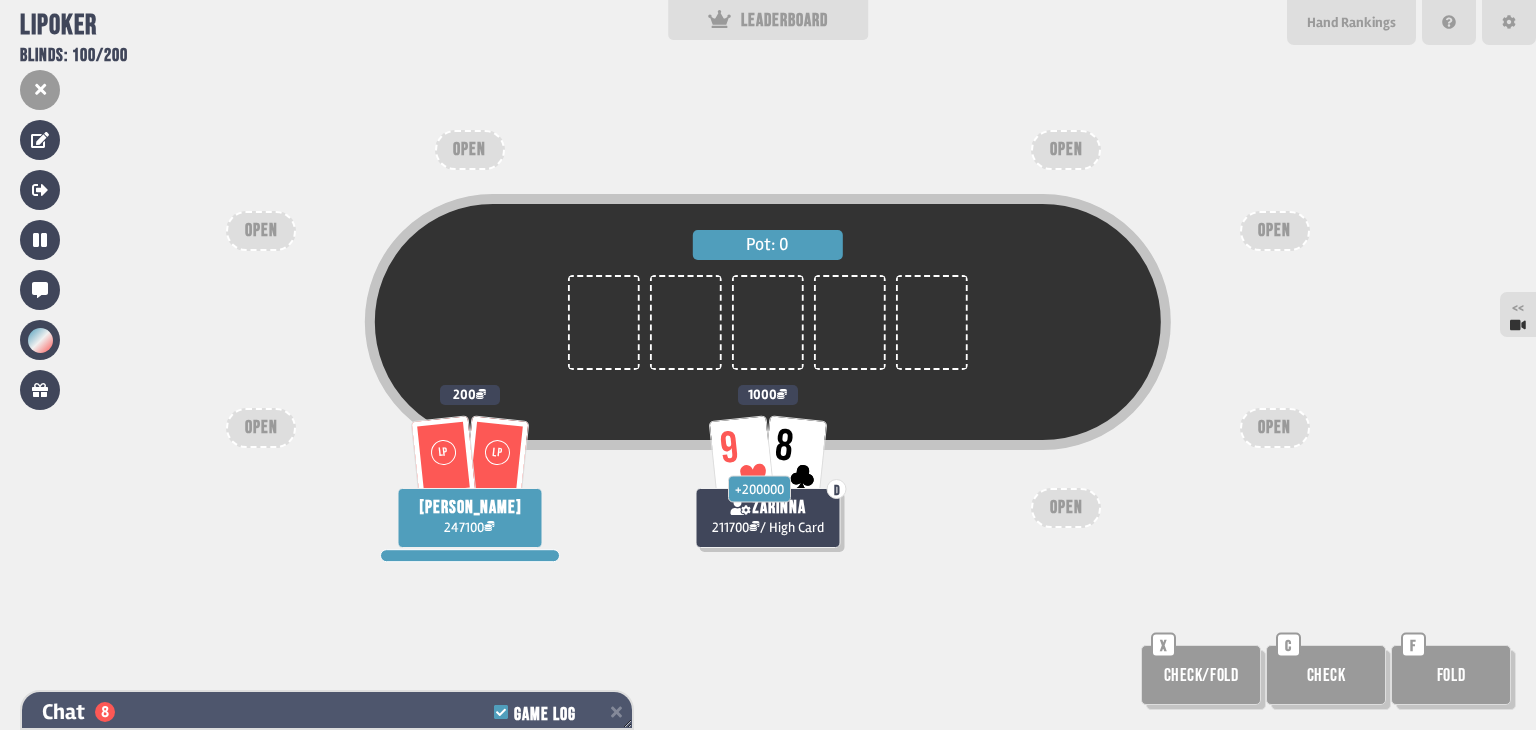 click on "Chat   8 Game Log" at bounding box center [327, 712] 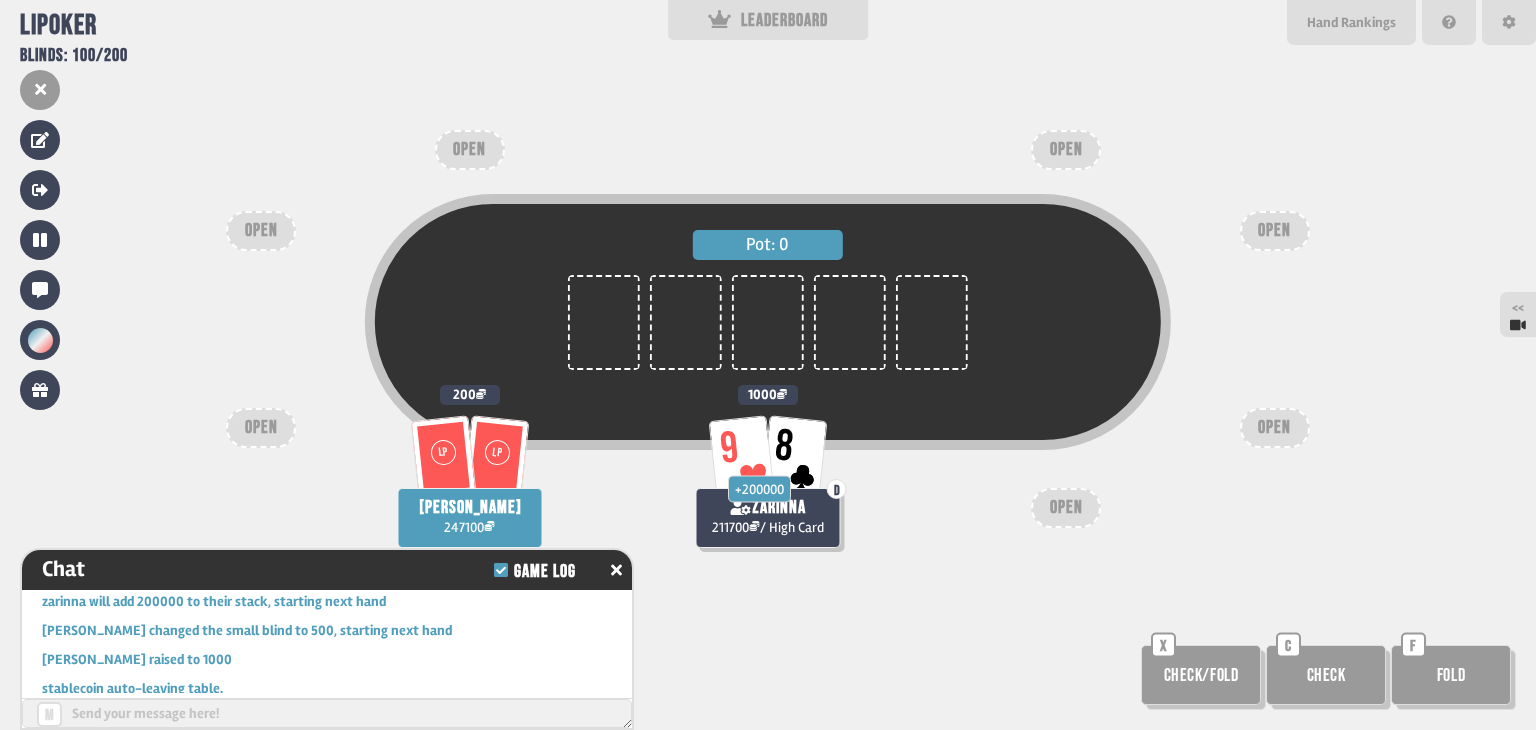 scroll, scrollTop: 2932, scrollLeft: 0, axis: vertical 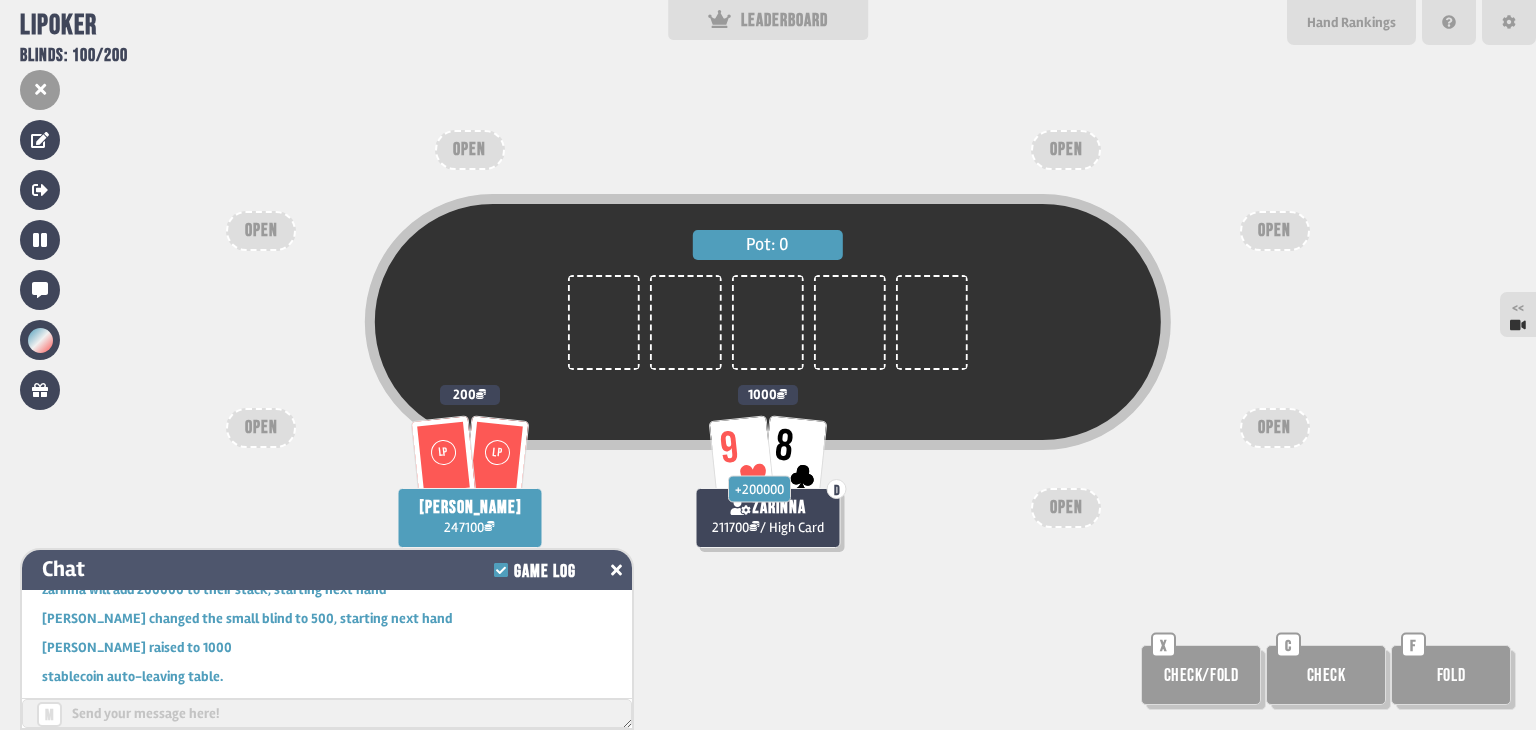 click at bounding box center [616, 570] 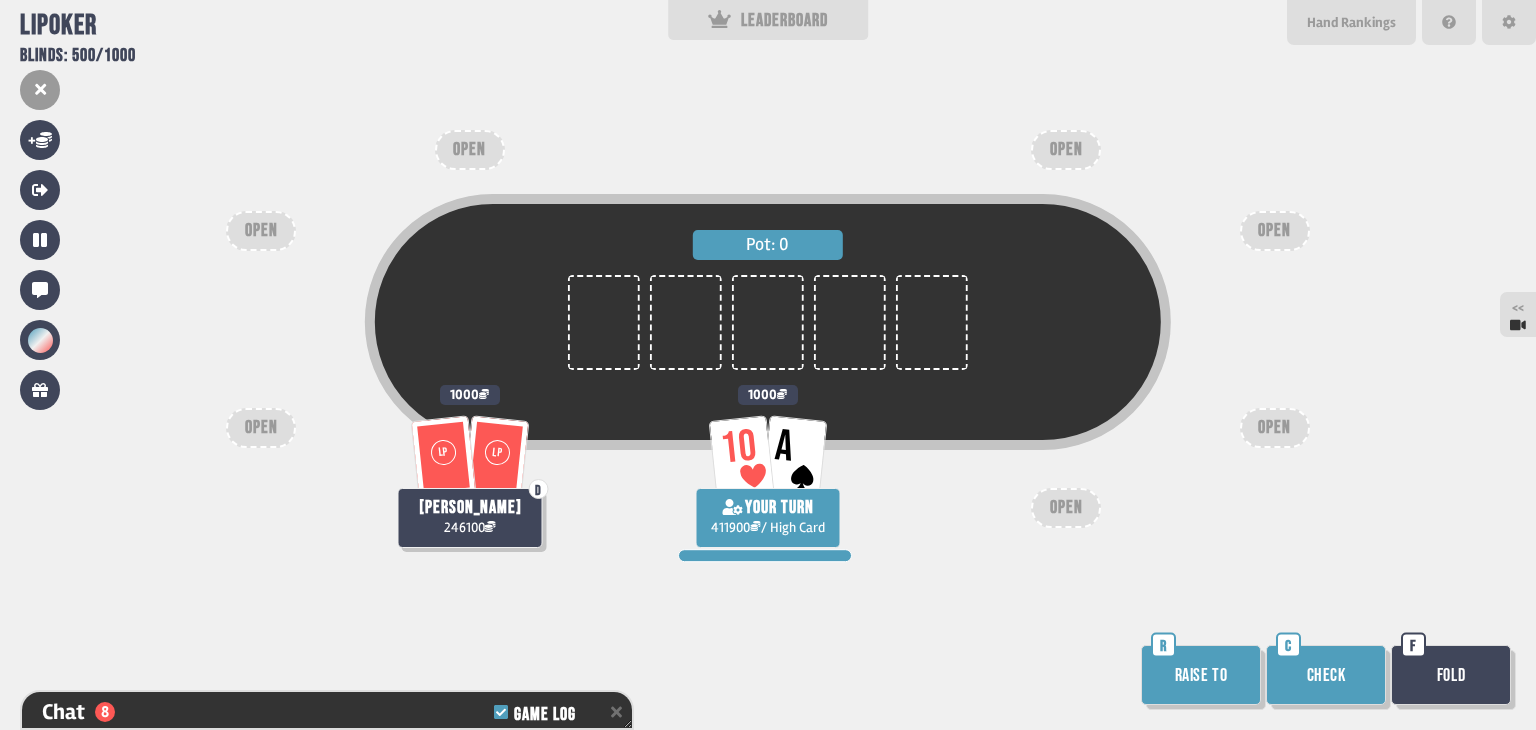 click on "Raise to" at bounding box center (1201, 675) 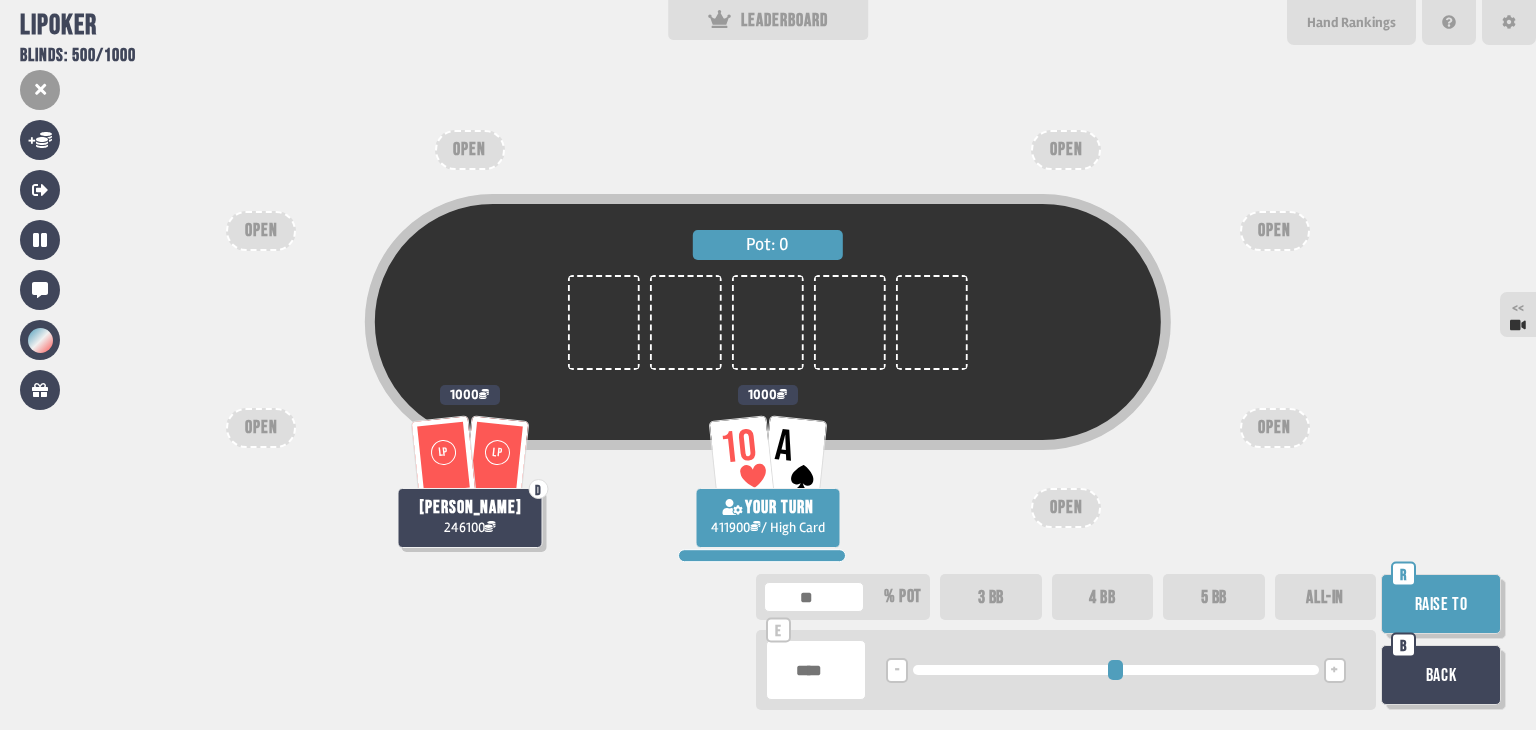 click on "5 BB" at bounding box center [1214, 597] 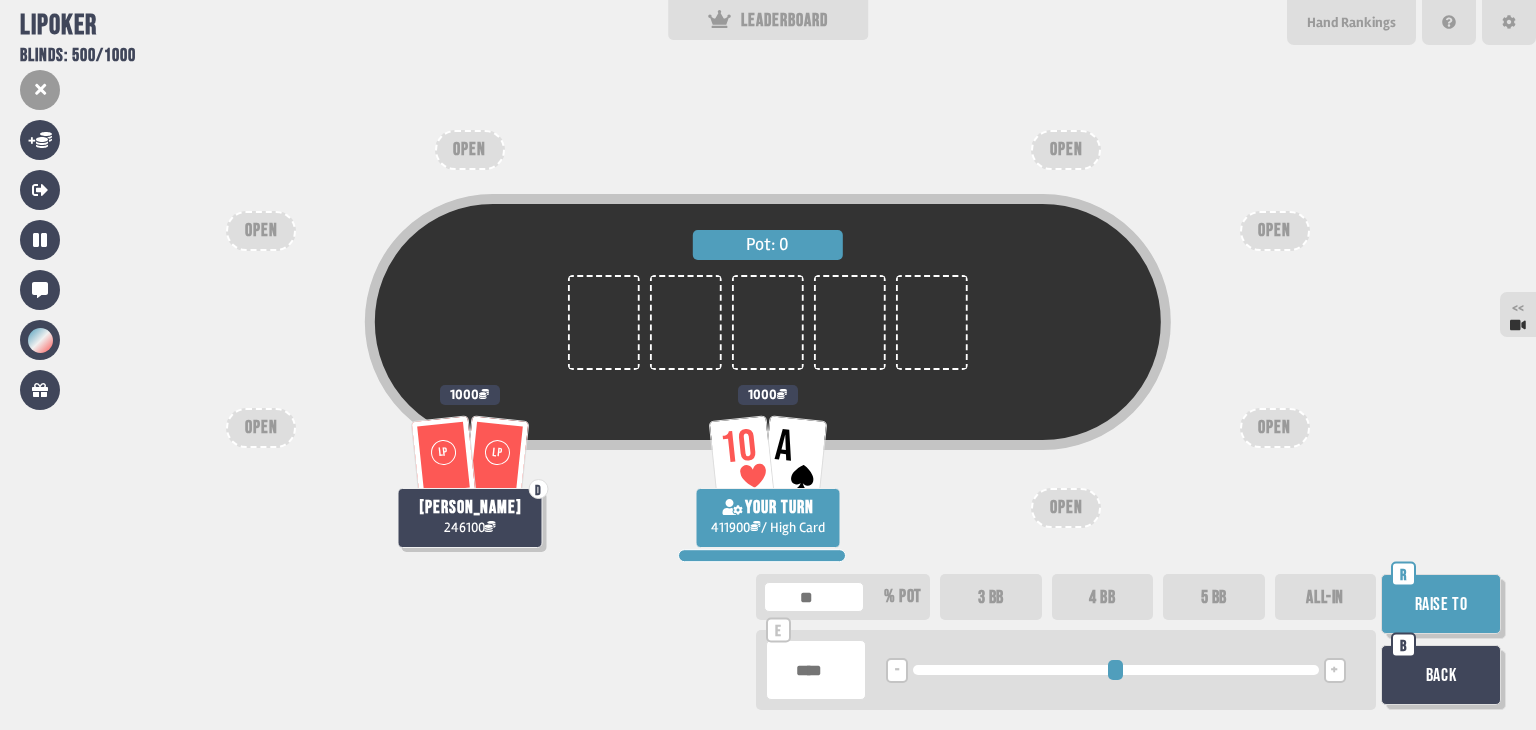 type on "***" 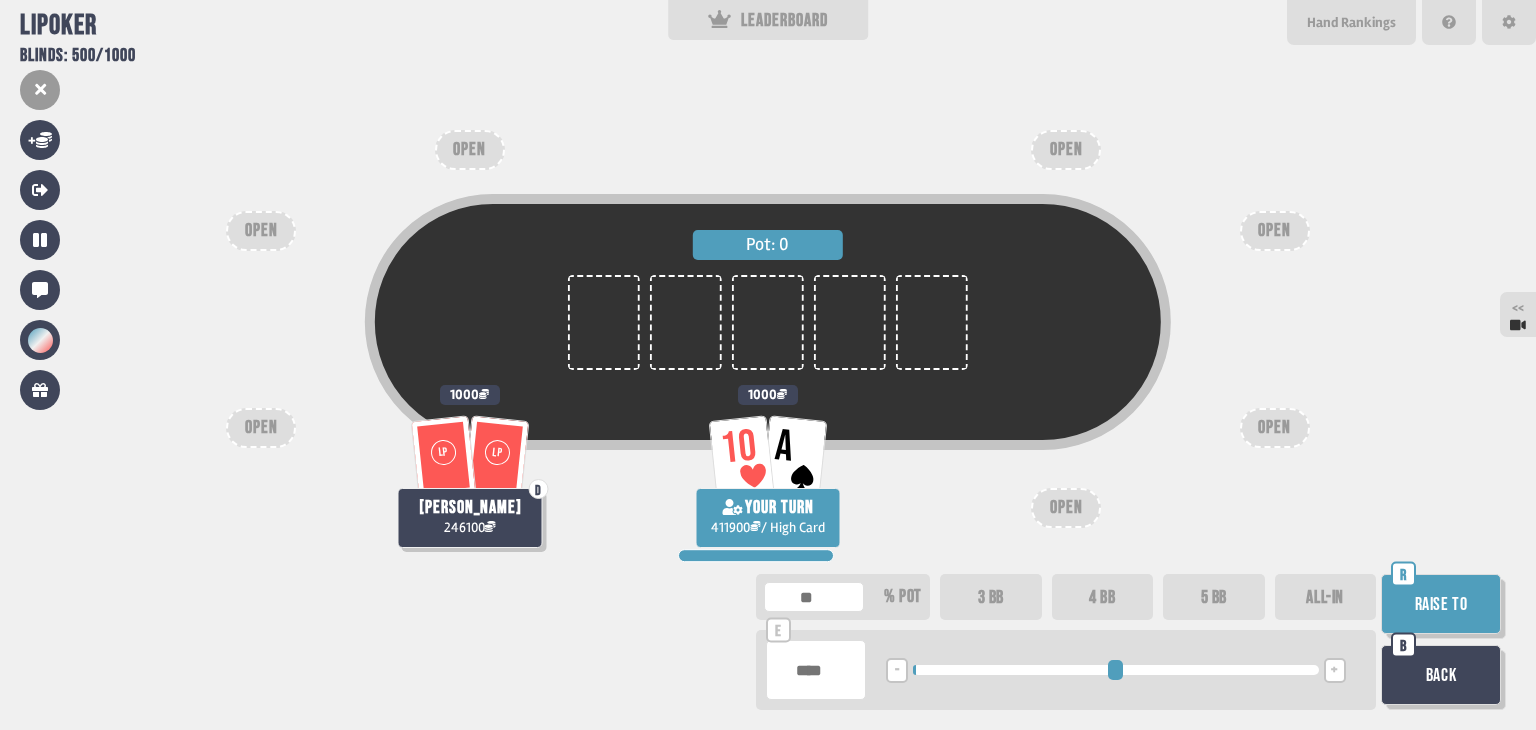 click on "Raise to" at bounding box center (1441, 604) 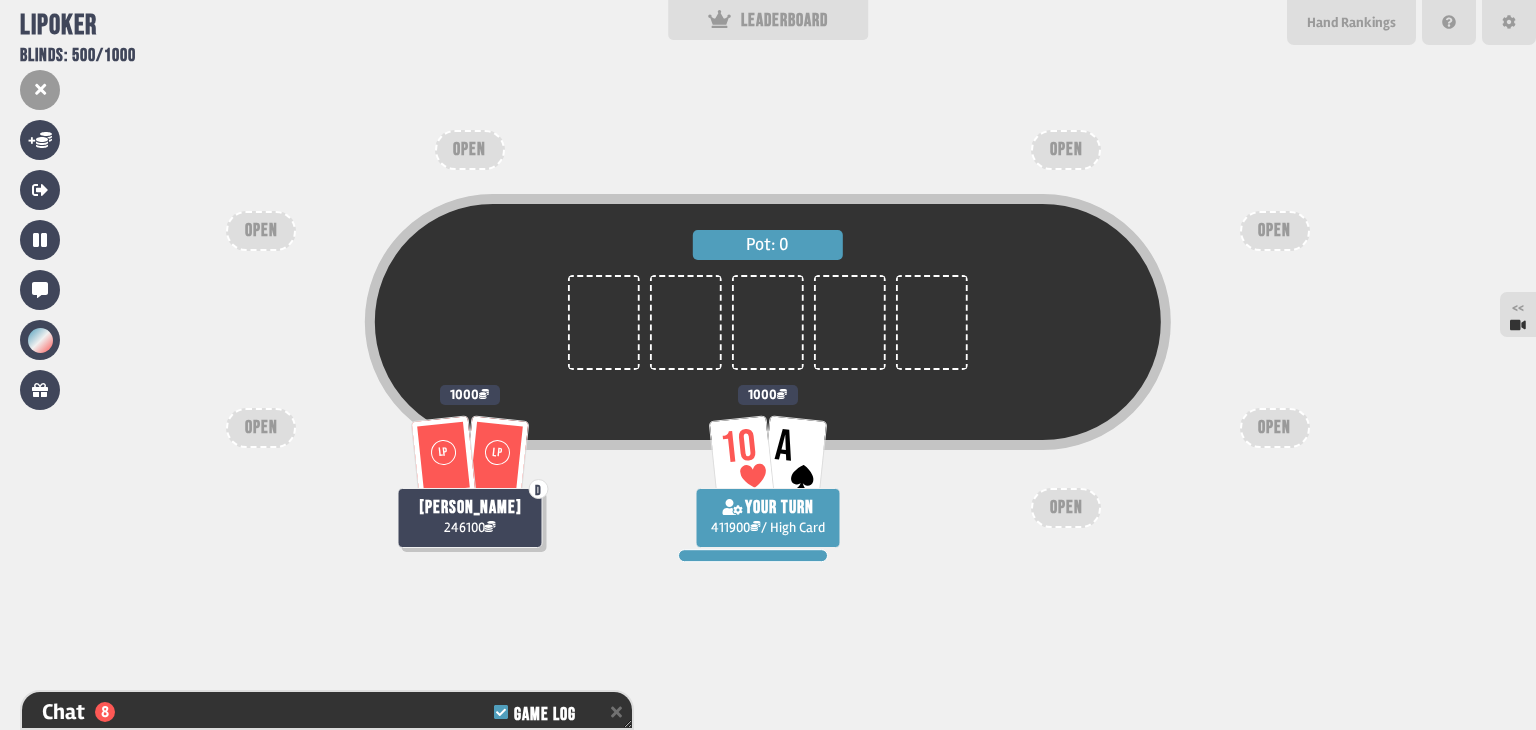 scroll, scrollTop: 3268, scrollLeft: 0, axis: vertical 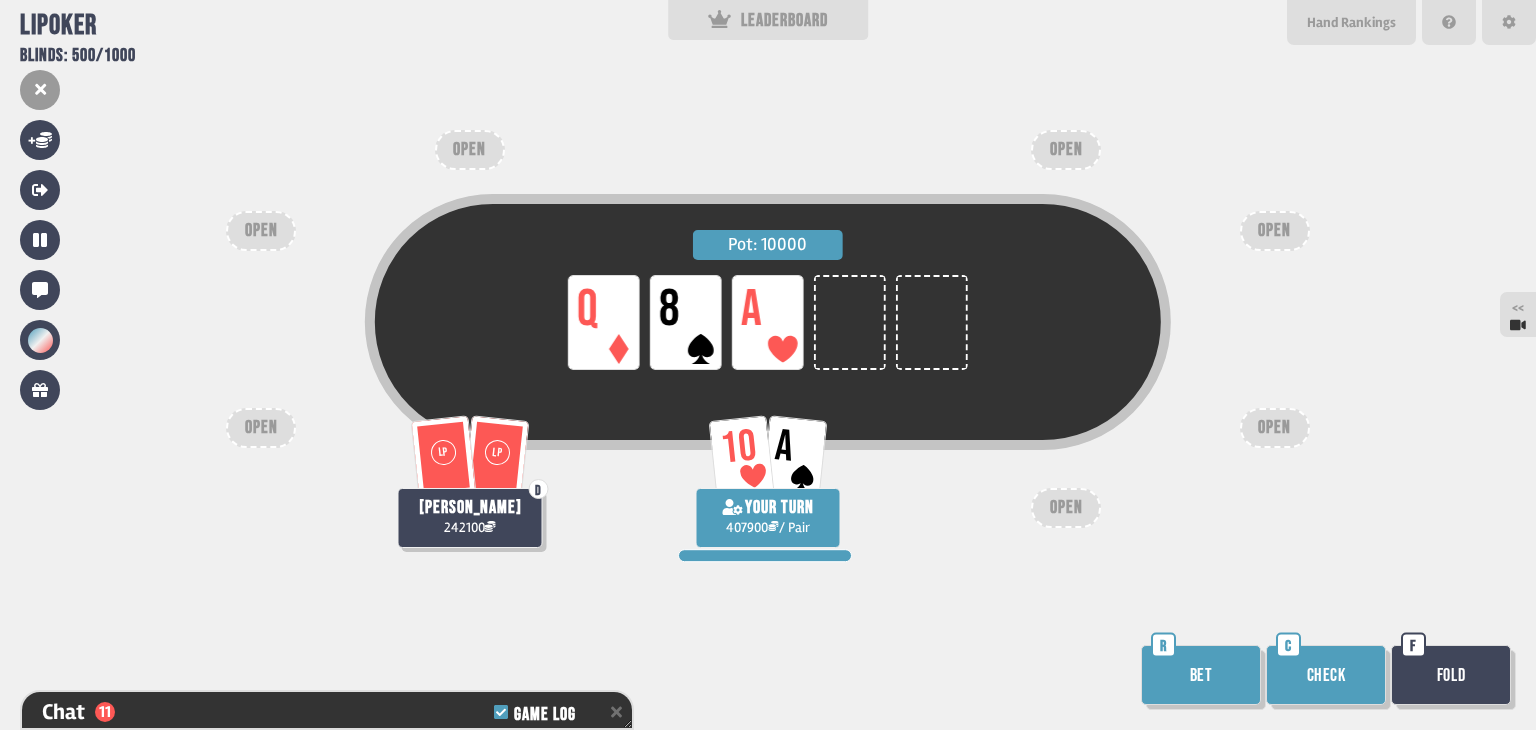 click on "Bet" at bounding box center (1201, 675) 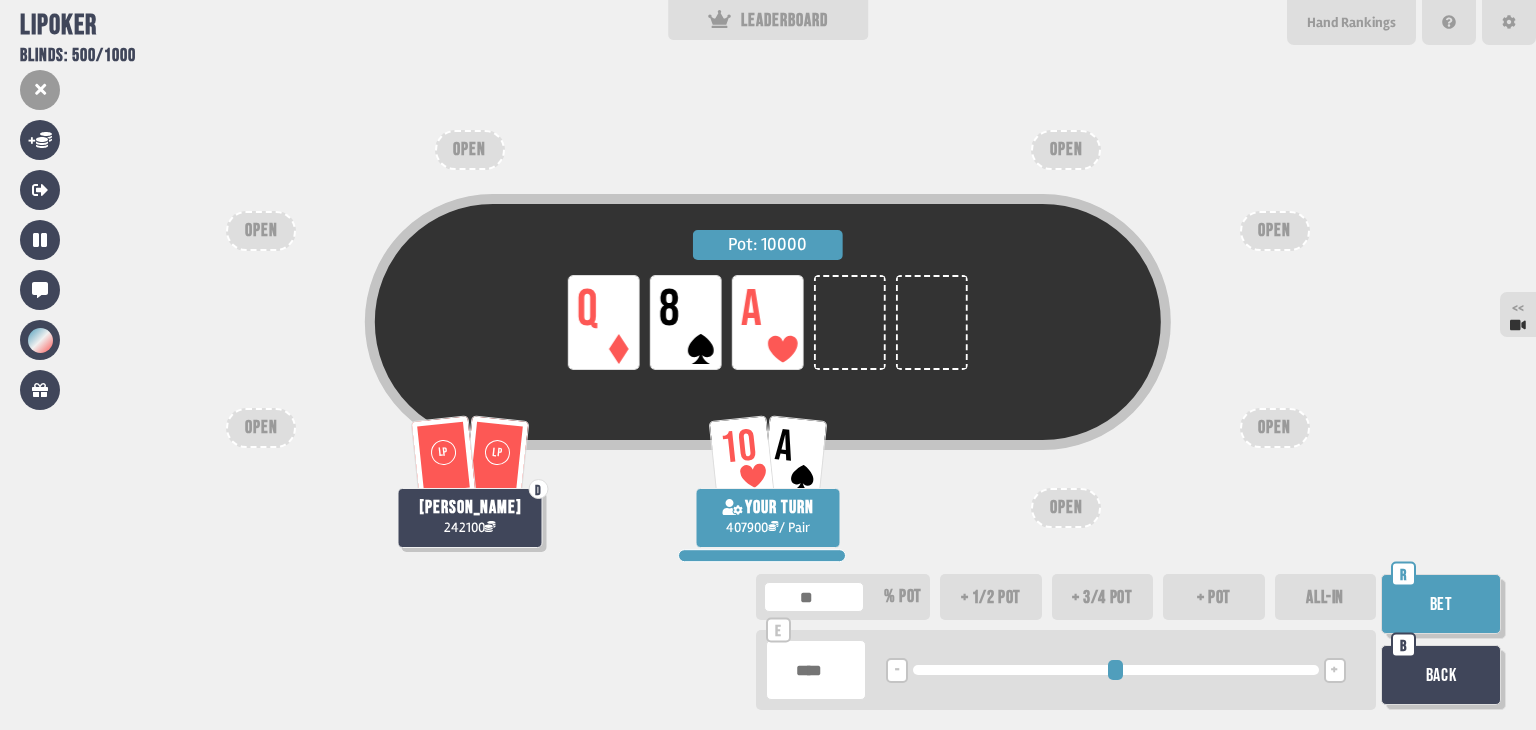 click on "ALL-IN" at bounding box center [1326, 597] 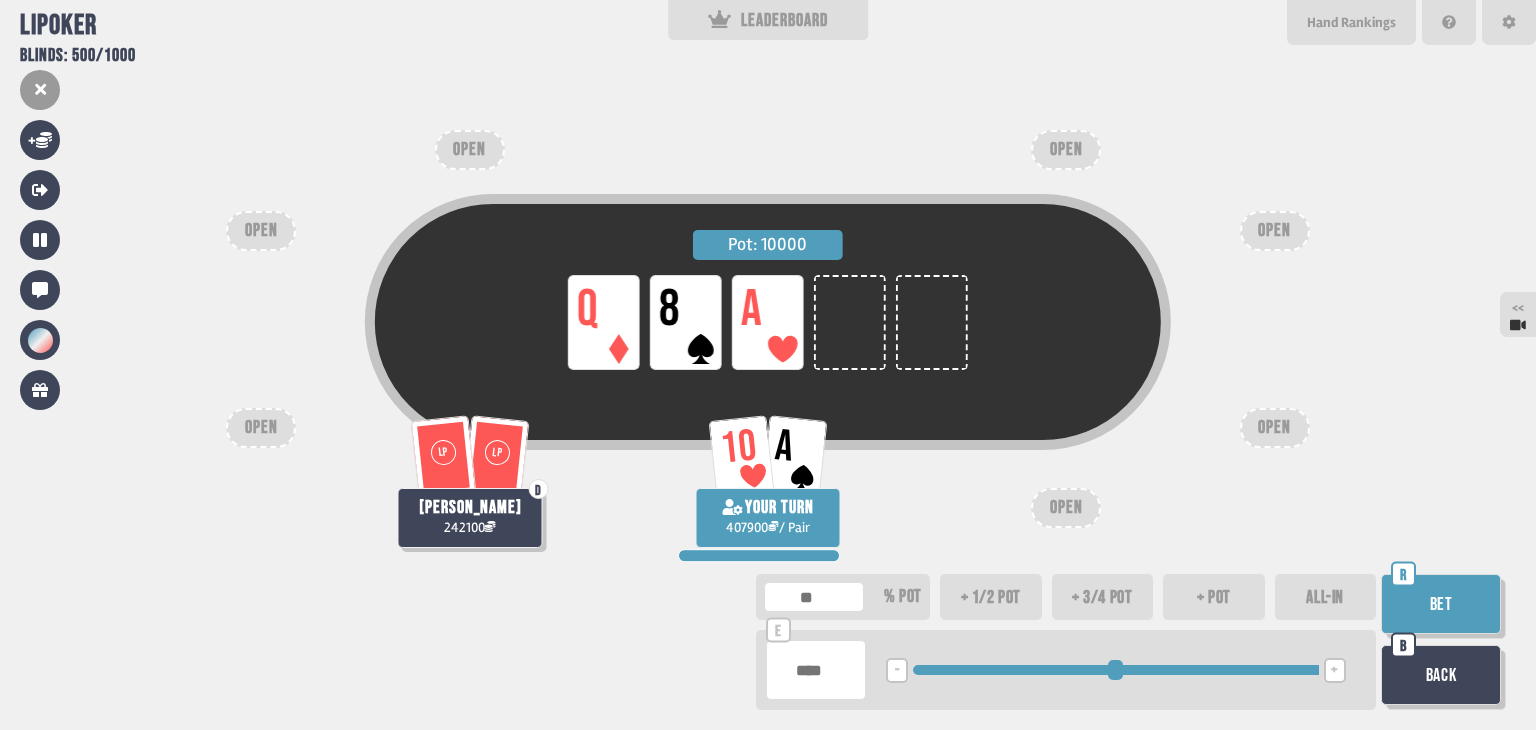 click on "Bet" at bounding box center (1441, 604) 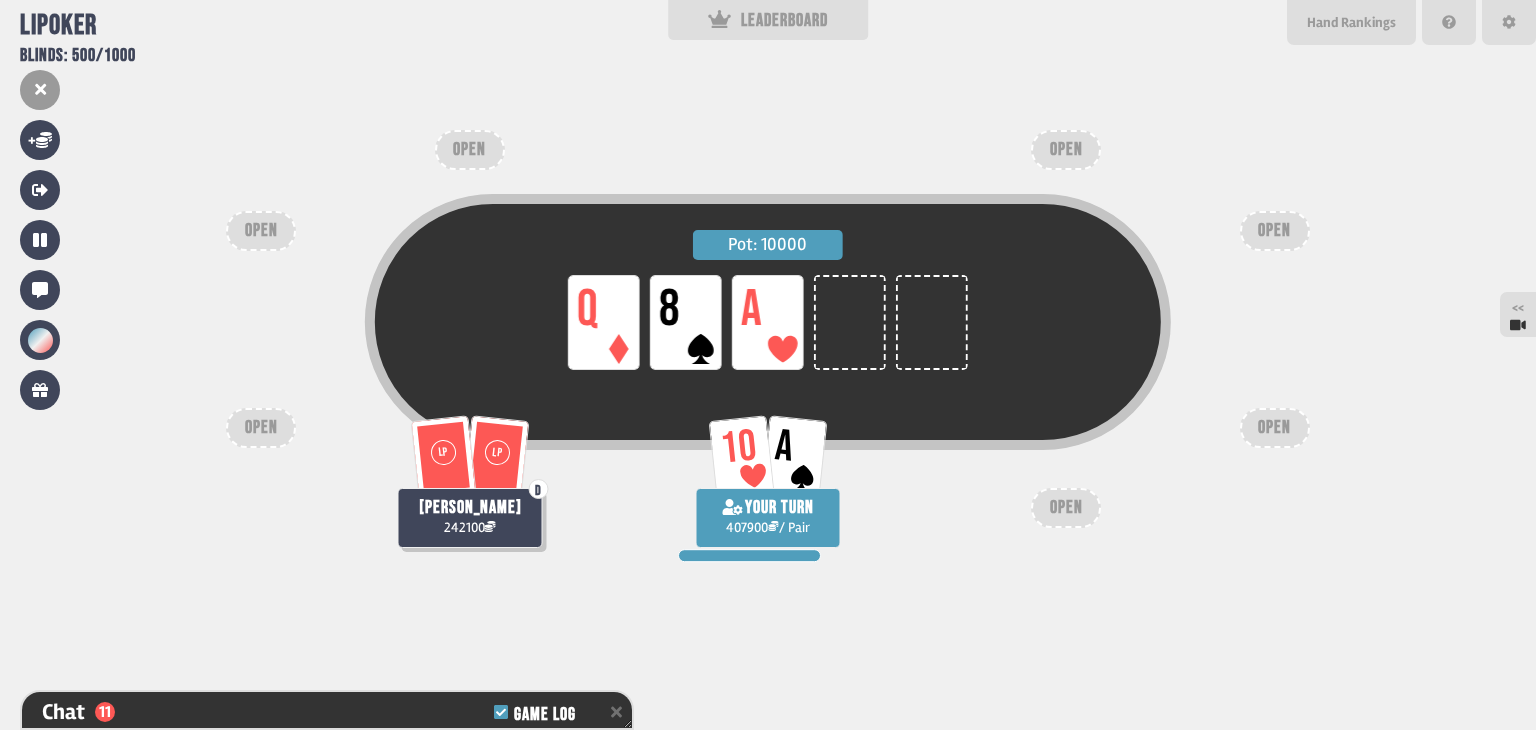 scroll, scrollTop: 3384, scrollLeft: 0, axis: vertical 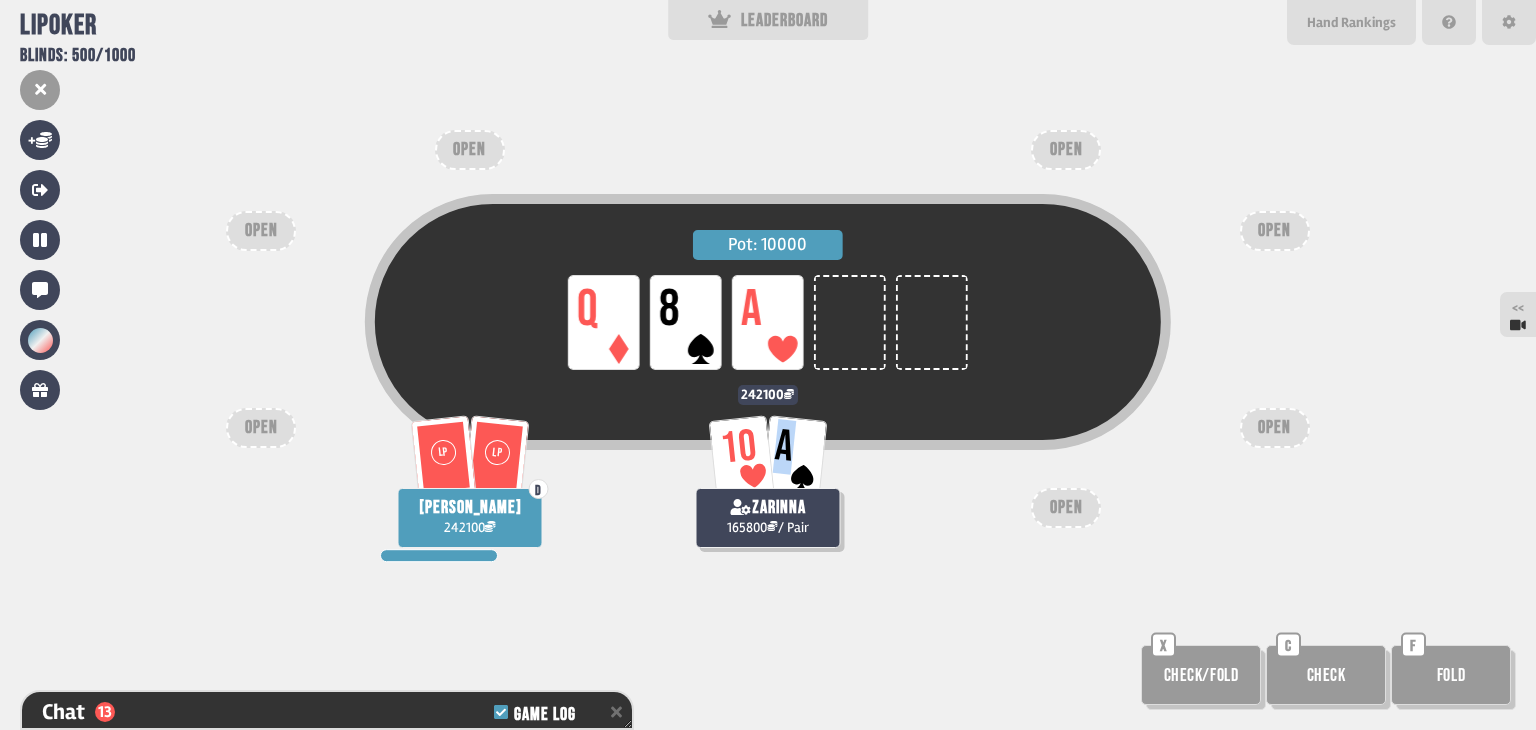 click on "A" at bounding box center (795, 456) 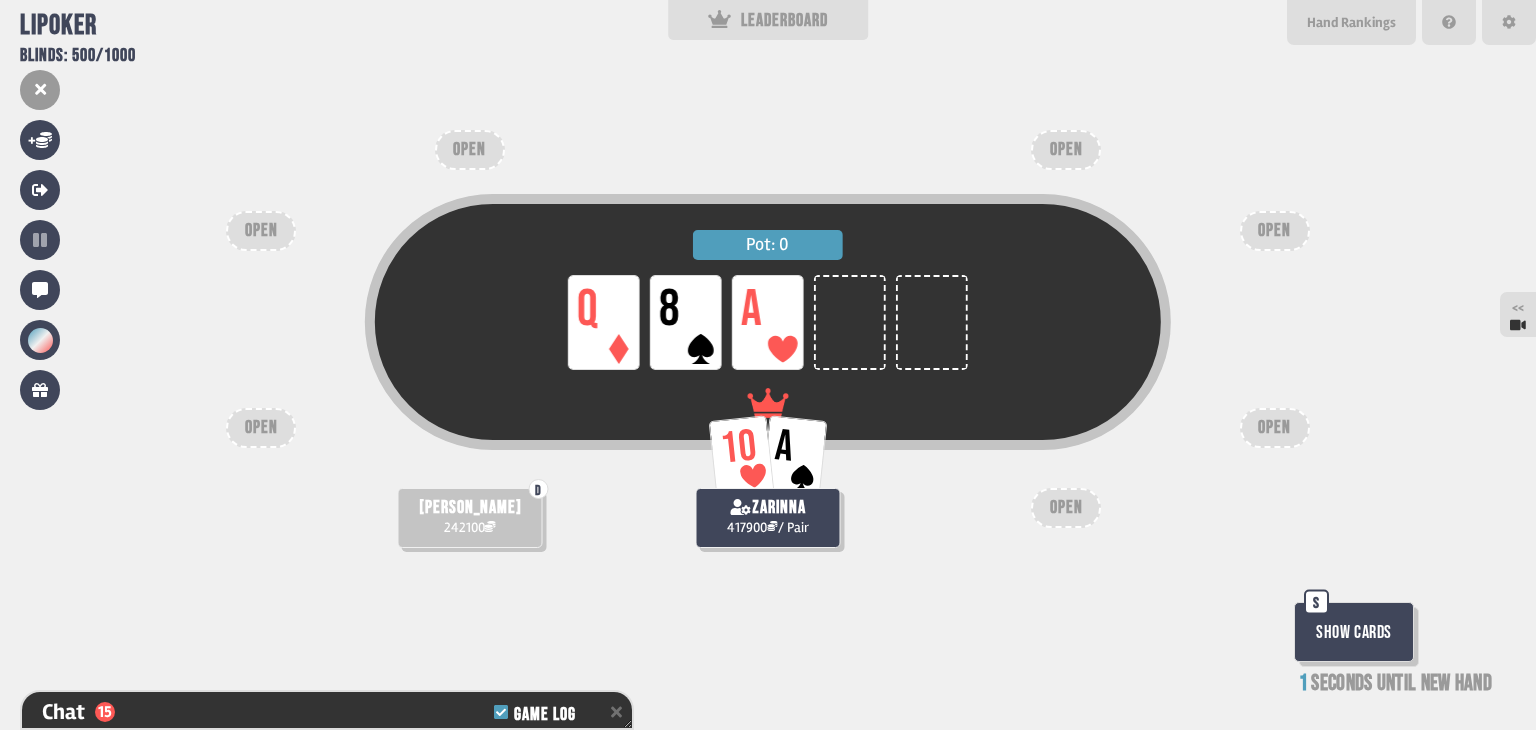 click on "Pot: 0   LP Q LP 8 LP A" at bounding box center (768, 358) 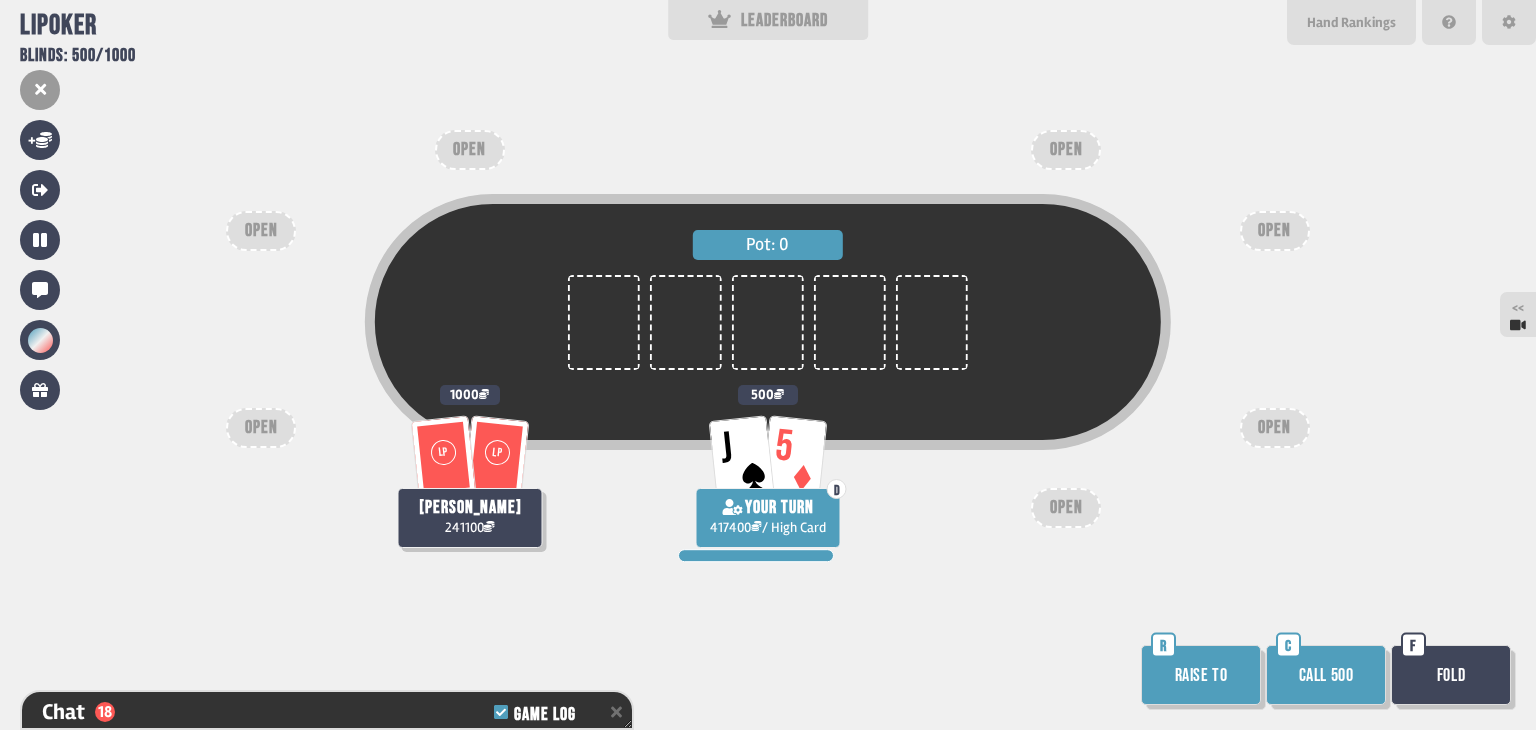 click on "Raise to" at bounding box center [1201, 675] 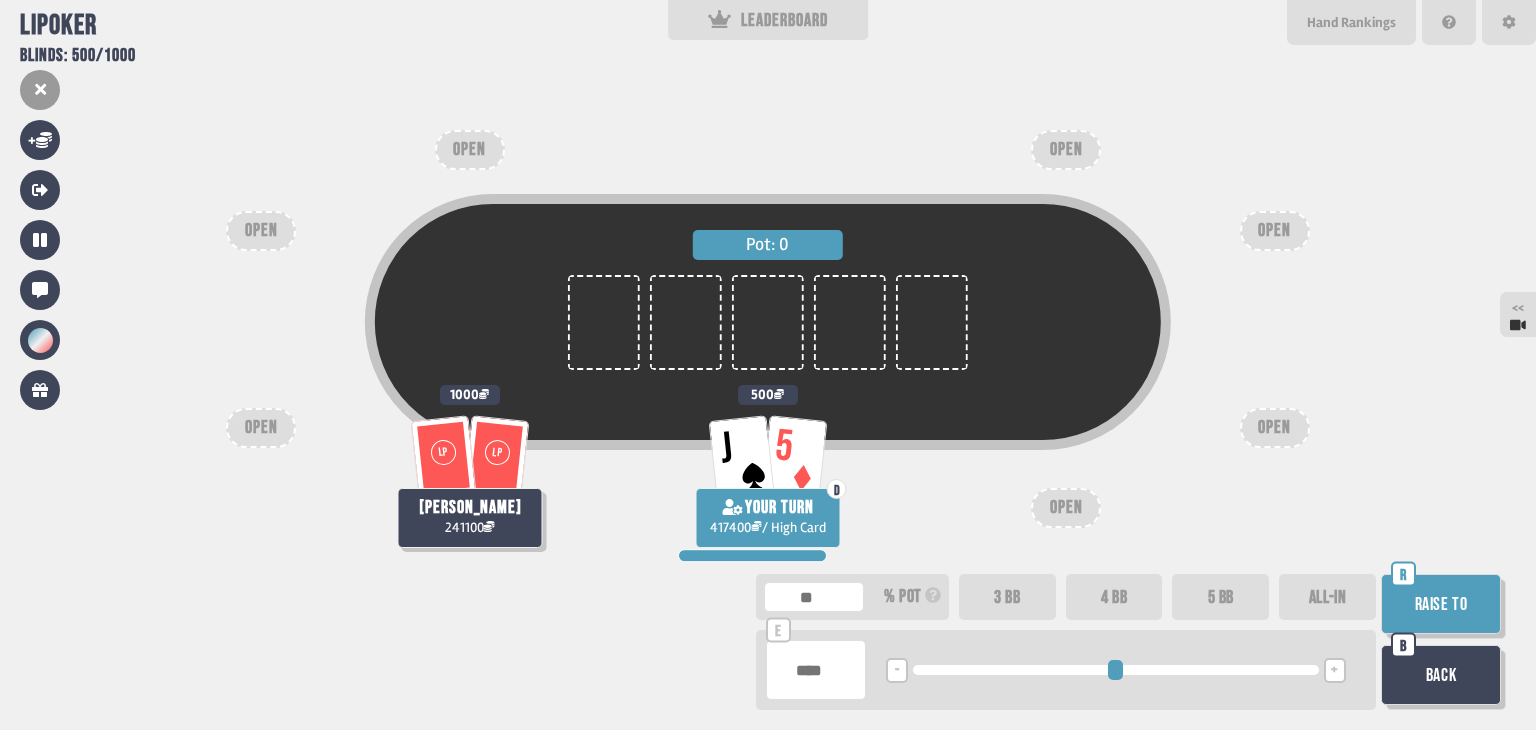 click on "5 BB" at bounding box center (1220, 597) 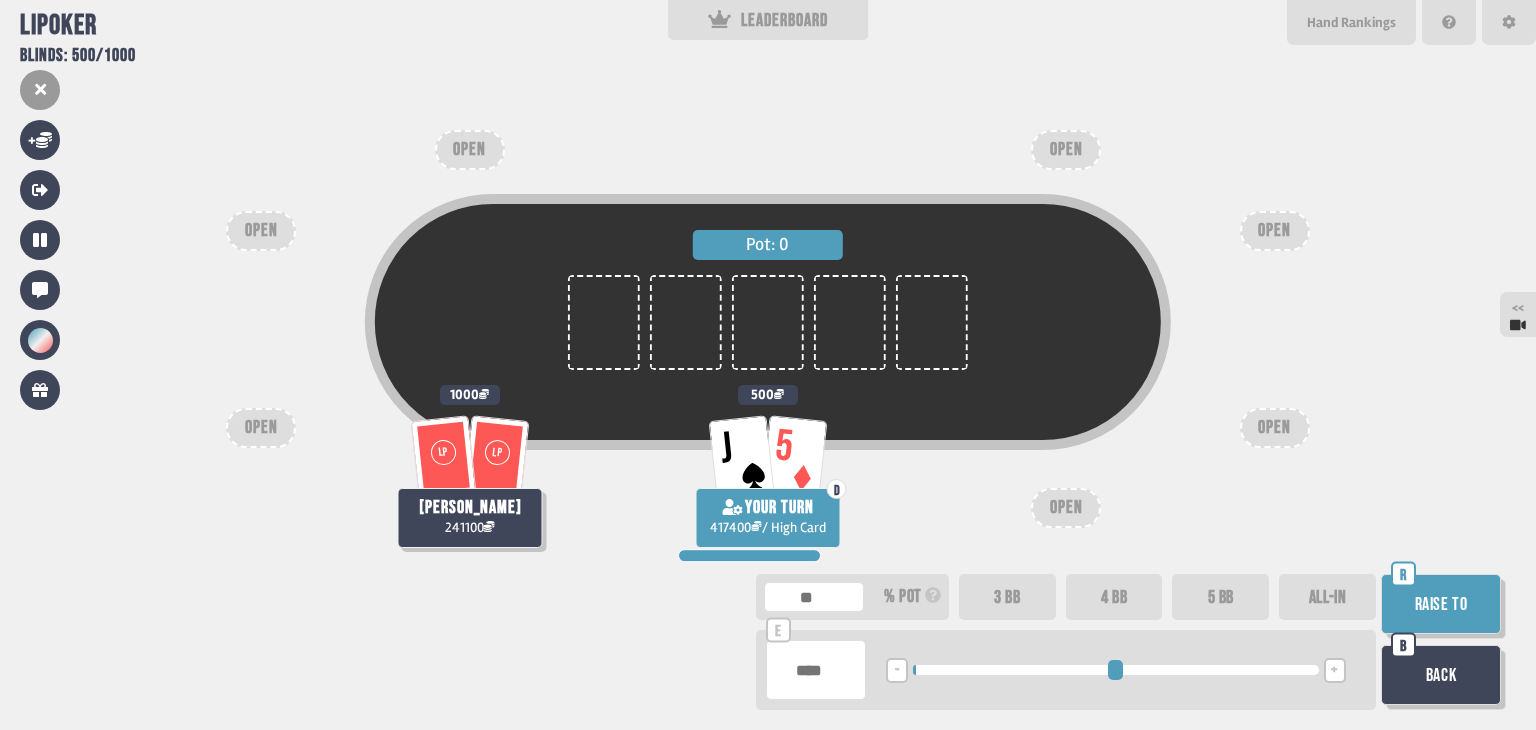 click on "Raise to" at bounding box center [1441, 604] 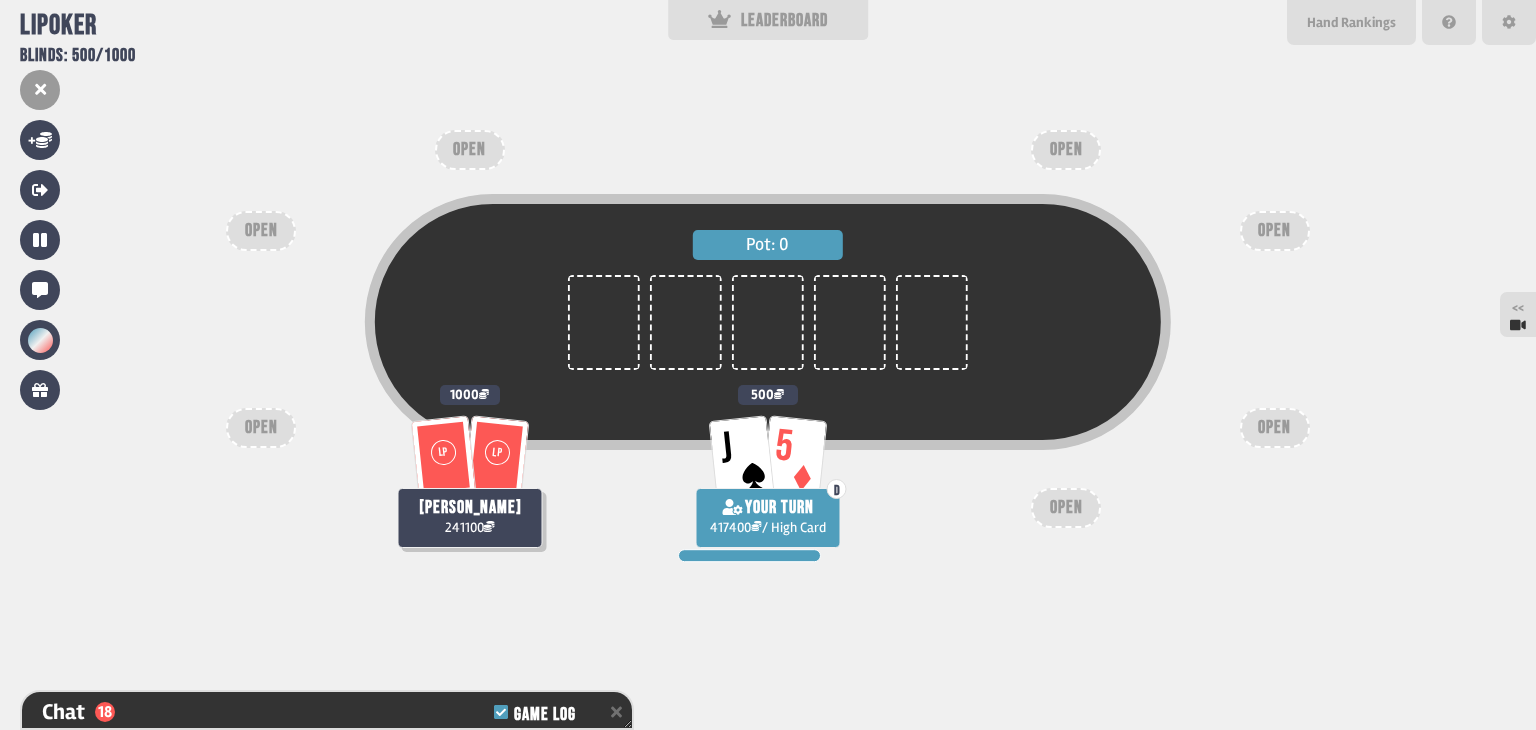 scroll, scrollTop: 3559, scrollLeft: 0, axis: vertical 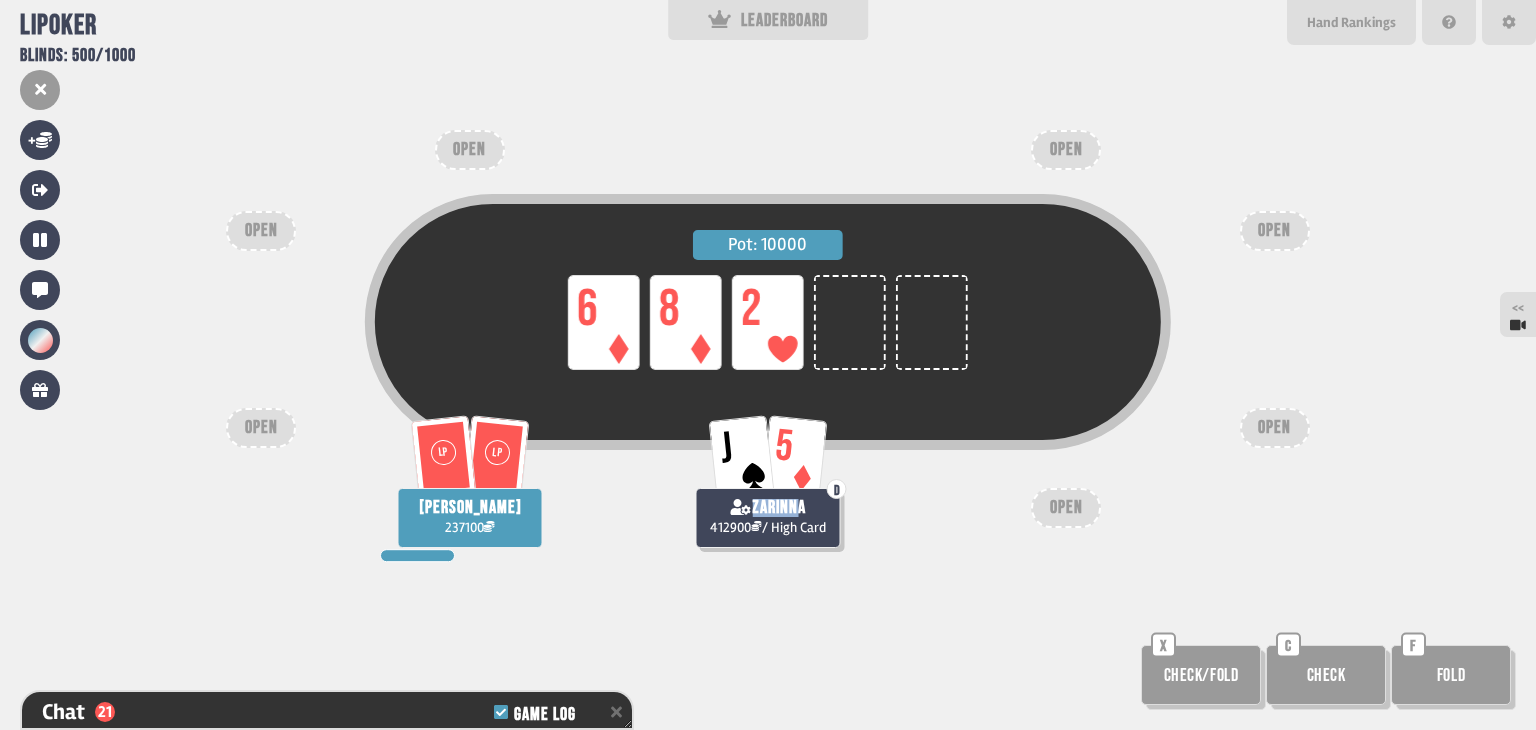 drag, startPoint x: 751, startPoint y: 499, endPoint x: 800, endPoint y: 505, distance: 49.365982 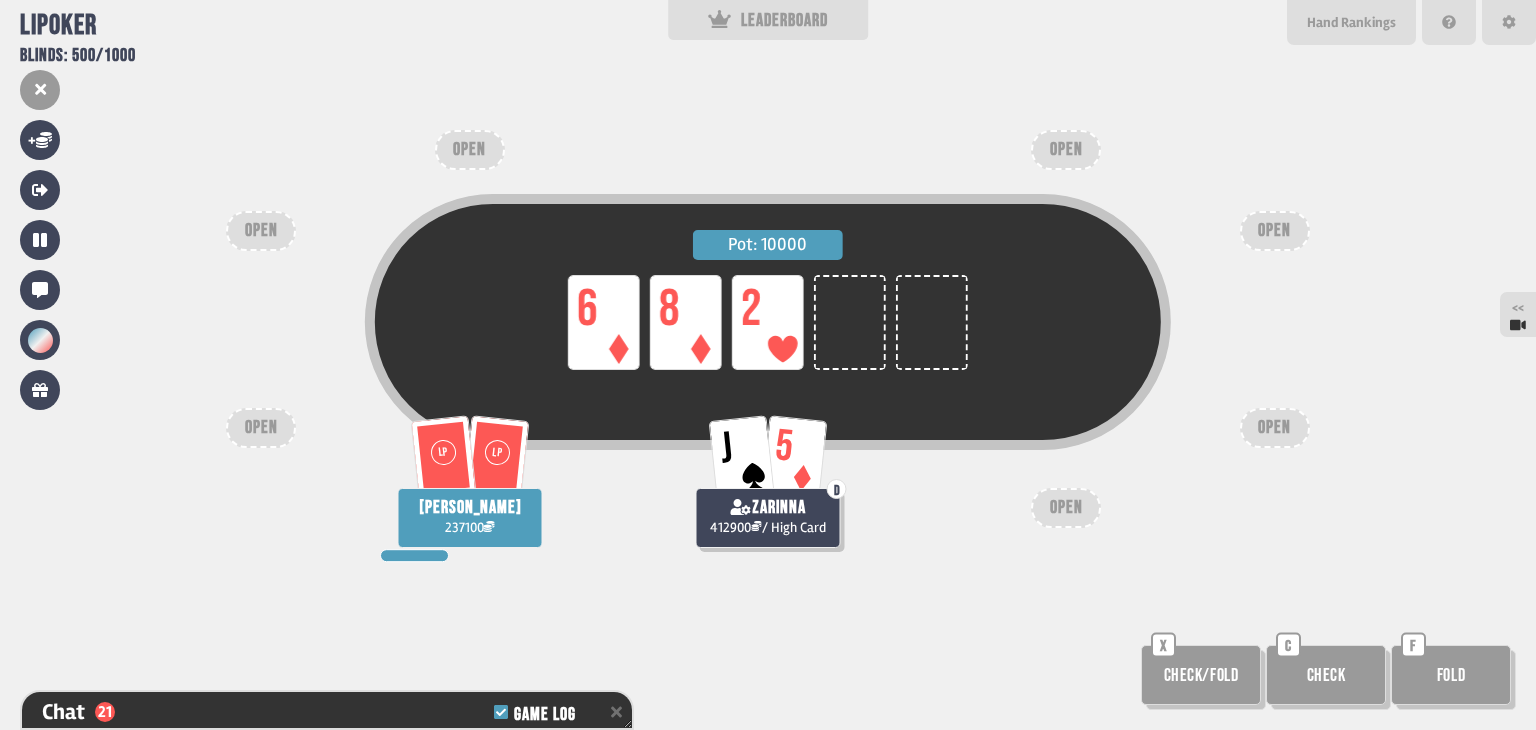 click on "Pot: 10000   LP 6 LP 8 LP 2" at bounding box center [768, 358] 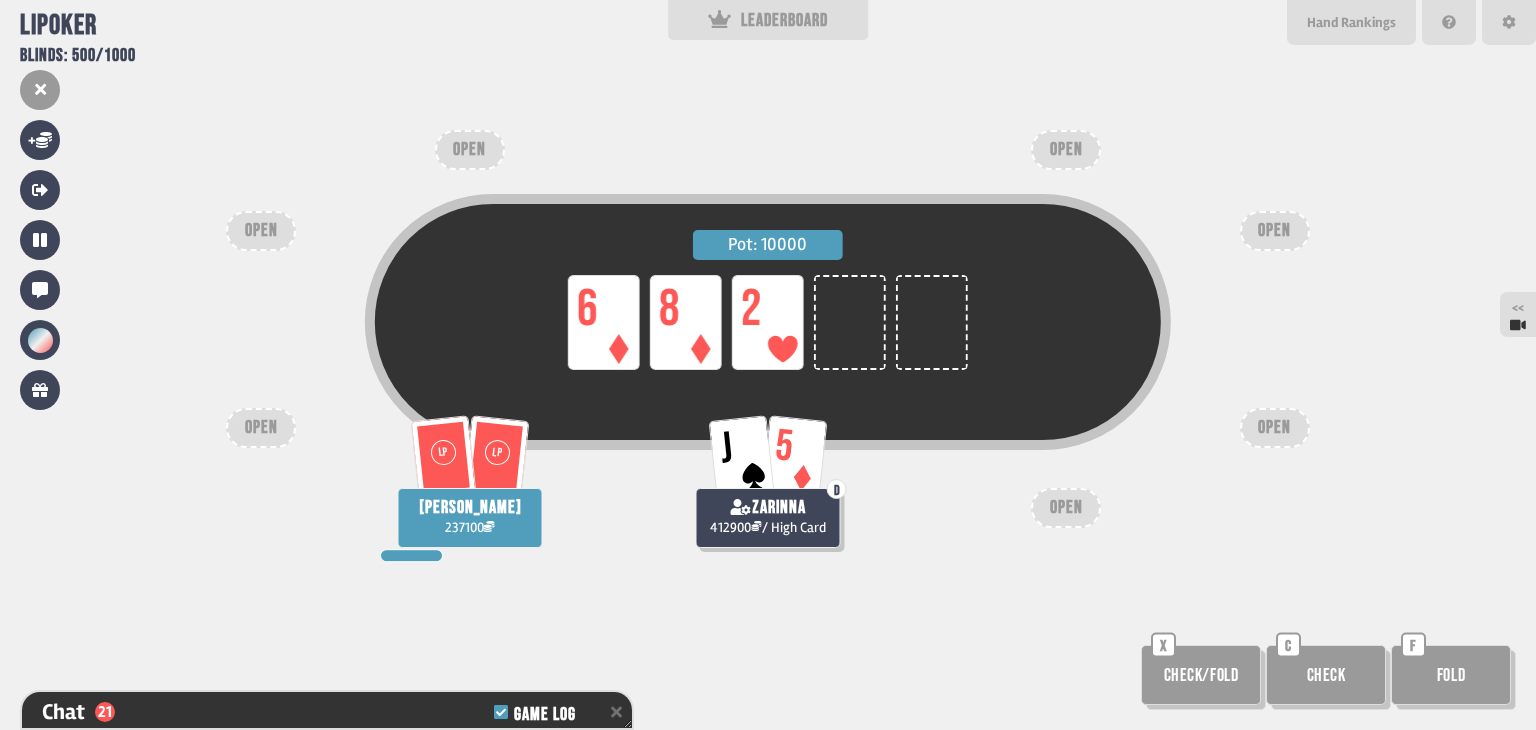 click on "Pot: 10000   LP 6 LP 8 LP 2" at bounding box center [768, 358] 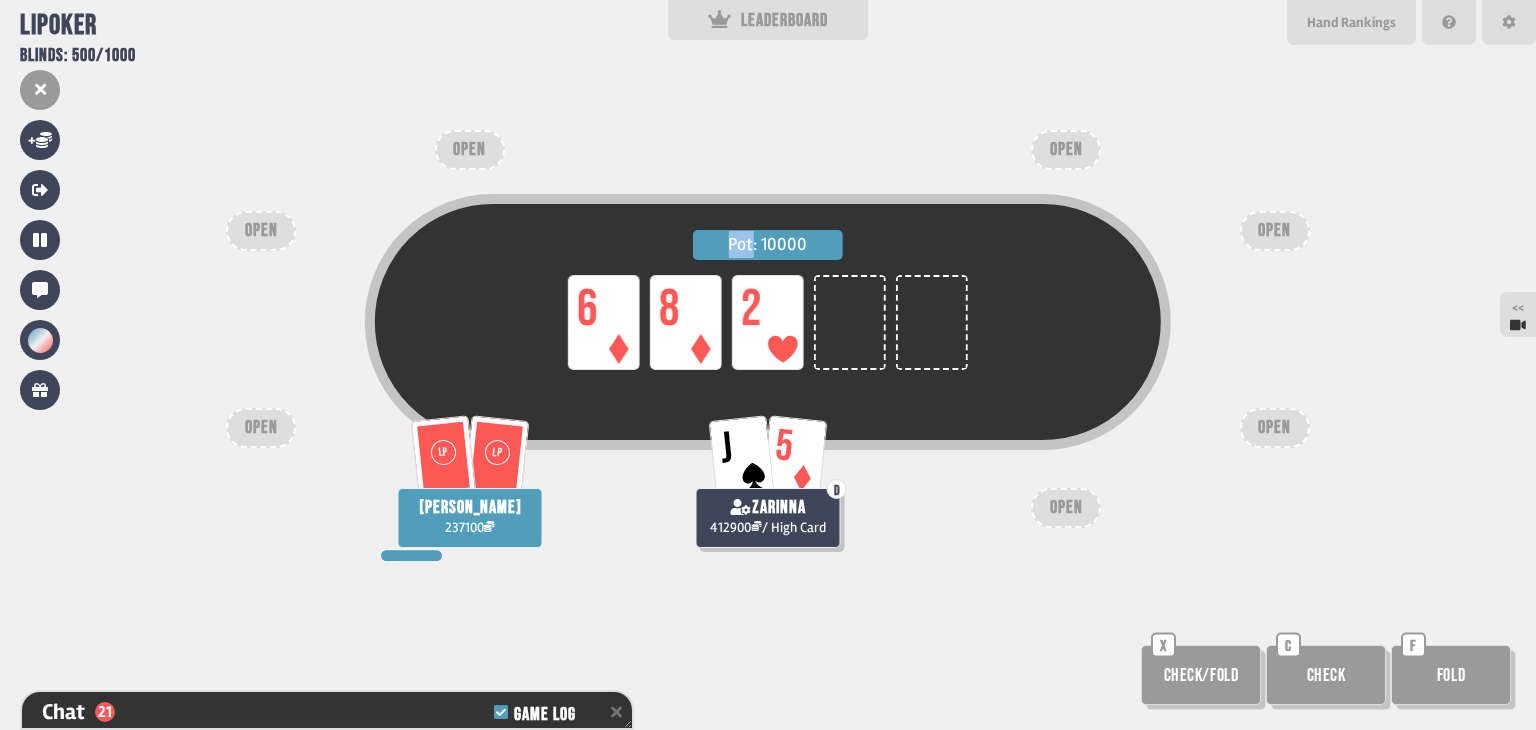 click on "Pot: 10000   LP 6 LP 8 LP 2" at bounding box center (768, 358) 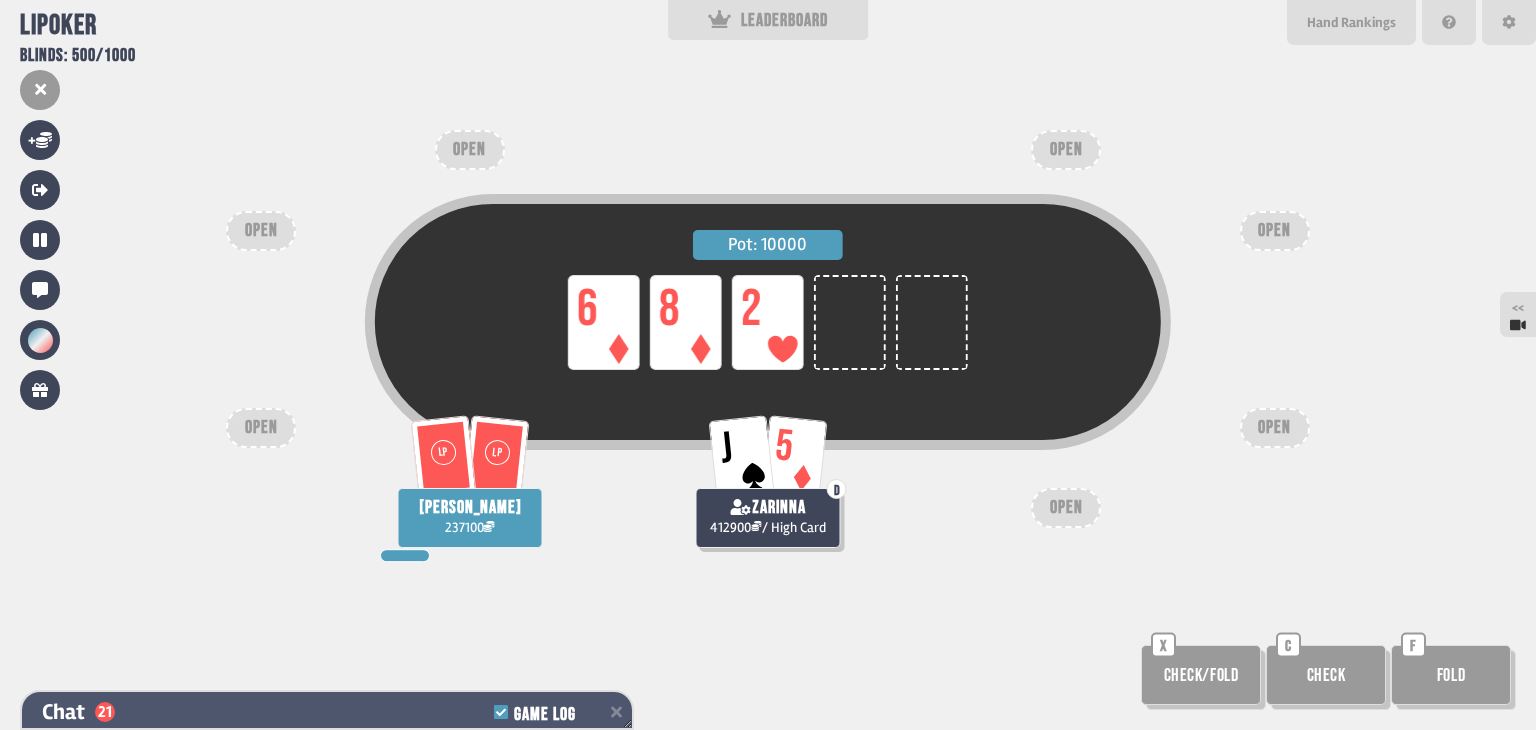 click on "Chat   21 Game Log" at bounding box center (327, 712) 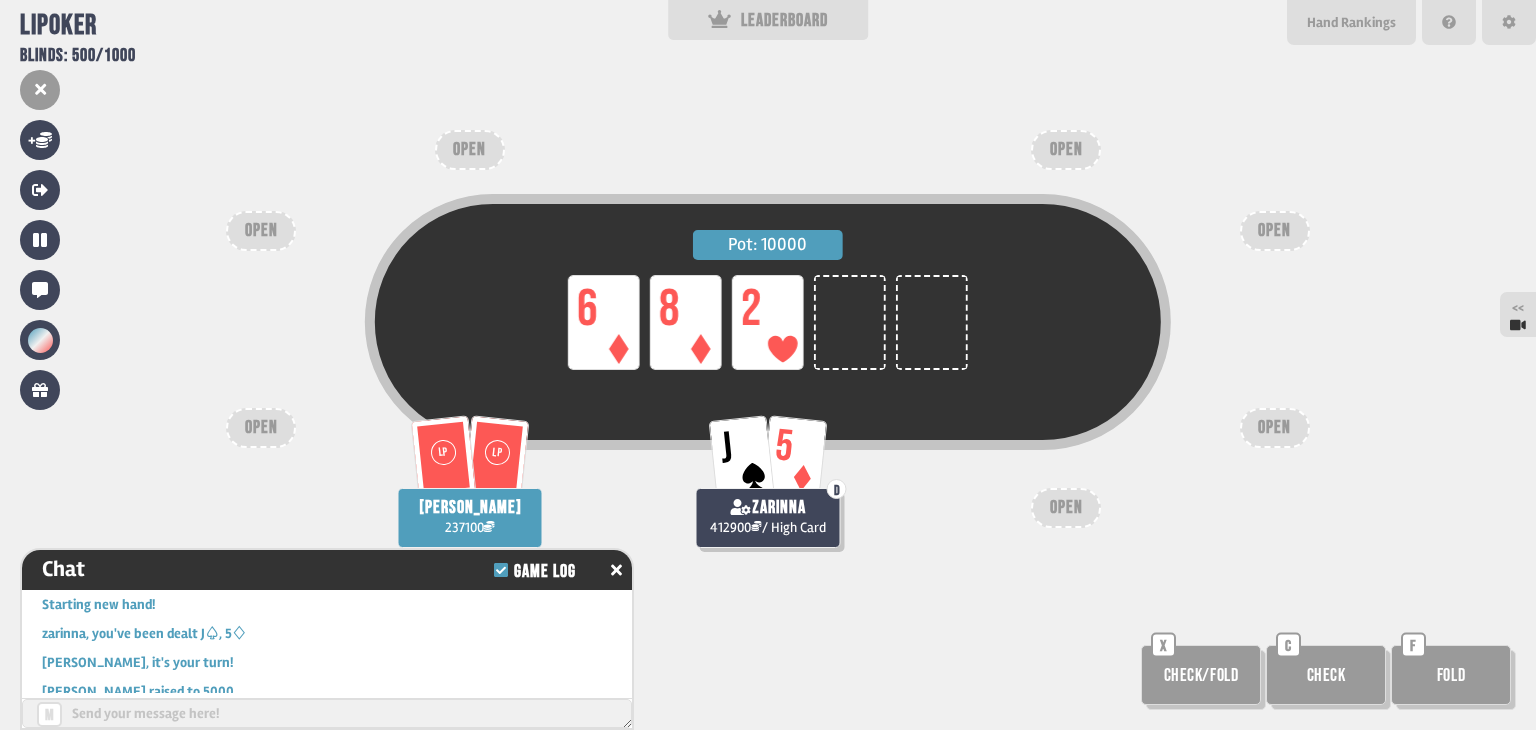 scroll, scrollTop: 3542, scrollLeft: 0, axis: vertical 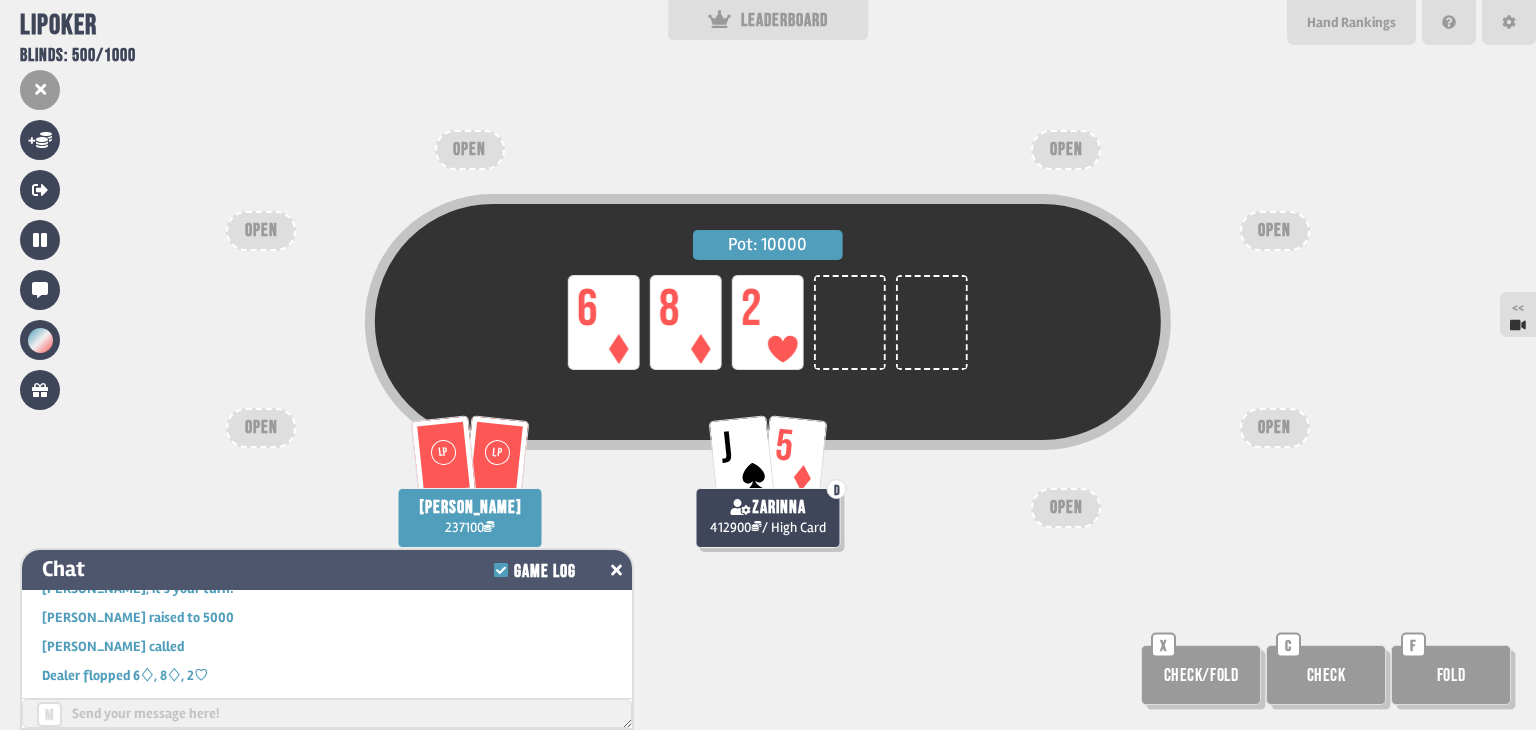 click 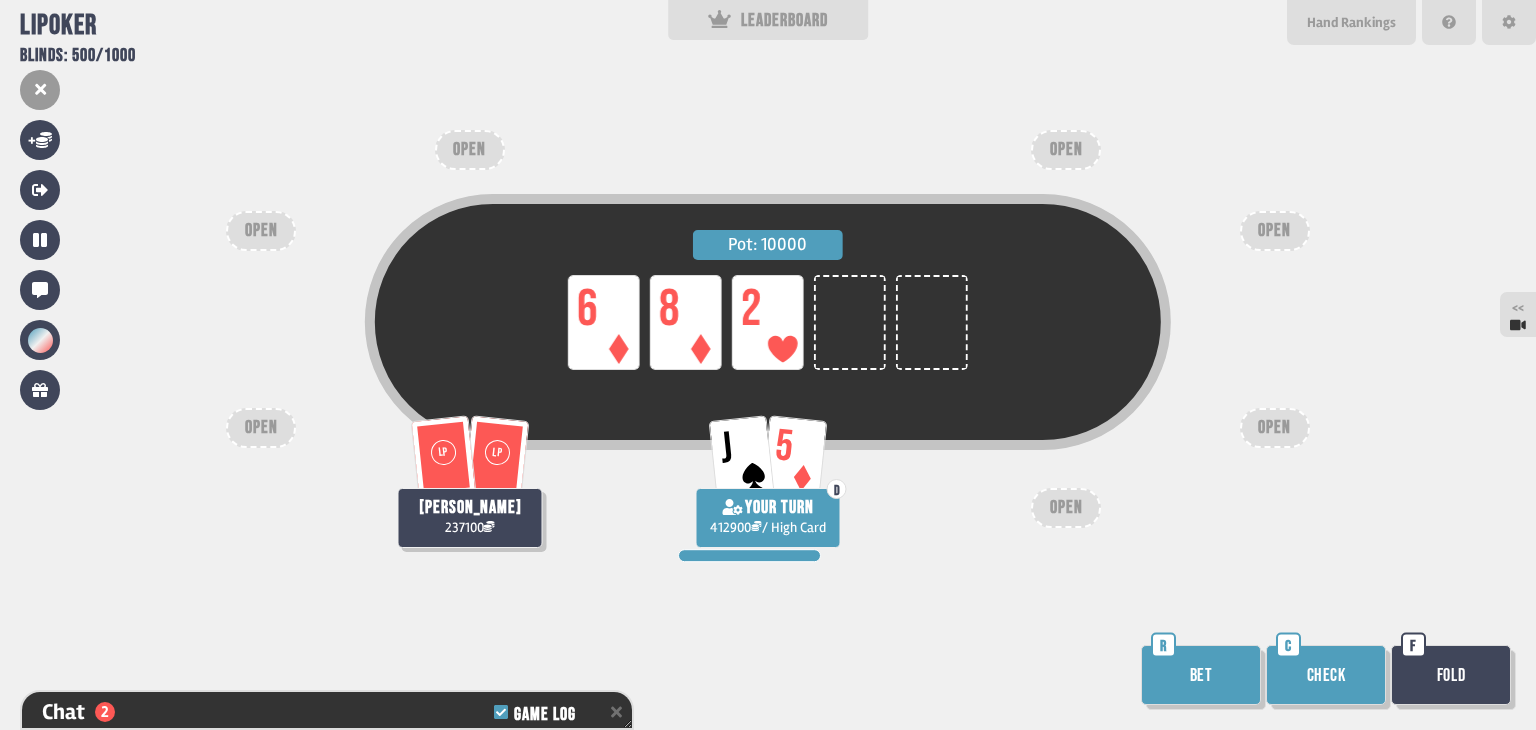 click on "Bet" at bounding box center (1201, 675) 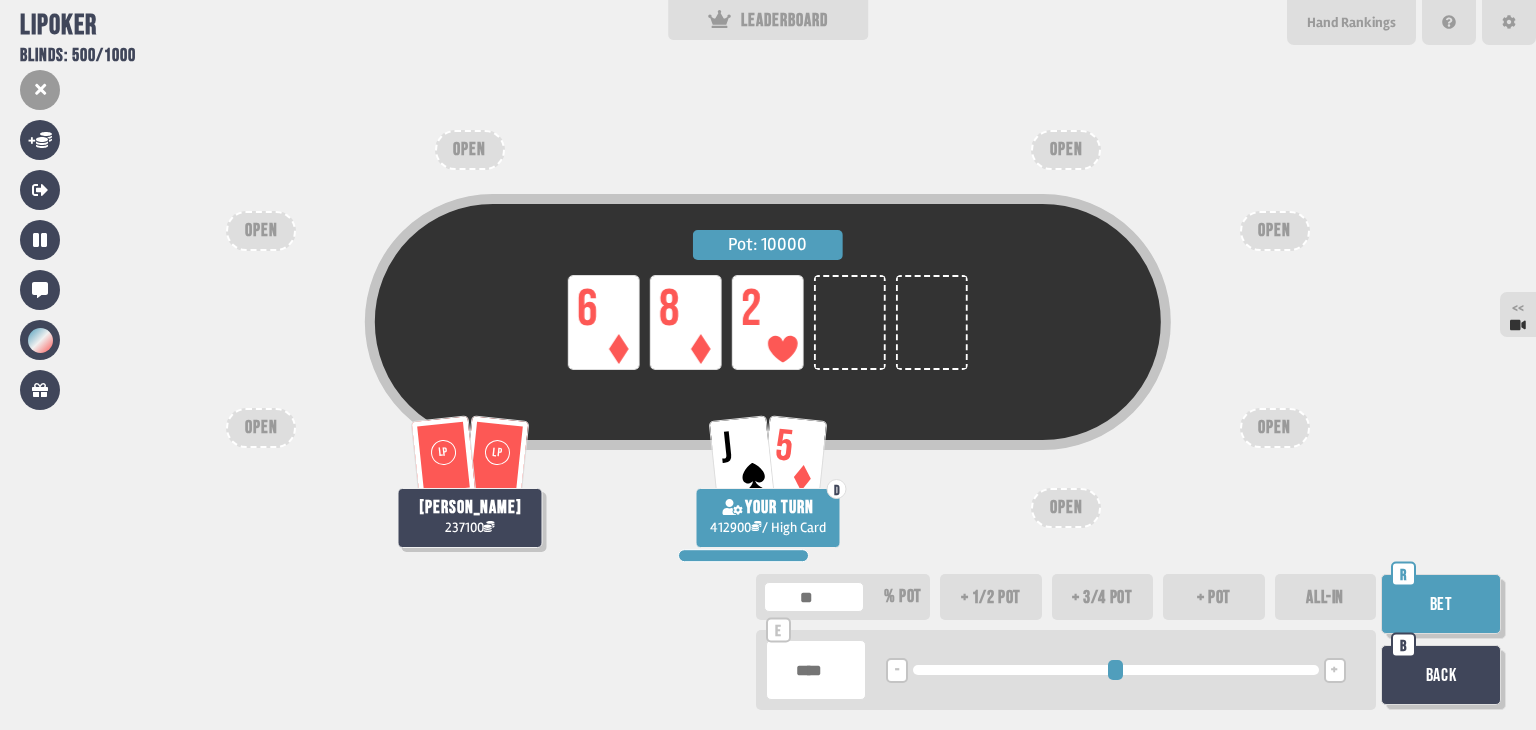 click on "Bet" at bounding box center [1441, 604] 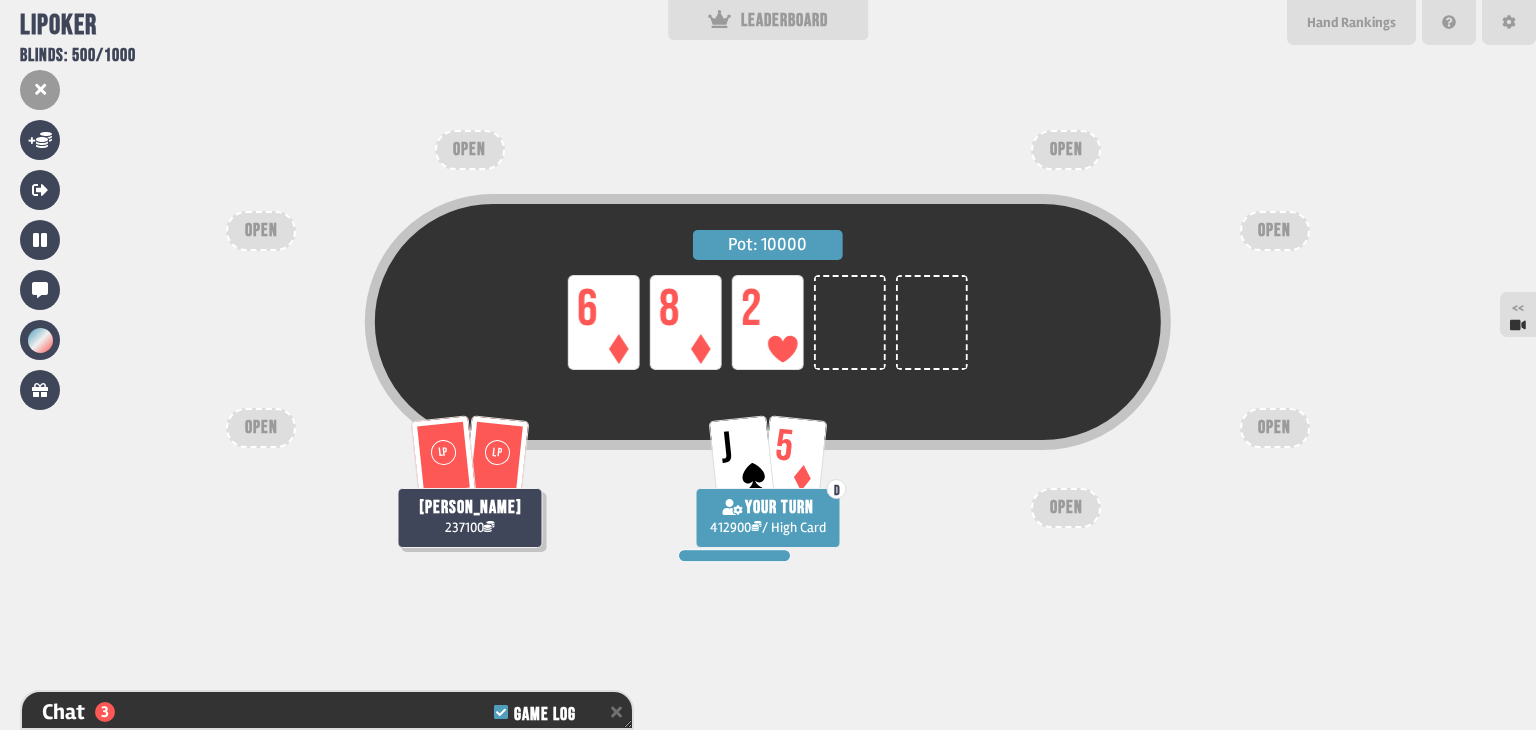 scroll, scrollTop: 3732, scrollLeft: 0, axis: vertical 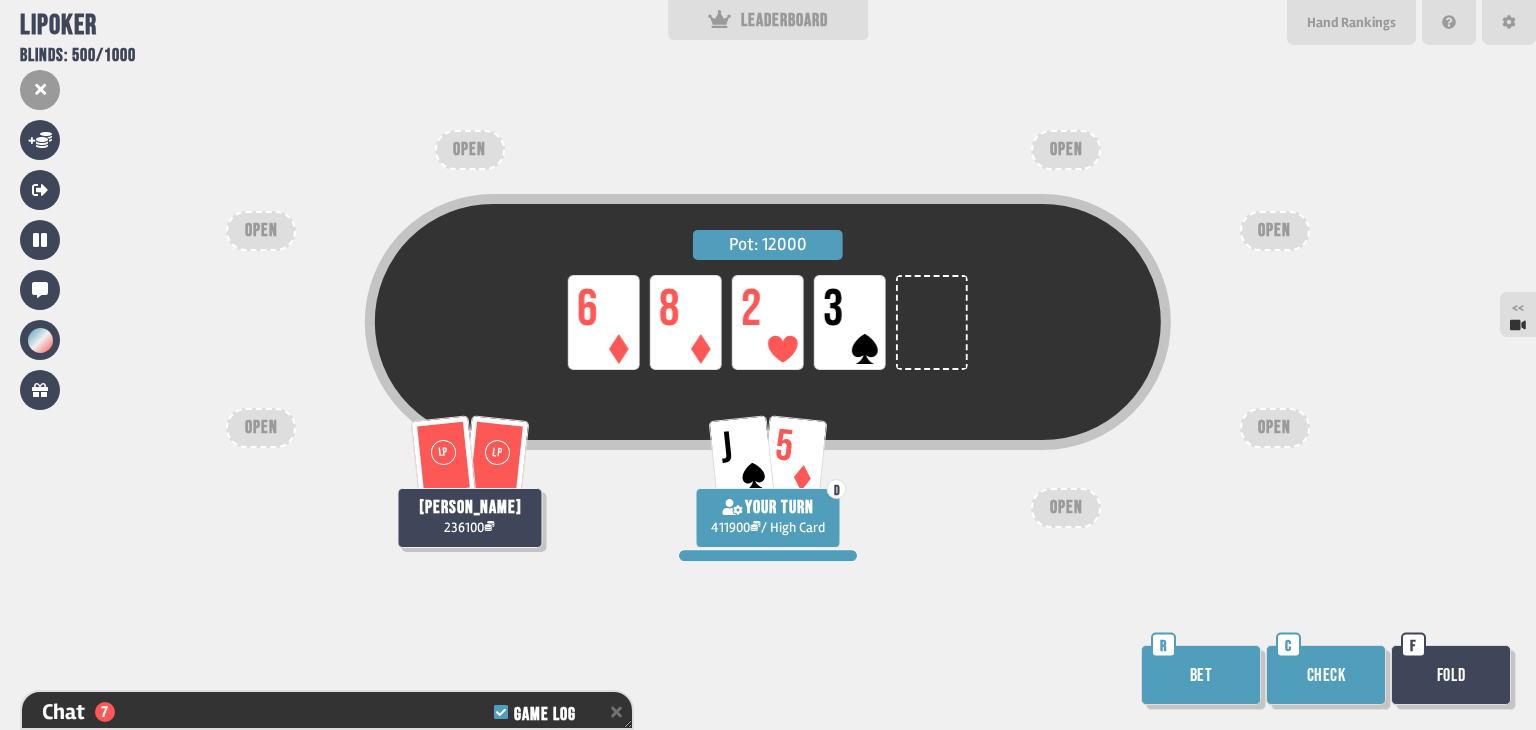 click on "Check" at bounding box center [1326, 675] 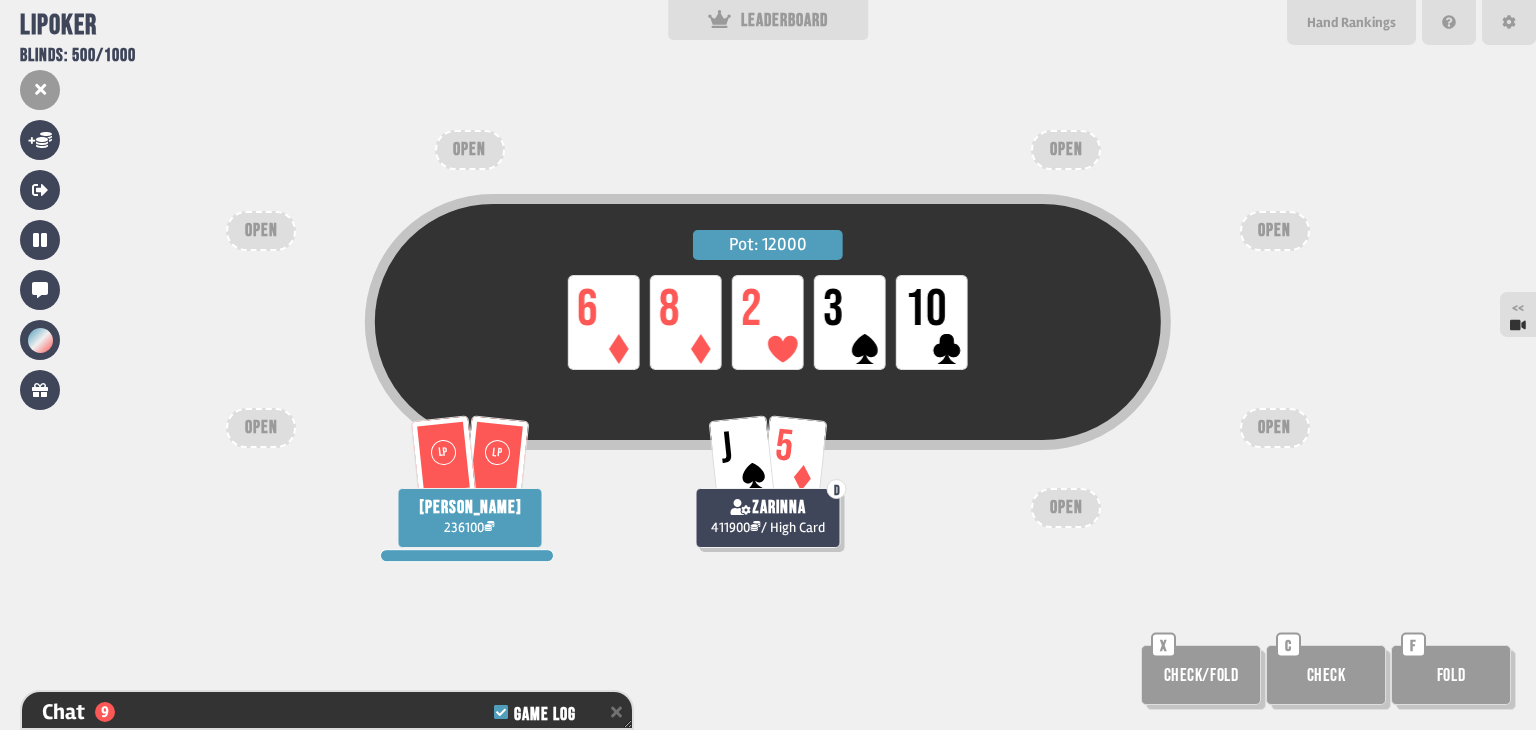 click on "Check" at bounding box center (1326, 675) 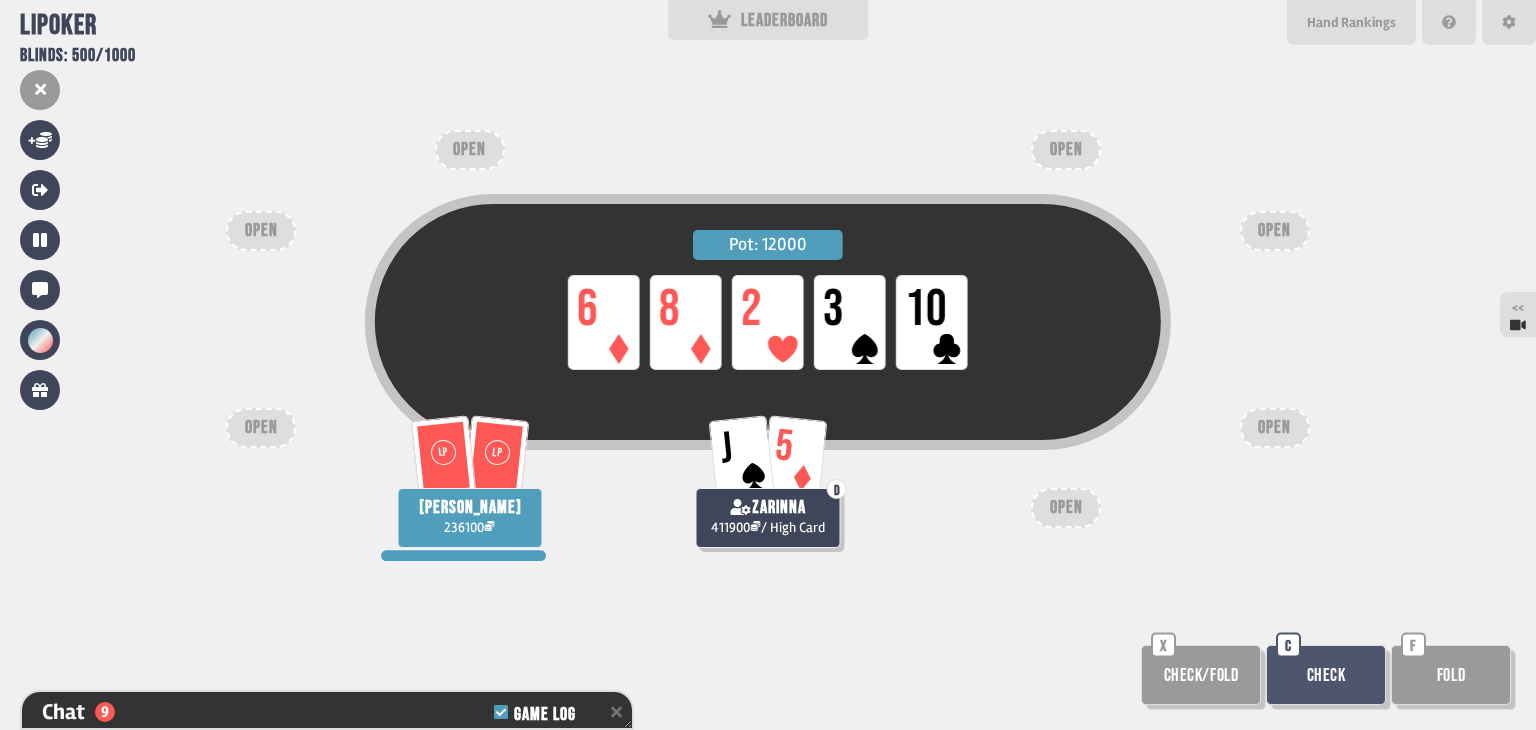 click on "Check" at bounding box center [1326, 675] 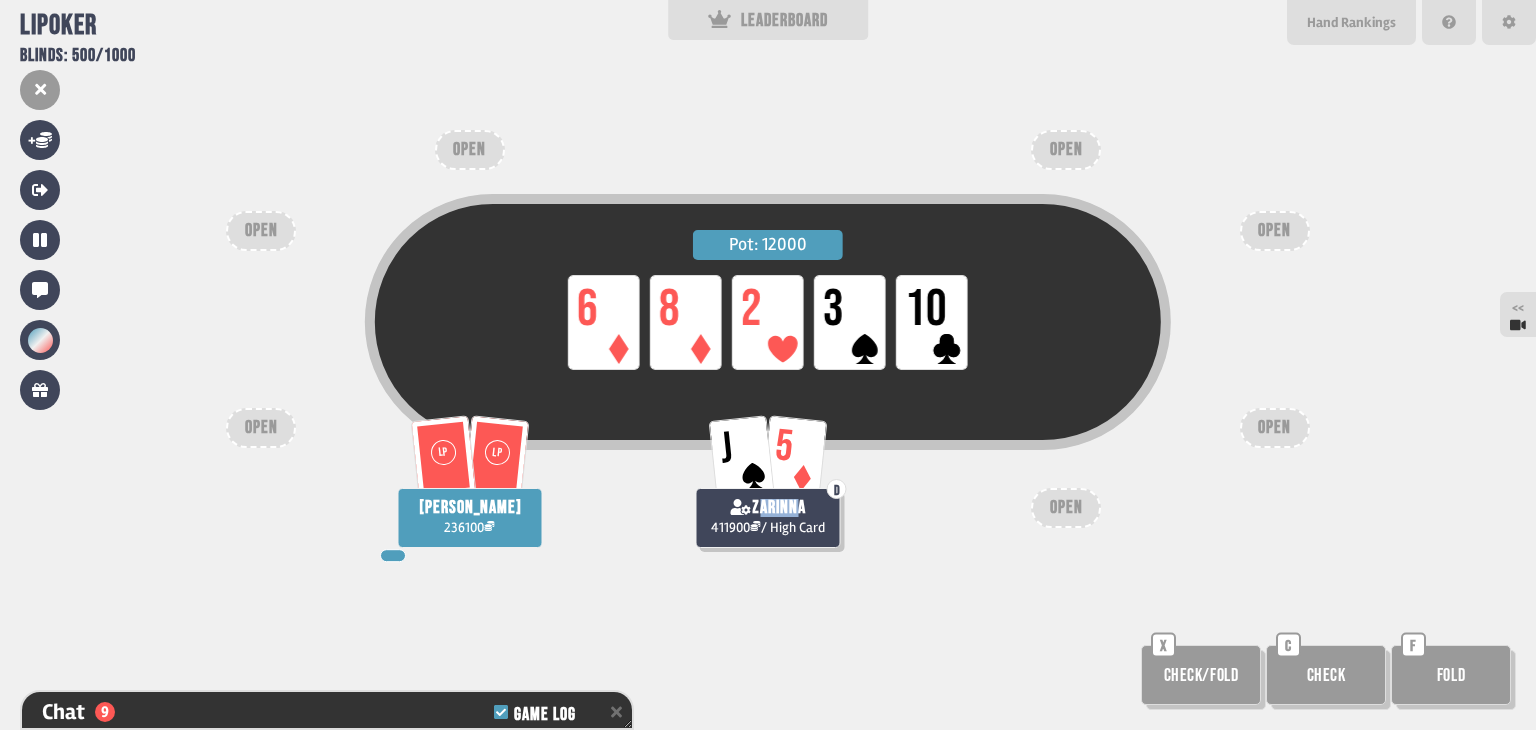 drag, startPoint x: 760, startPoint y: 500, endPoint x: 796, endPoint y: 511, distance: 37.64306 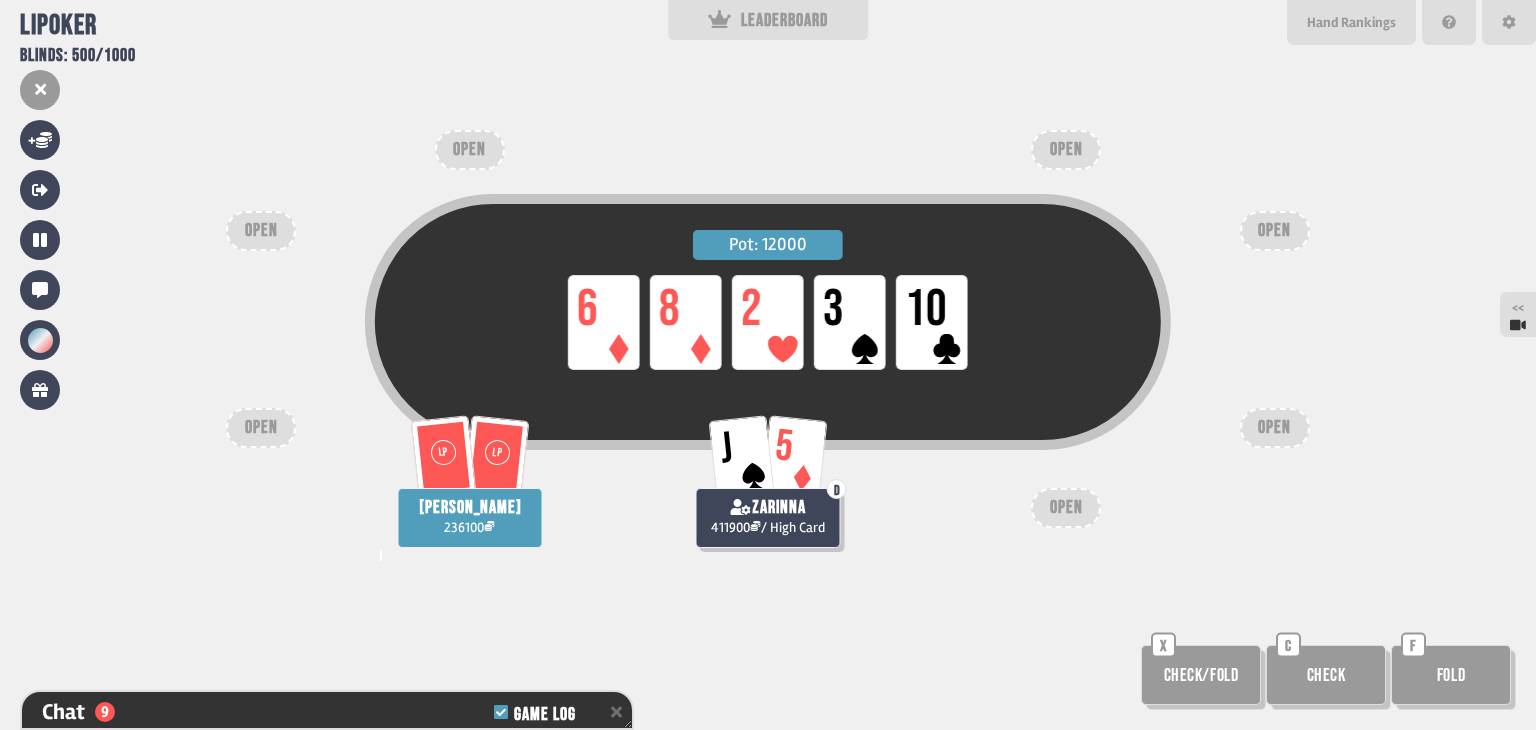 click on "411900   / High Card" at bounding box center (768, 527) 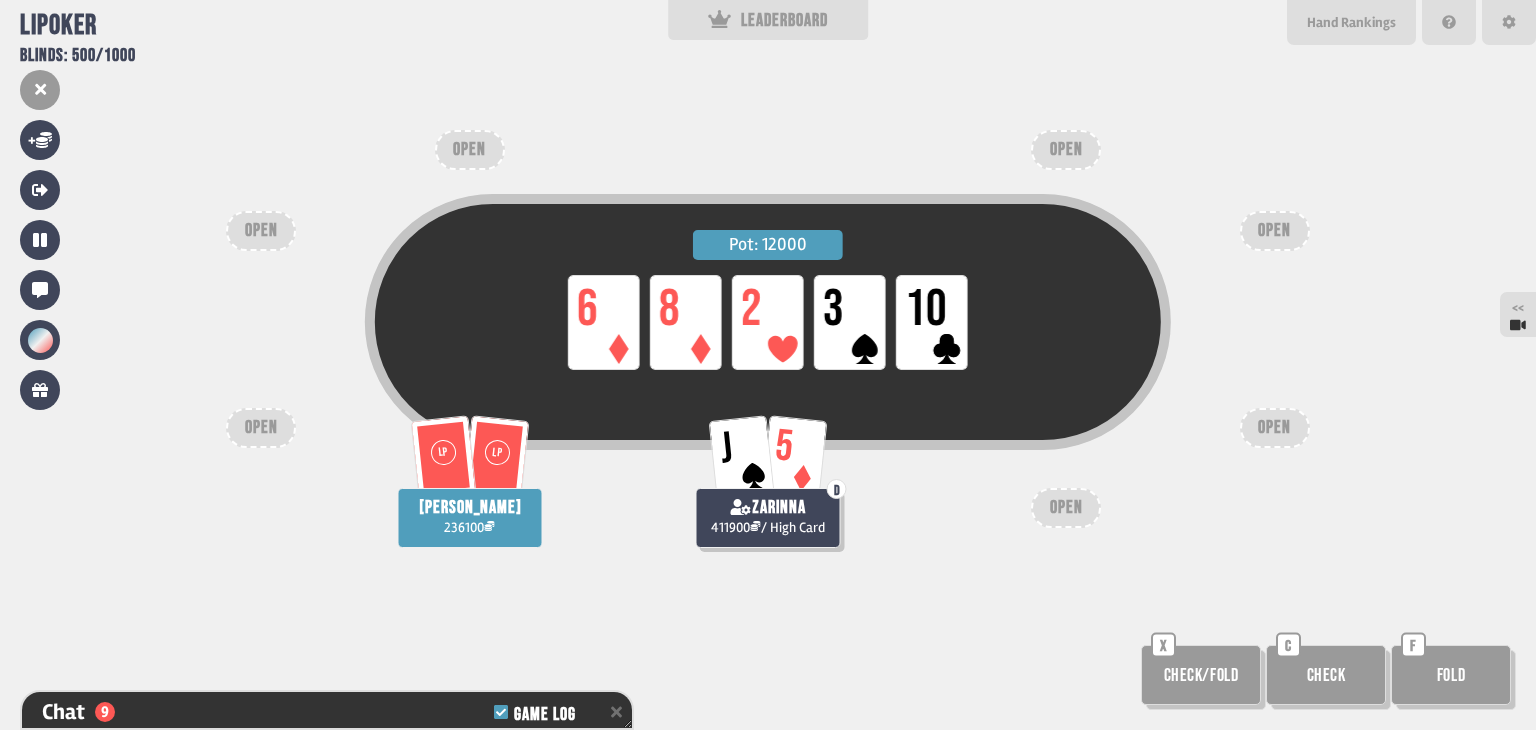 drag, startPoint x: 796, startPoint y: 519, endPoint x: 824, endPoint y: 531, distance: 30.463093 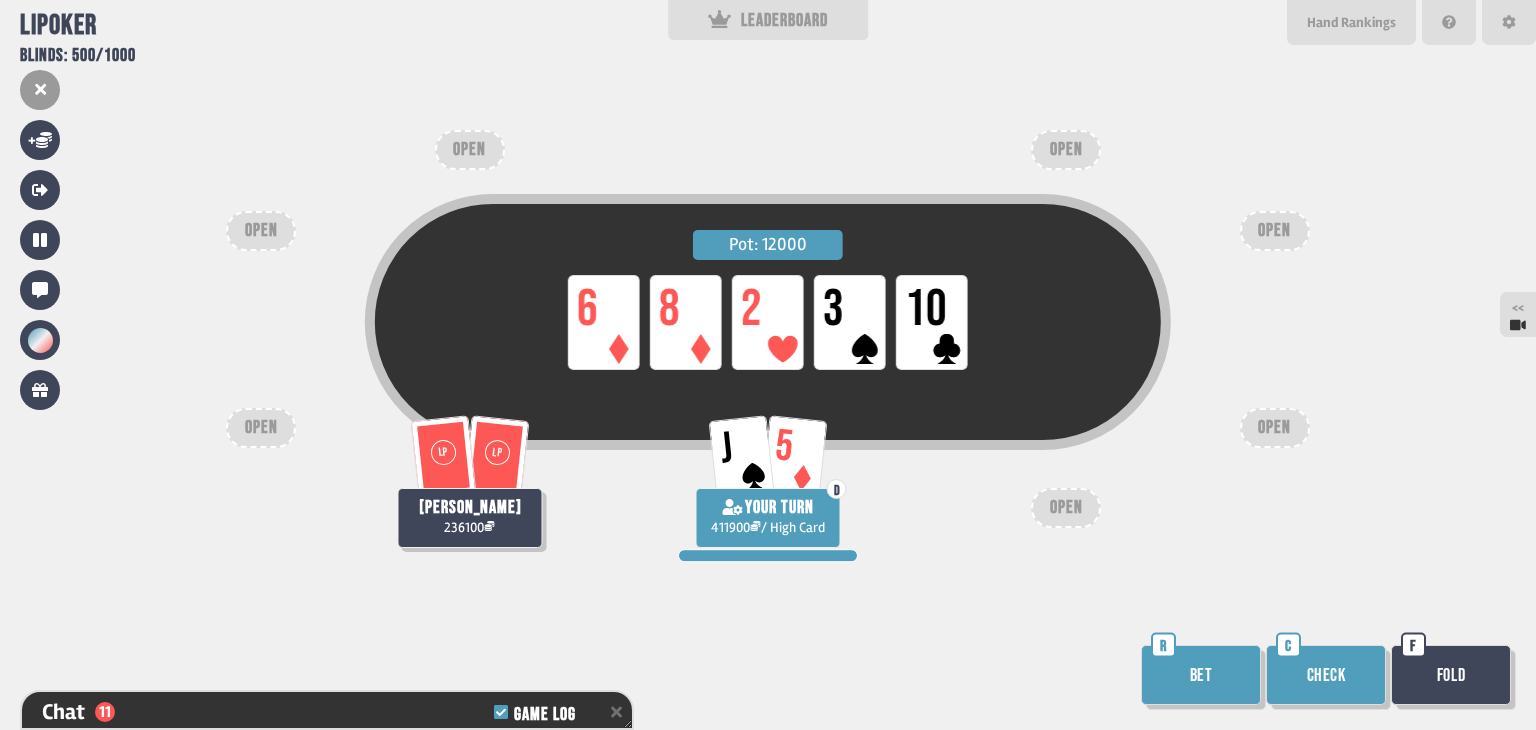 click on "Bet" at bounding box center [1201, 675] 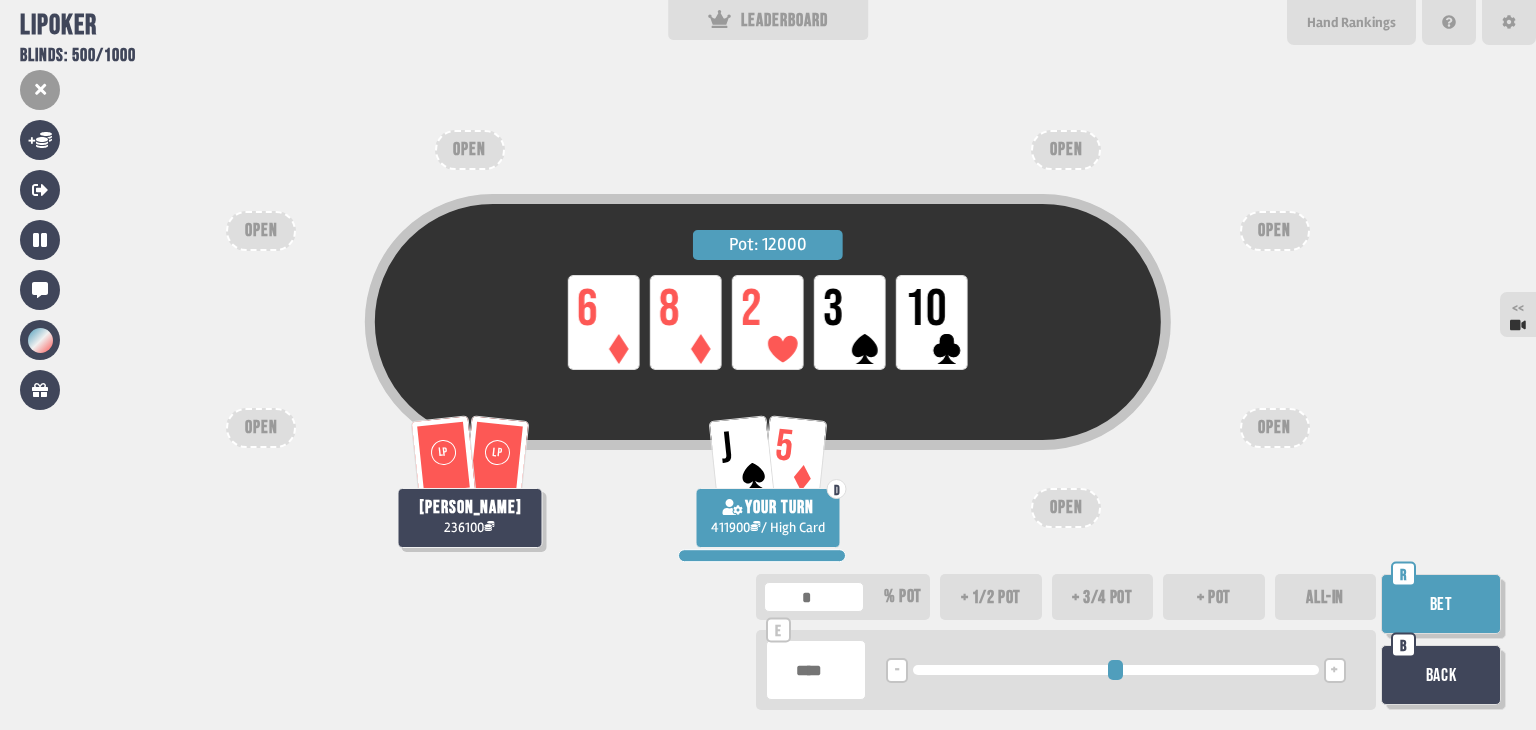 click on "Bet" at bounding box center (1441, 604) 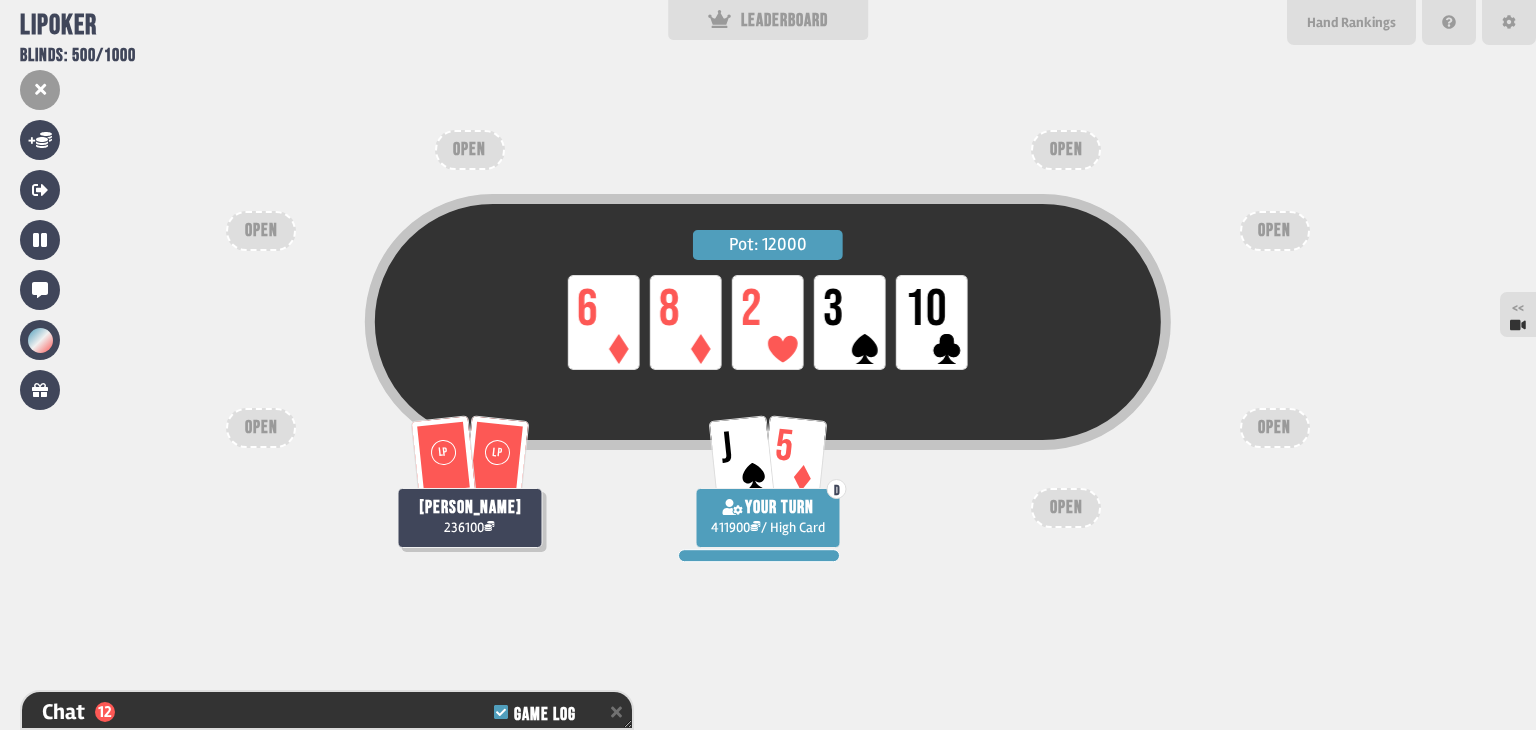 scroll, scrollTop: 3994, scrollLeft: 0, axis: vertical 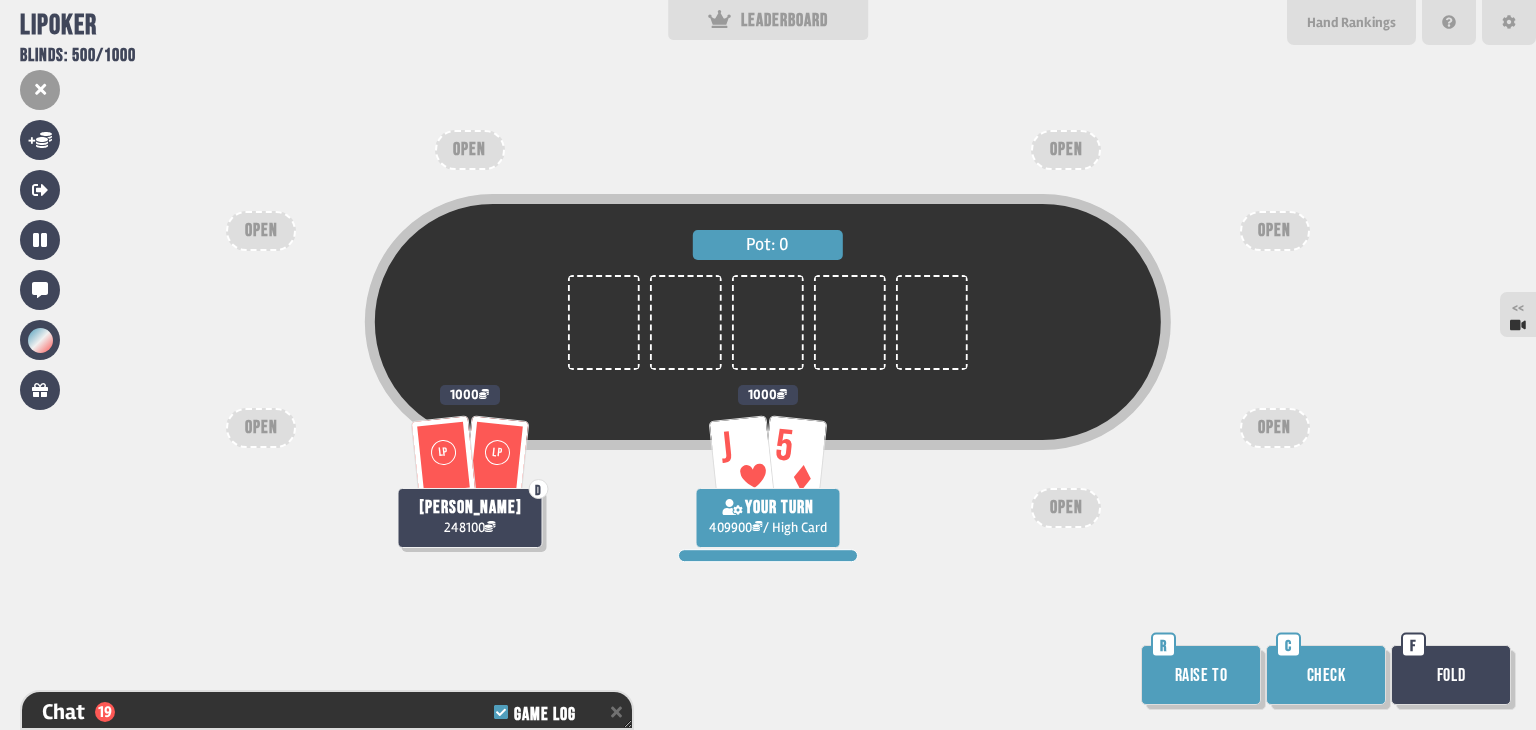 click on "Raise to" at bounding box center (1201, 675) 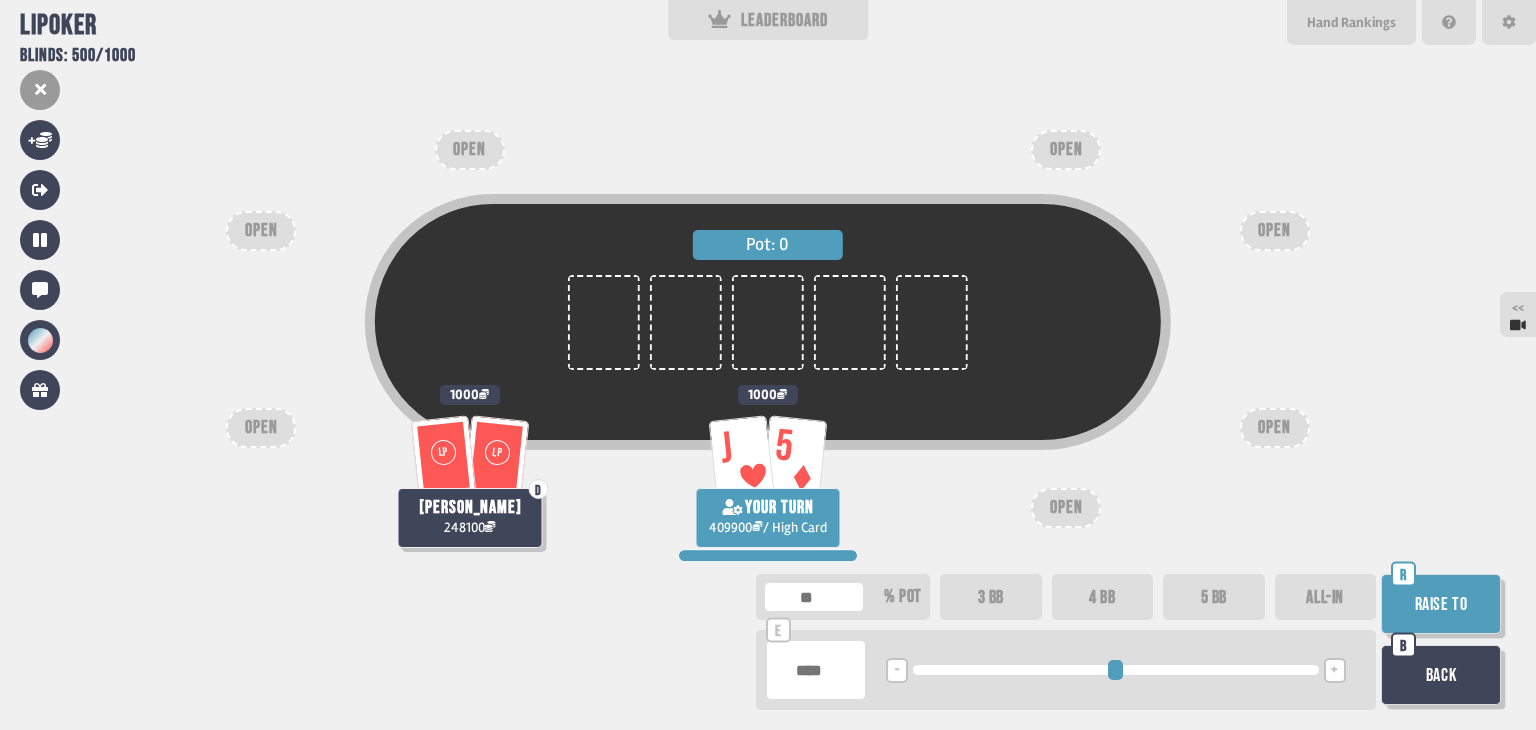 click on "4 BB" at bounding box center (1103, 597) 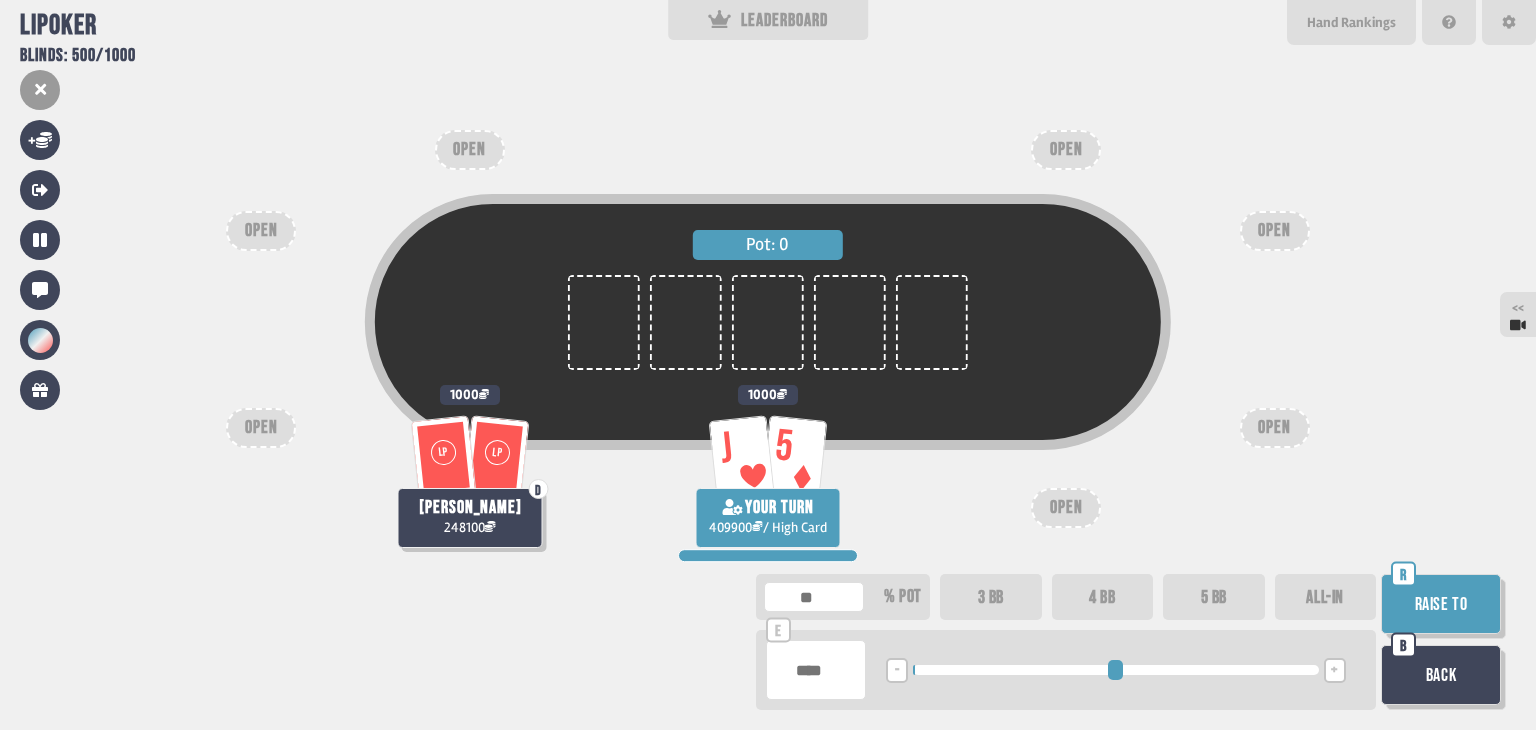 click on "Raise to" at bounding box center [1441, 604] 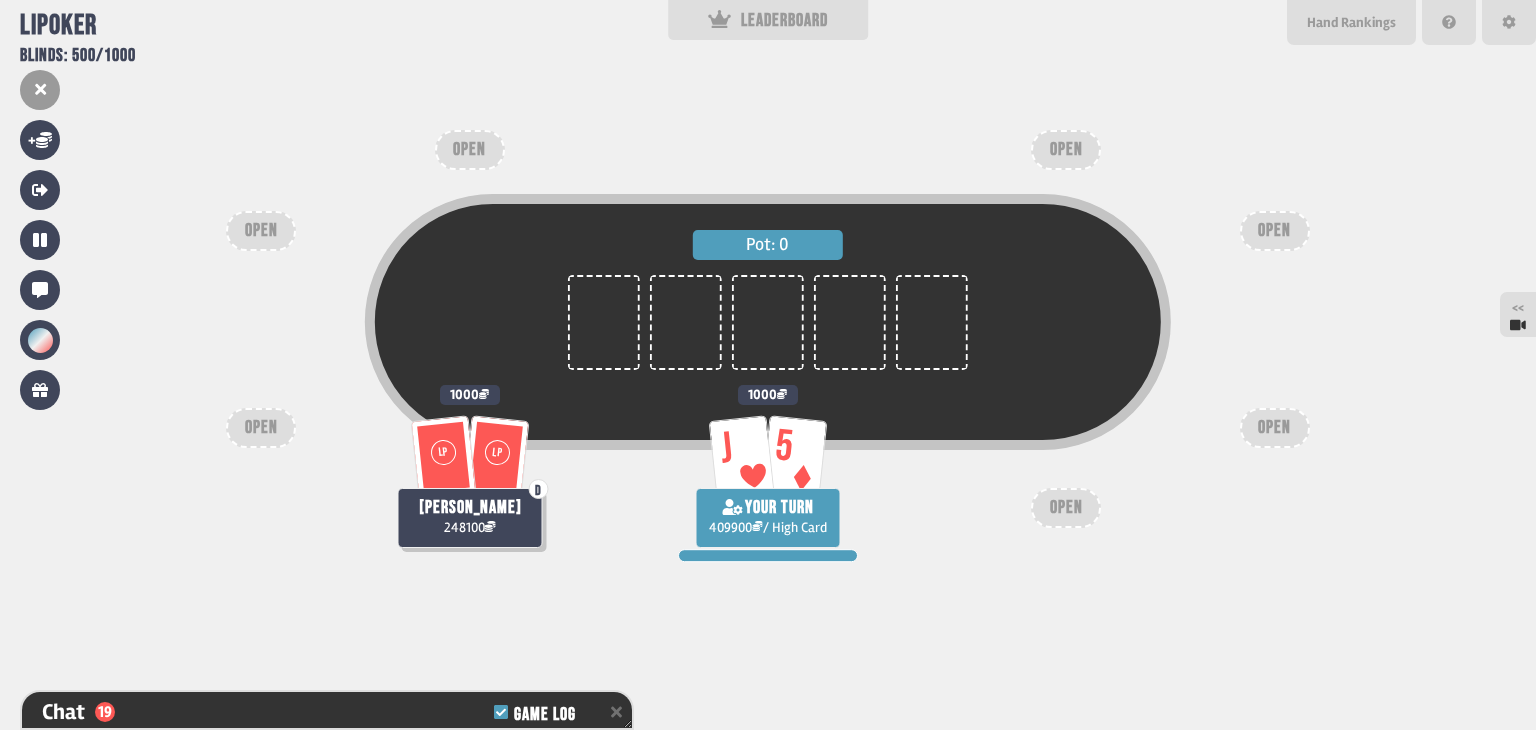 scroll, scrollTop: 4196, scrollLeft: 0, axis: vertical 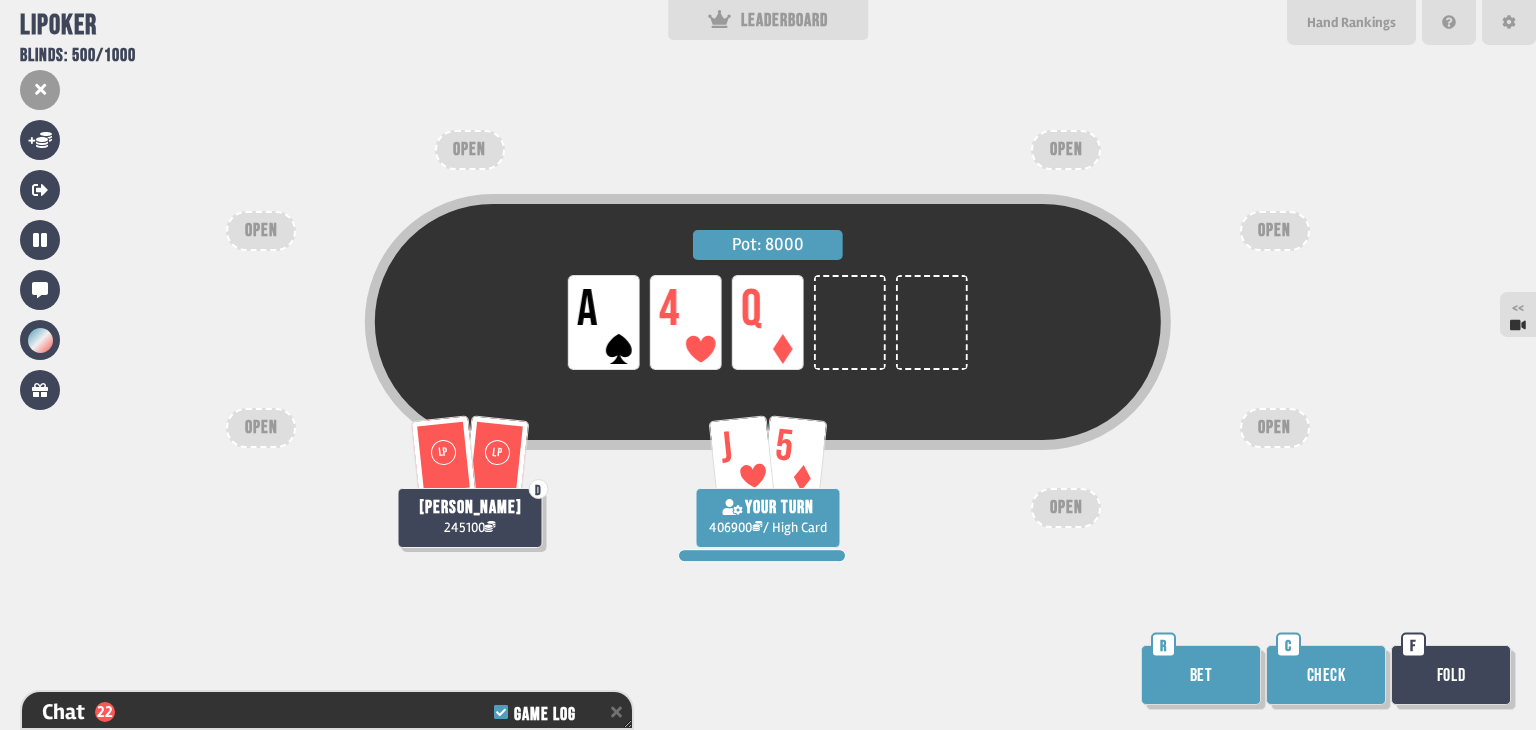 click on "Check" at bounding box center (1326, 675) 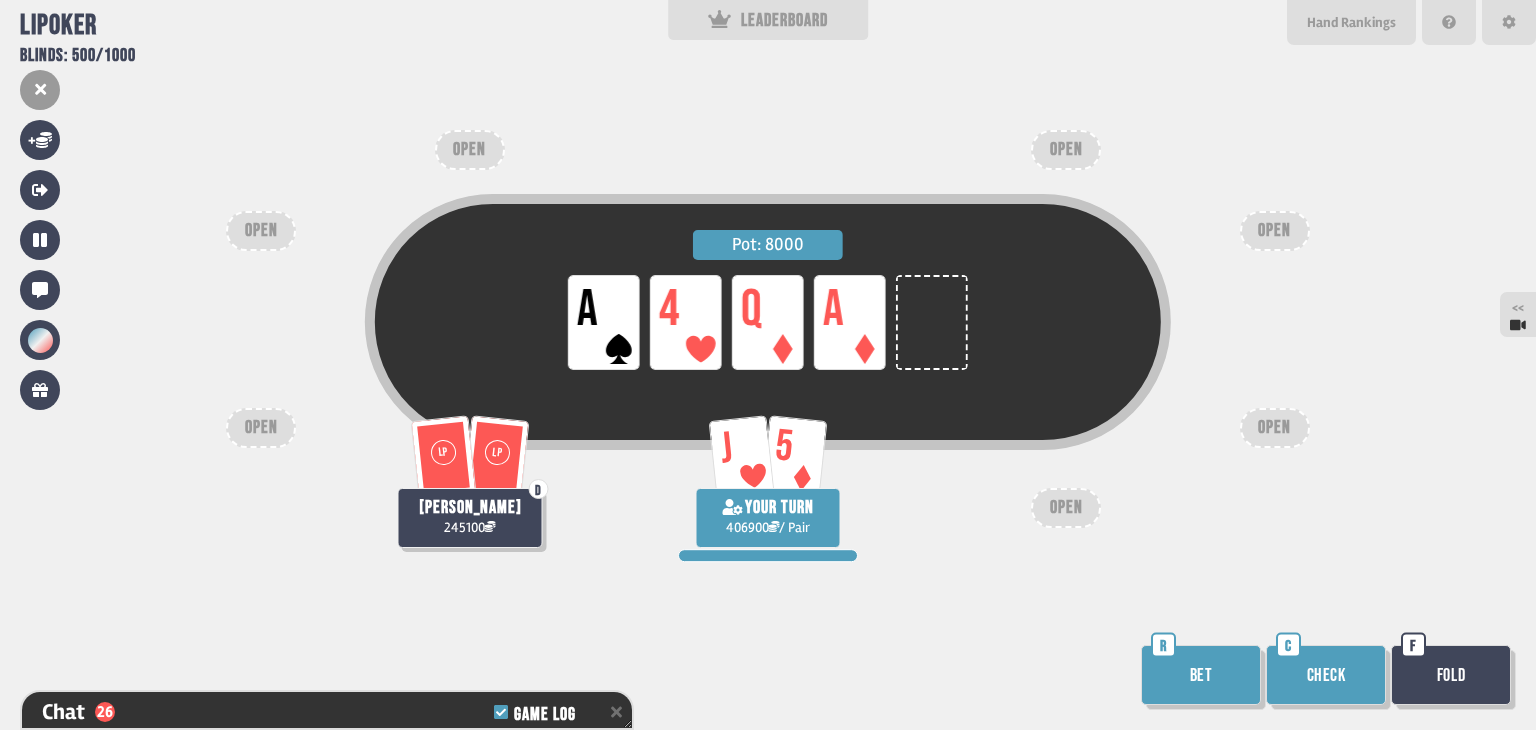 click on "Check" at bounding box center (1326, 675) 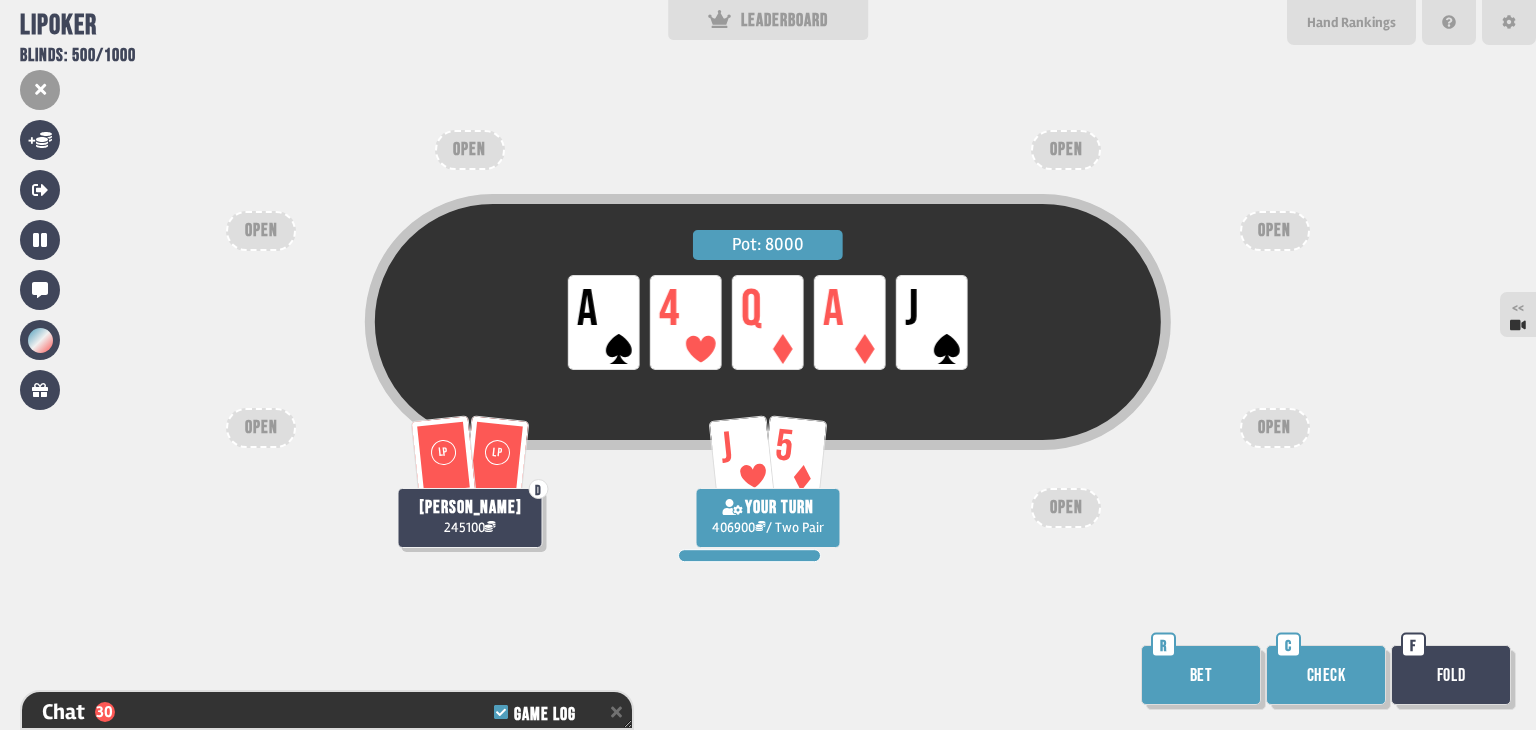 click on "Check" at bounding box center (1326, 675) 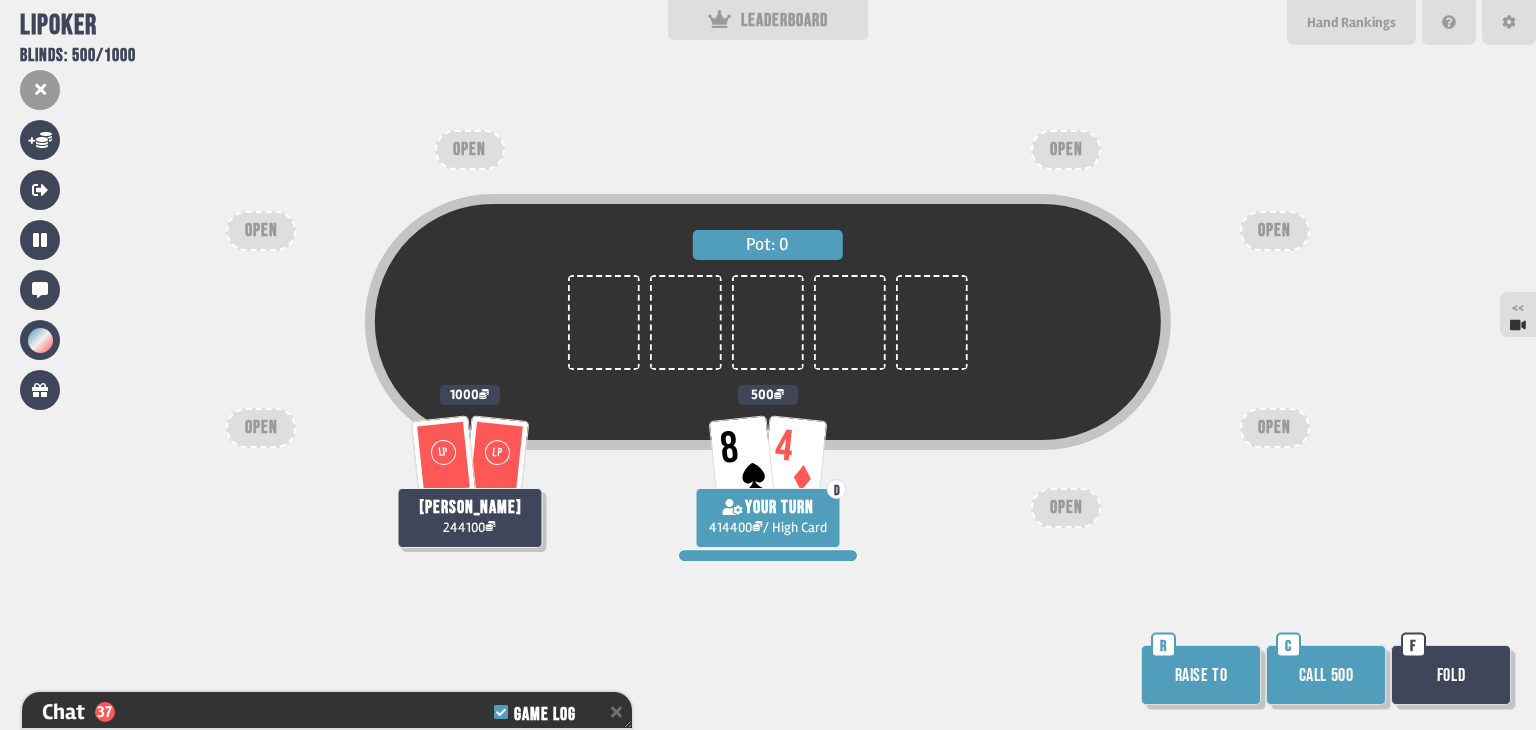 click on "Call 500" at bounding box center (1326, 675) 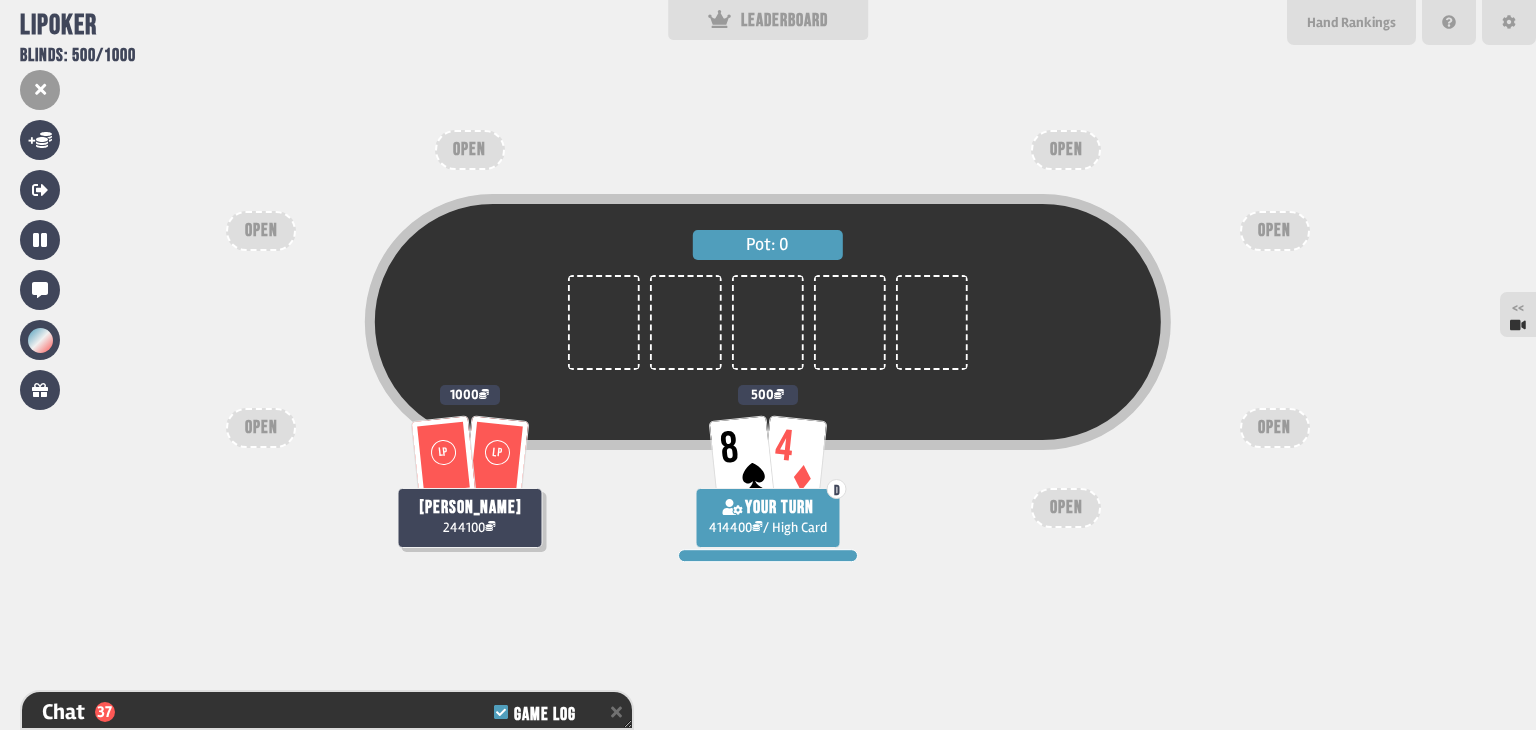 click on "Pot: 0   8 4 D YOUR TURN 414400   / High Card 500  LP [PERSON_NAME] 244100  1000  OPEN OPEN OPEN OPEN OPEN OPEN OPEN" at bounding box center (768, 365) 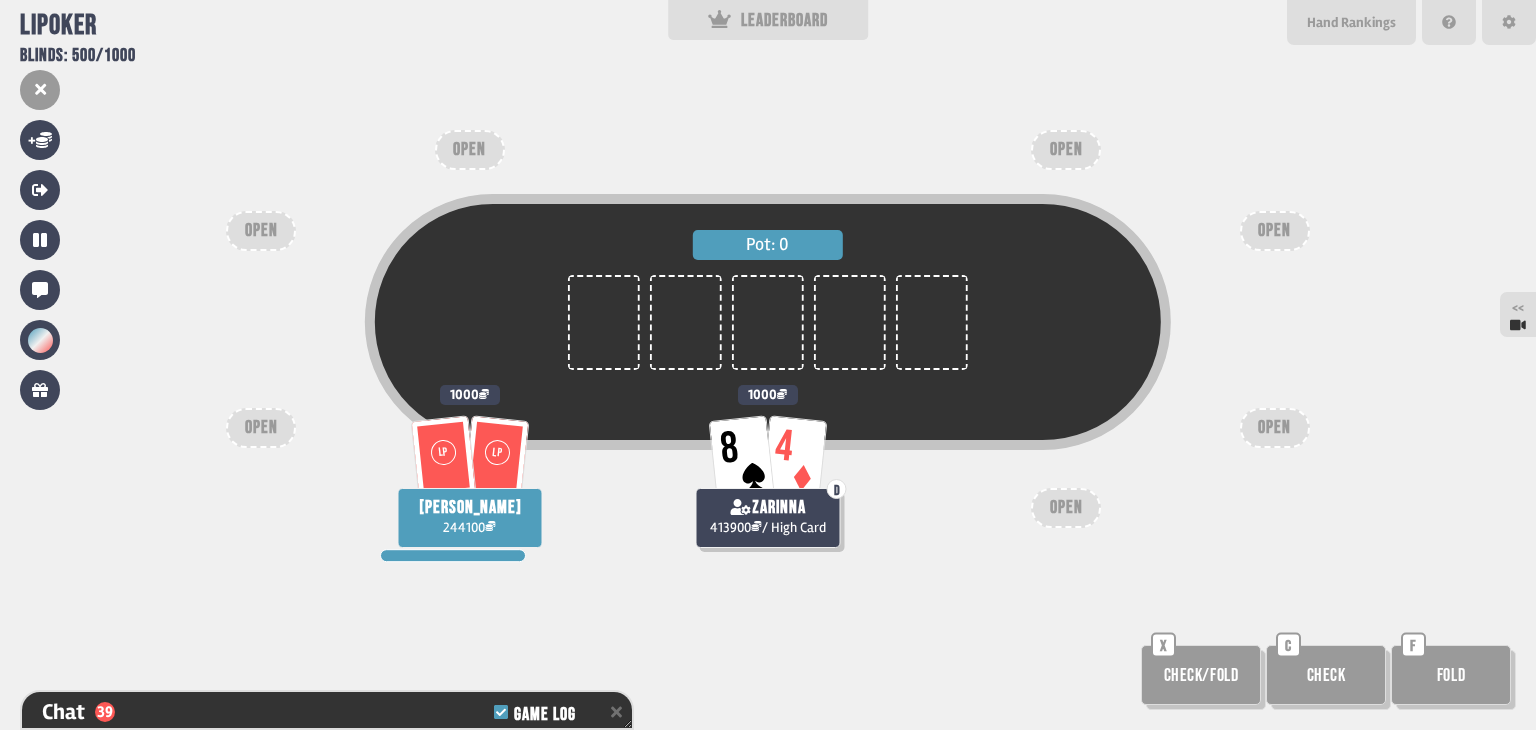 drag, startPoint x: 779, startPoint y: 289, endPoint x: 924, endPoint y: 306, distance: 145.99315 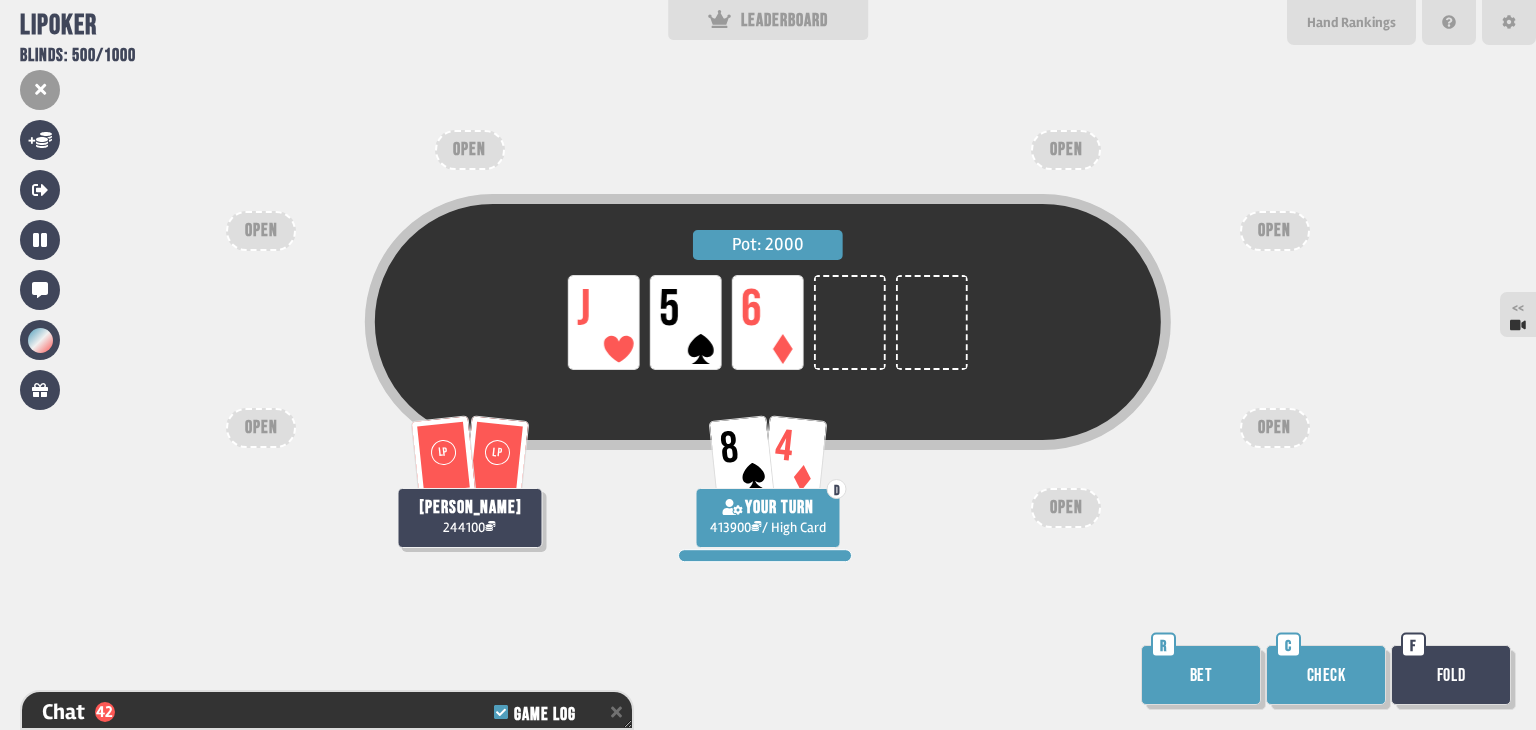 click on "Bet" at bounding box center (1201, 675) 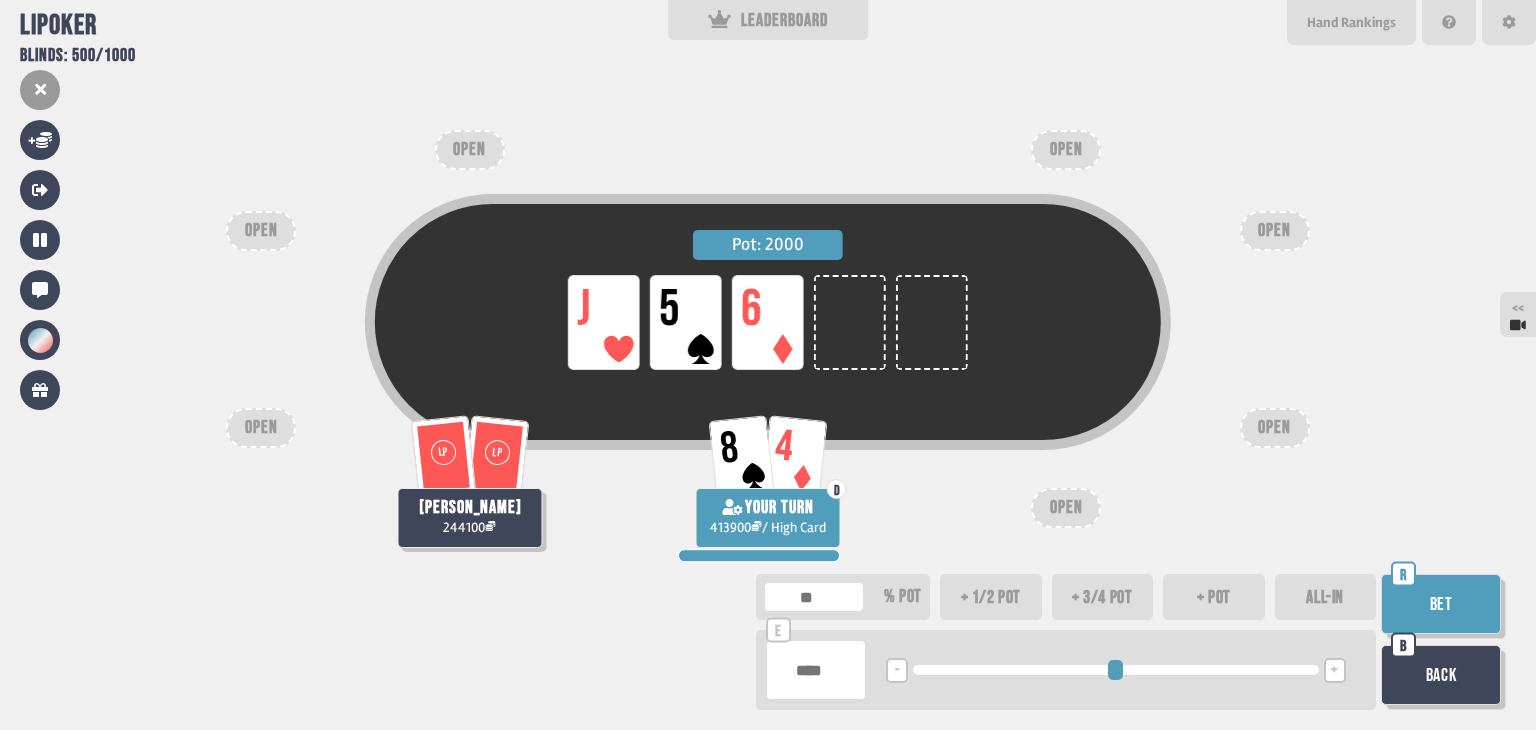 click on "+ 1/2 pot" at bounding box center [991, 597] 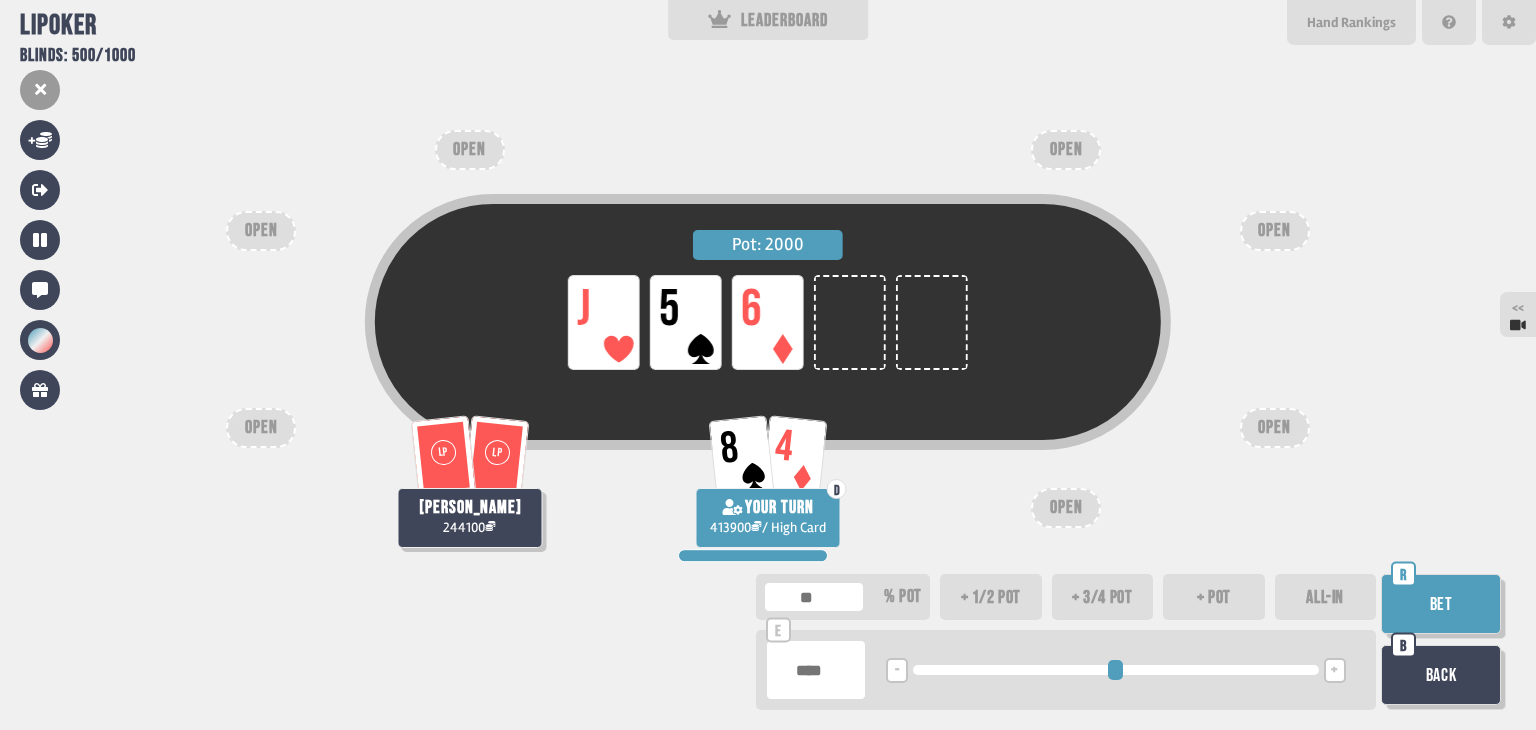 click on "+ 1/2 pot" at bounding box center (991, 597) 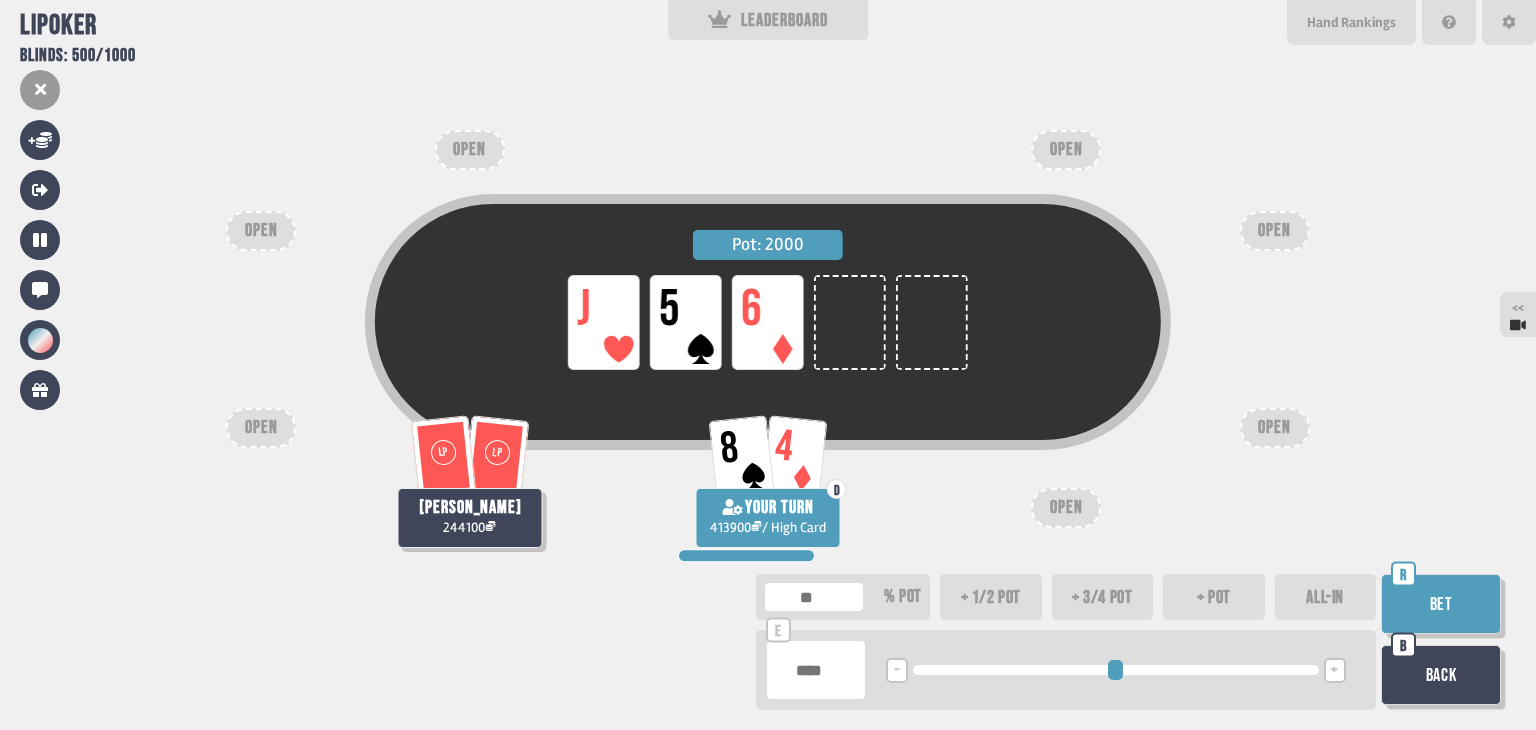 click on "+ 1/2 pot" at bounding box center (991, 597) 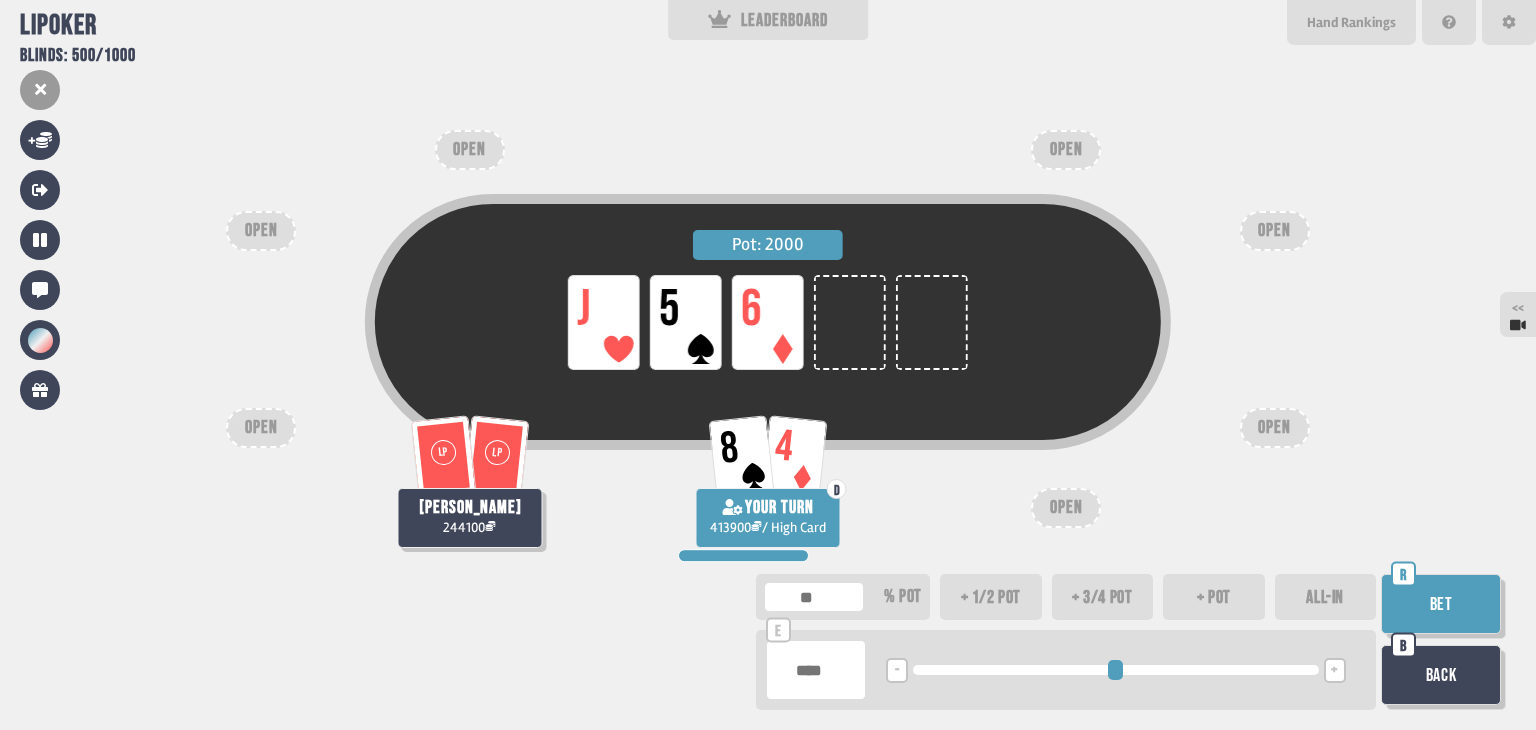 click on "+ 3/4 pot" at bounding box center (1103, 597) 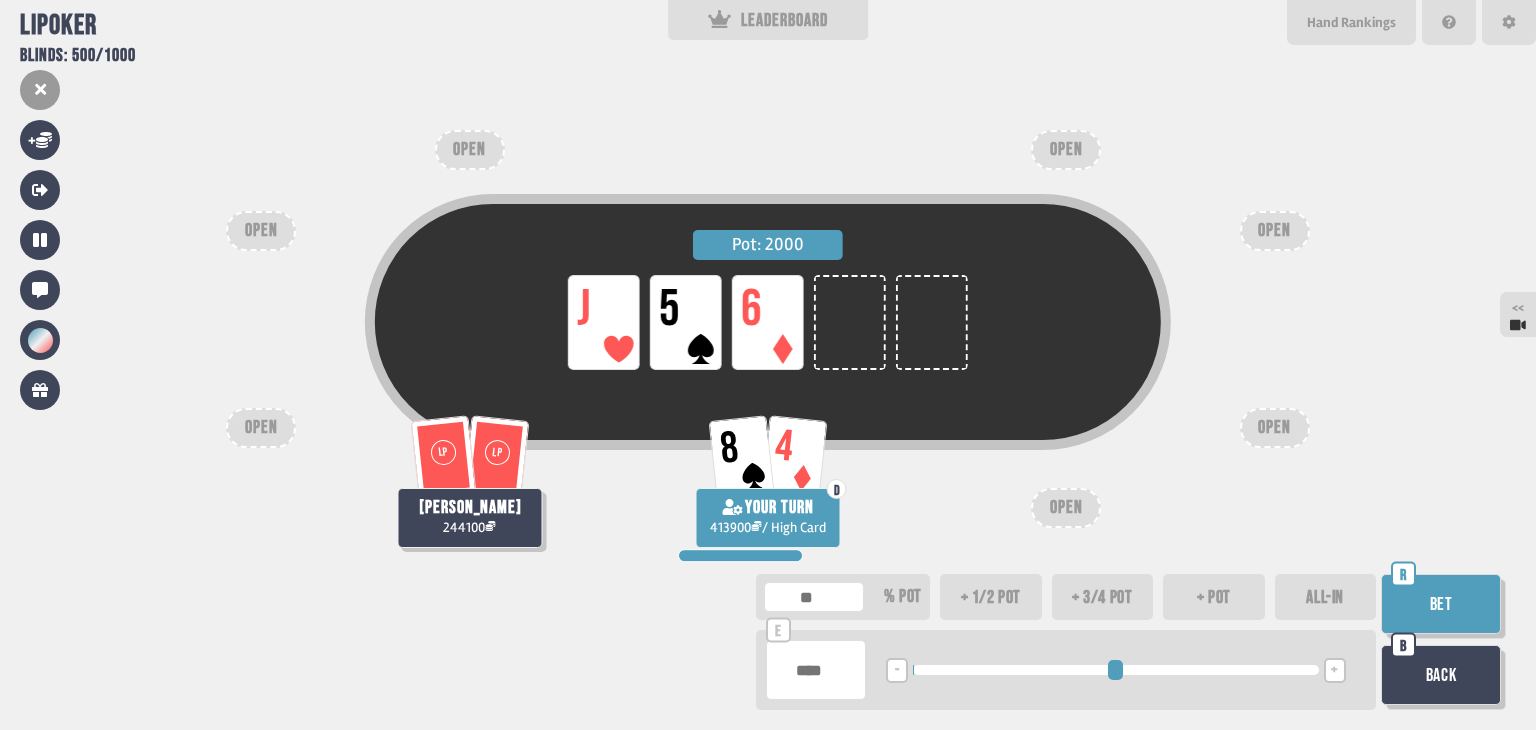 click on "Bet" at bounding box center (1441, 604) 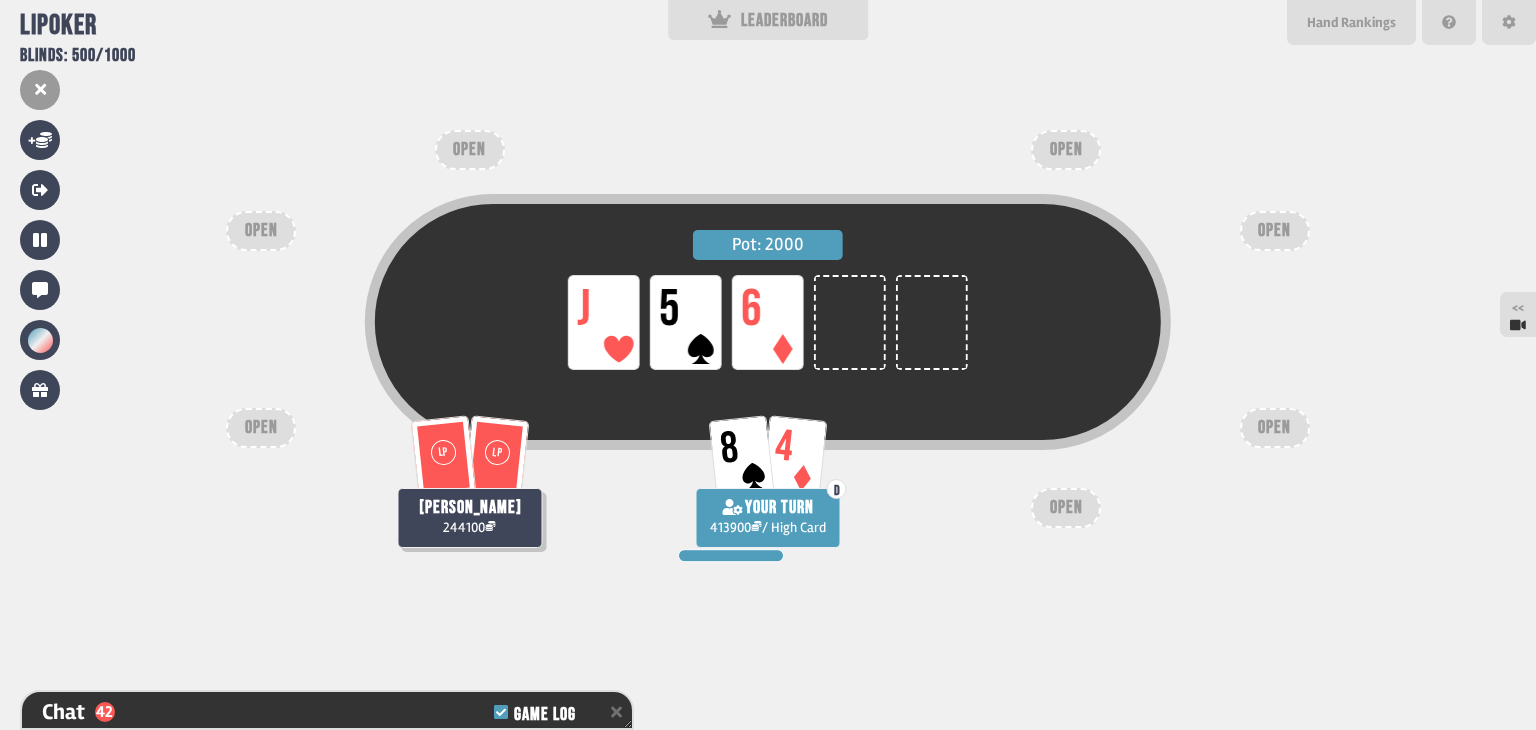 scroll, scrollTop: 4892, scrollLeft: 0, axis: vertical 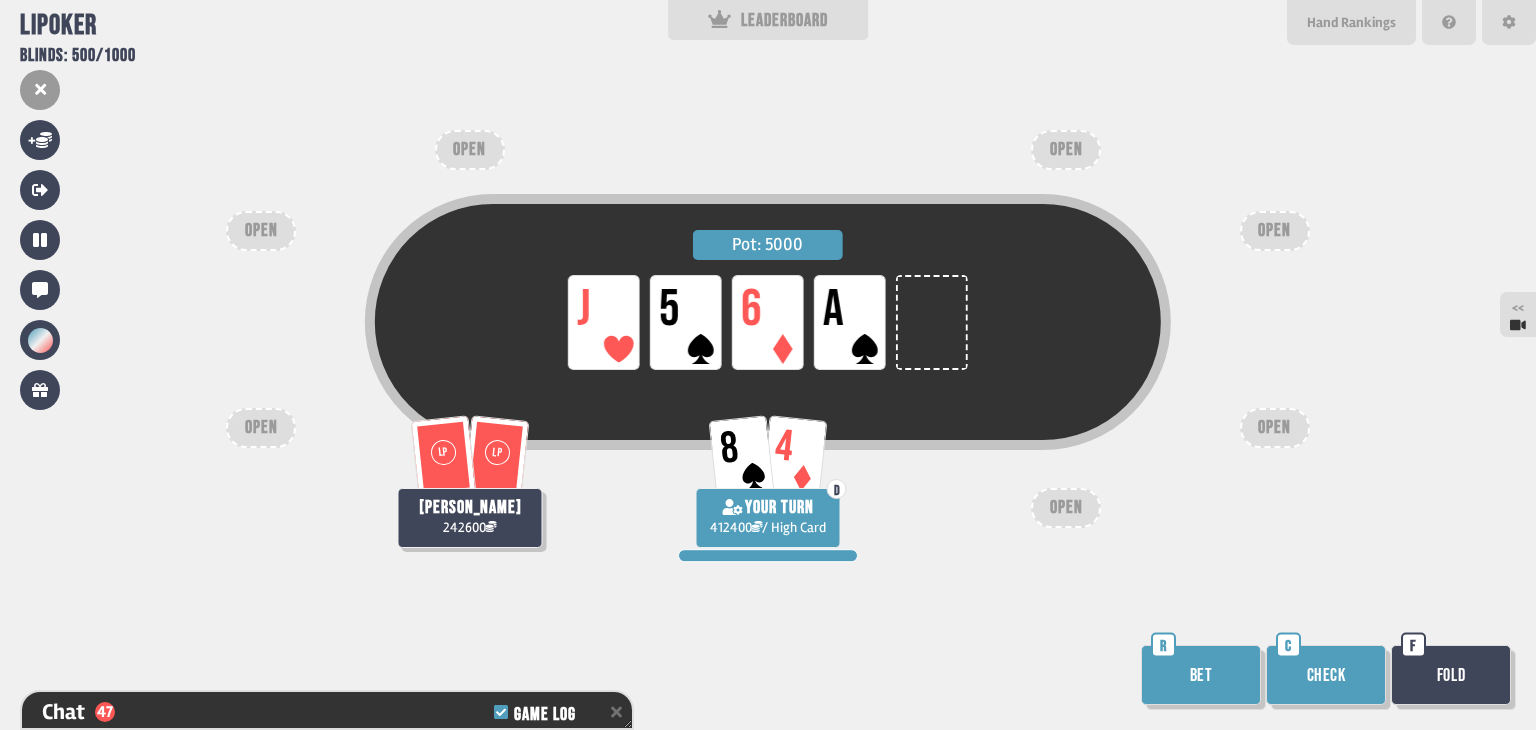 click on "Bet" at bounding box center (1201, 675) 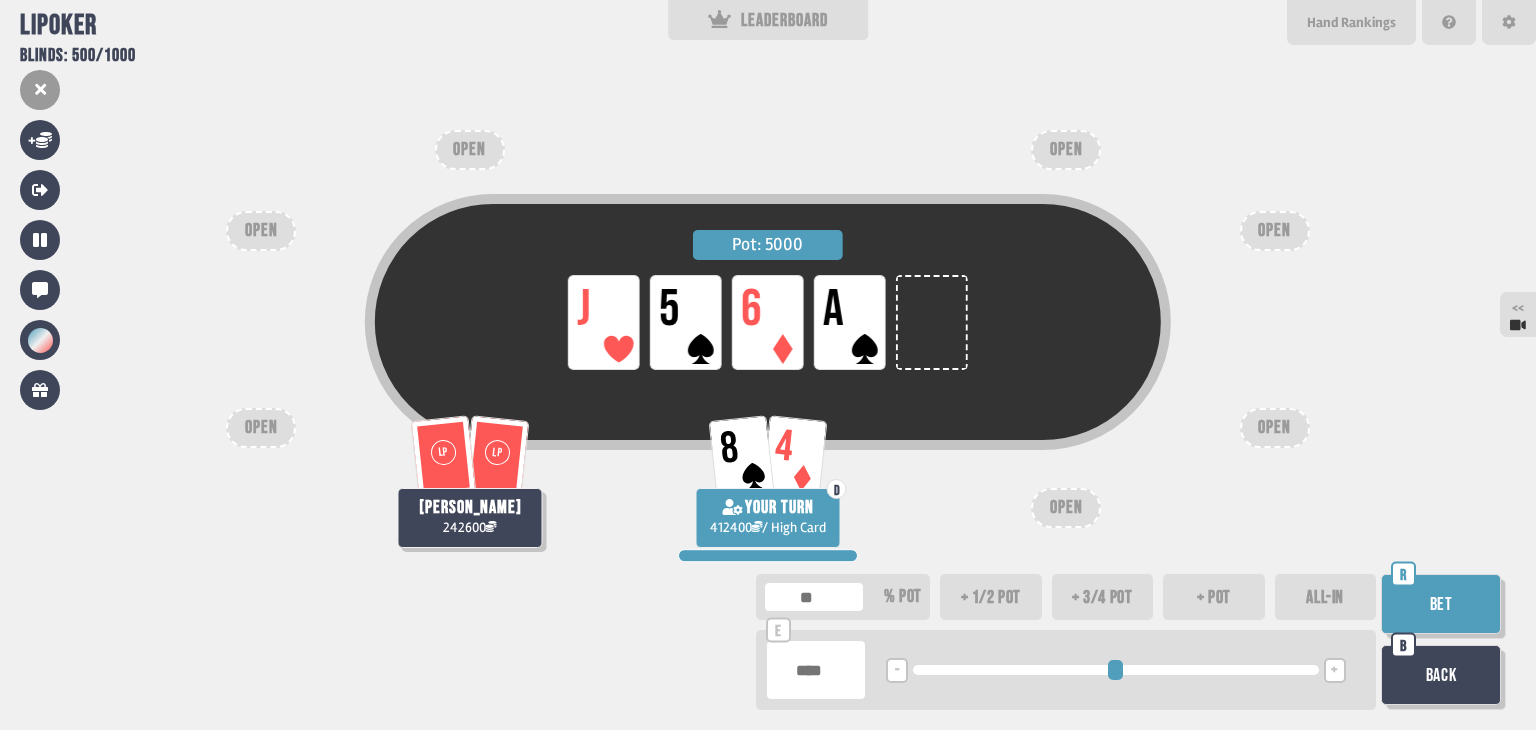 click on "+ 3/4 pot" at bounding box center [1103, 597] 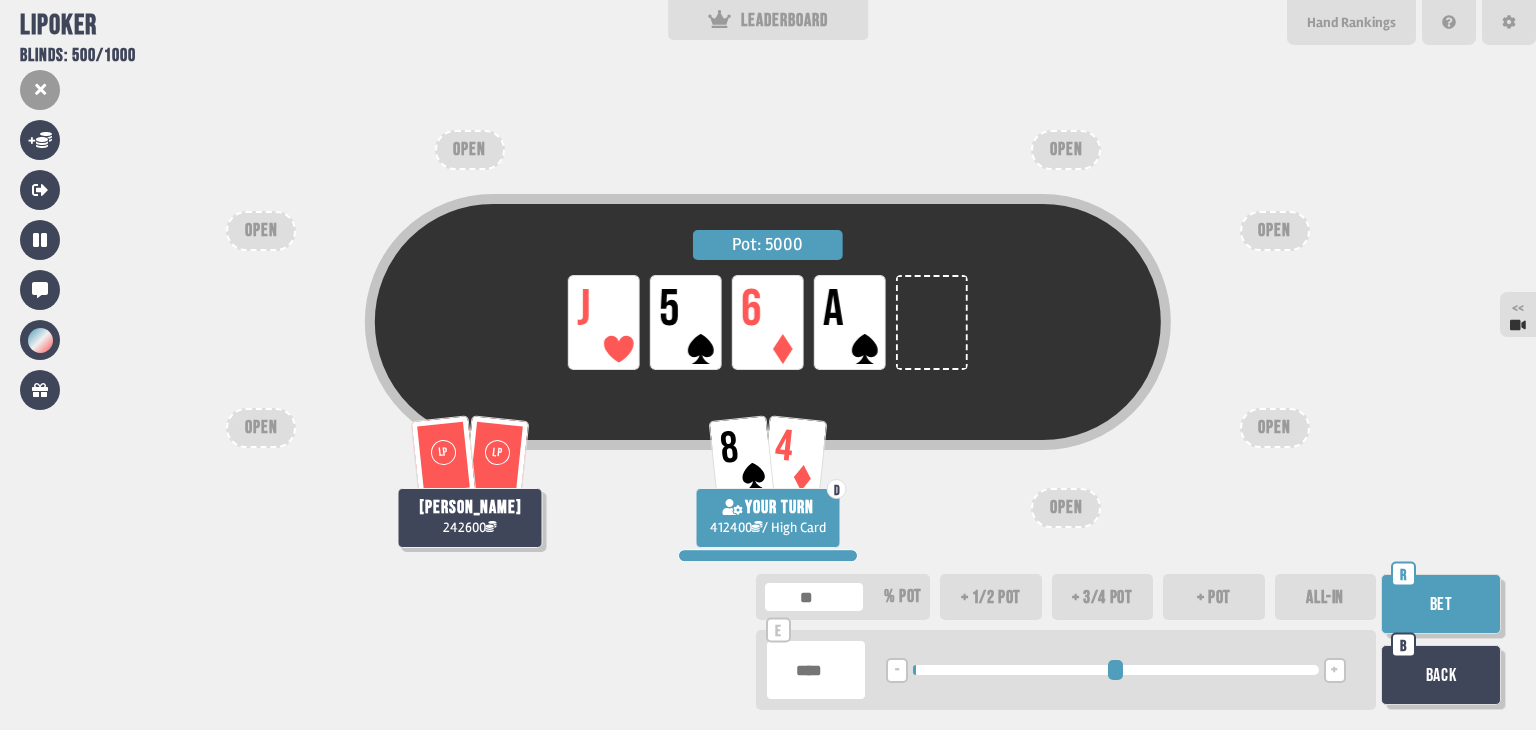 click on "ALL-IN" at bounding box center [1326, 597] 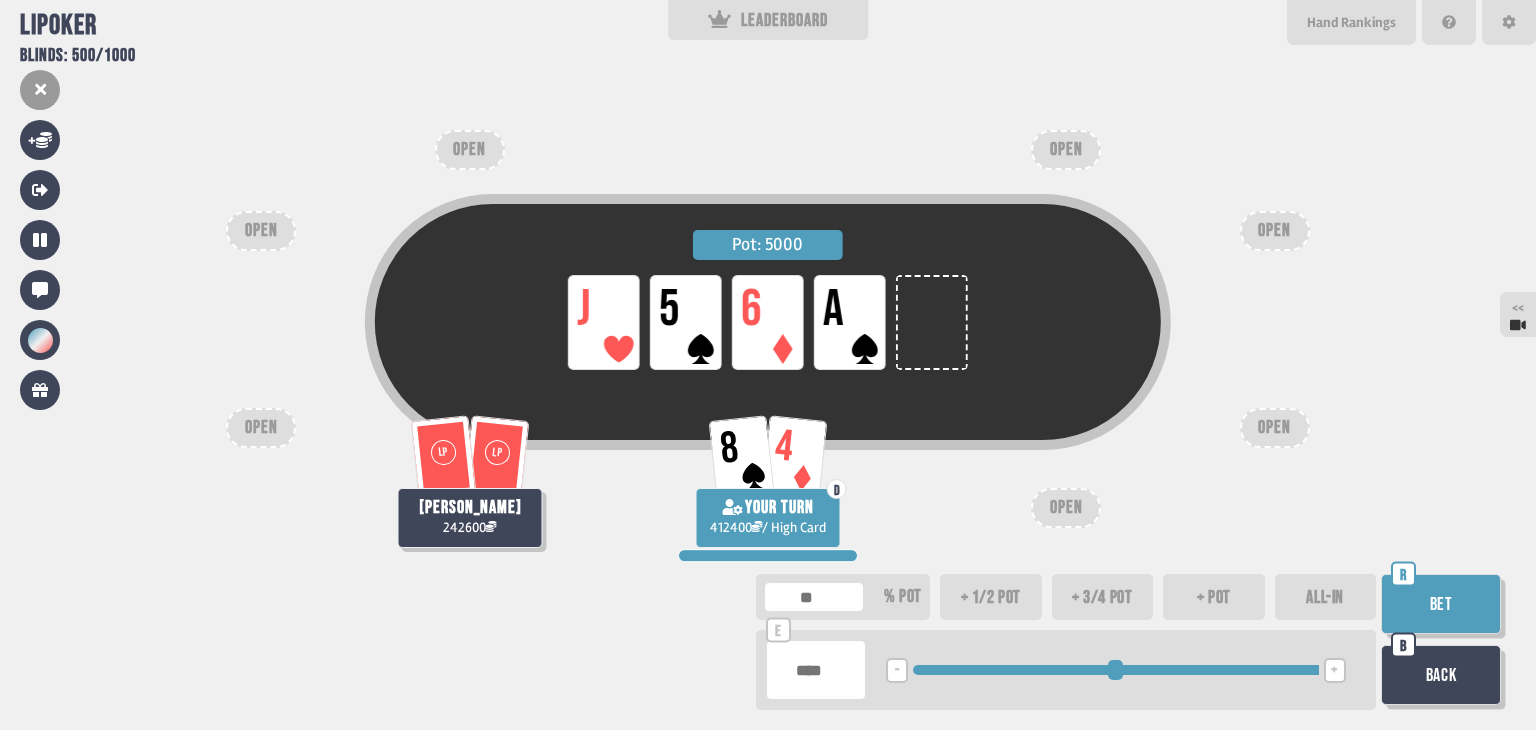 click on "Bet" at bounding box center (1441, 604) 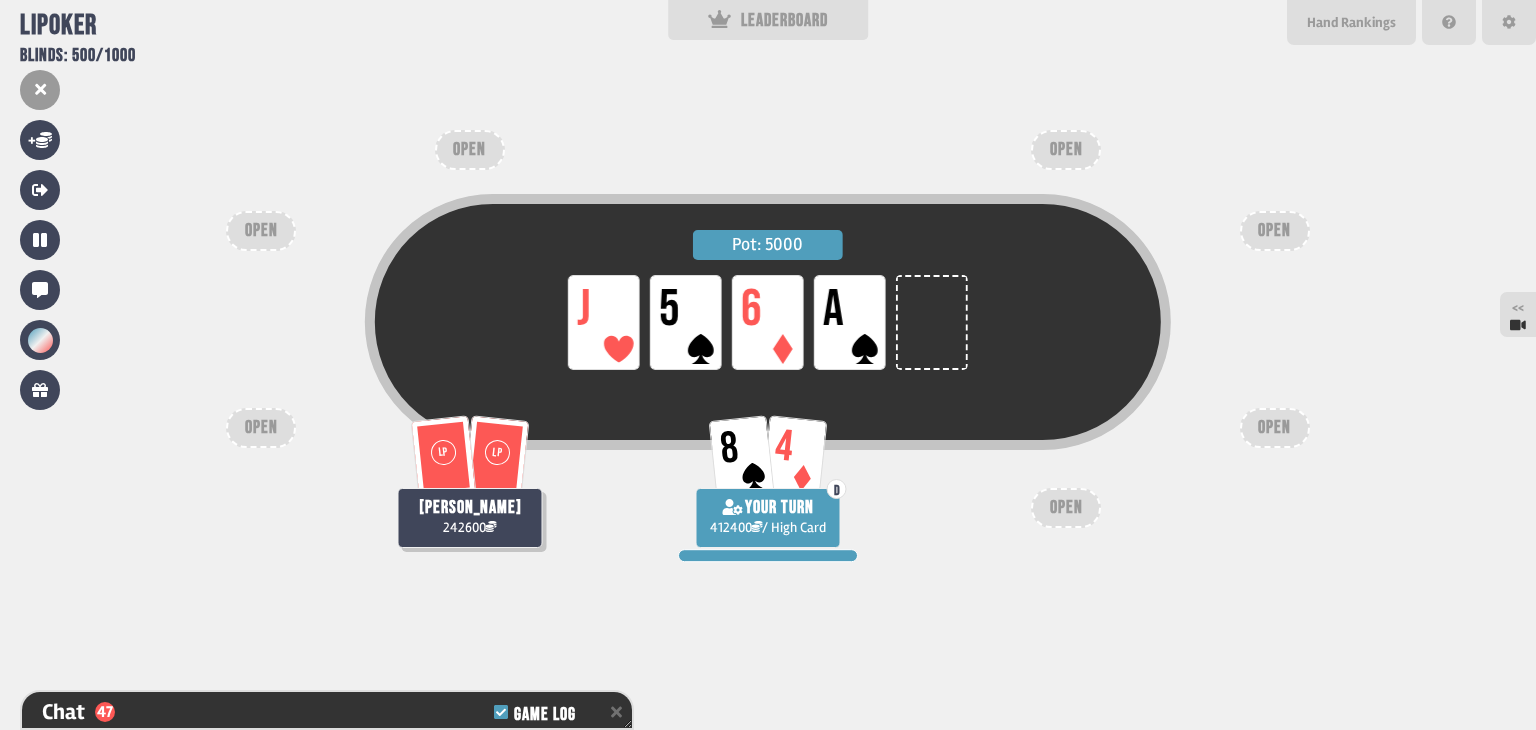 scroll, scrollTop: 5008, scrollLeft: 0, axis: vertical 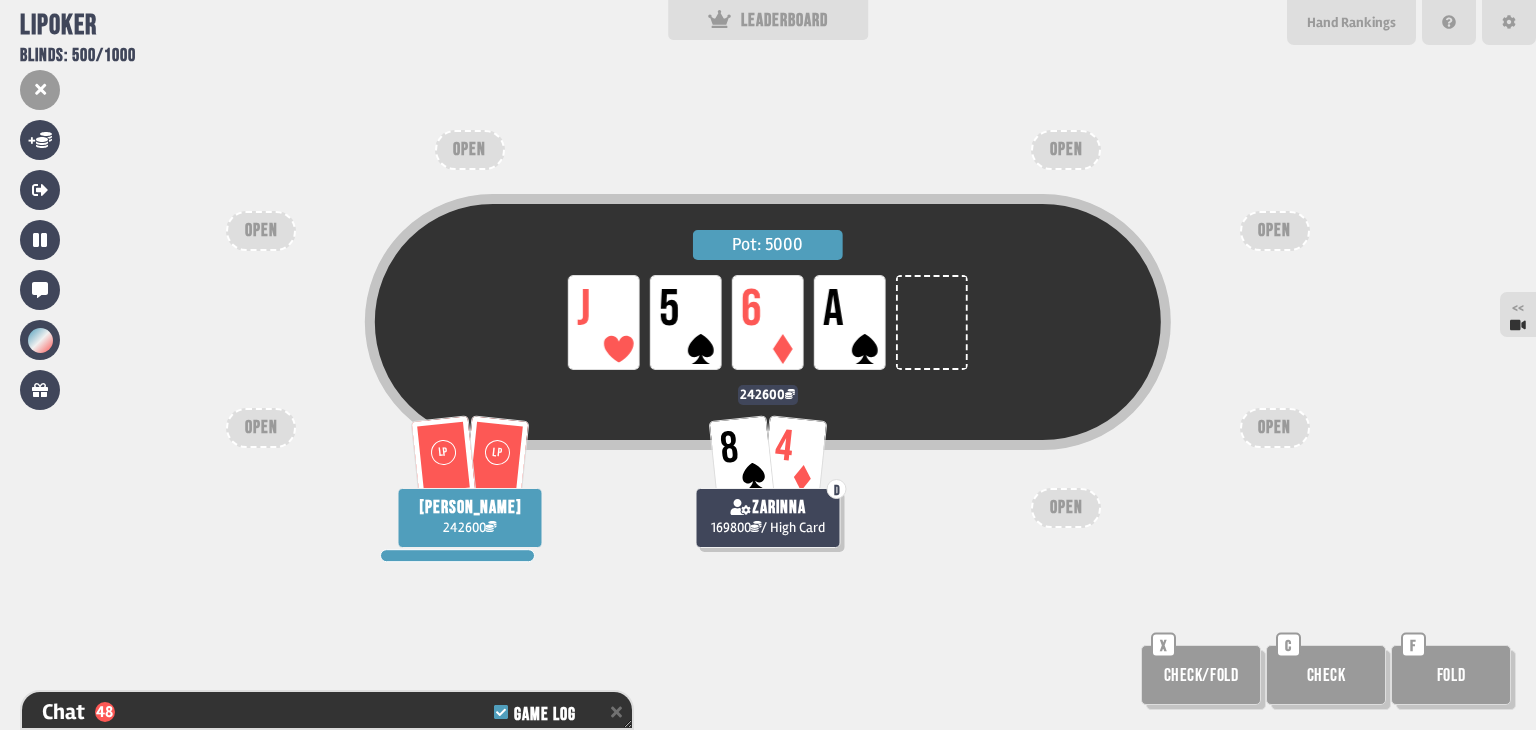 click on "Pot: 5000   LP J LP 5 LP 6 LP A 8 4 D zarinna 169800   / High Card 242600  LP [PERSON_NAME] 242600  OPEN OPEN OPEN OPEN OPEN OPEN OPEN Check/Fold X Check C Fold F" at bounding box center (768, 365) 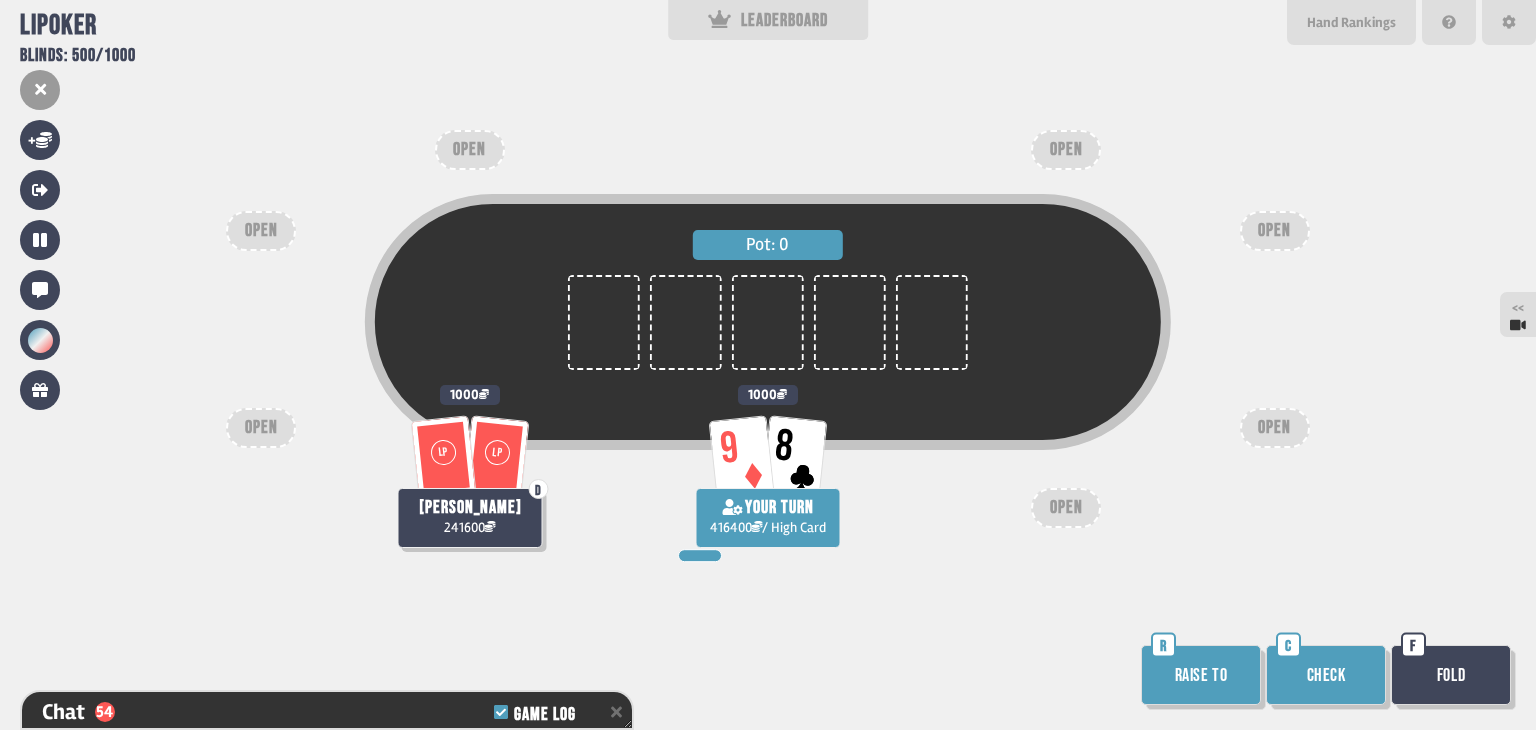 click on "Raise to" at bounding box center [1201, 675] 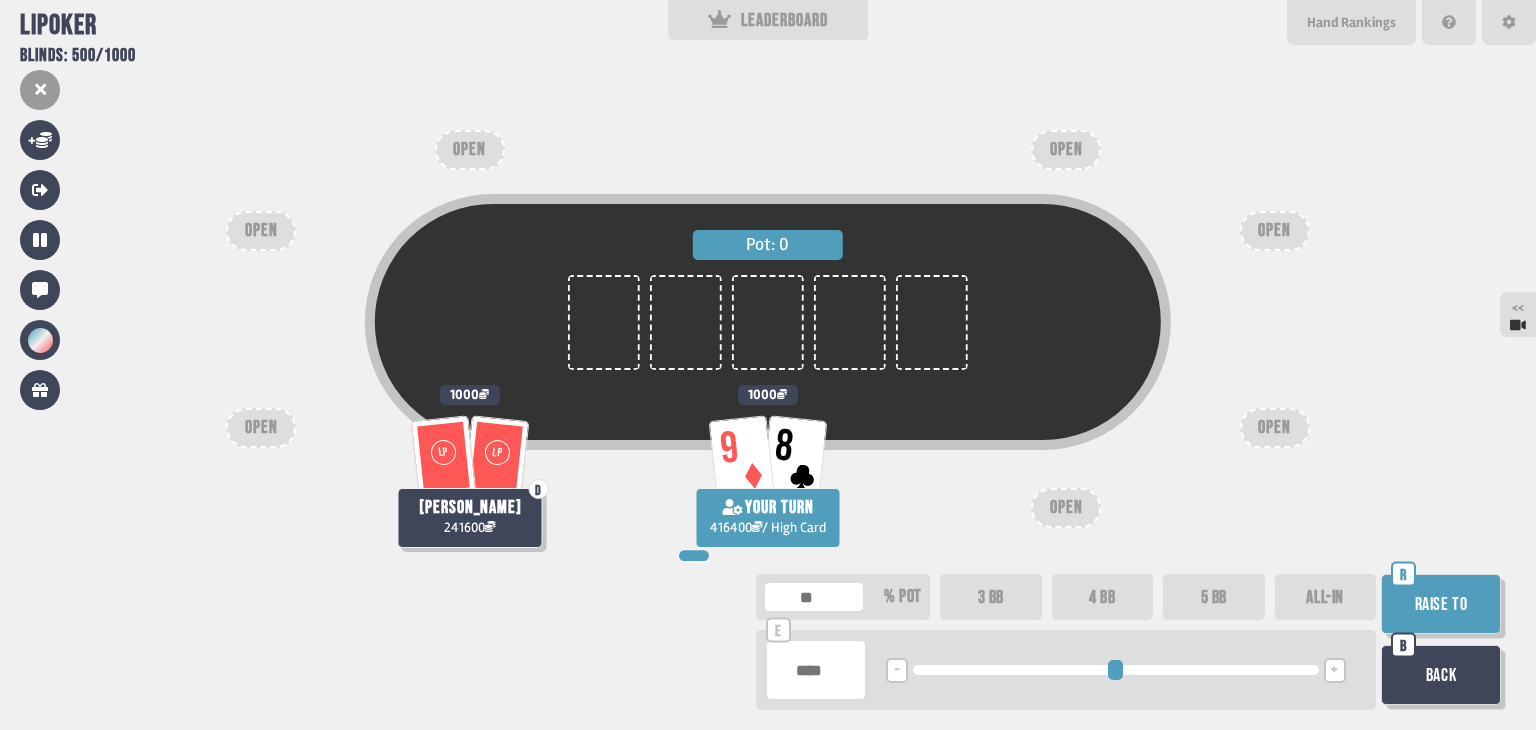 click on "4 BB" at bounding box center (1103, 597) 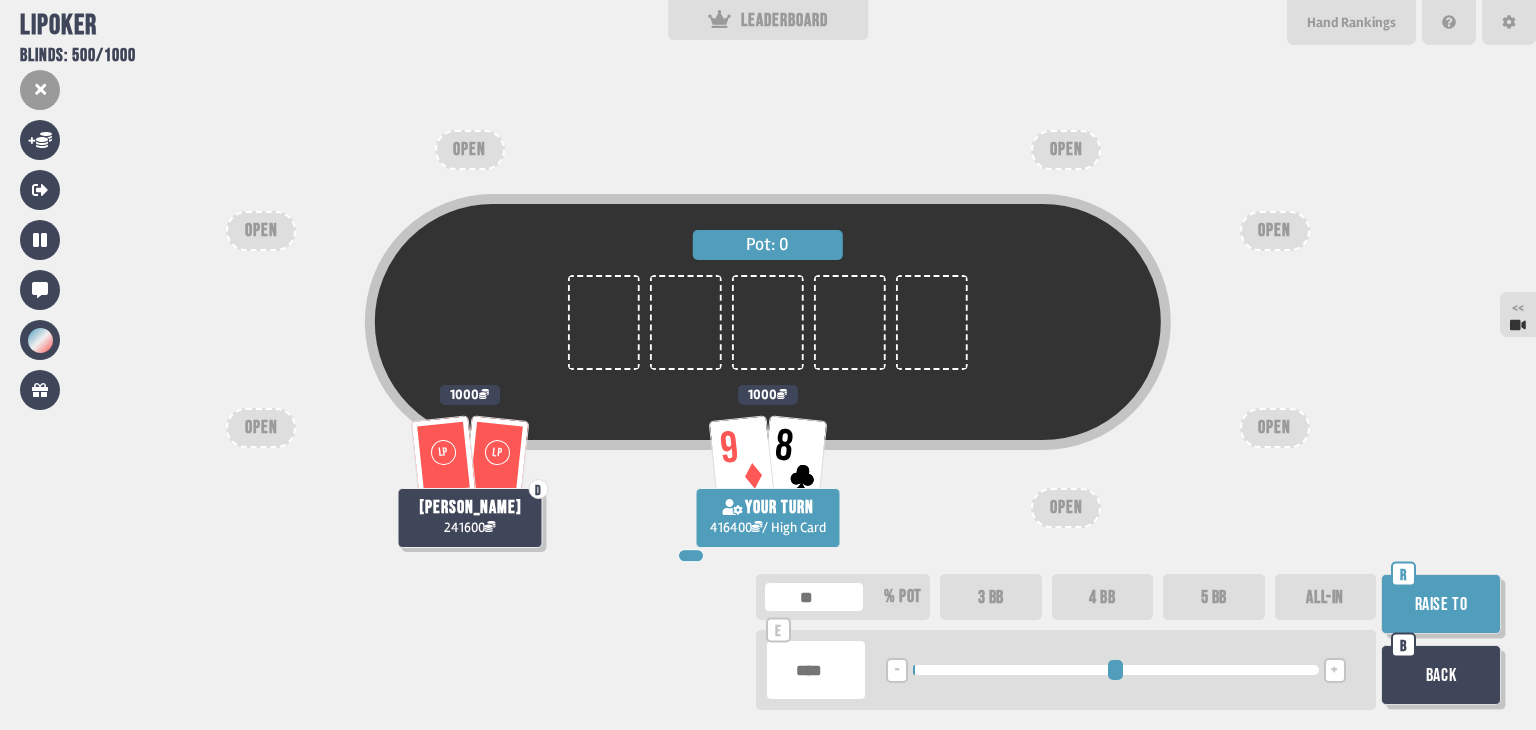 click on "Raise to" at bounding box center [1441, 604] 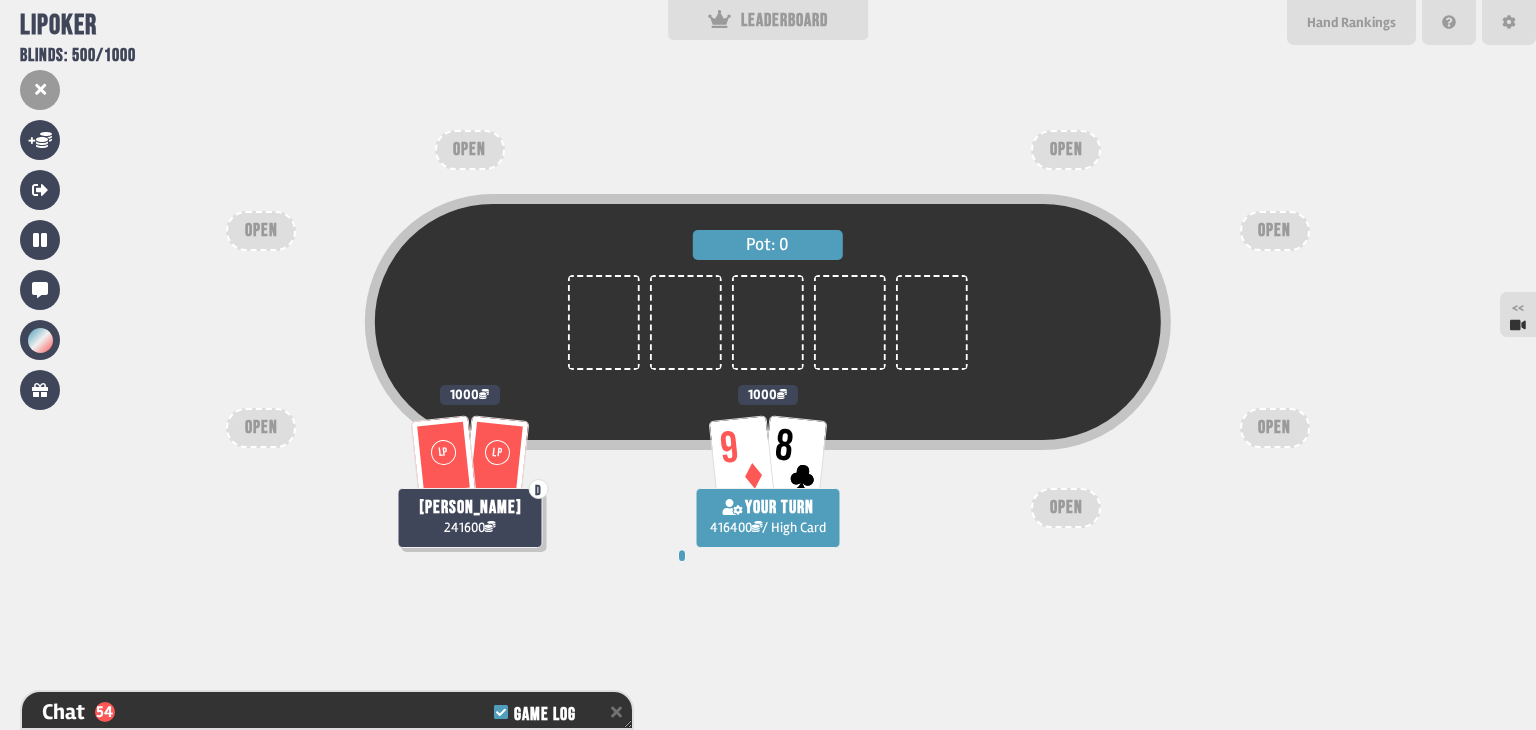 scroll, scrollTop: 5240, scrollLeft: 0, axis: vertical 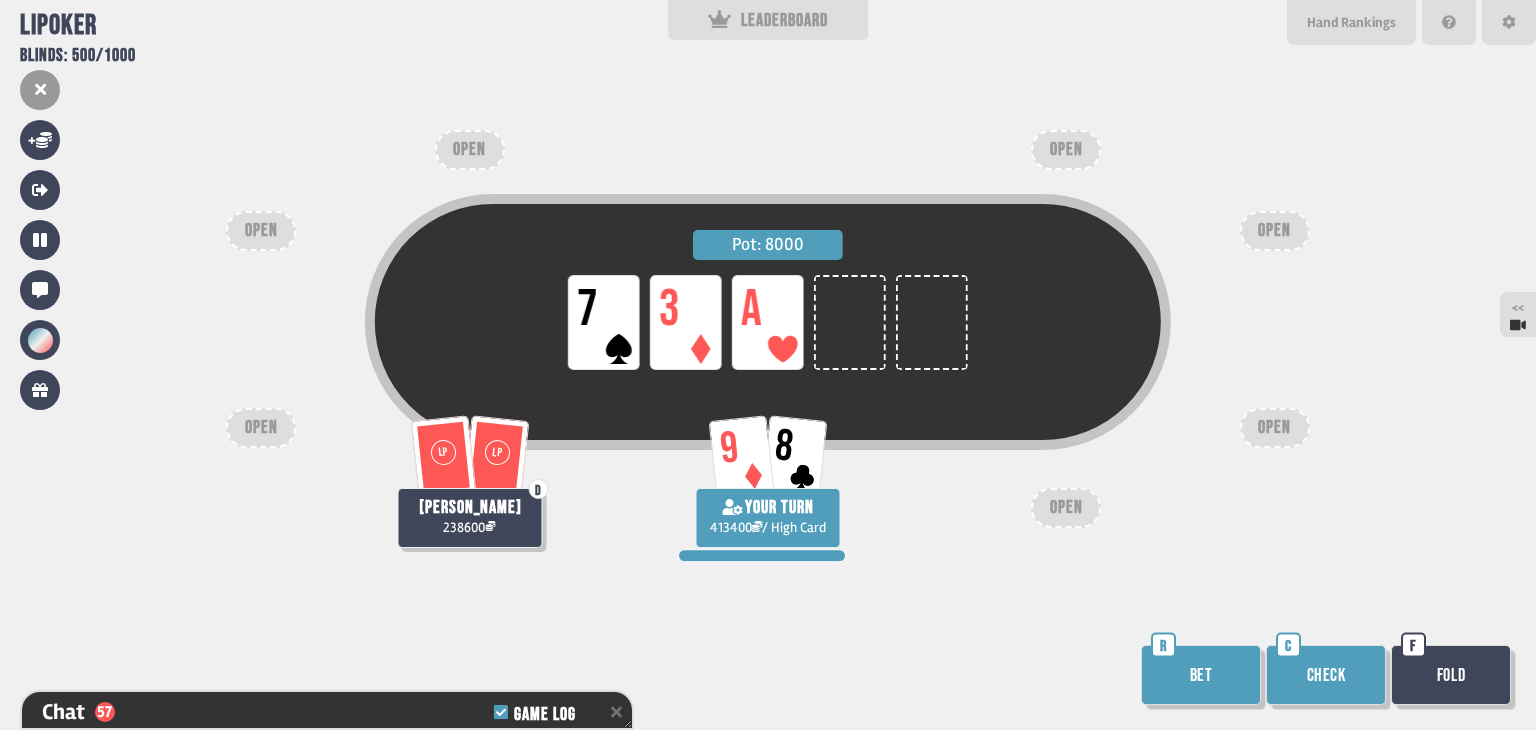 click on "Check" at bounding box center [1326, 675] 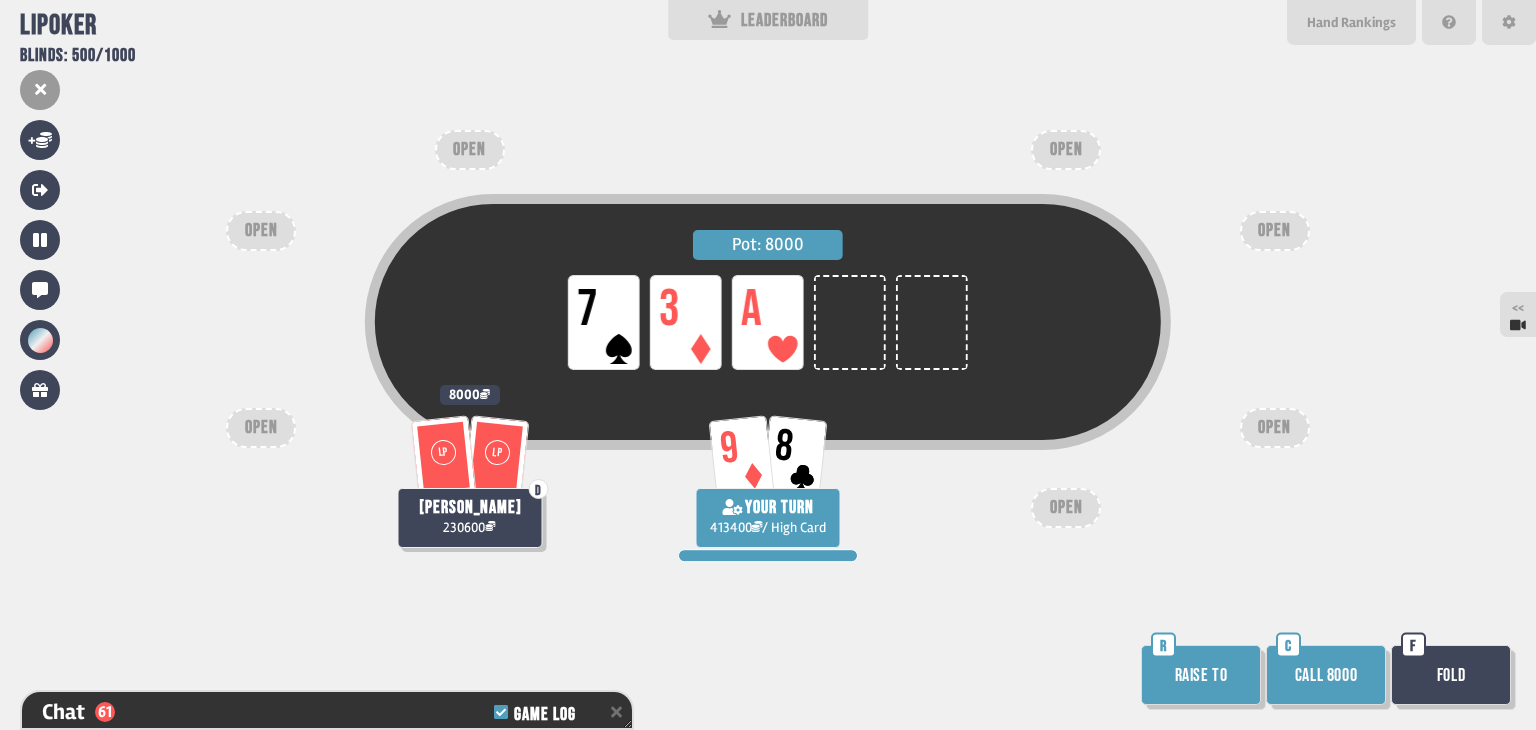 click on "Call 8000" at bounding box center (1326, 675) 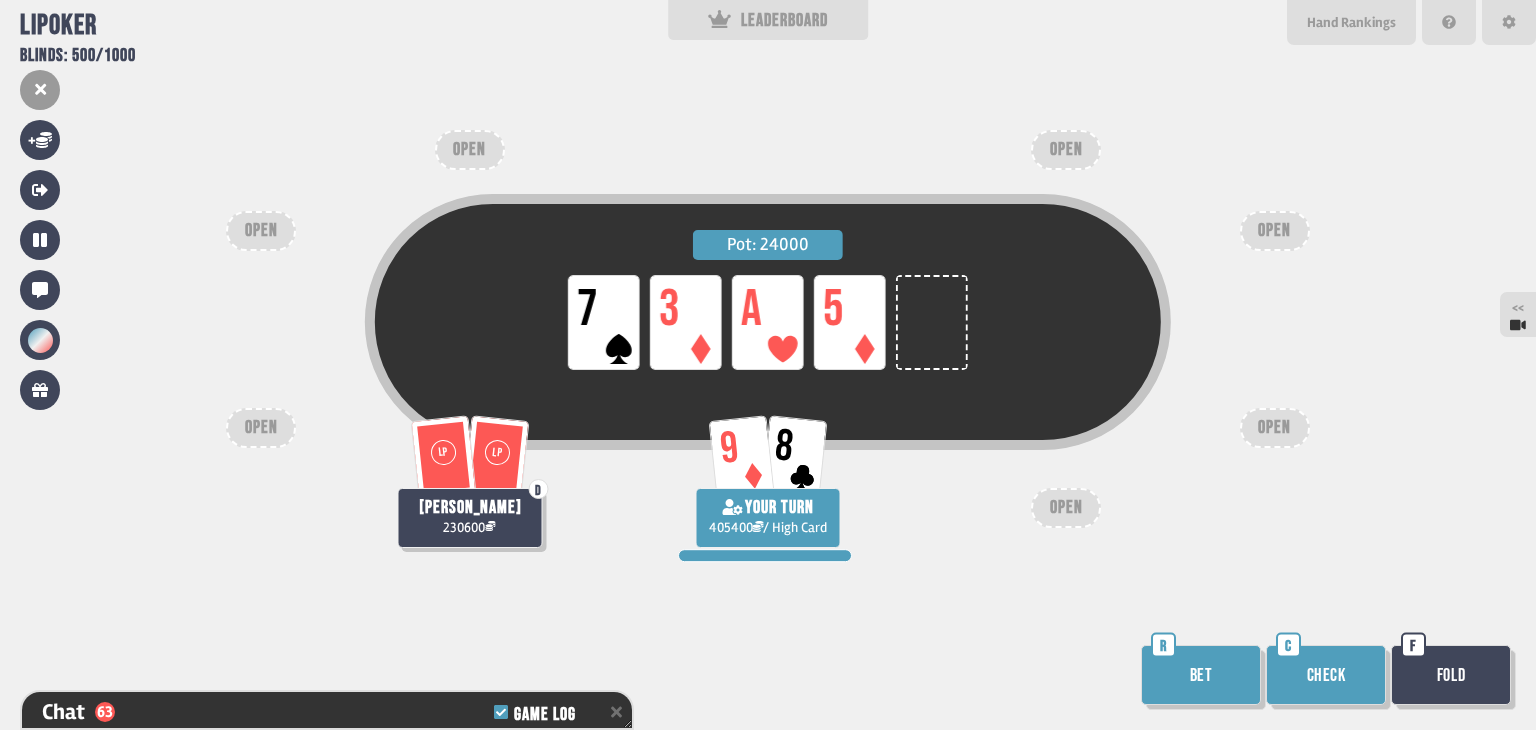 click on "Check" at bounding box center [1326, 675] 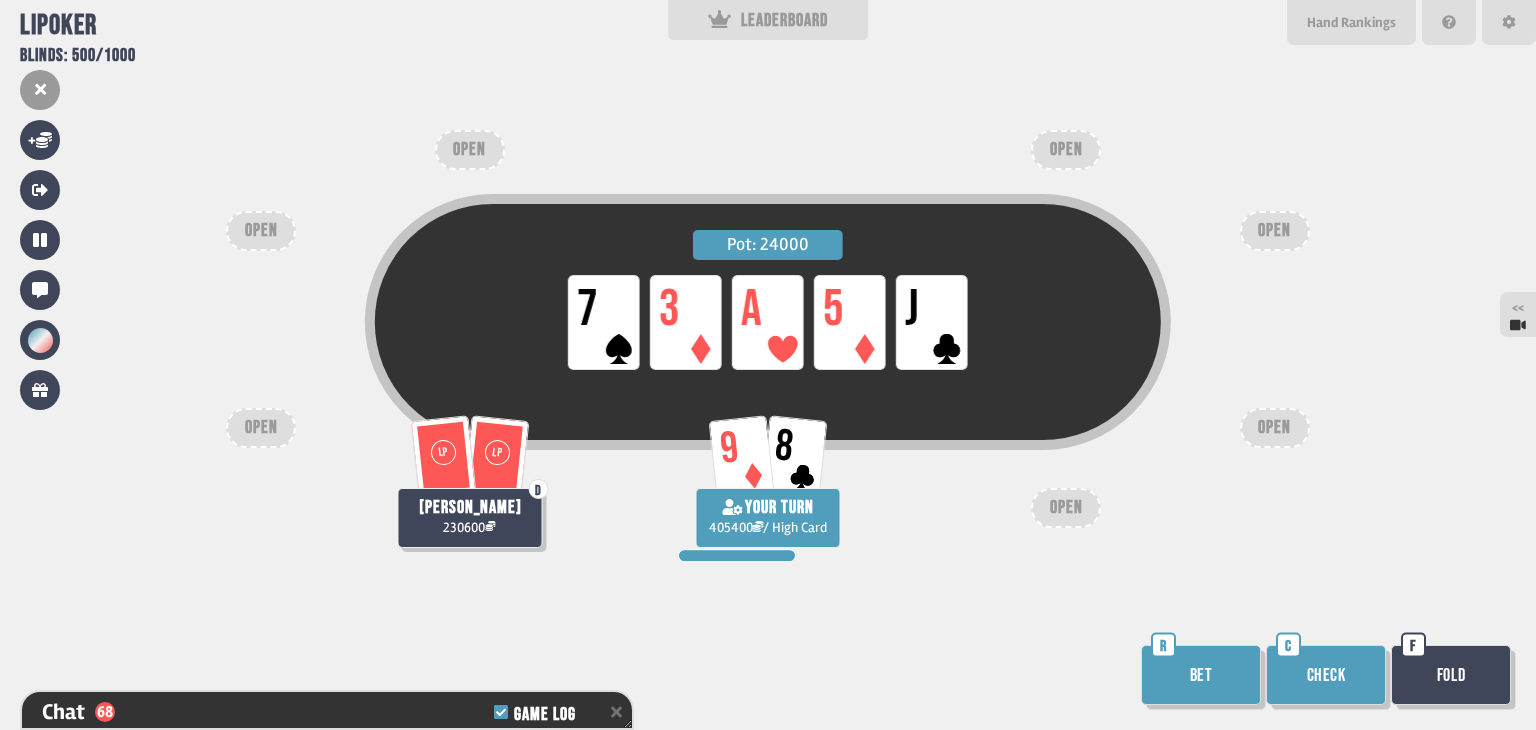 click on "Bet" at bounding box center [1201, 675] 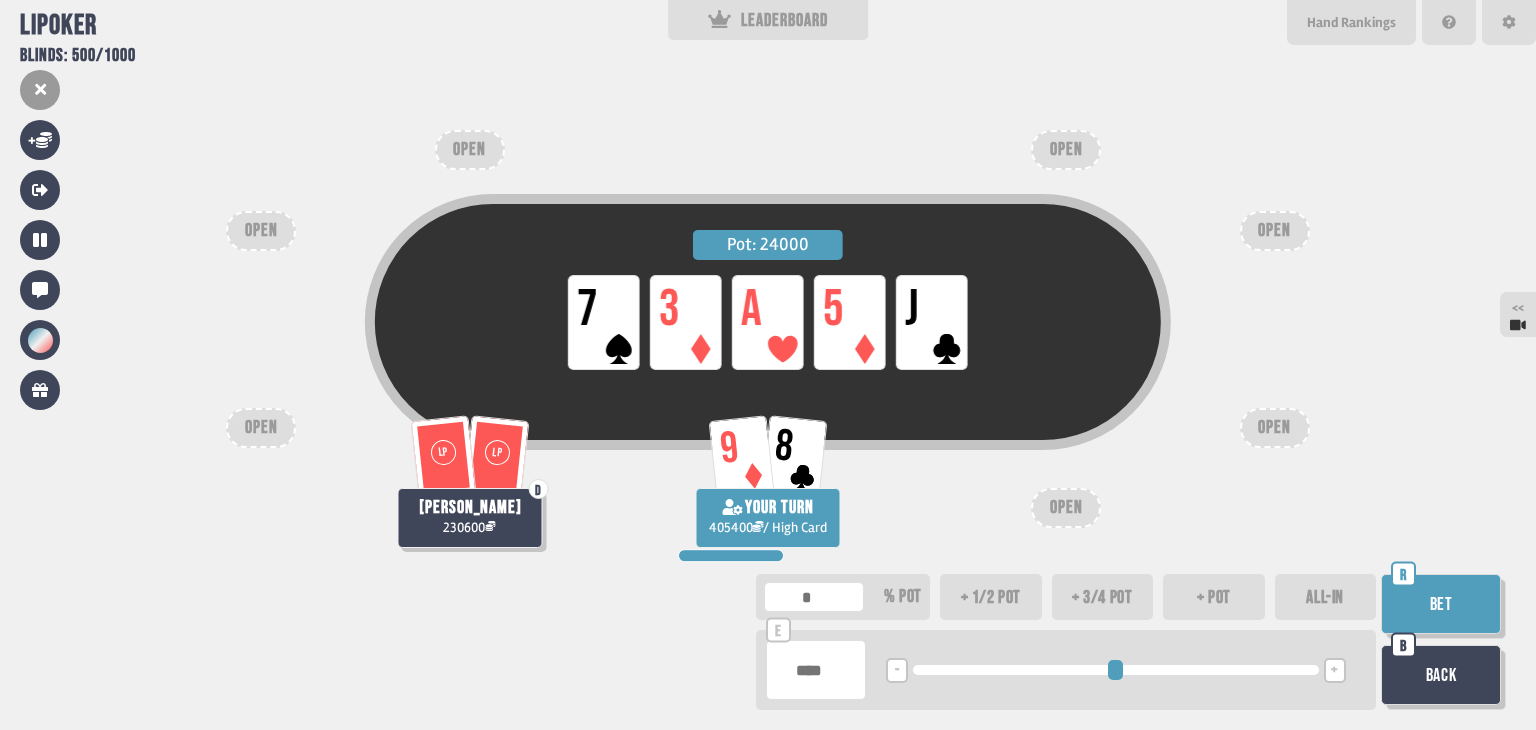 click on "+ 1/2 pot" at bounding box center [991, 597] 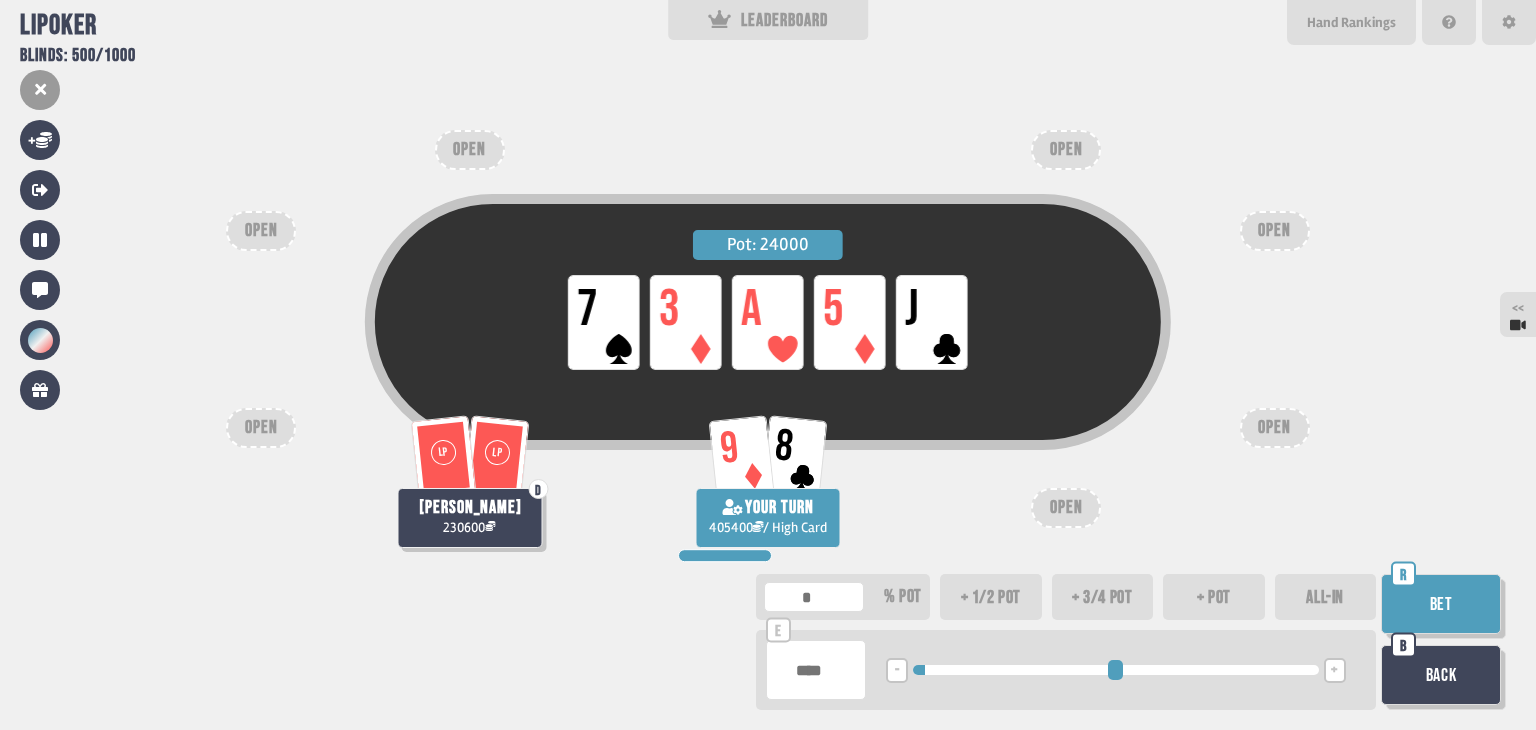 click on "Bet" at bounding box center [1441, 604] 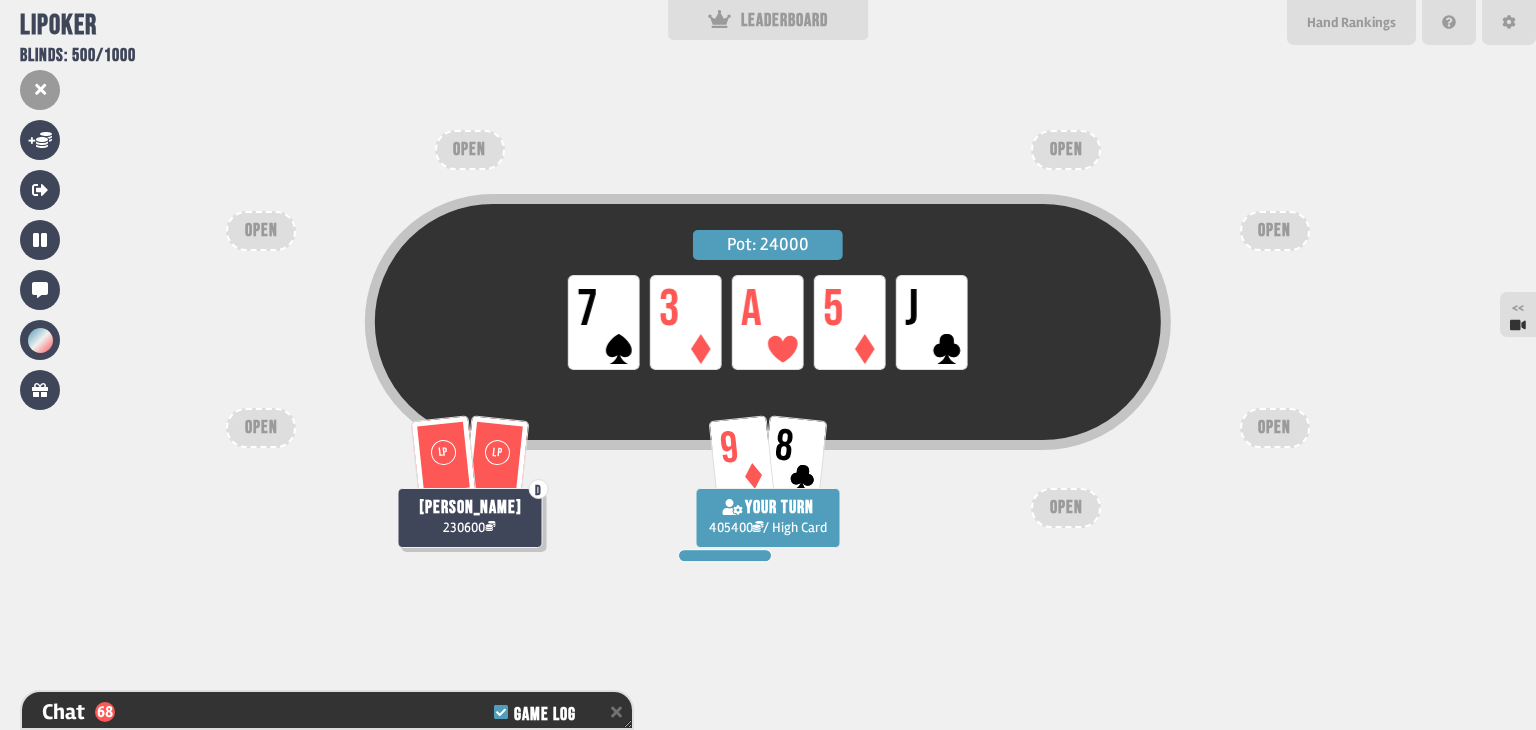 scroll, scrollTop: 5618, scrollLeft: 0, axis: vertical 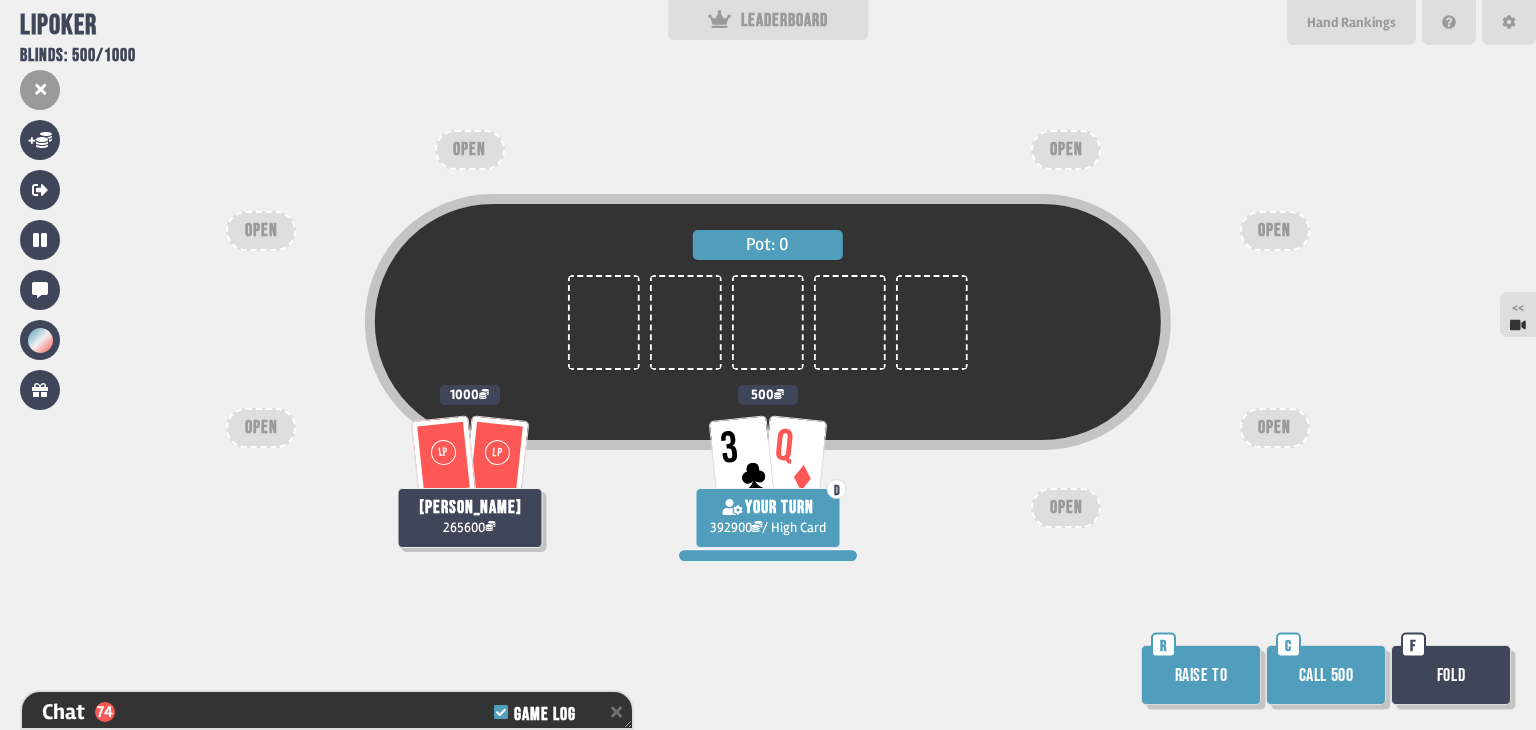 click on "Raise to" at bounding box center (1201, 675) 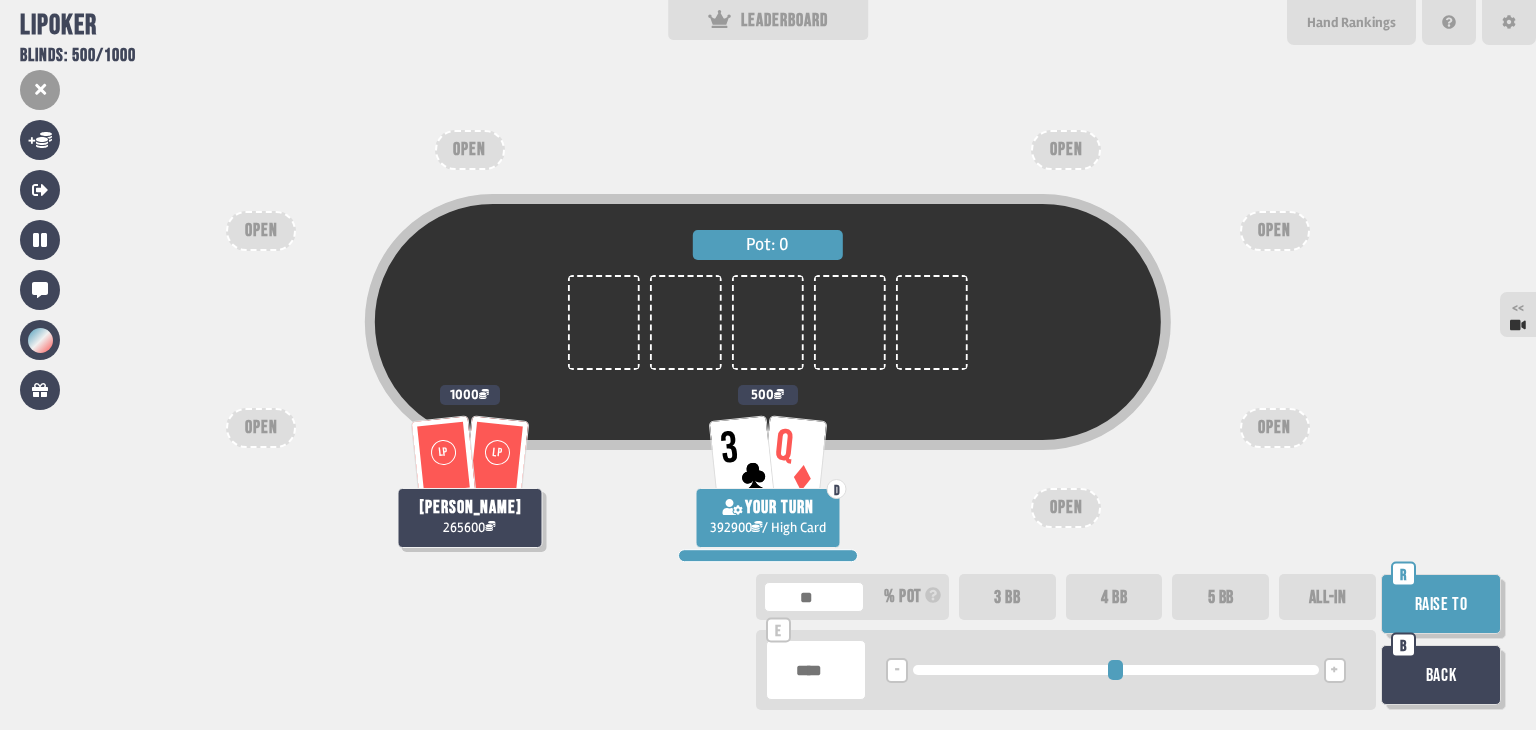click on "4 BB" at bounding box center (1114, 597) 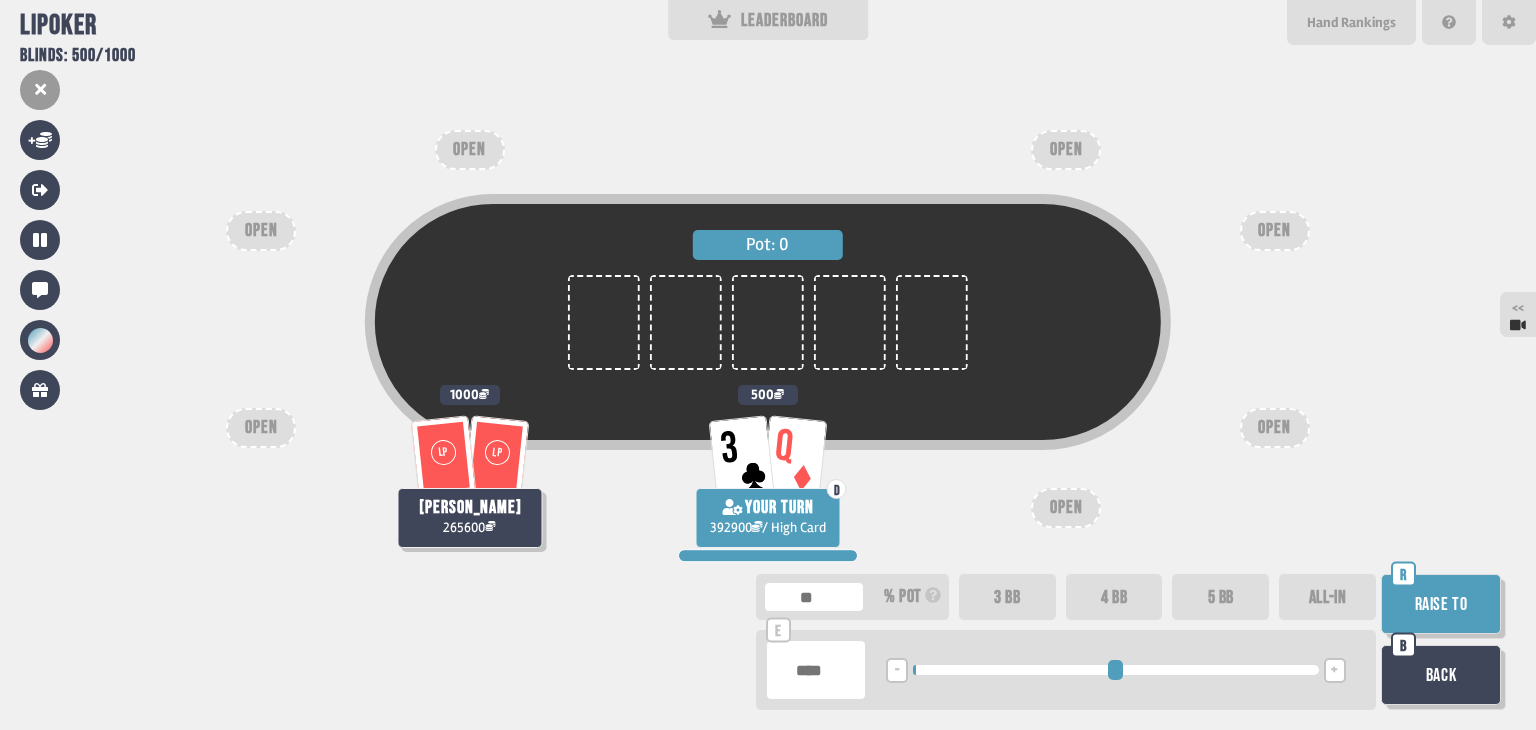 click on "Raise to" at bounding box center (1441, 604) 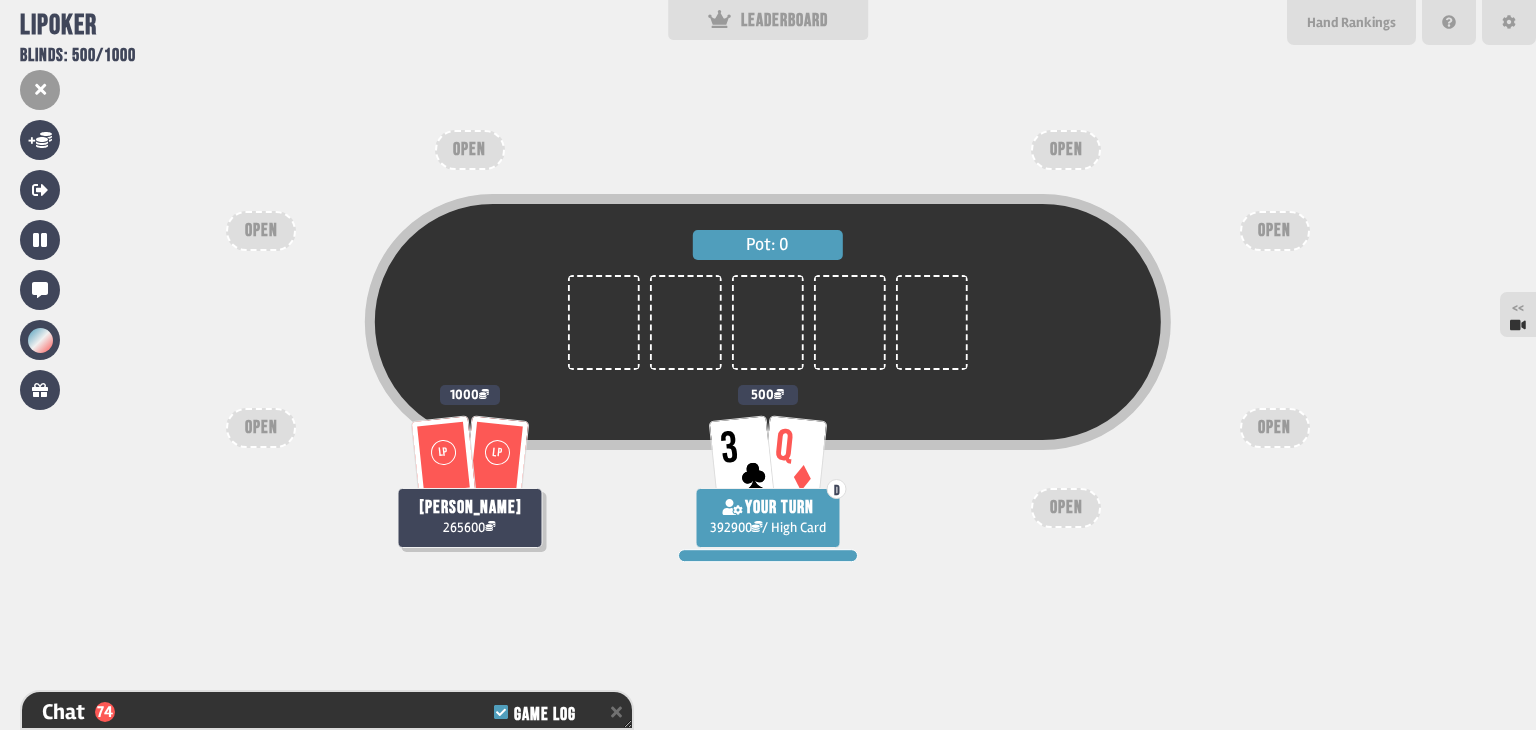 scroll, scrollTop: 5820, scrollLeft: 0, axis: vertical 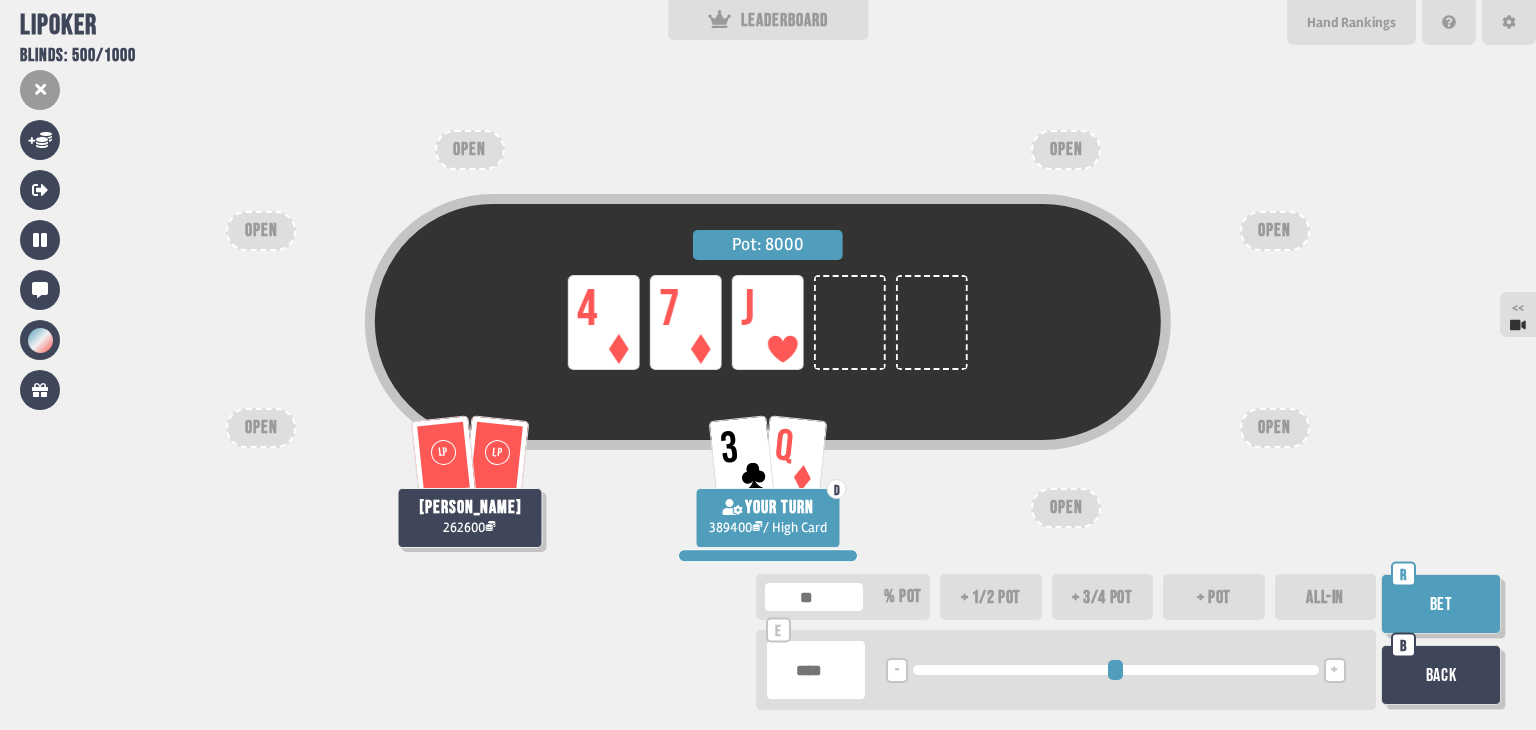 type on "**" 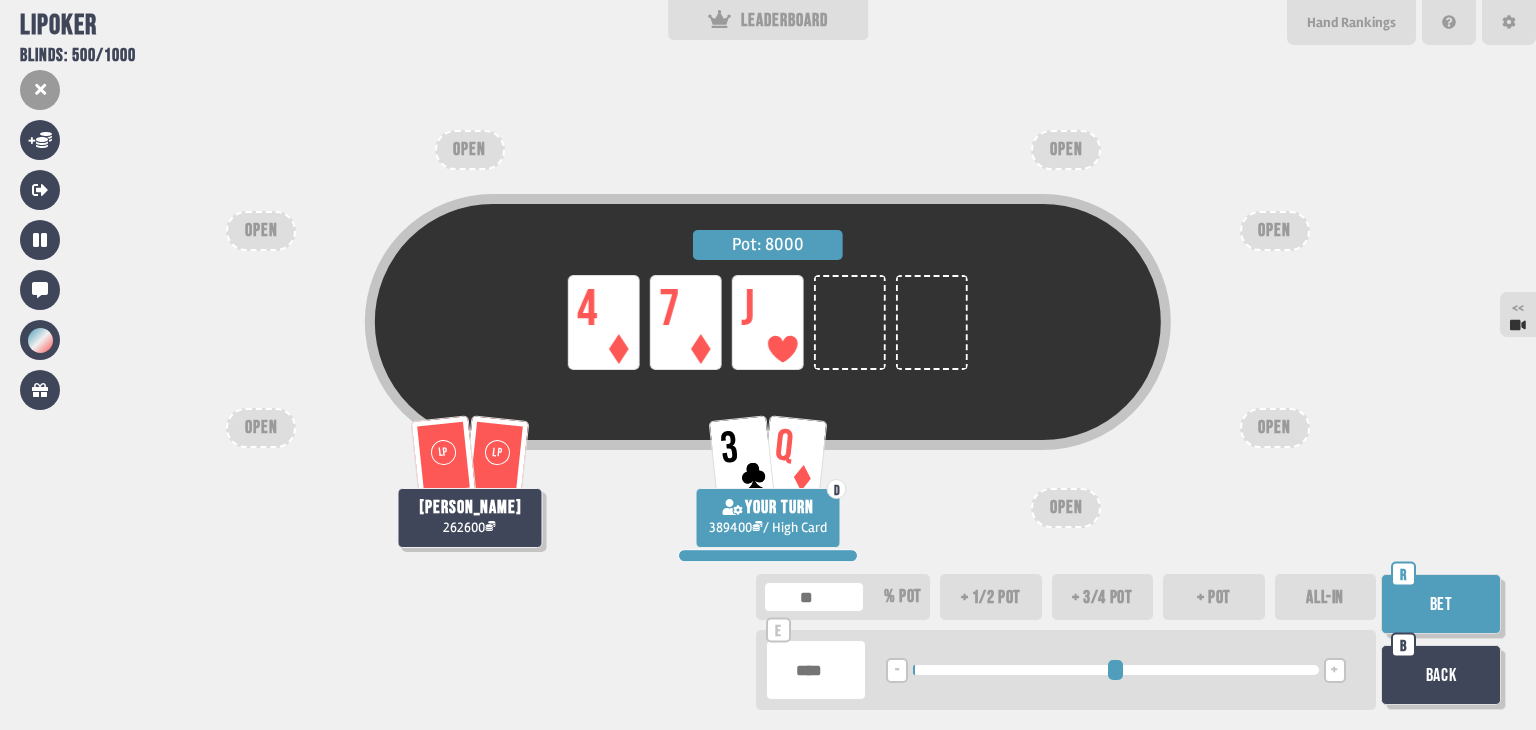 type on "**" 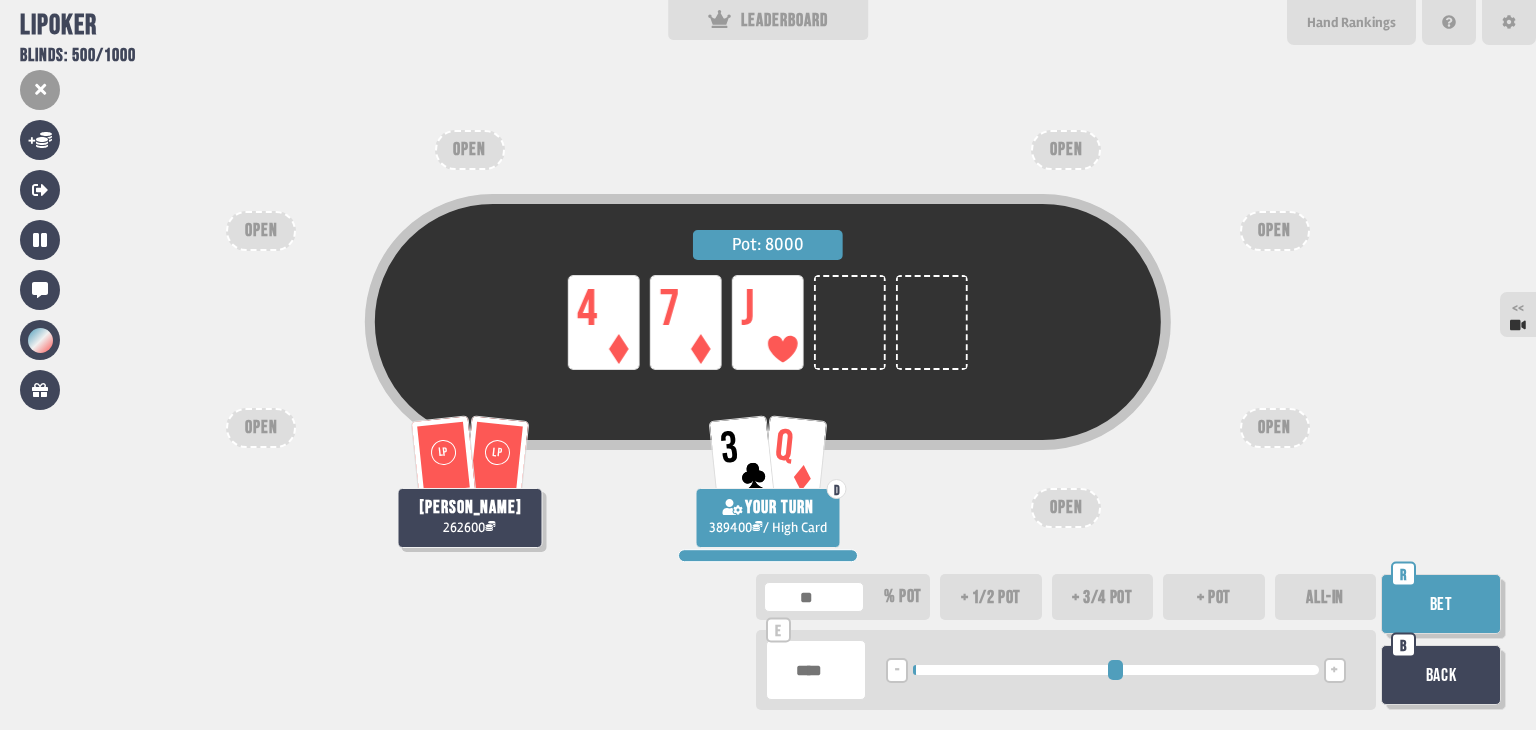 type on "**" 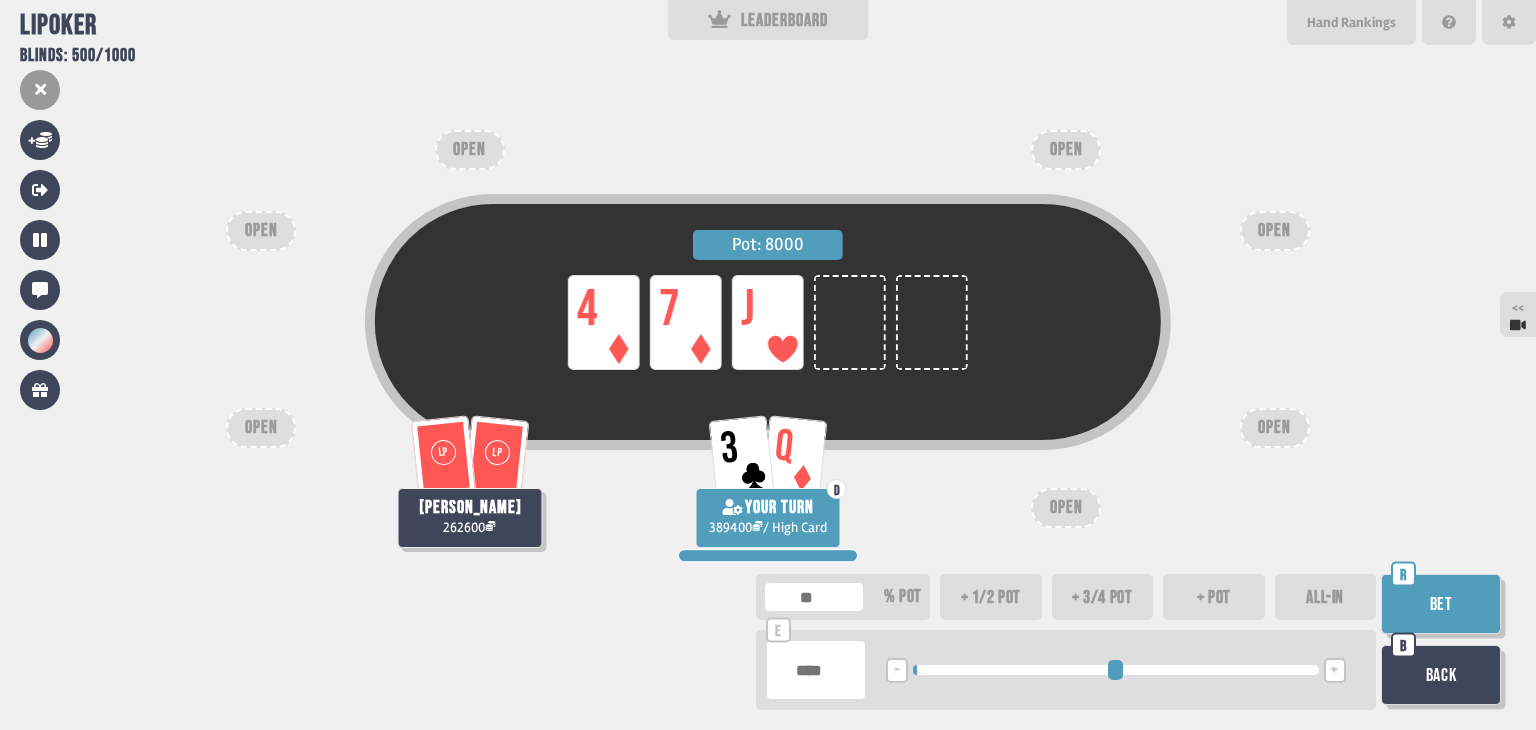 type on "**" 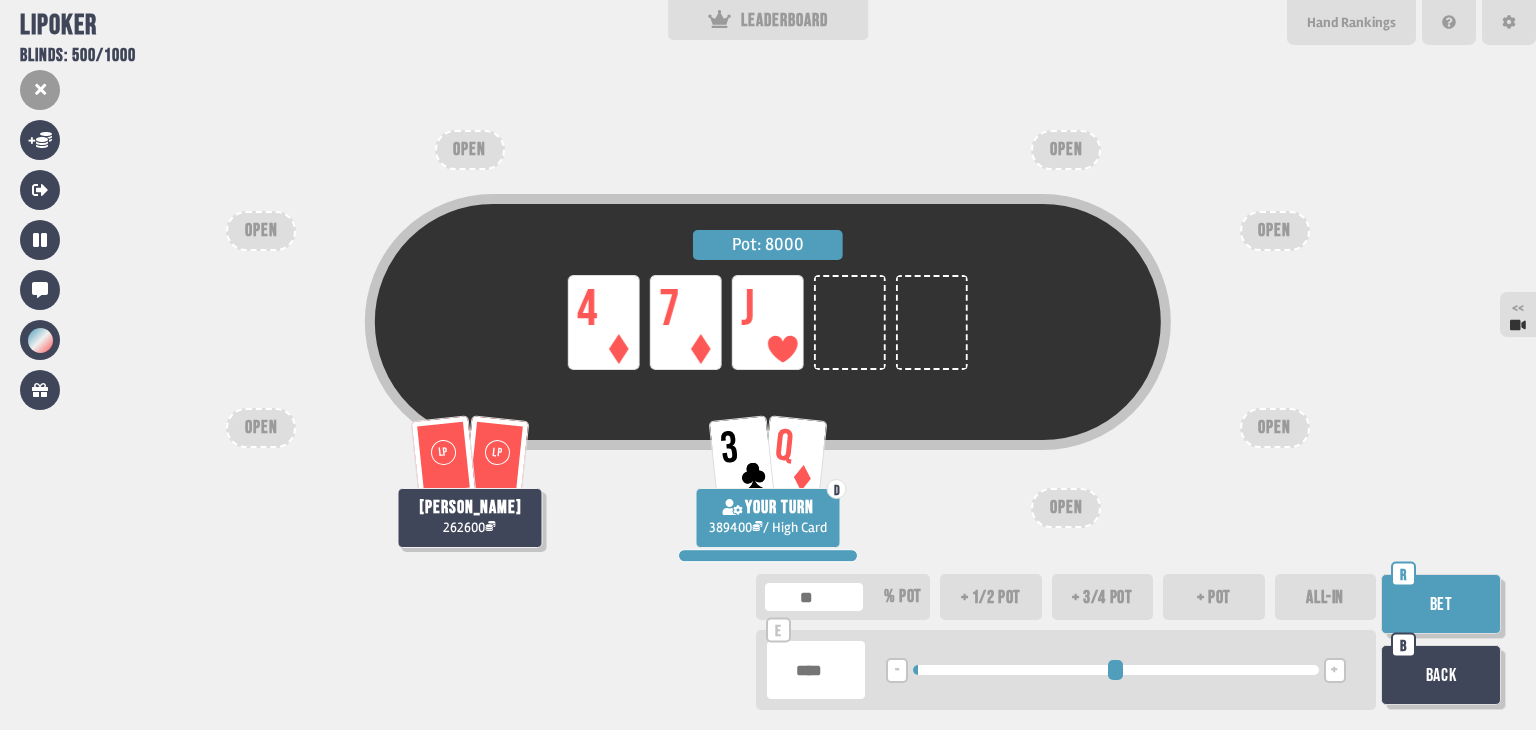 type on "****" 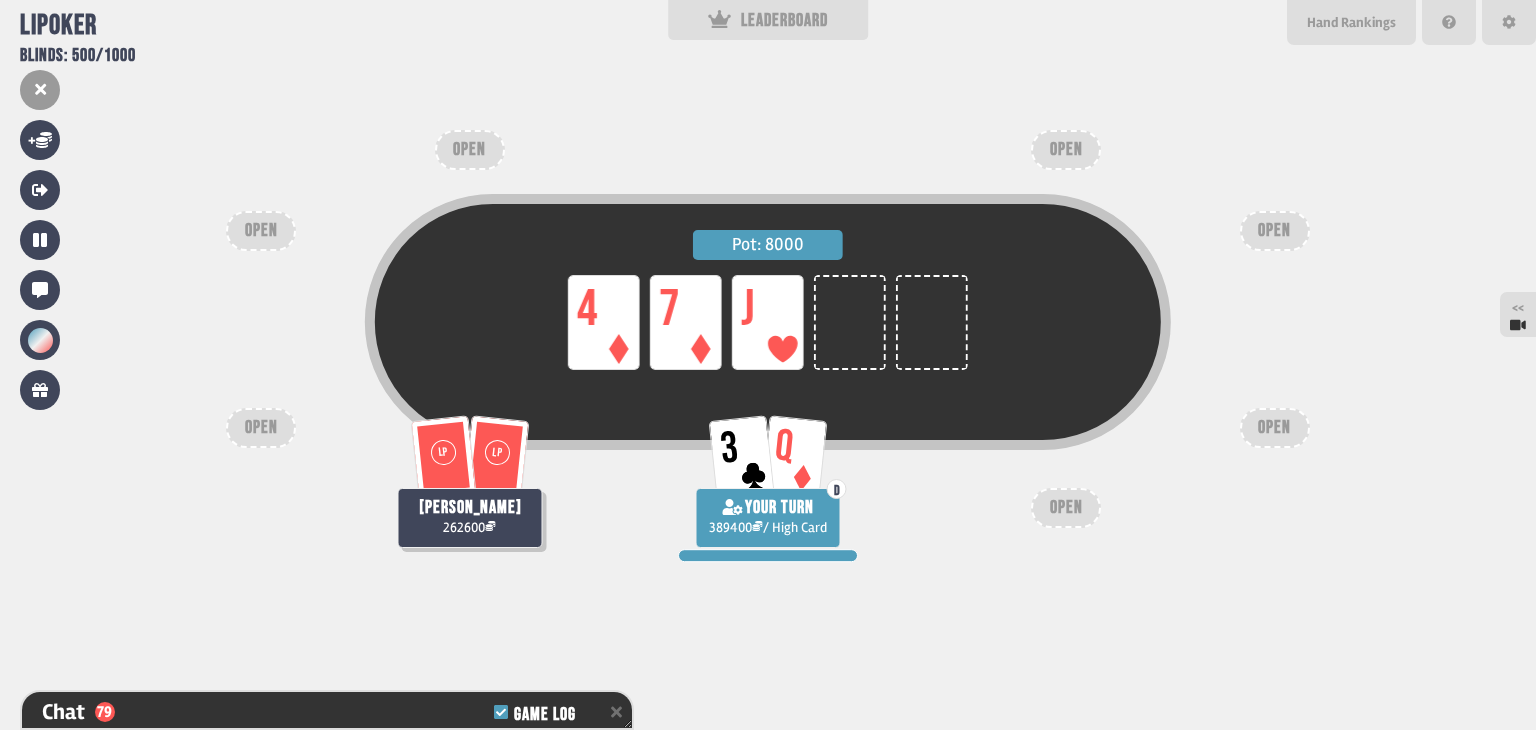 scroll, scrollTop: 5936, scrollLeft: 0, axis: vertical 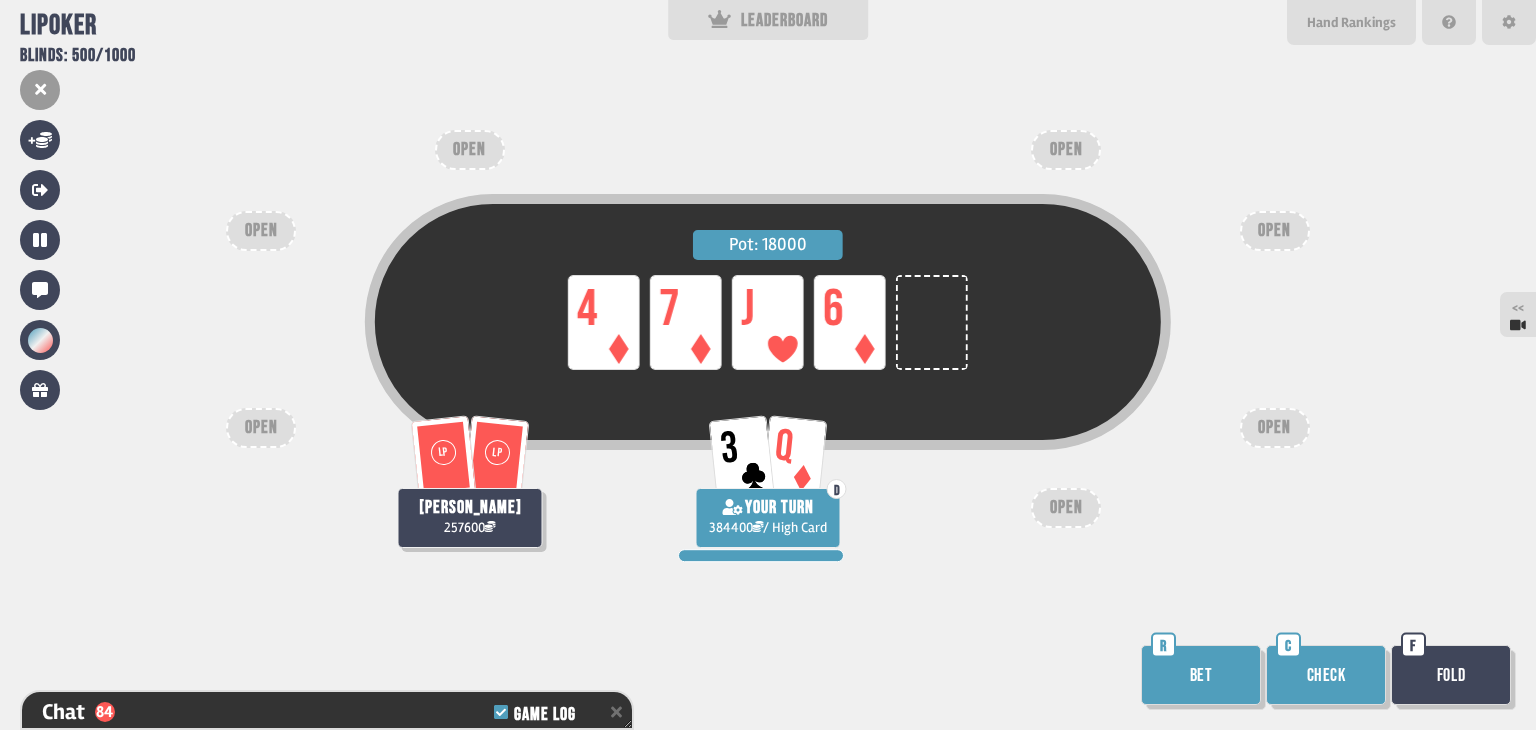 click on "Bet" at bounding box center (1201, 675) 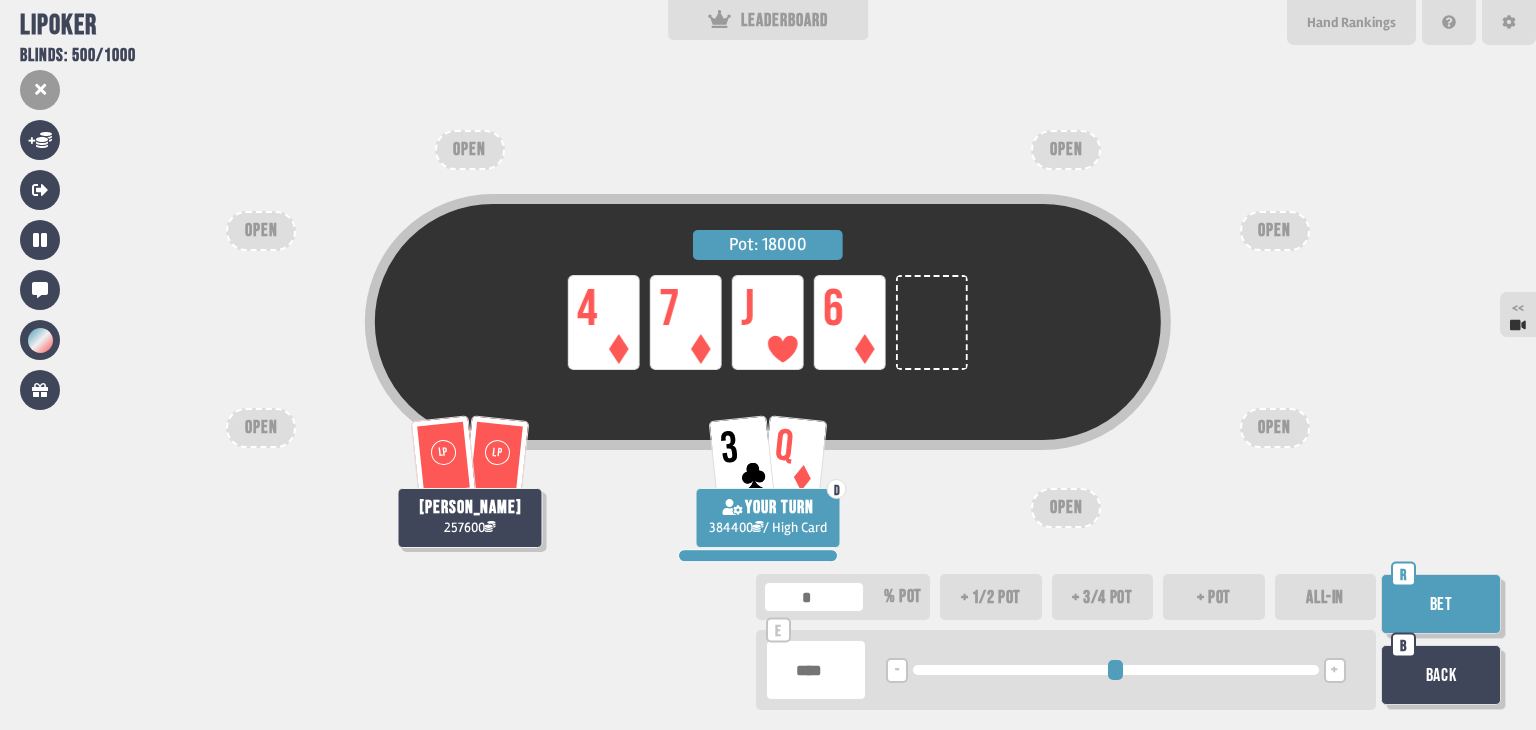click on "+ 3/4 pot" at bounding box center [1103, 597] 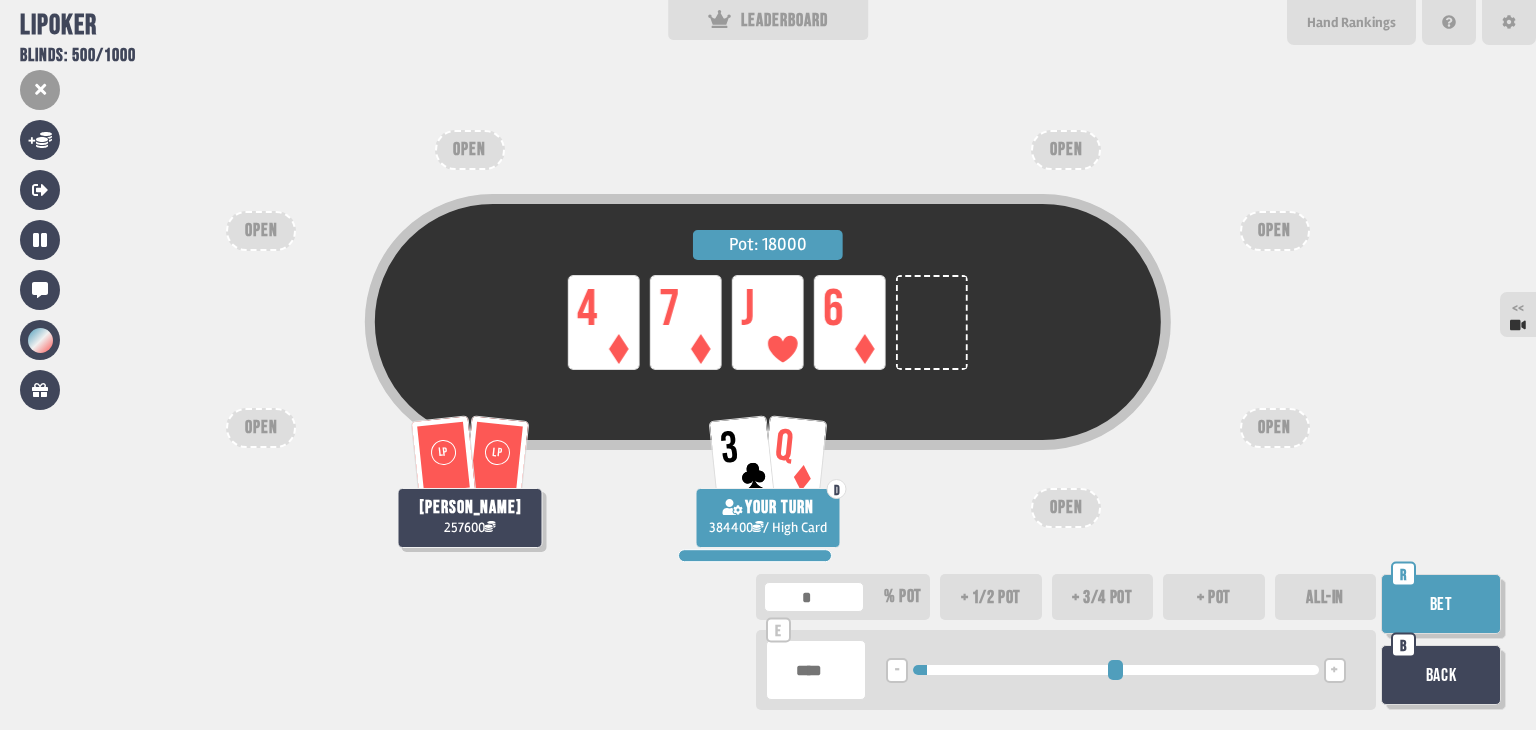 click on "Bet" at bounding box center (1441, 604) 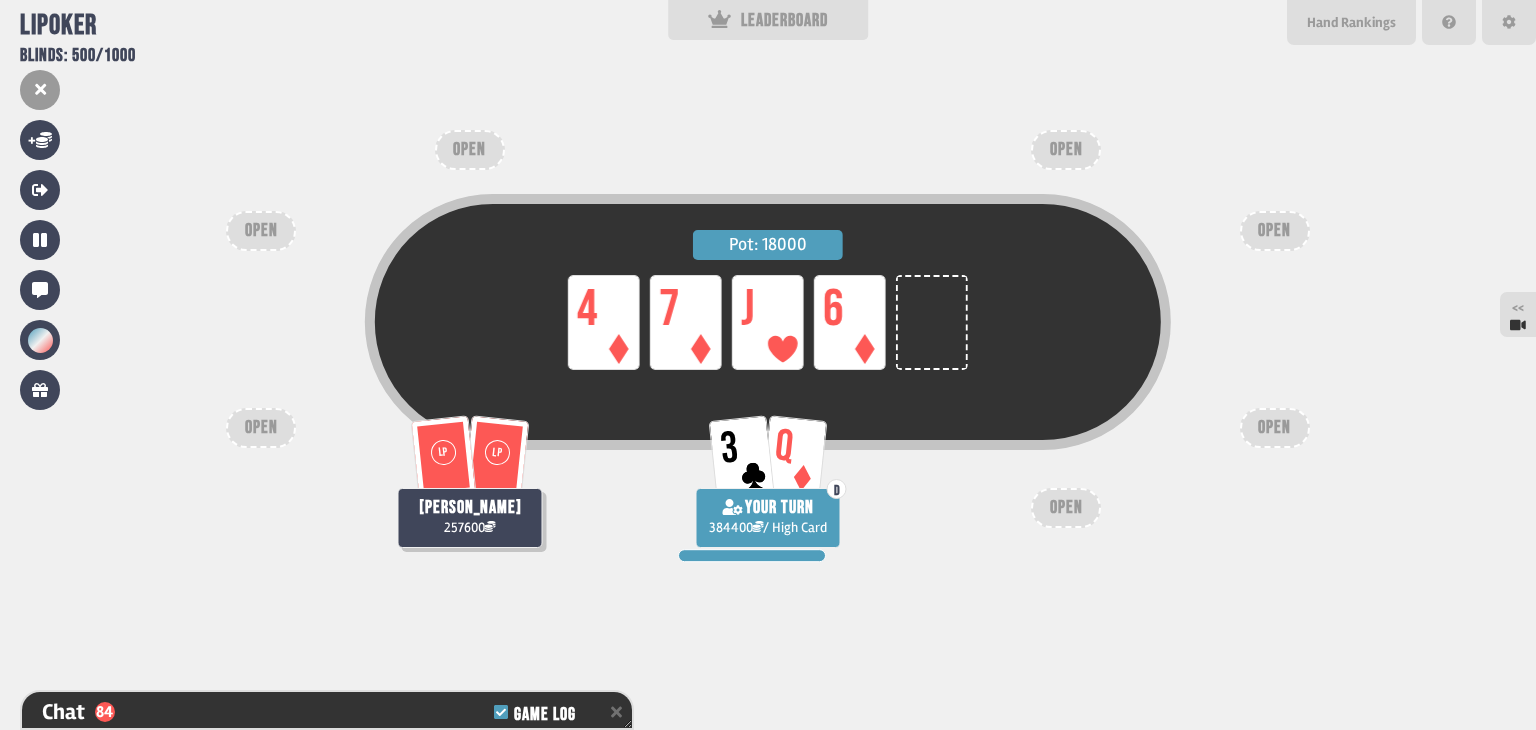 scroll, scrollTop: 6082, scrollLeft: 0, axis: vertical 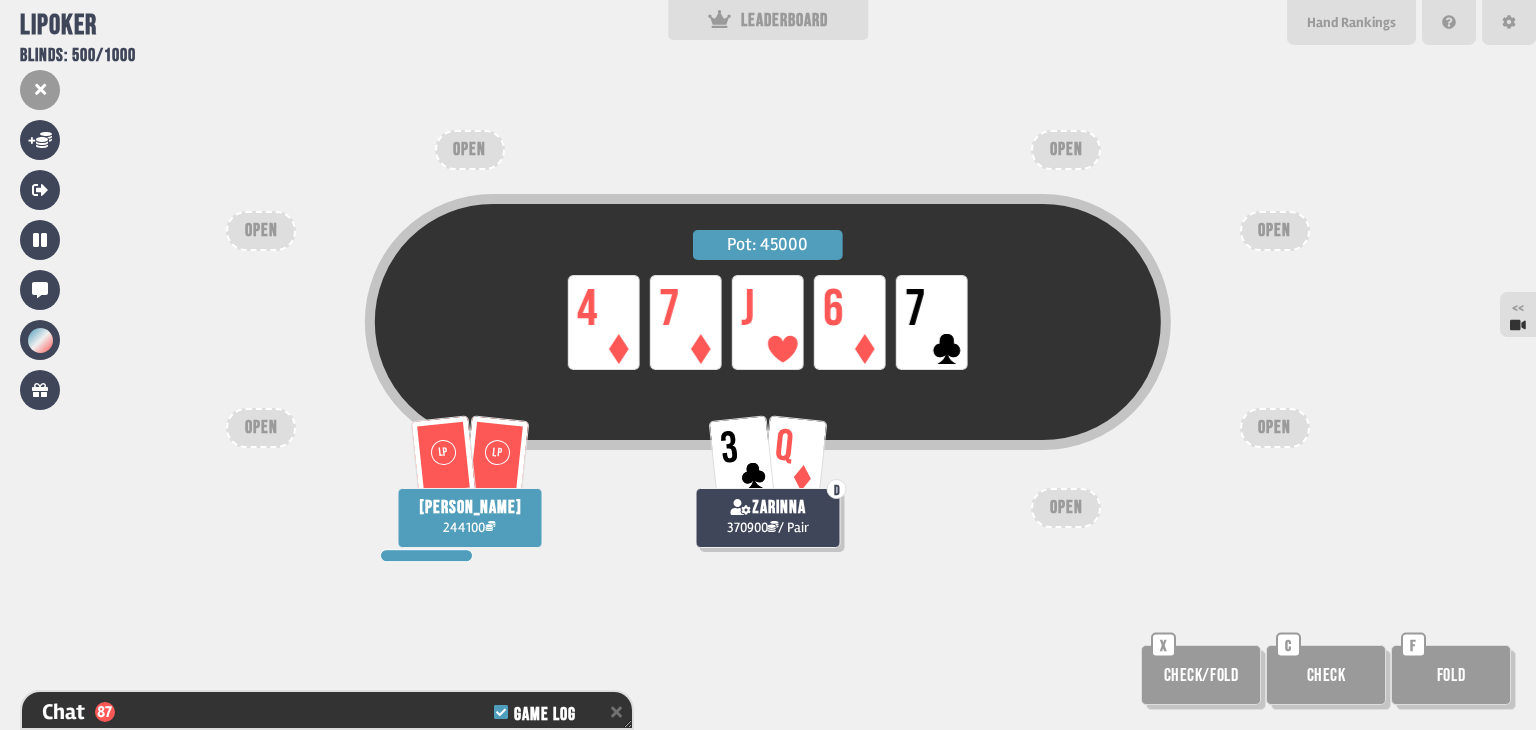 click on "Check" at bounding box center (1326, 675) 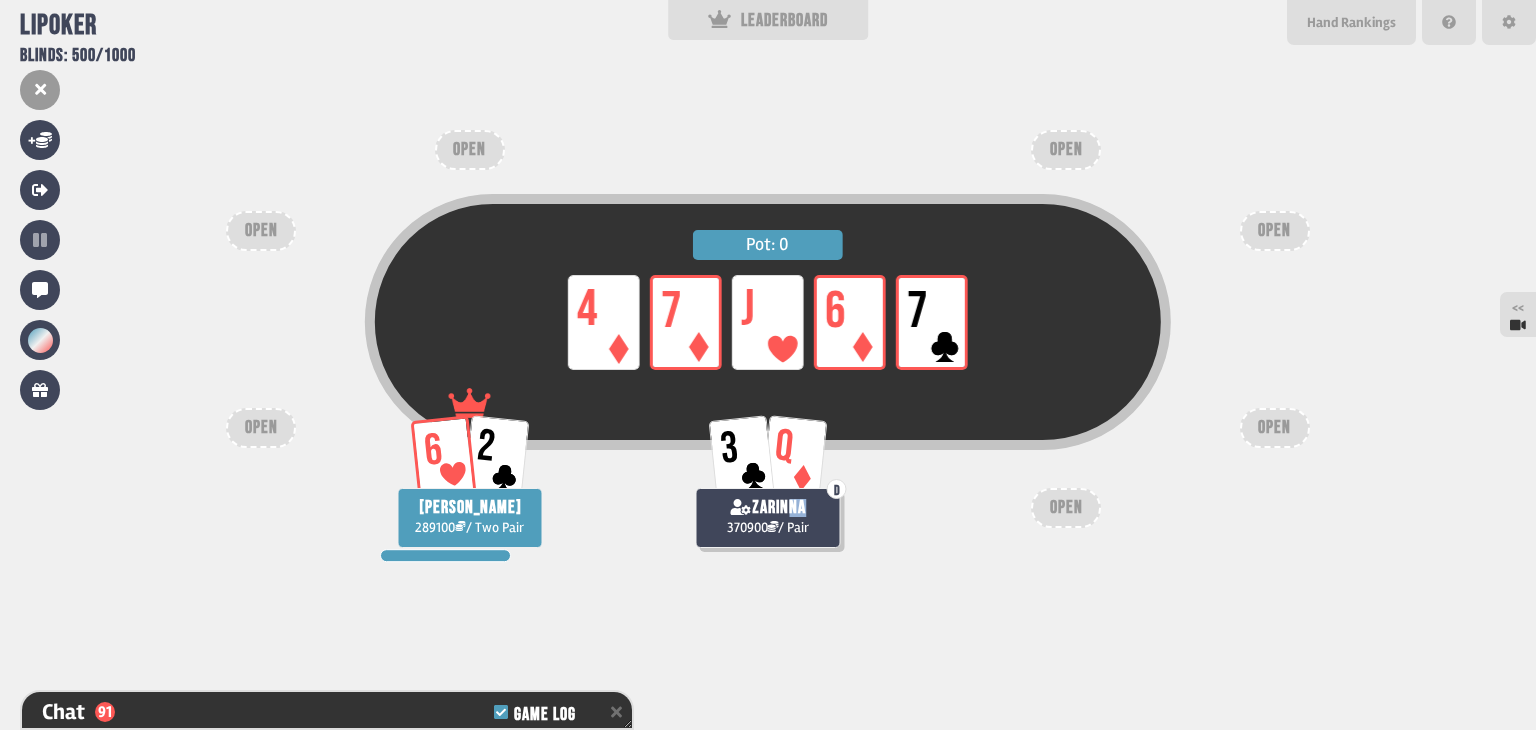 drag, startPoint x: 786, startPoint y: 500, endPoint x: 809, endPoint y: 509, distance: 24.698177 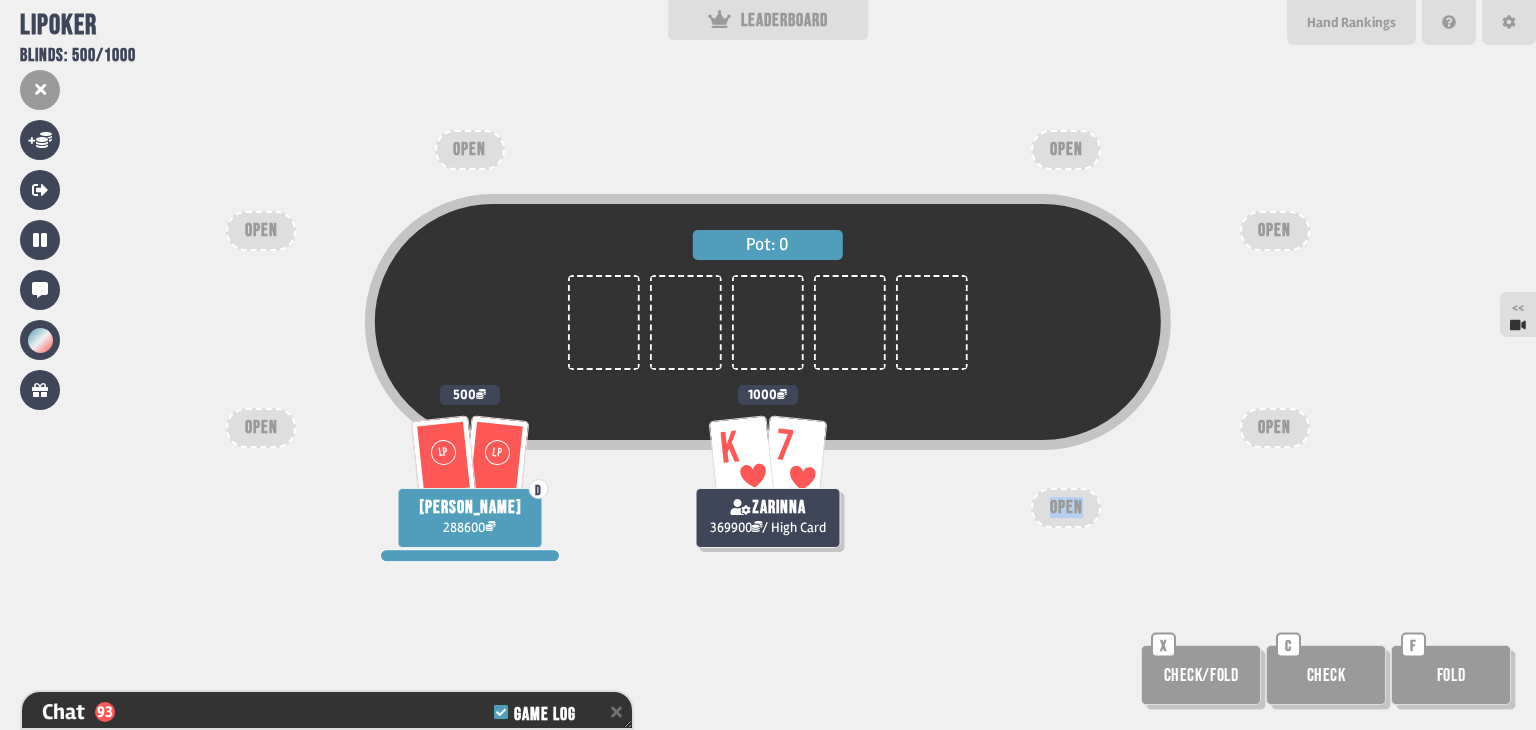 drag, startPoint x: 1062, startPoint y: 495, endPoint x: 1078, endPoint y: 493, distance: 16.124516 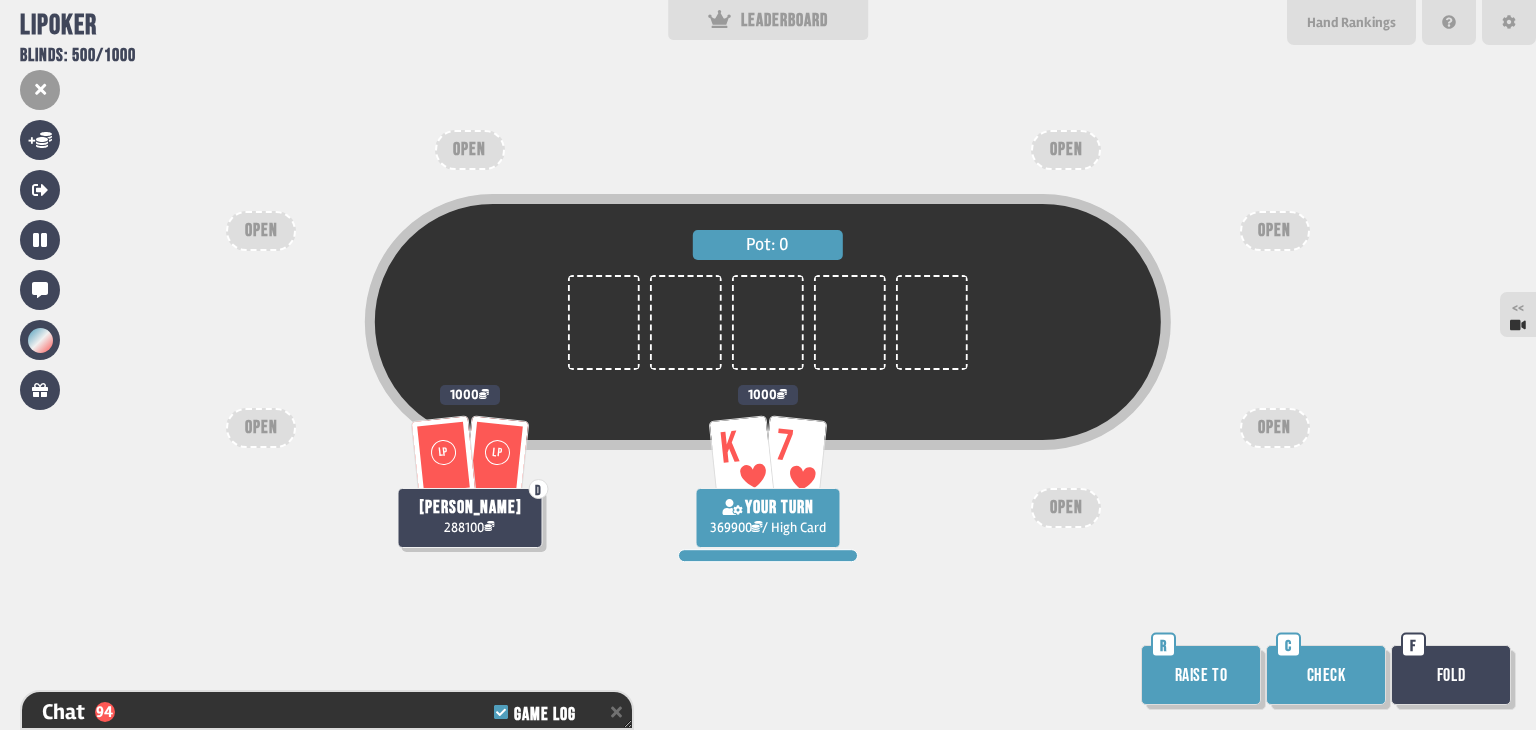 click on "Raise to" at bounding box center (1201, 675) 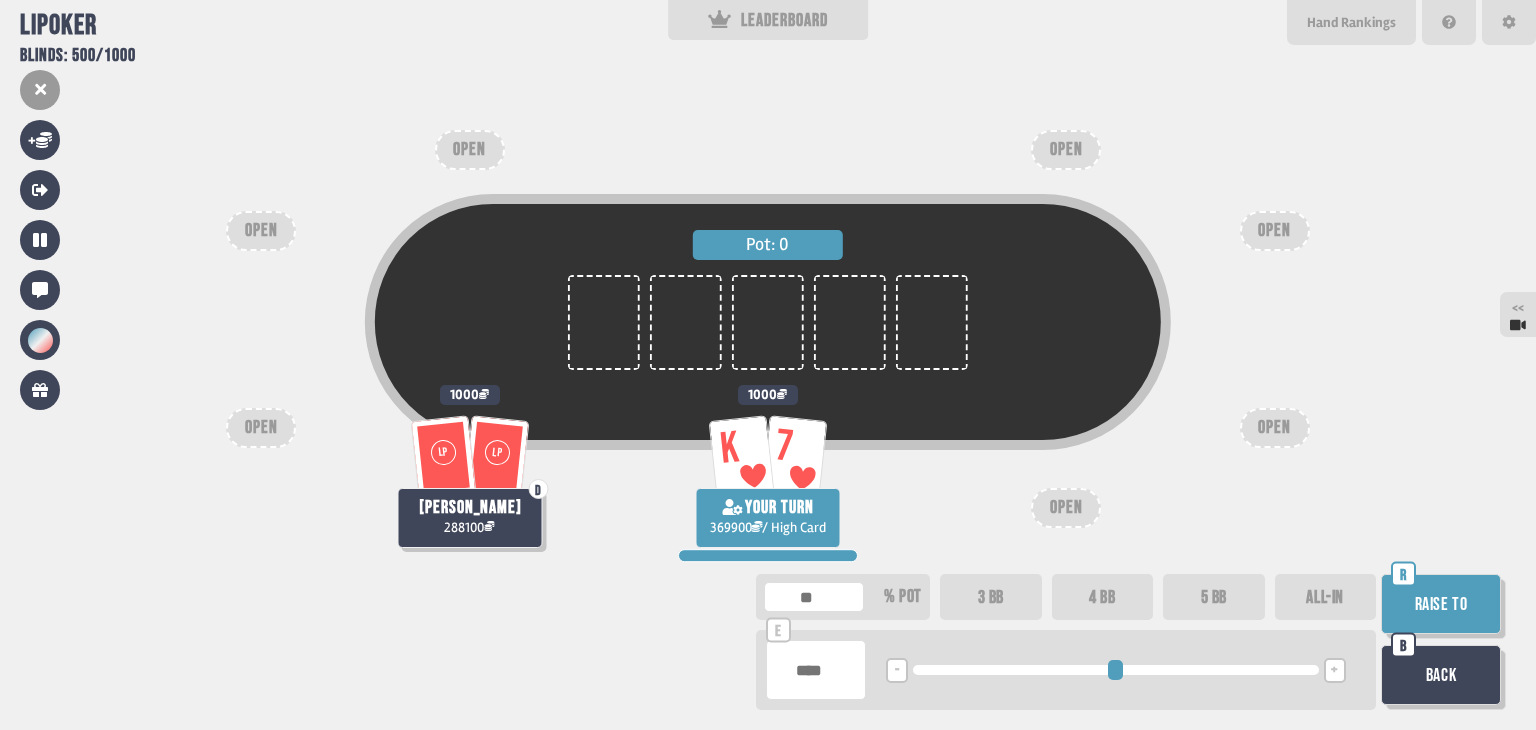 click on "4 BB" at bounding box center (1103, 597) 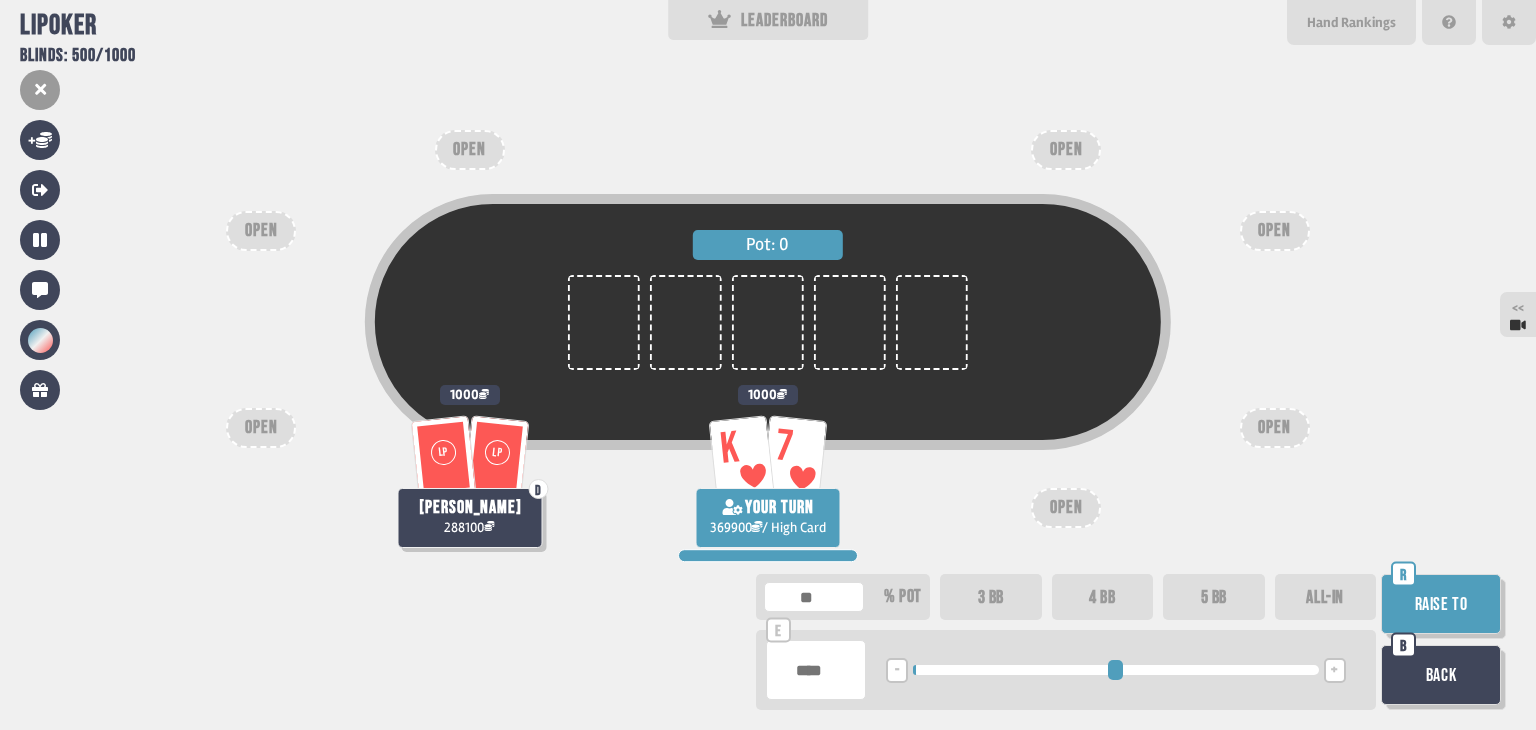click on "5 BB" at bounding box center [1214, 597] 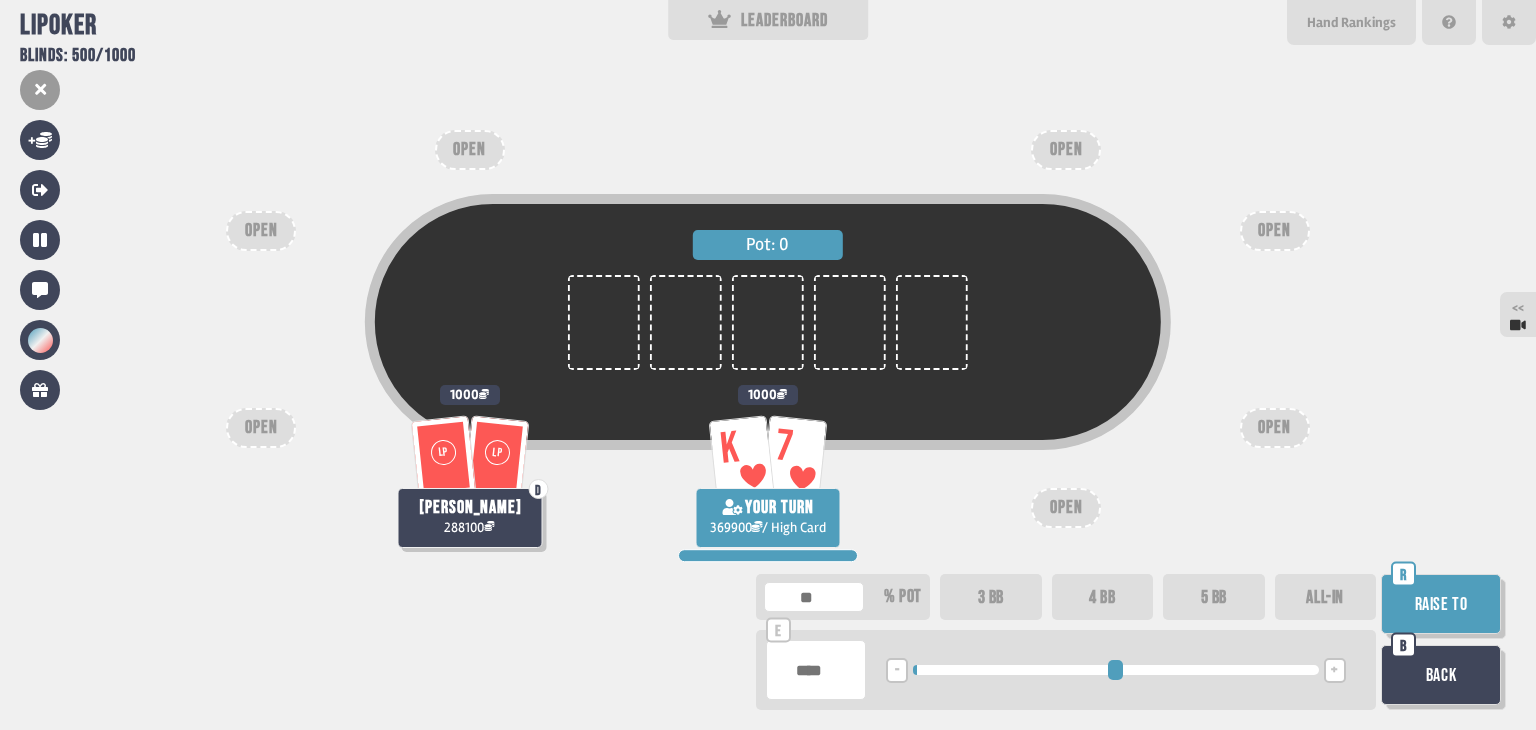 click on "Raise to" at bounding box center [1441, 604] 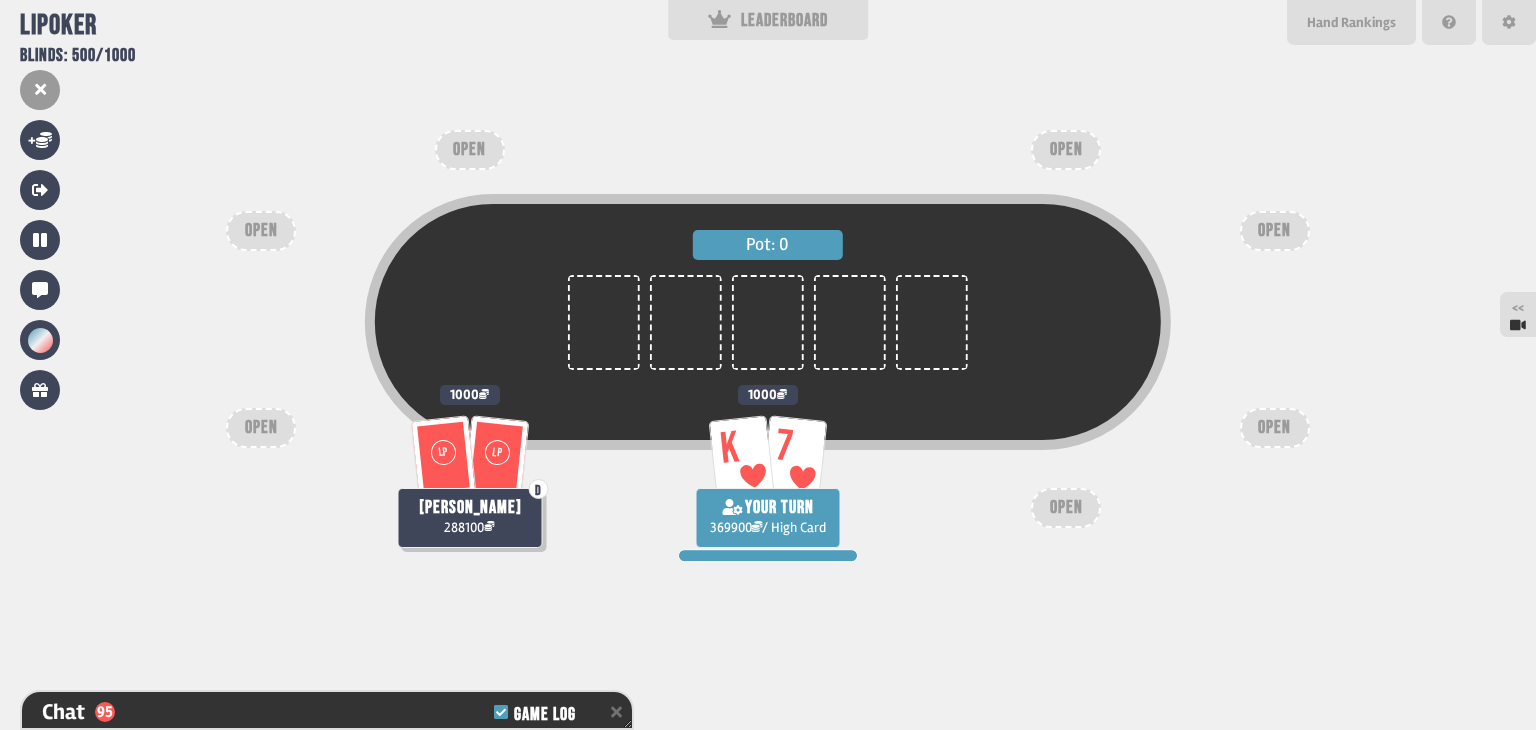 scroll, scrollTop: 6400, scrollLeft: 0, axis: vertical 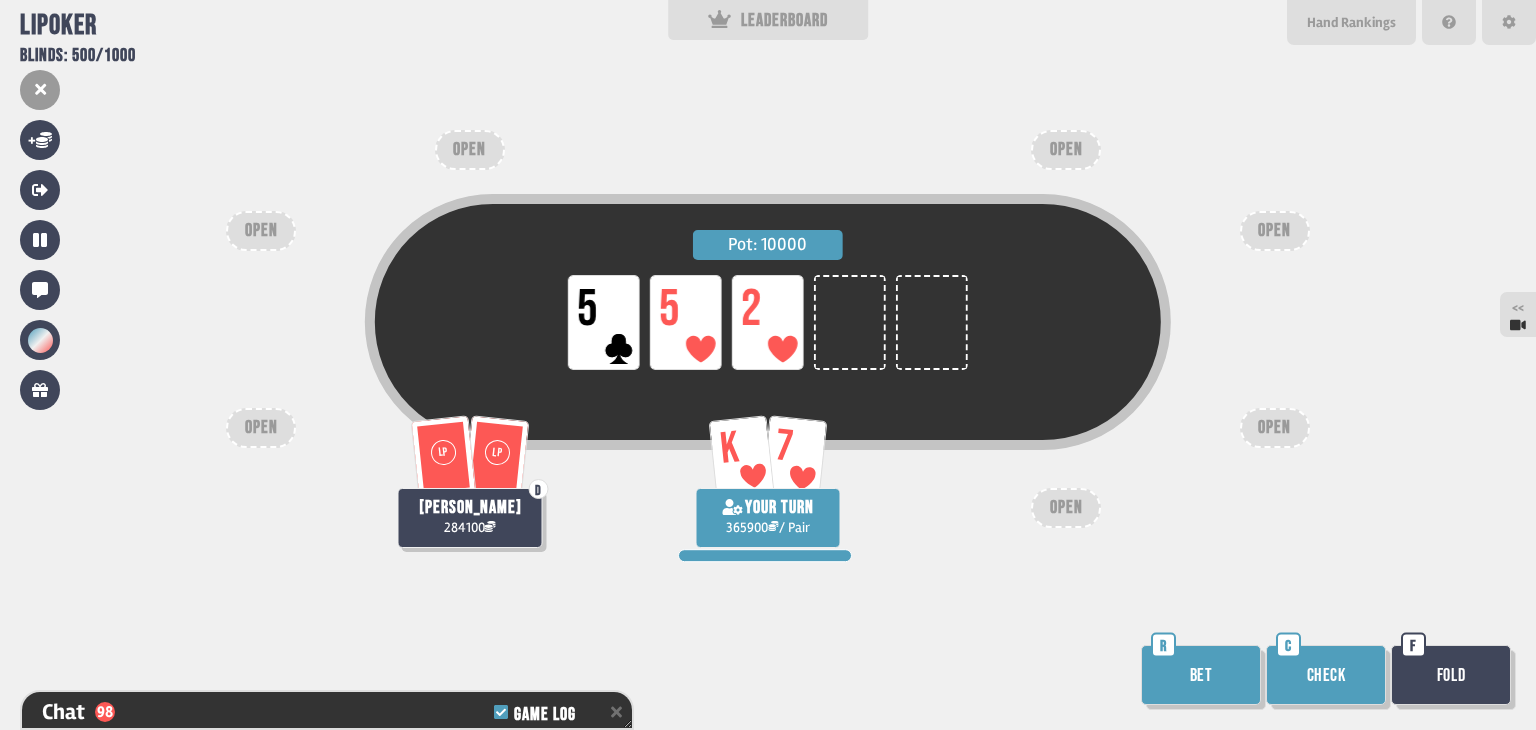 click on "Bet" at bounding box center (1201, 675) 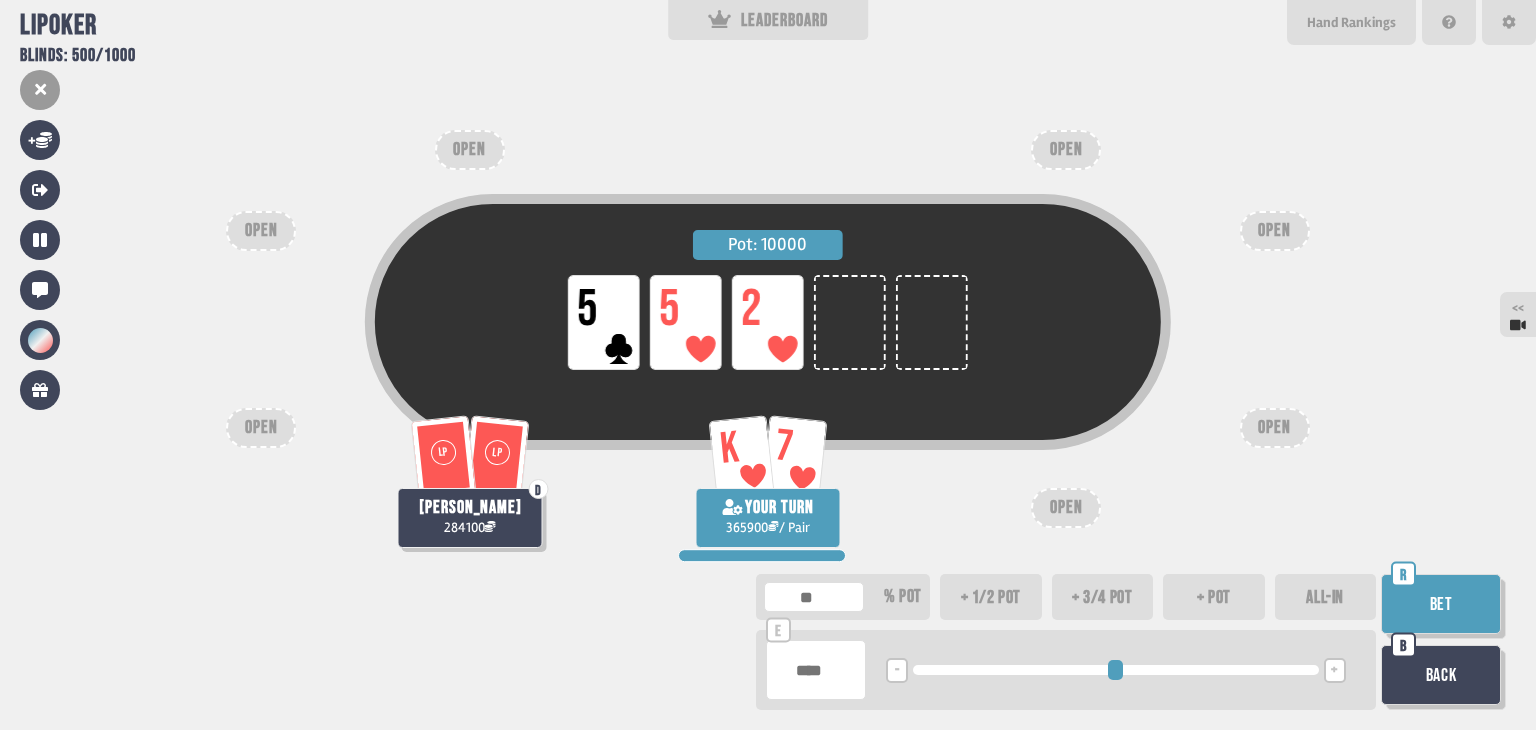 click on "+ pot" at bounding box center (1214, 597) 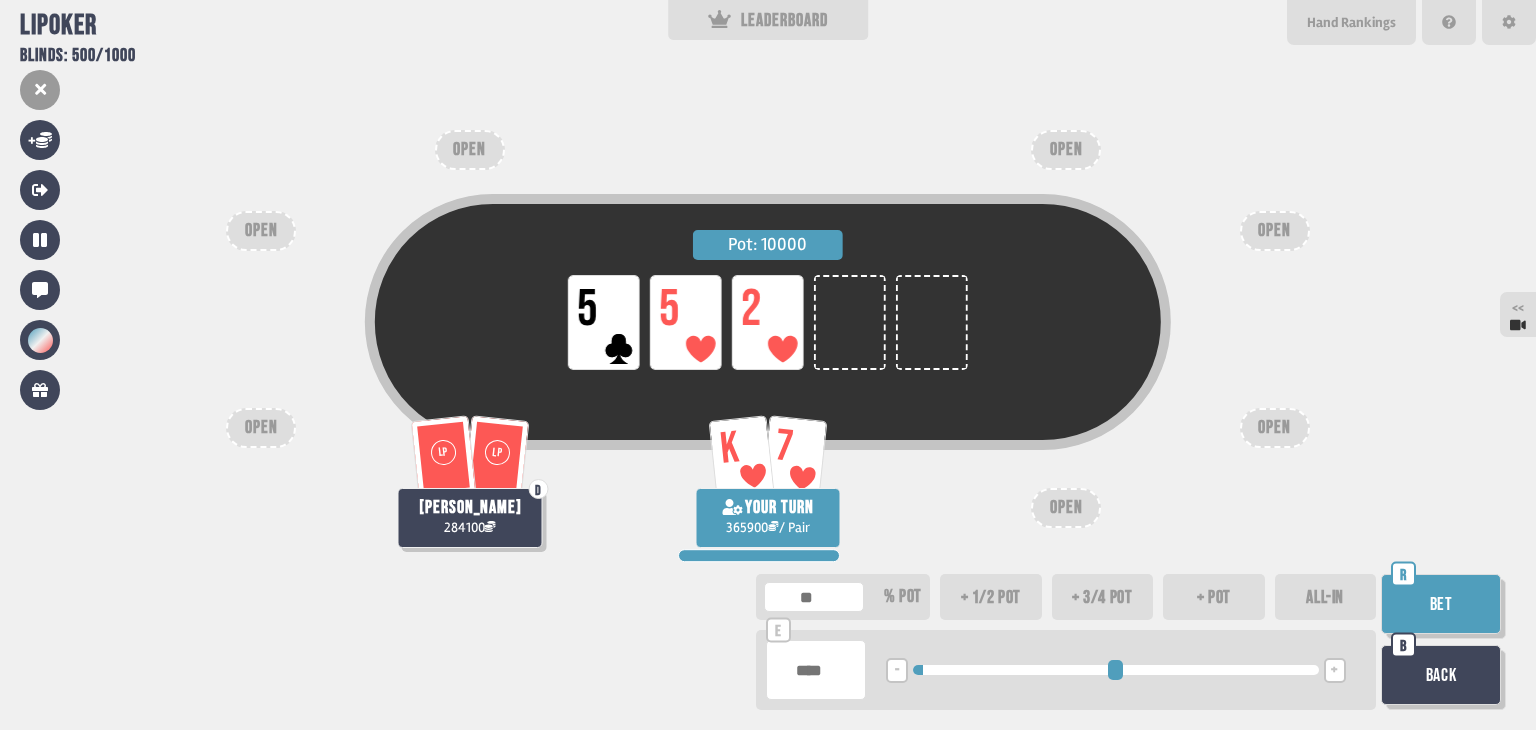 click on "Bet" at bounding box center (1441, 604) 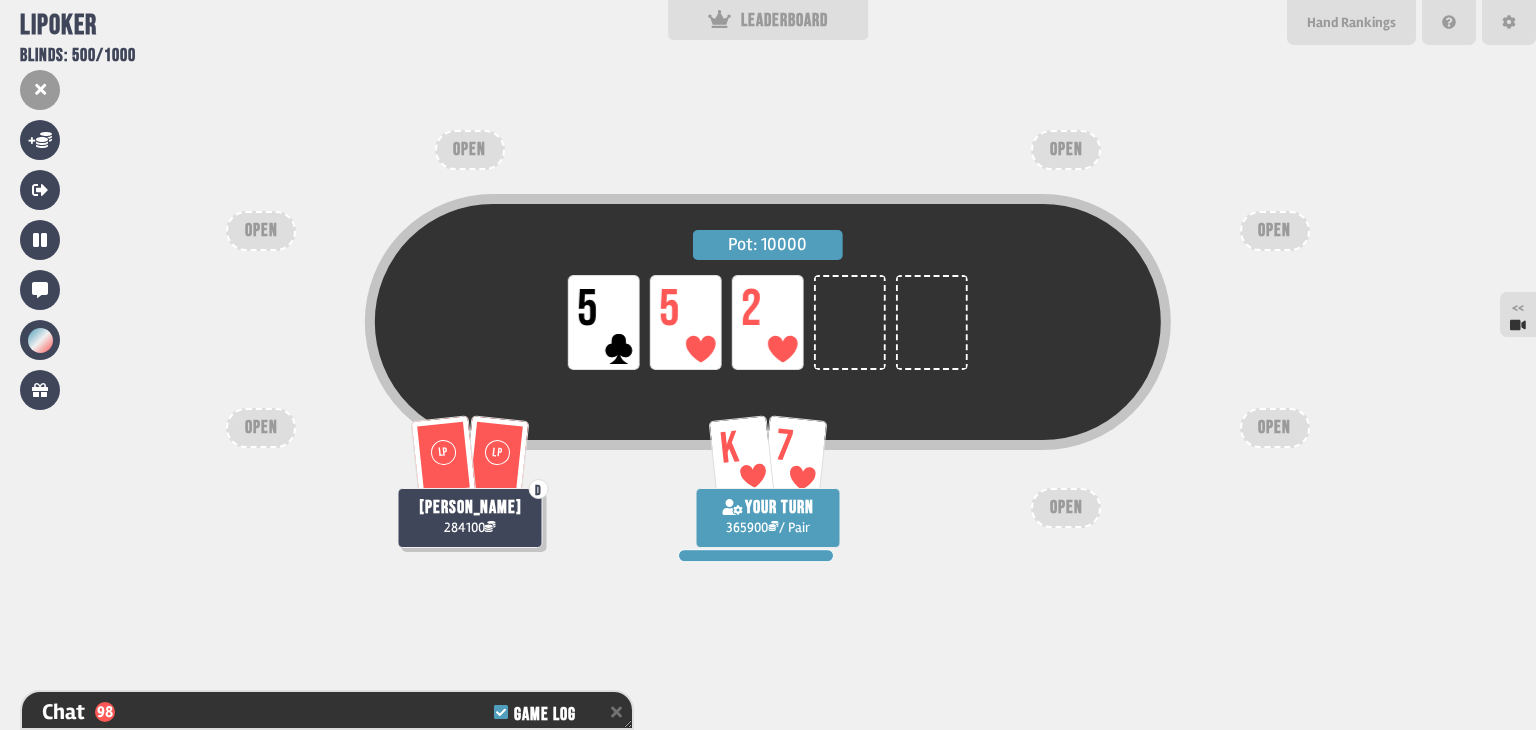 click on "Pot: 10000   LP 5 LP 5 LP 2" at bounding box center [768, 358] 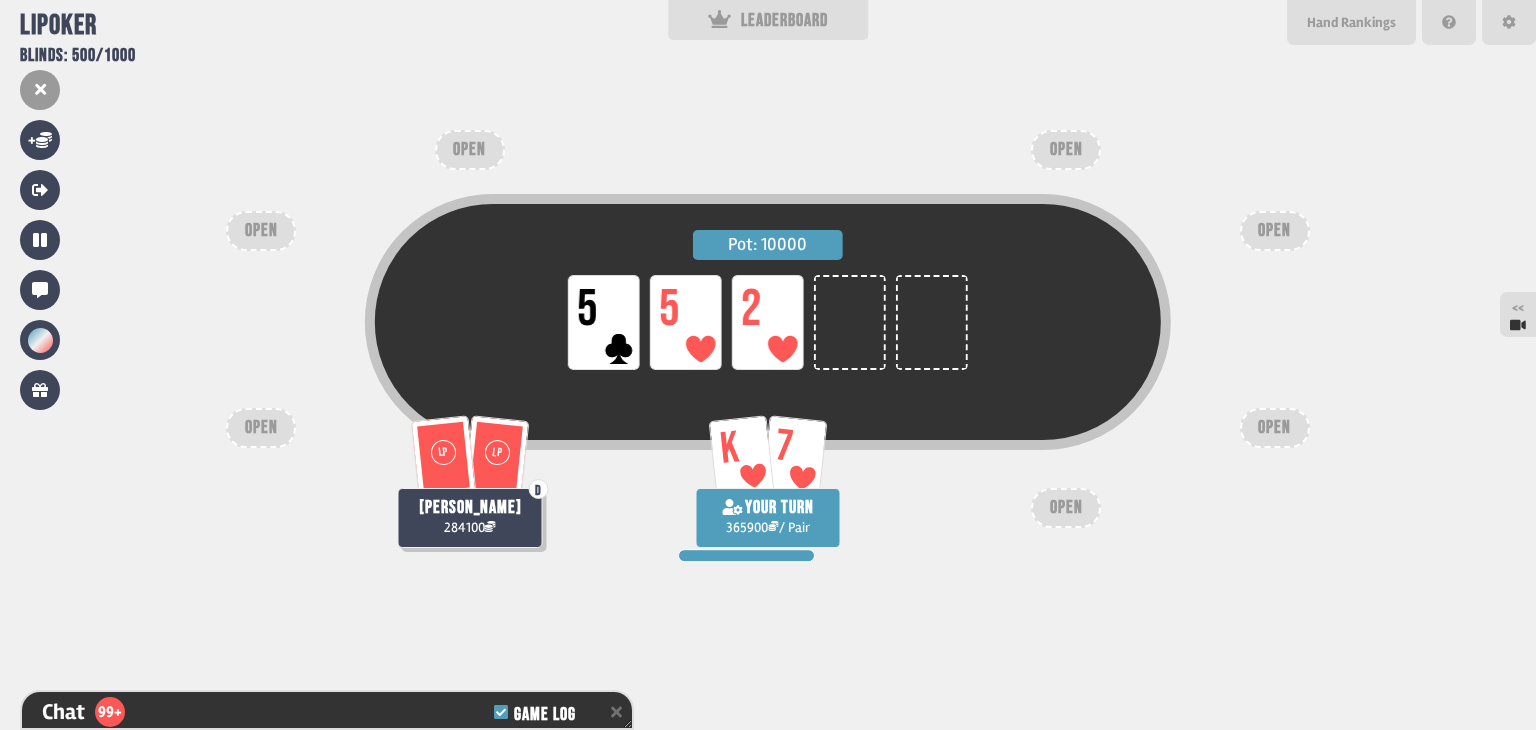 scroll, scrollTop: 6516, scrollLeft: 0, axis: vertical 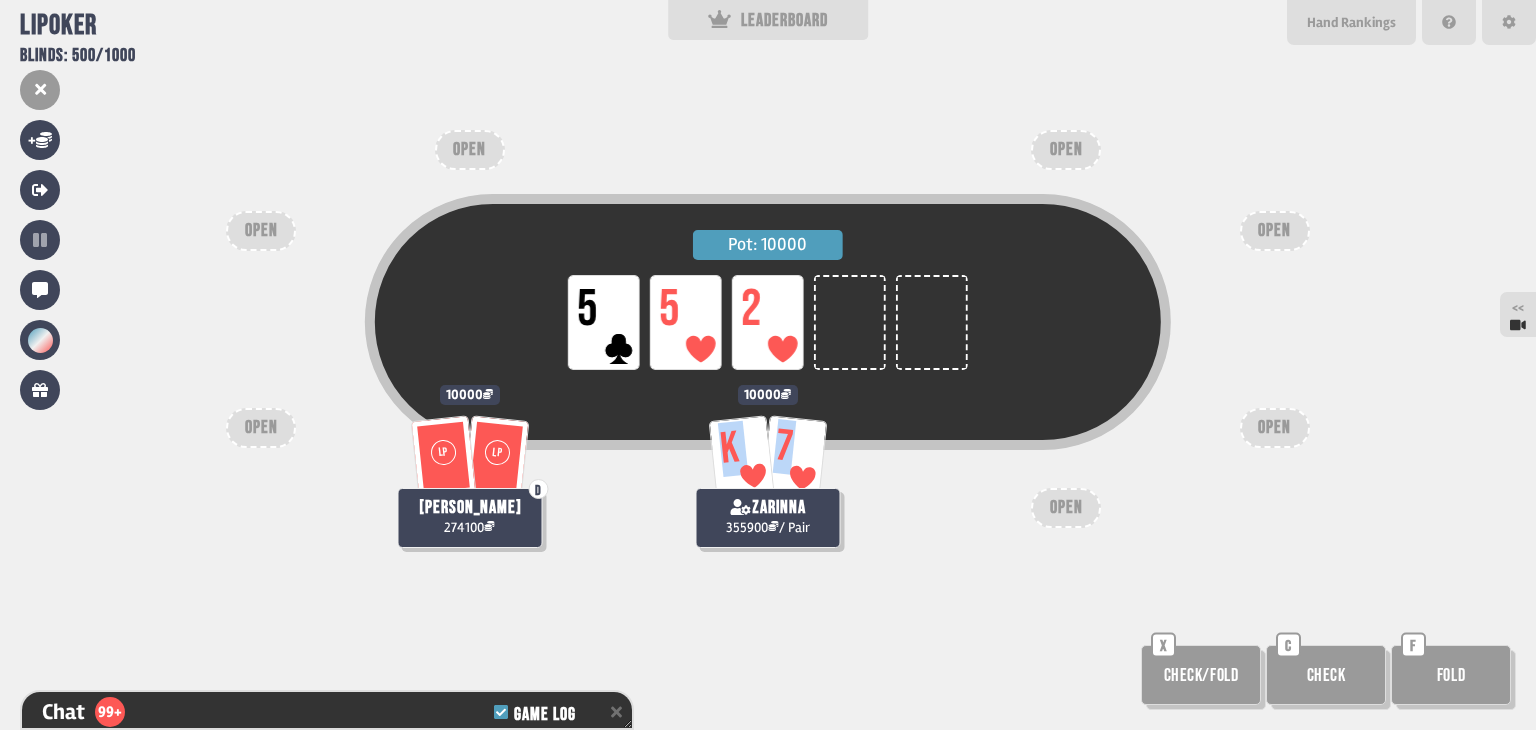 drag, startPoint x: 724, startPoint y: 433, endPoint x: 810, endPoint y: 467, distance: 92.47703 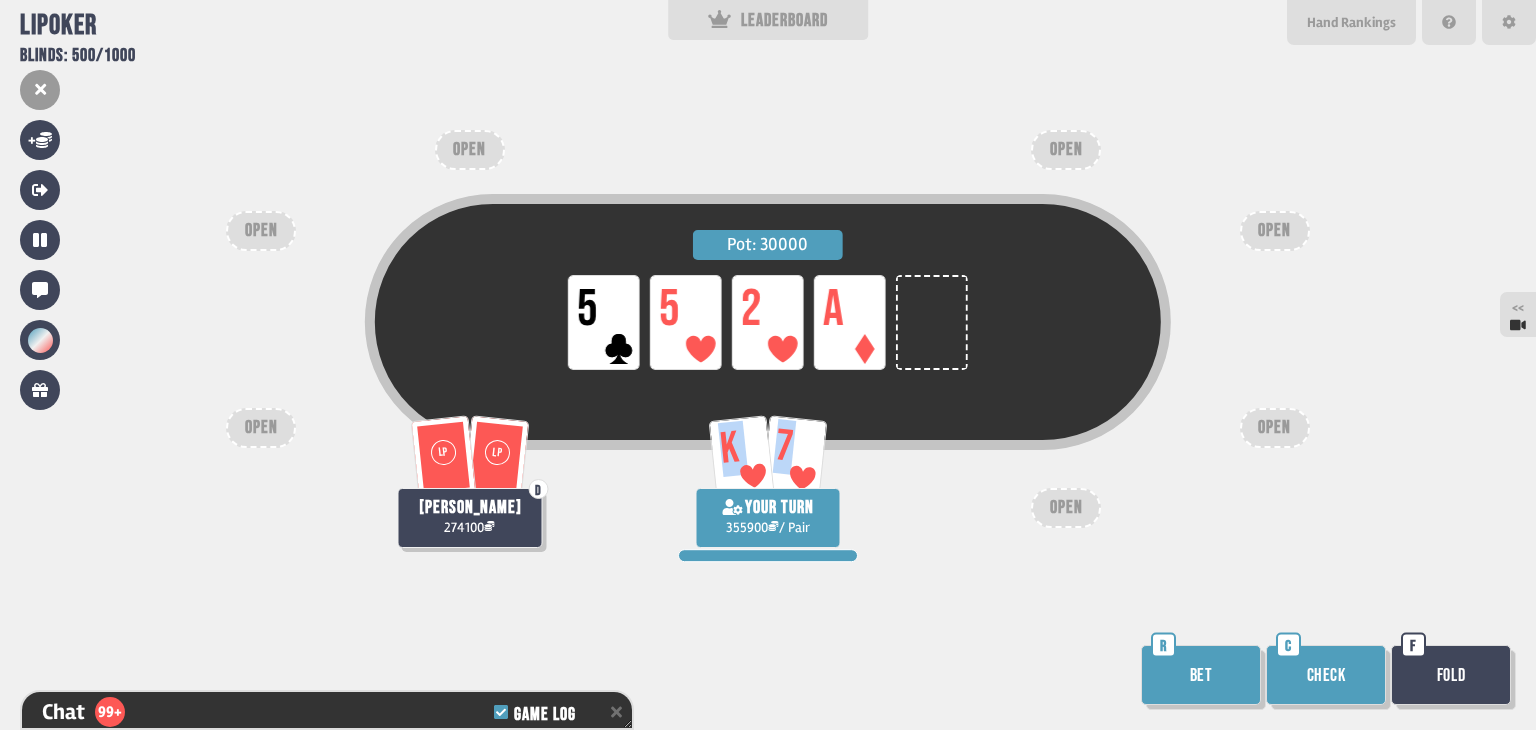 click on "Bet" at bounding box center (1201, 675) 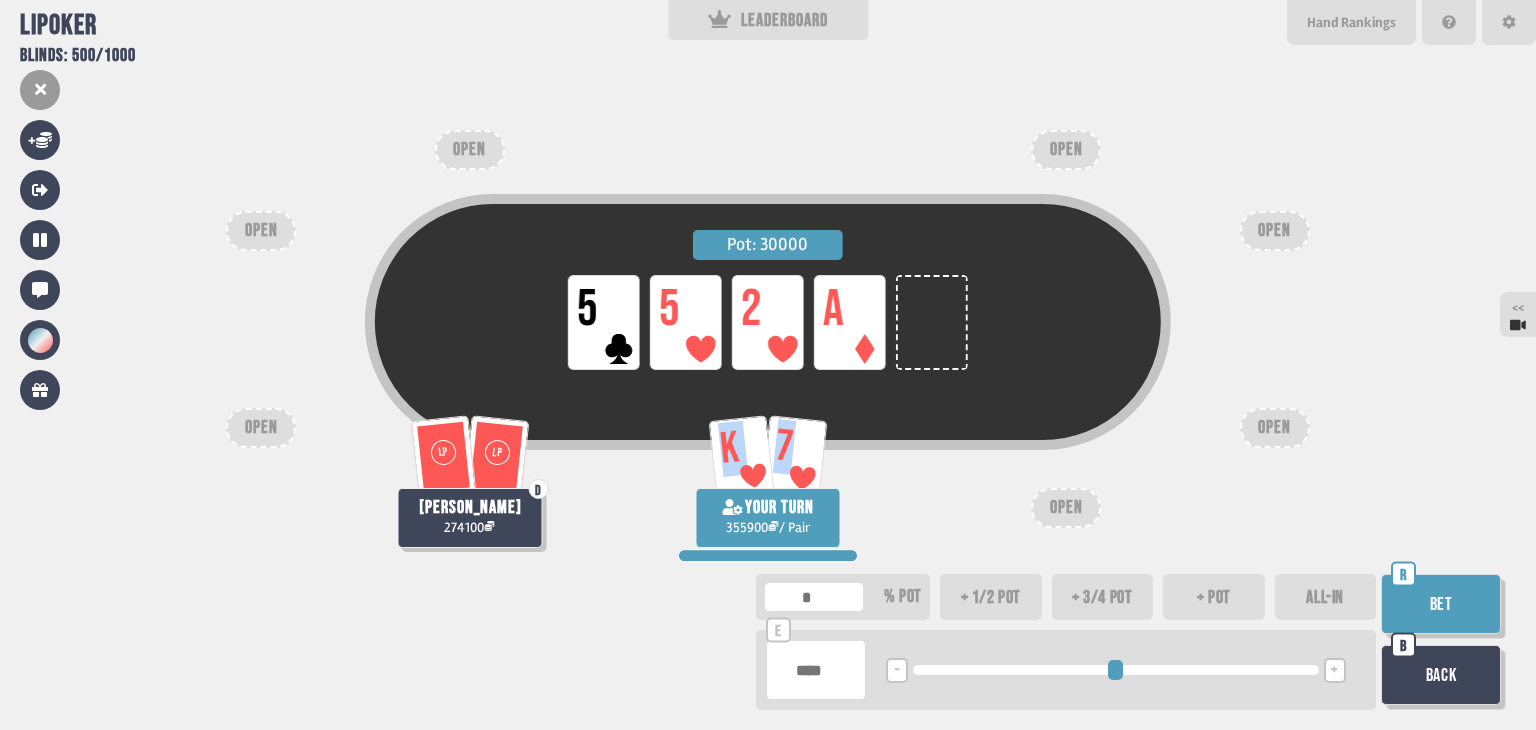 click on "ALL-IN" at bounding box center (1326, 597) 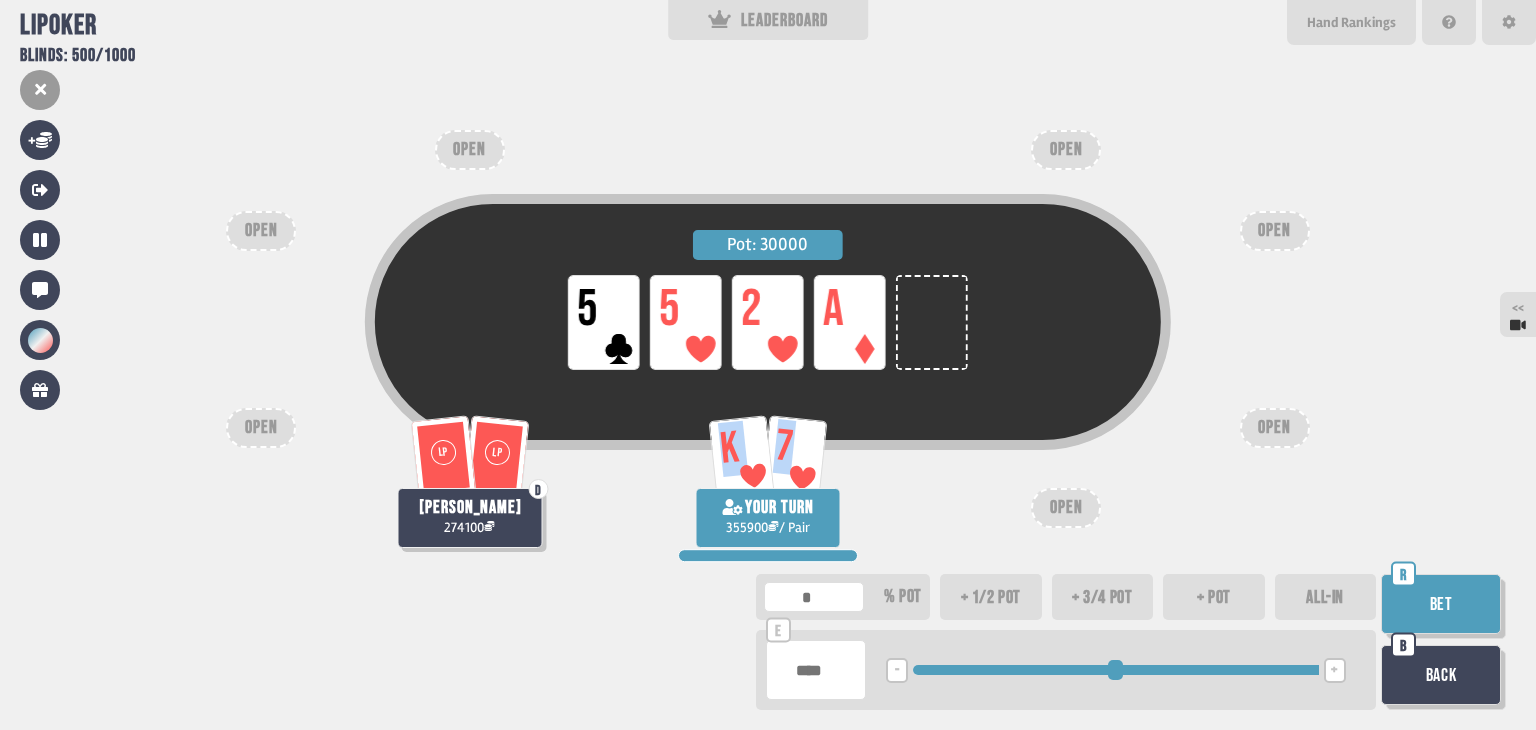 click on "+ pot" at bounding box center [1214, 597] 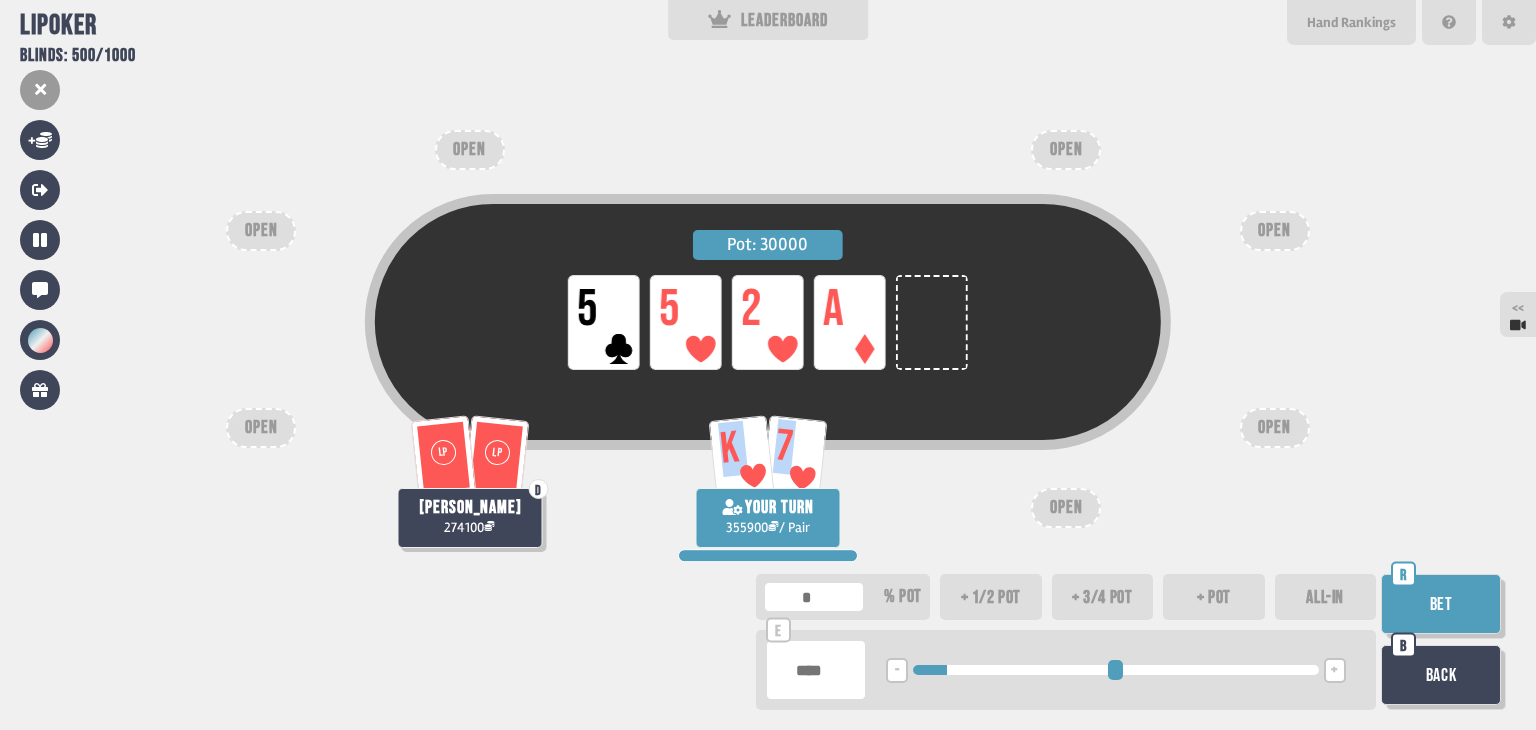 type on "***" 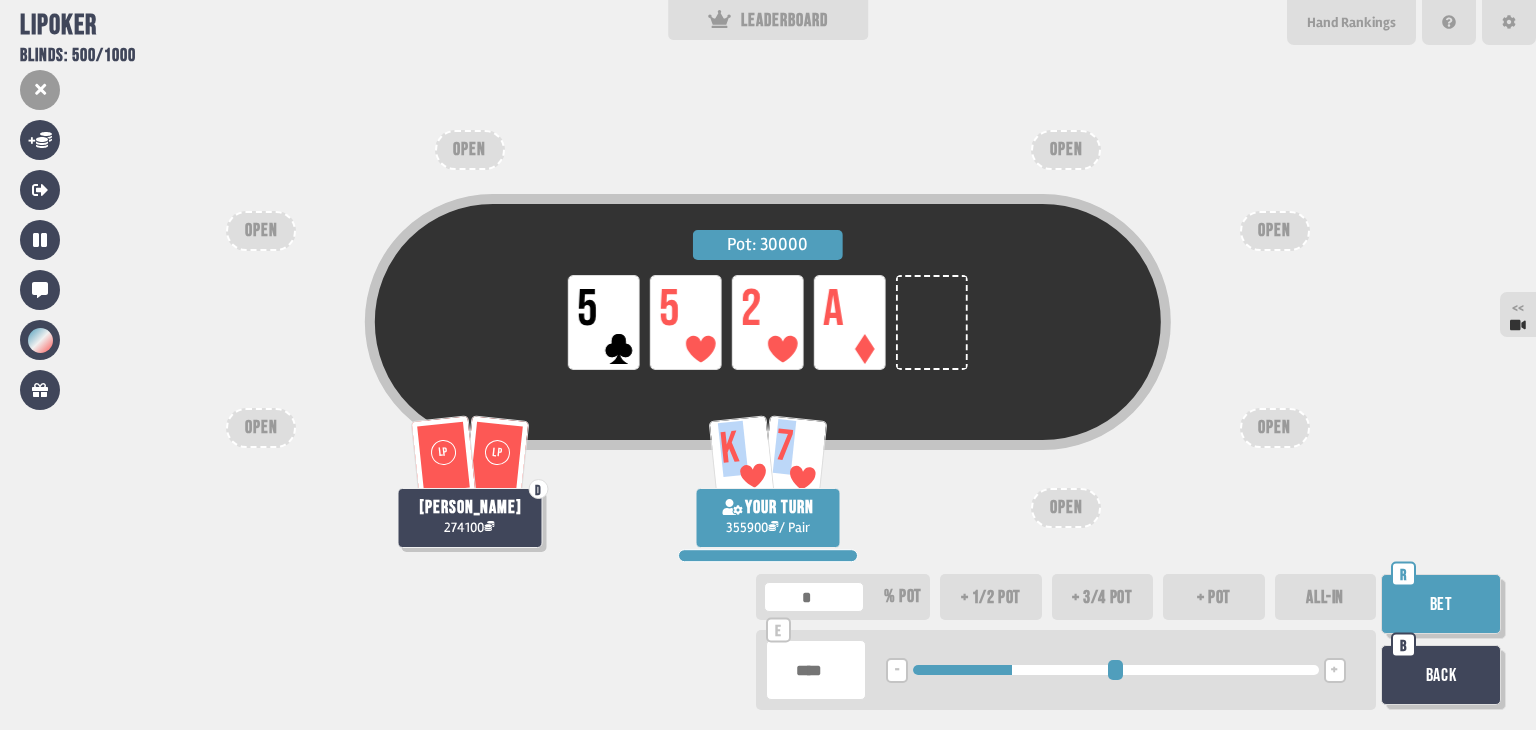 click on "Bet" at bounding box center (1441, 604) 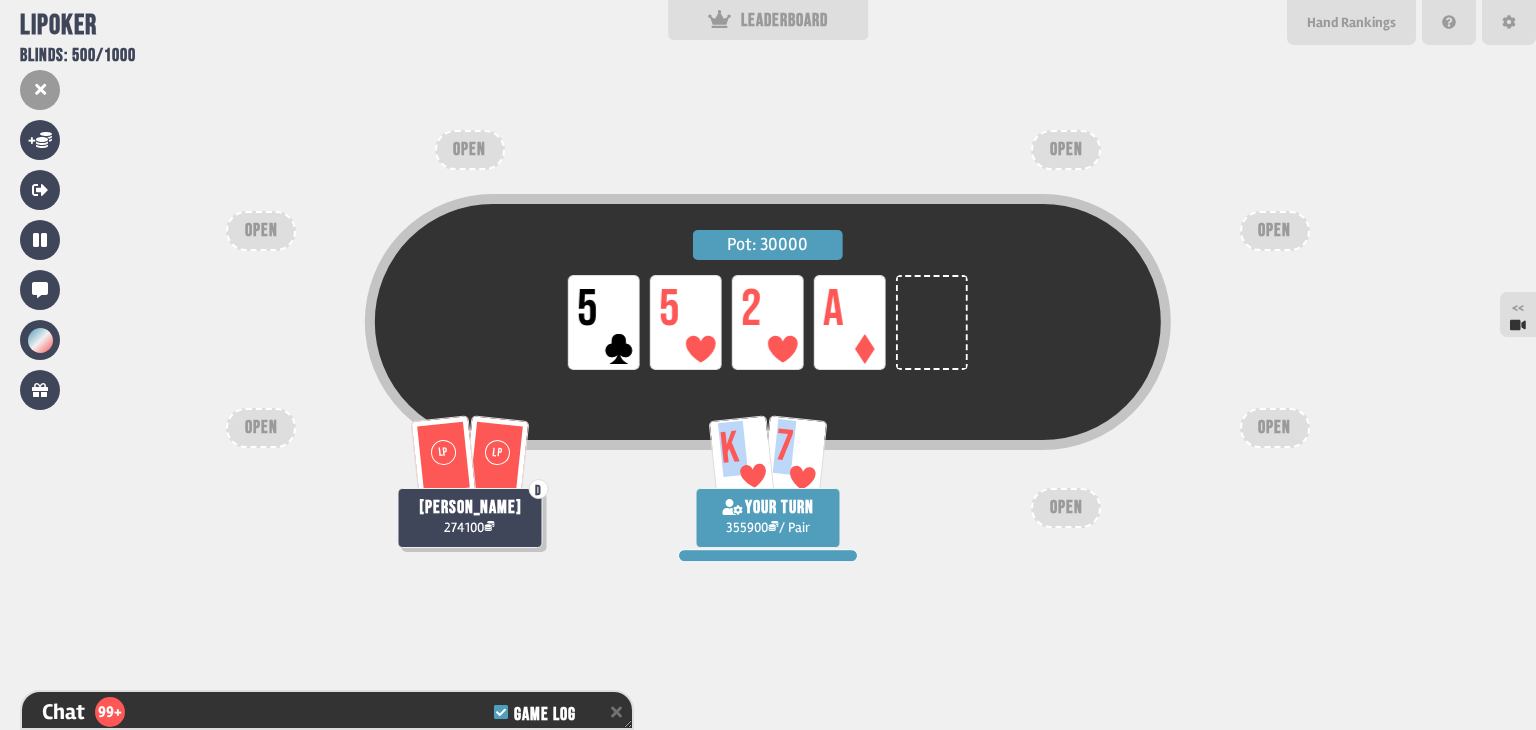 scroll, scrollTop: 6632, scrollLeft: 0, axis: vertical 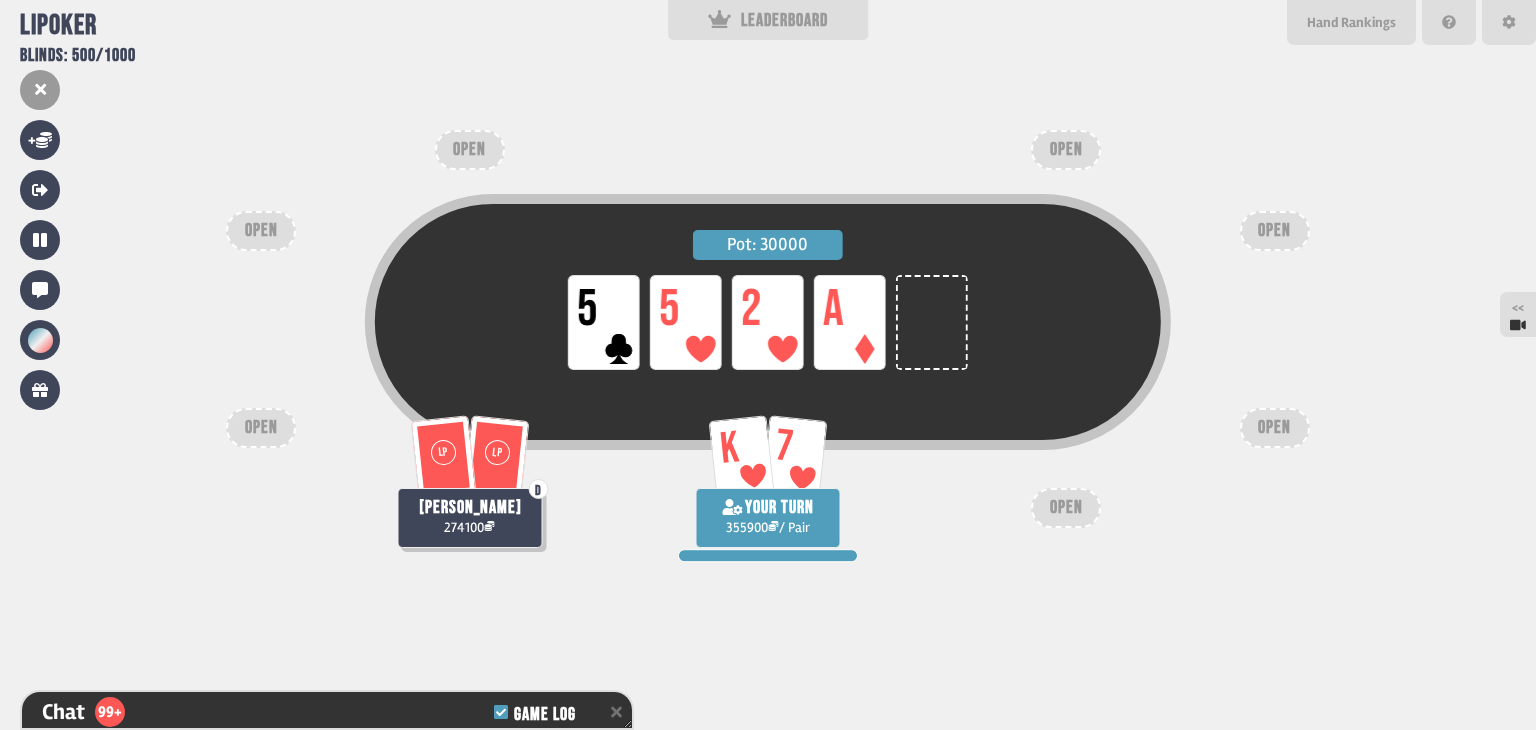 click on "Pot: 30000   LP 5 LP 5 LP 2 LP A K 7 YOUR TURN 355900   / Pair LP [PERSON_NAME] 274100  OPEN OPEN OPEN OPEN OPEN OPEN OPEN" at bounding box center (768, 365) 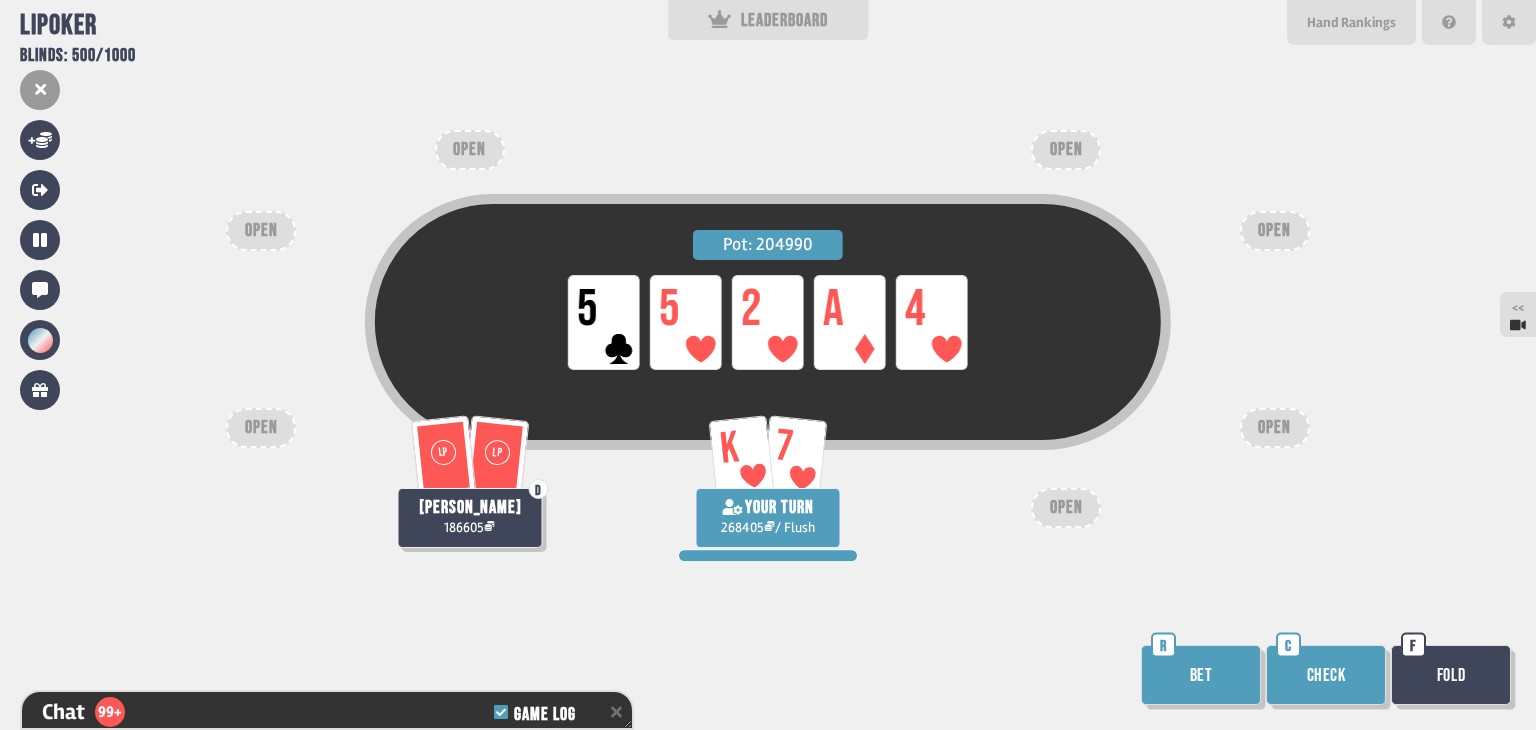 click on "Bet" at bounding box center [1201, 675] 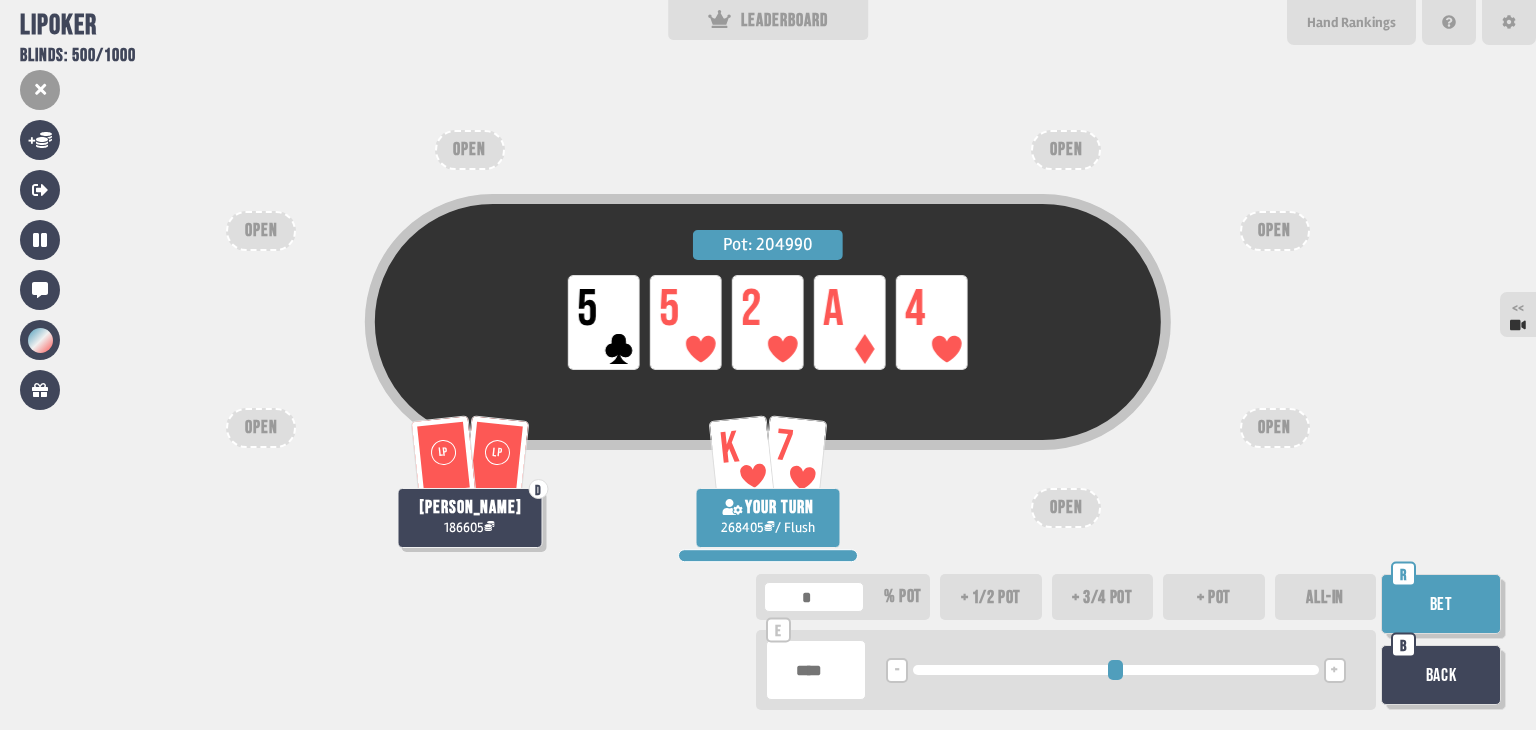 click on "ALL-IN" at bounding box center (1326, 597) 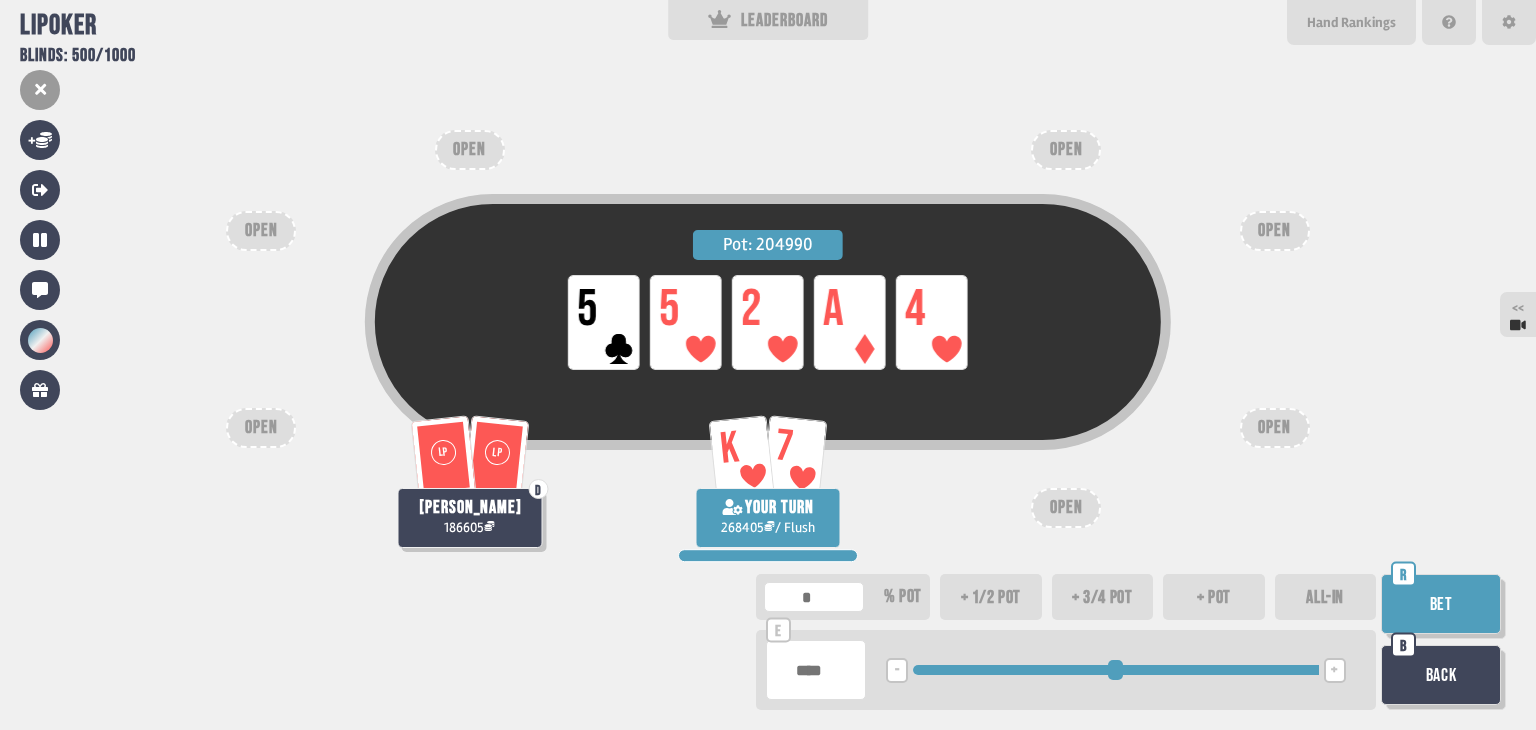 click on "Bet" at bounding box center (1441, 604) 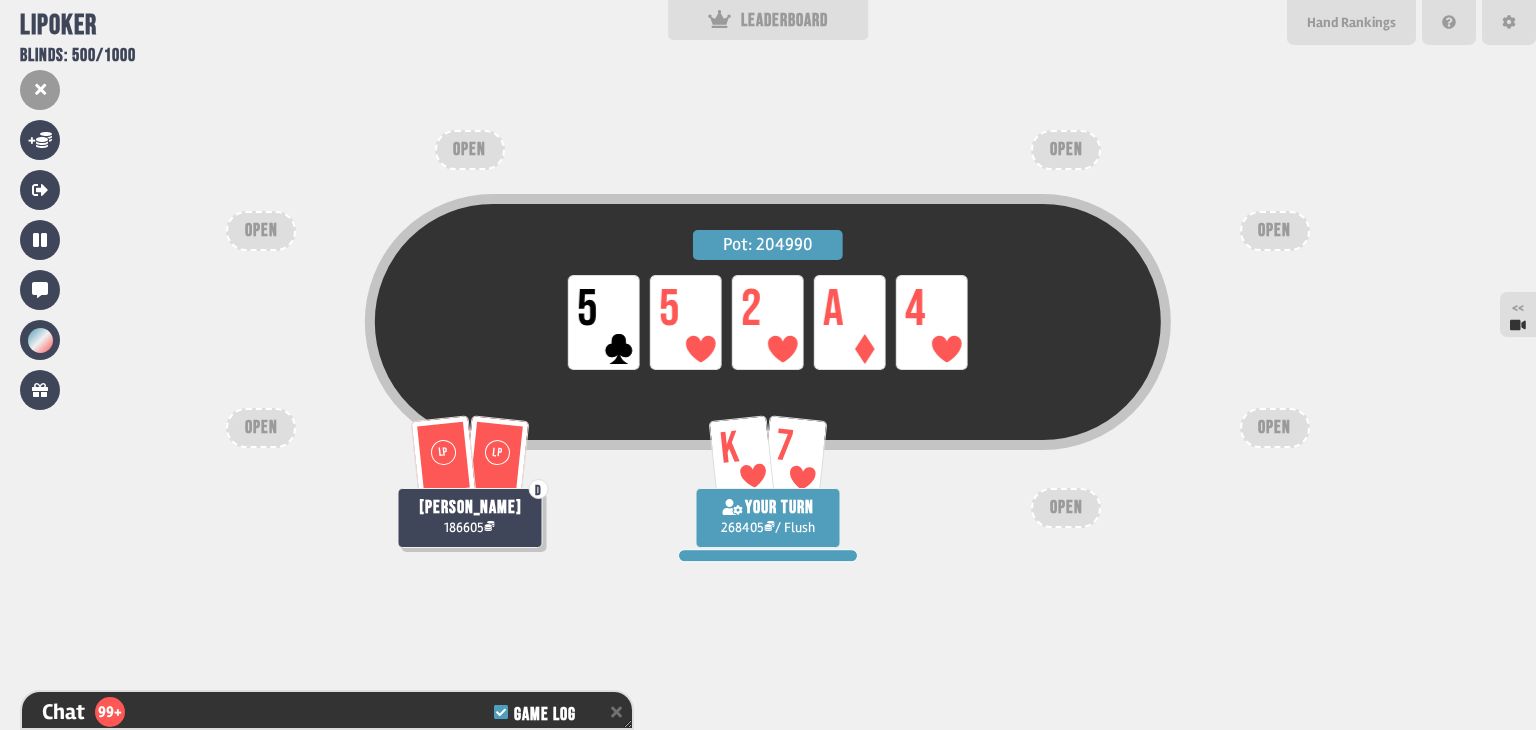 scroll, scrollTop: 6720, scrollLeft: 0, axis: vertical 